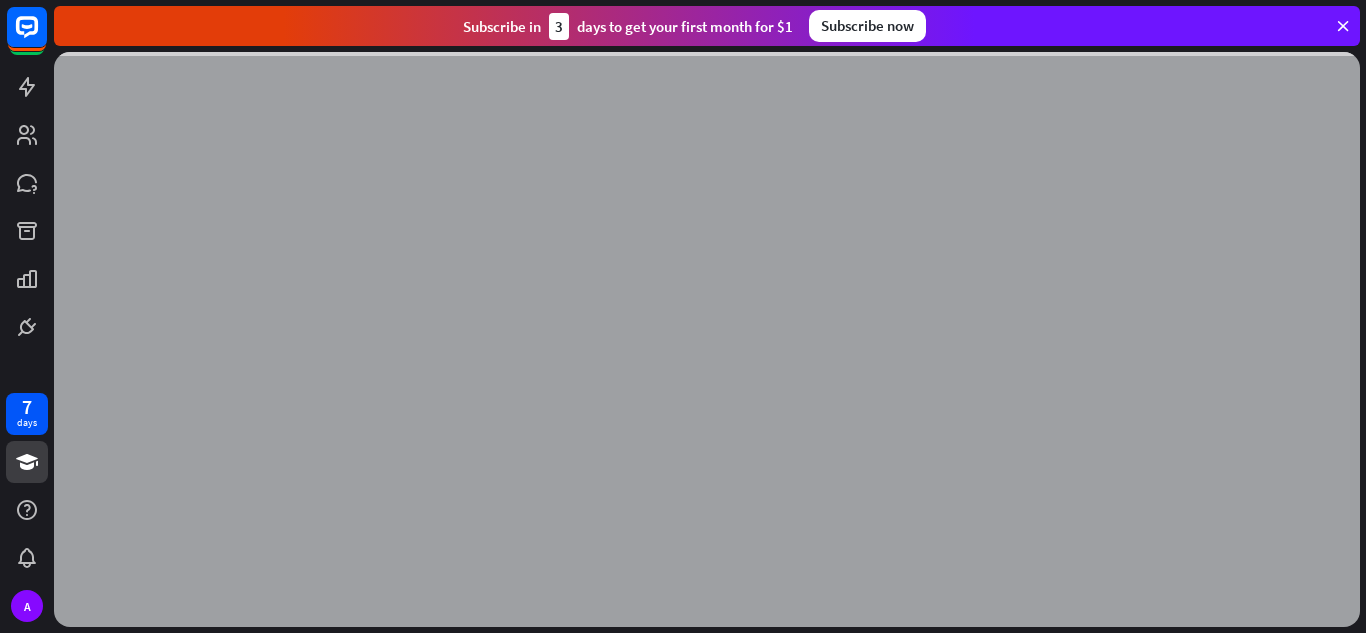 scroll, scrollTop: 0, scrollLeft: 0, axis: both 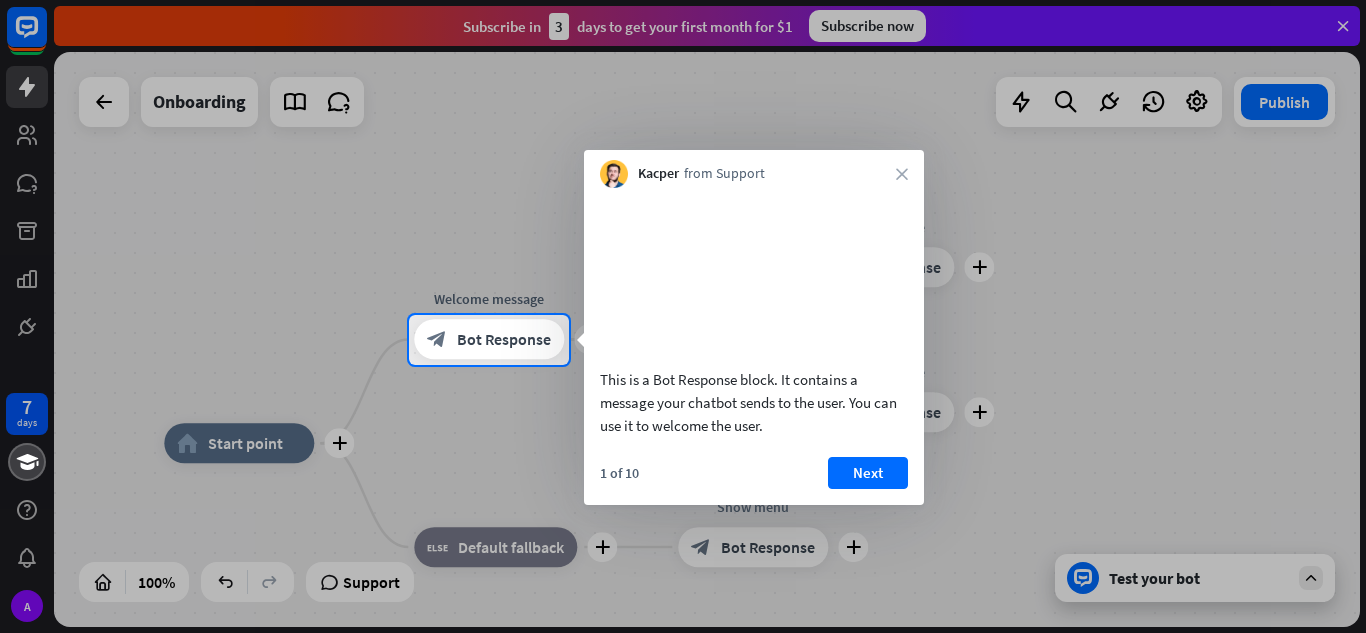 drag, startPoint x: 590, startPoint y: 405, endPoint x: 646, endPoint y: 408, distance: 56.0803 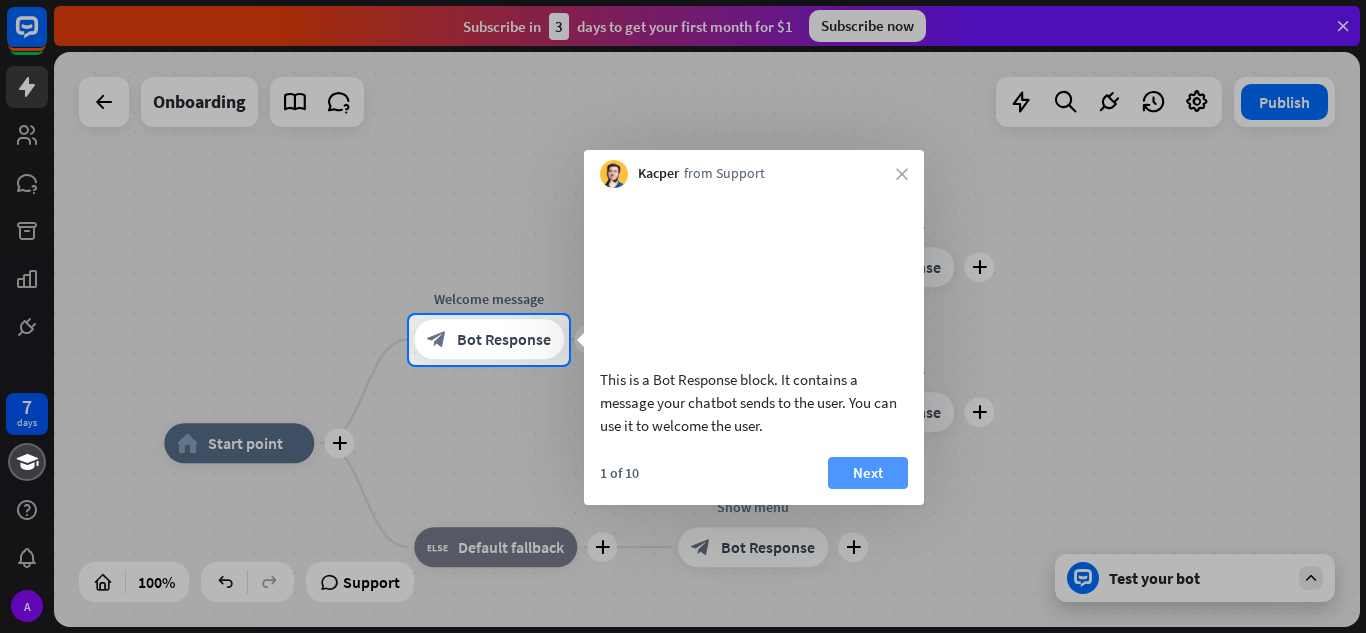 click on "Next" at bounding box center (868, 473) 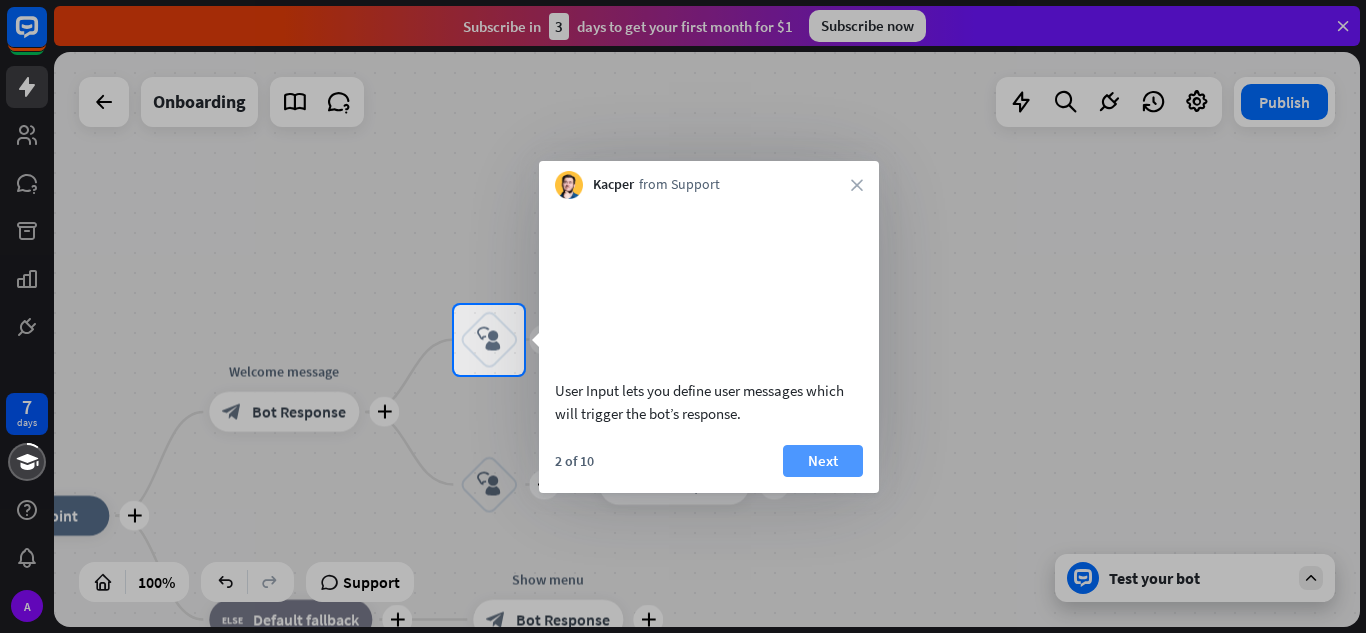 click on "Next" at bounding box center [823, 461] 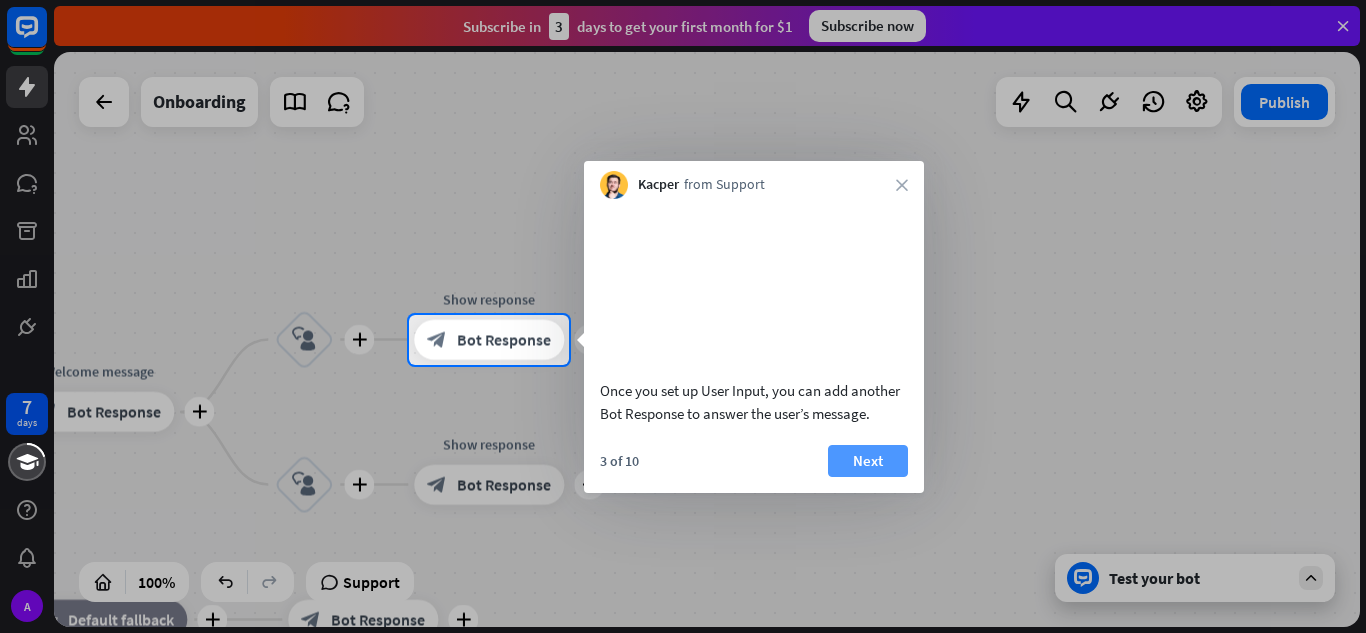 click on "Next" at bounding box center [868, 461] 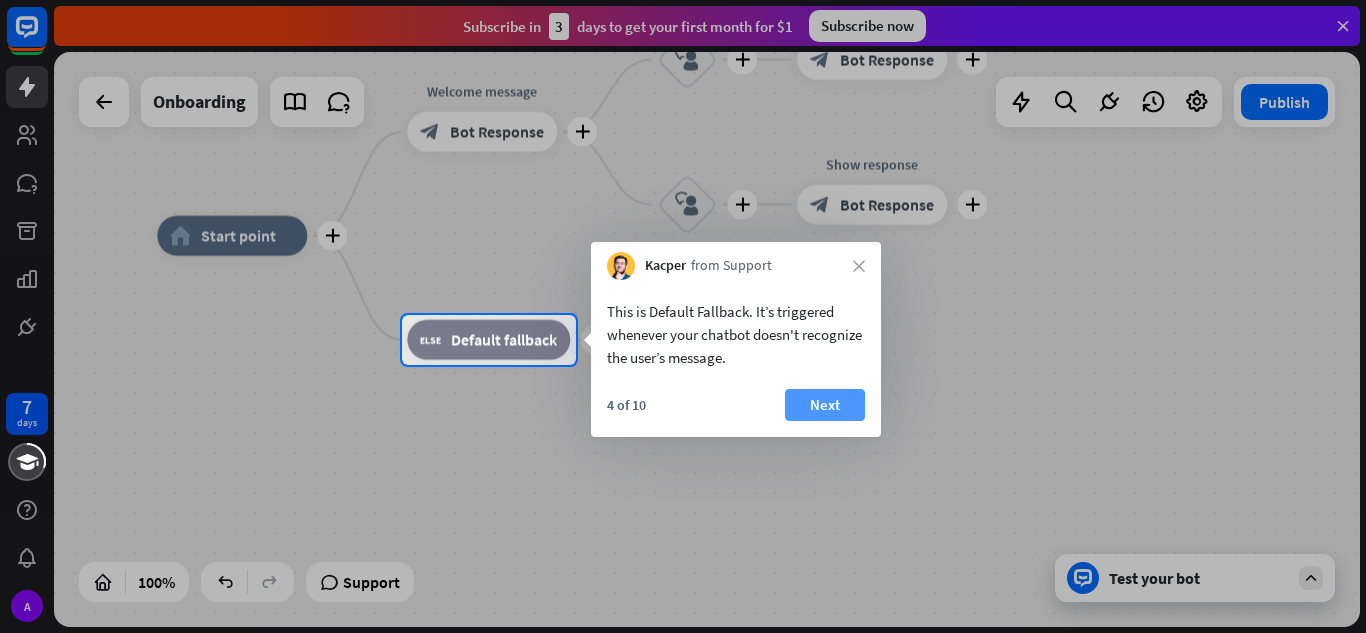 click on "Next" at bounding box center (825, 405) 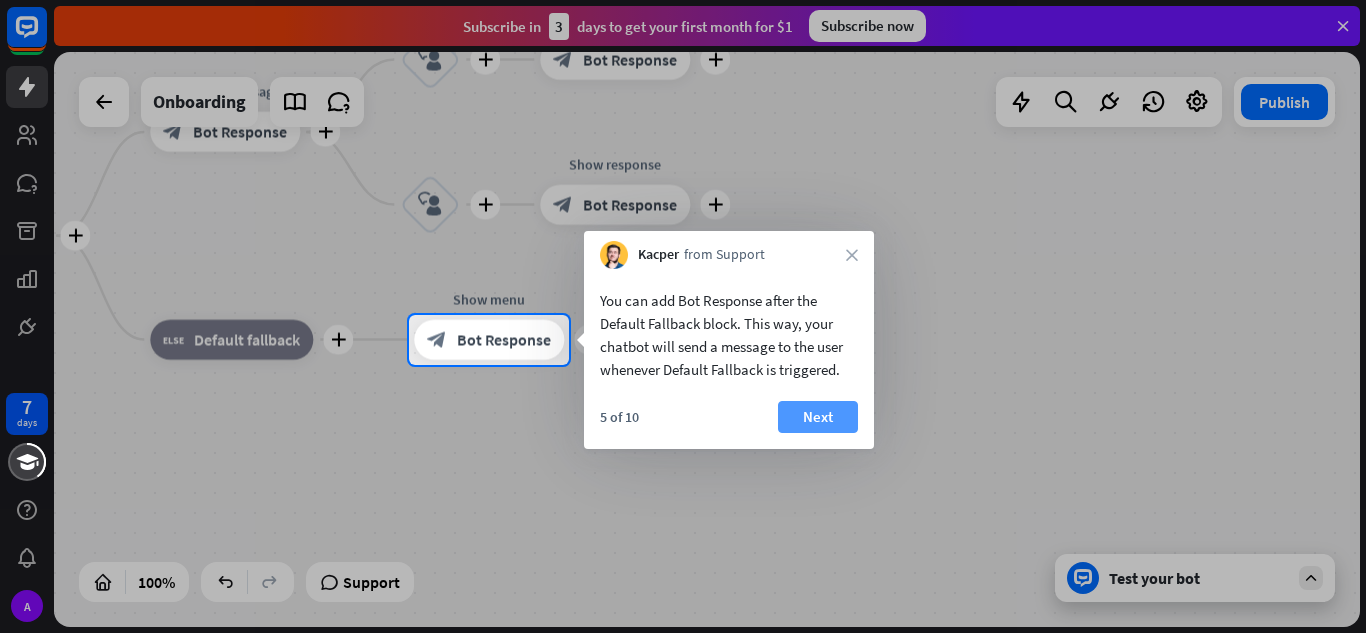 click on "Next" at bounding box center [818, 417] 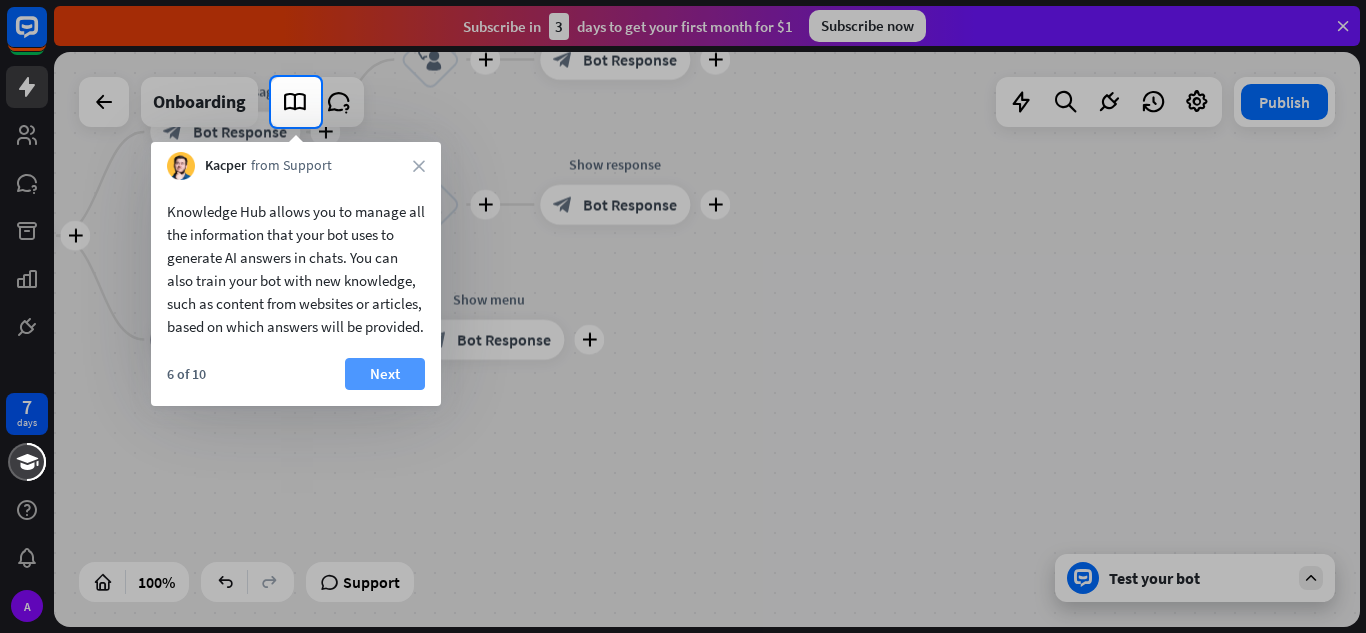 click on "Next" at bounding box center [385, 374] 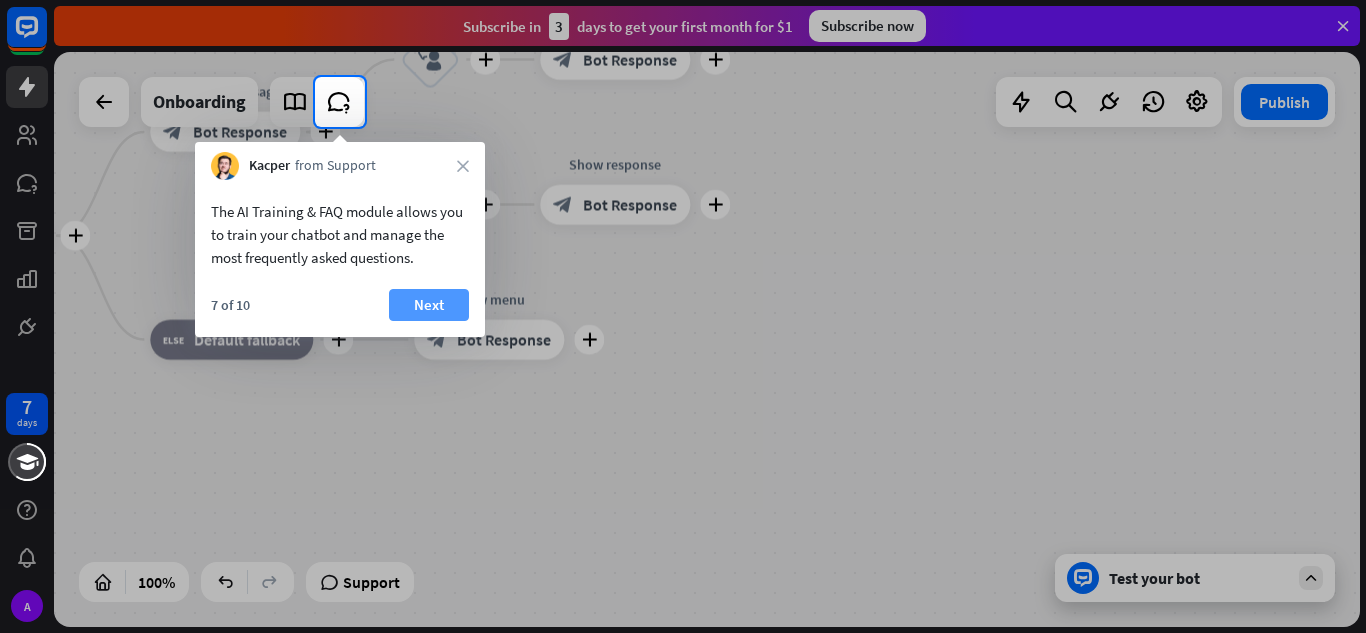 click on "Next" at bounding box center (429, 305) 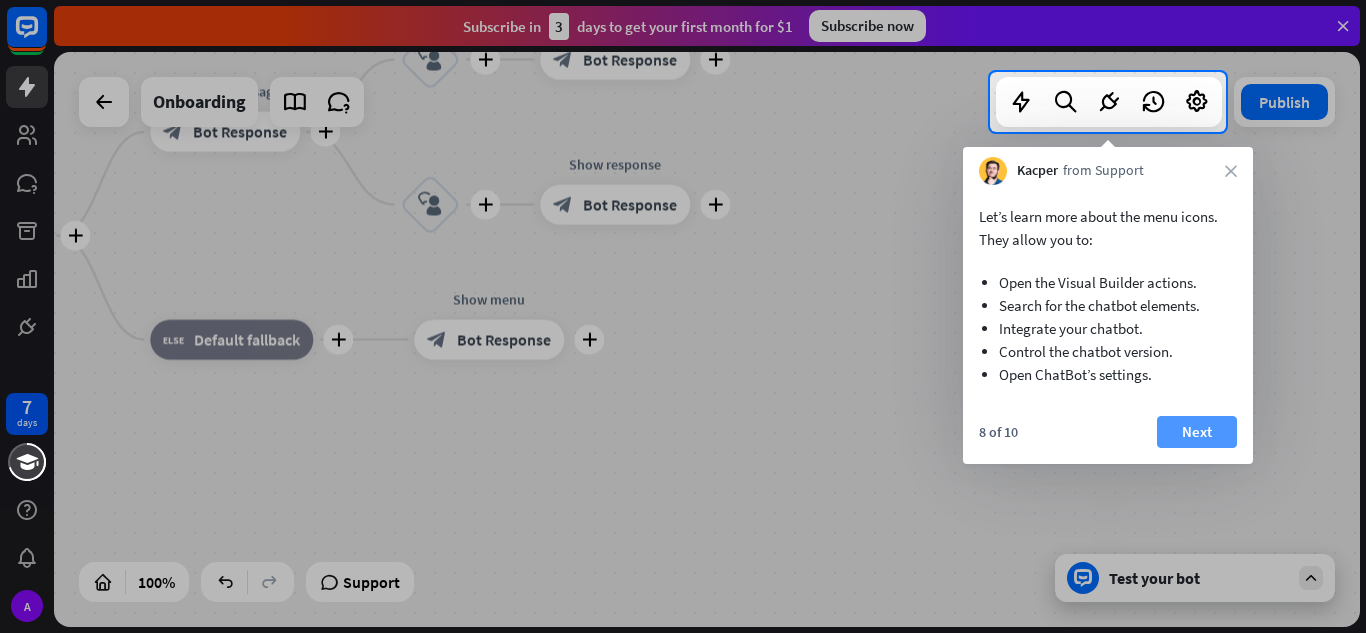 click on "Next" at bounding box center (1197, 432) 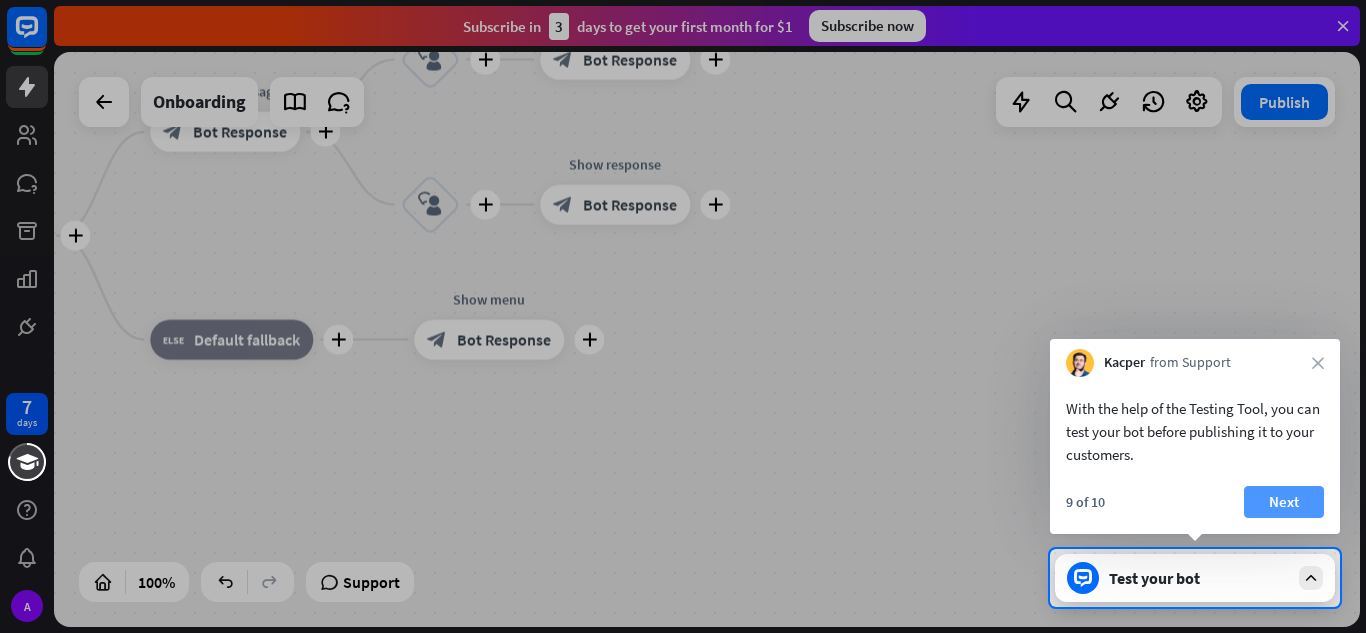 click on "Next" at bounding box center (1284, 502) 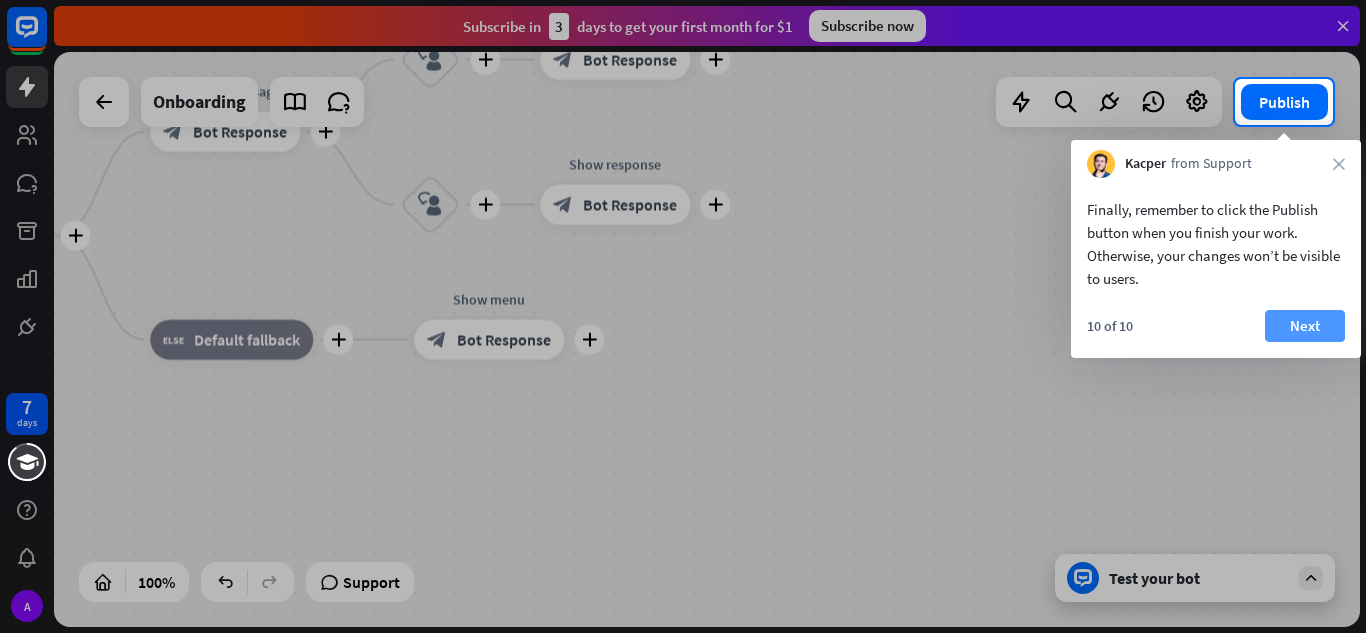 click on "Next" at bounding box center (1305, 326) 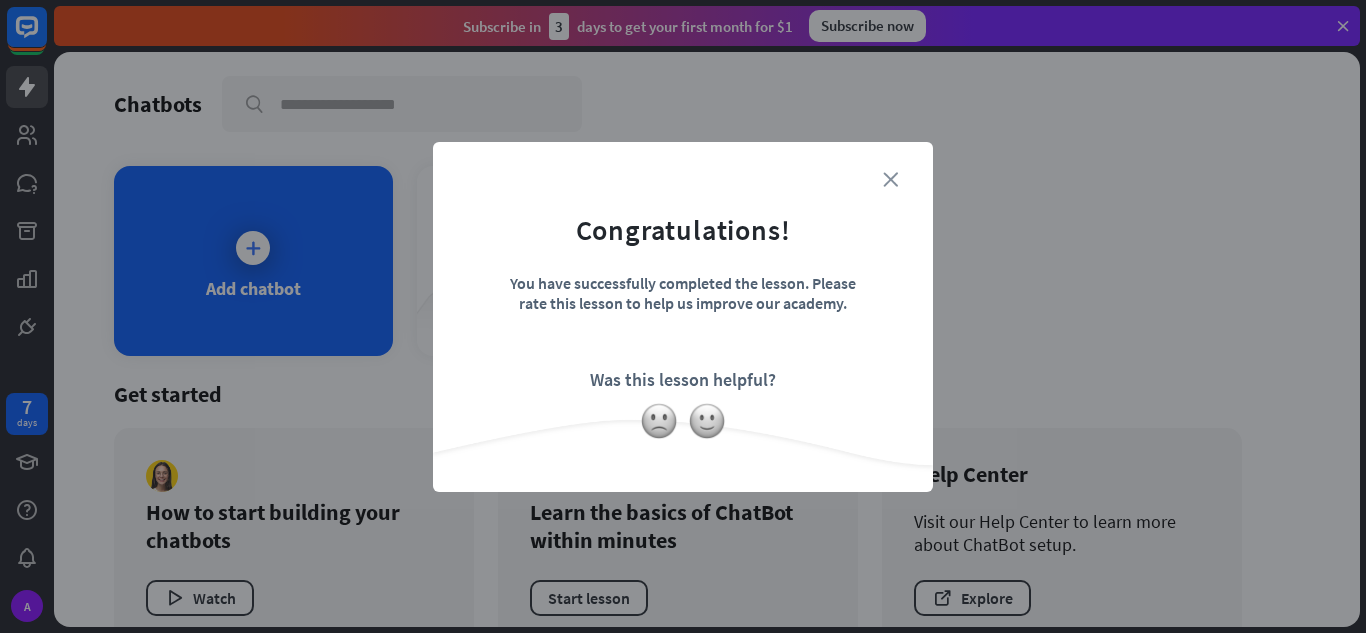 click on "close" at bounding box center (890, 179) 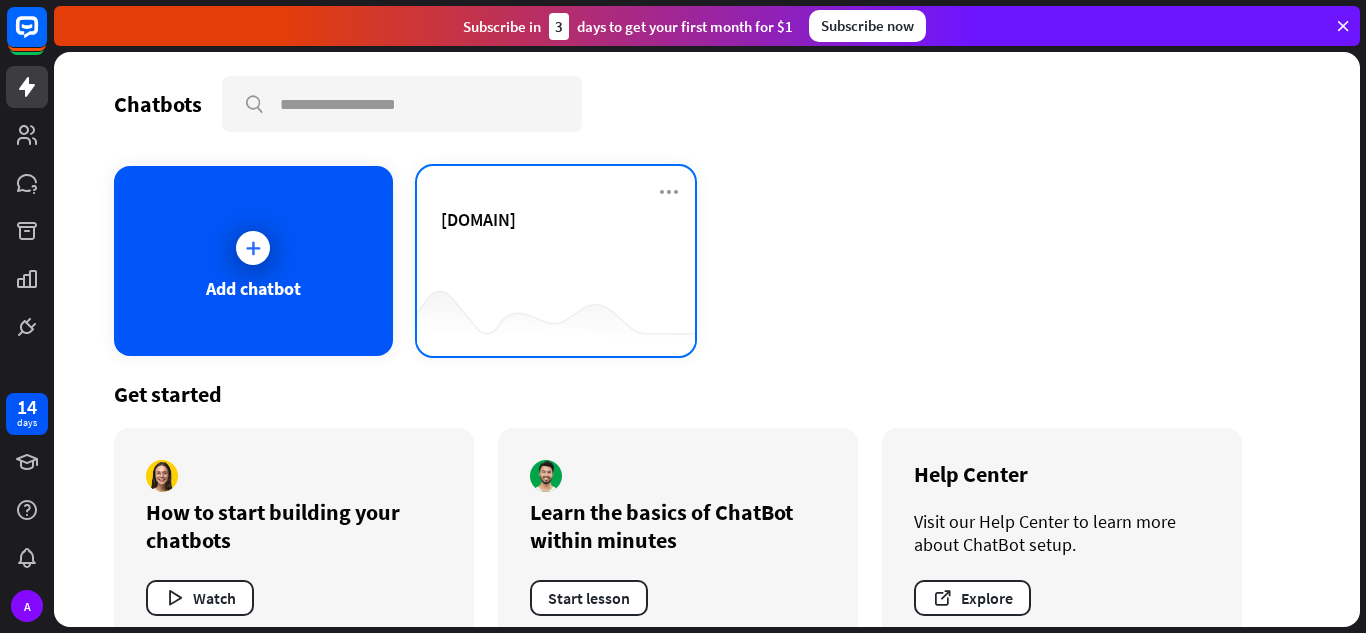 click on "[DOMAIN]" at bounding box center (556, 243) 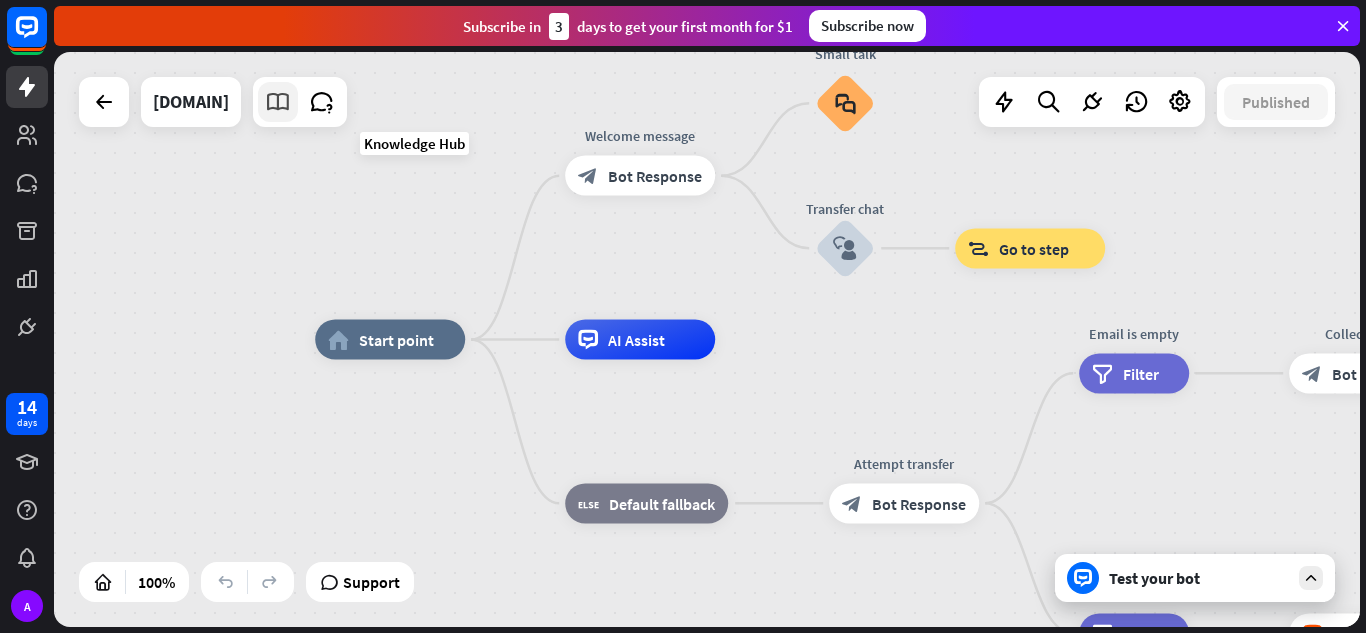 click at bounding box center (278, 102) 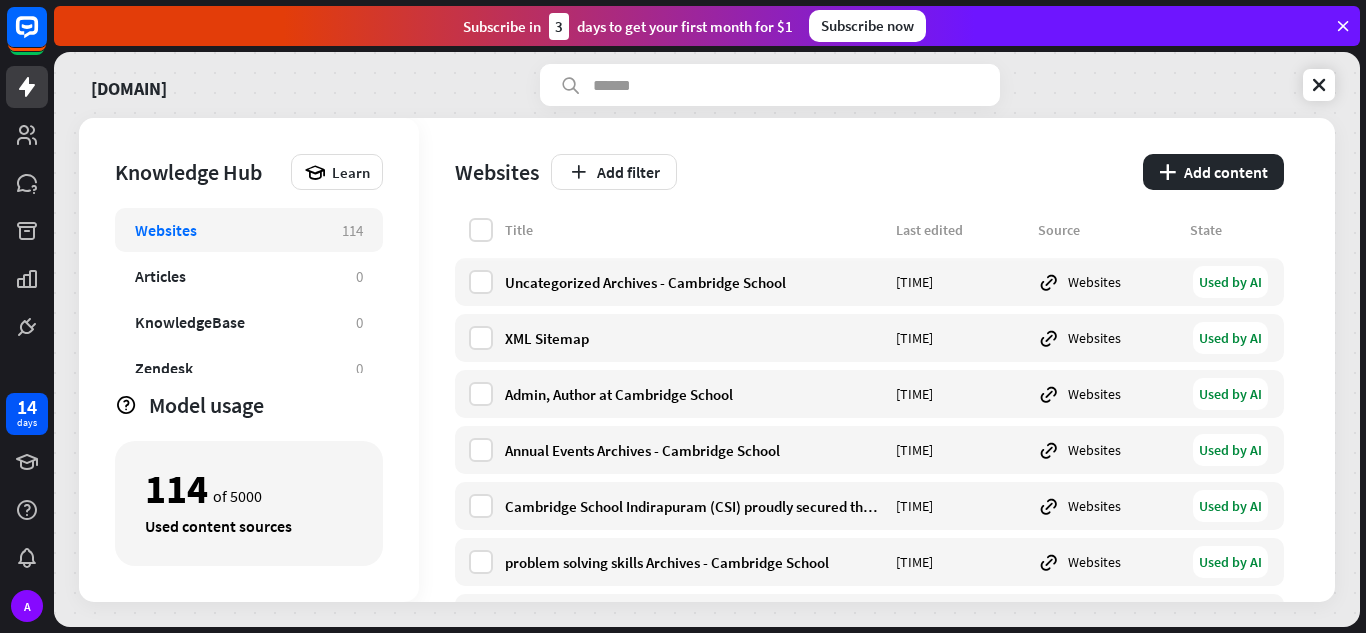 click on "Websites" at bounding box center [497, 172] 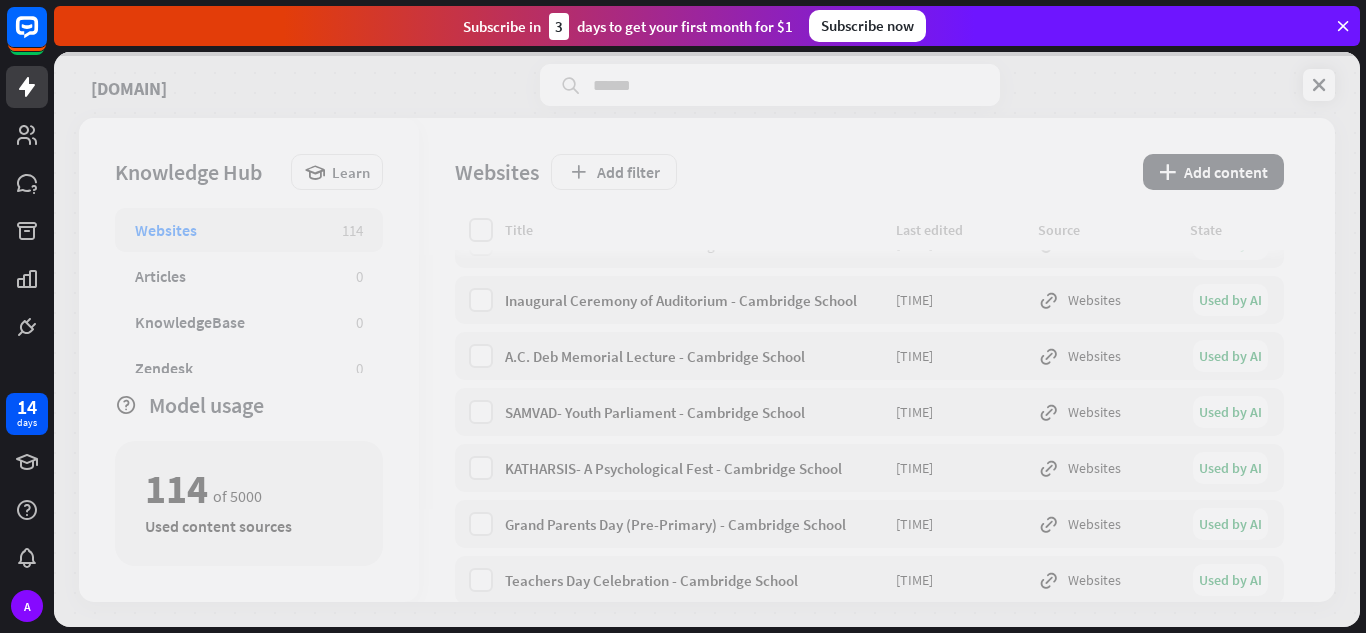 scroll, scrollTop: 1667, scrollLeft: 0, axis: vertical 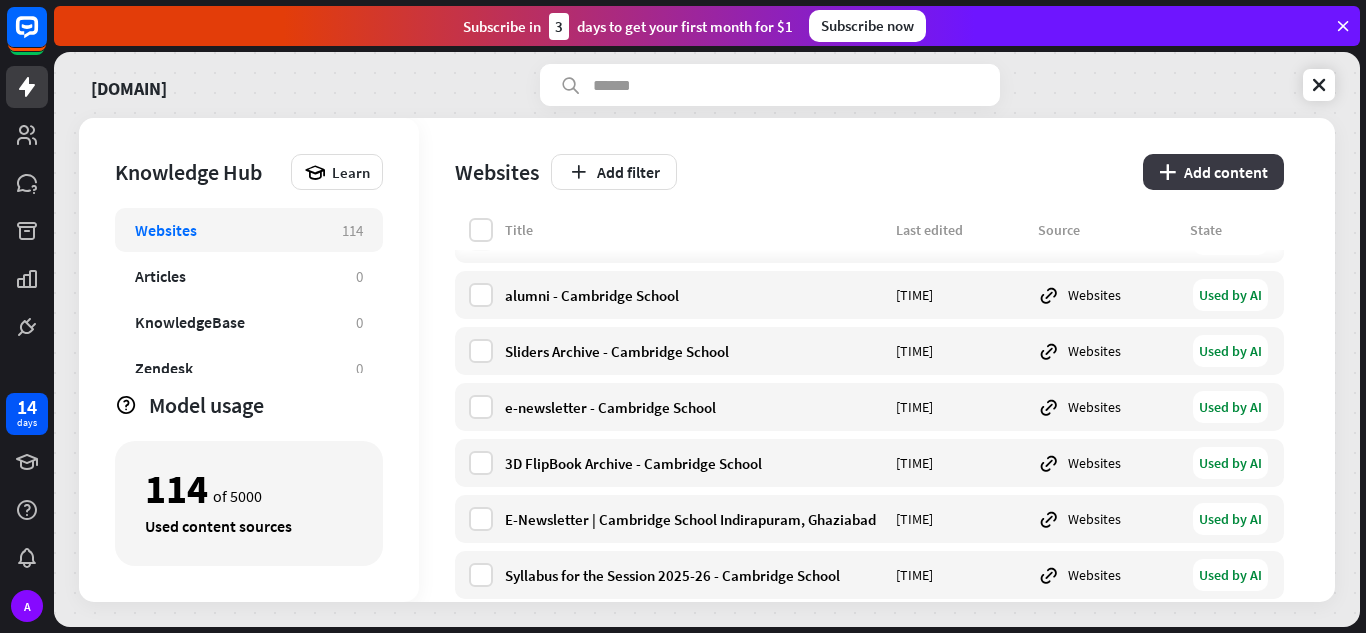 click on "plus
Add content" at bounding box center (1213, 172) 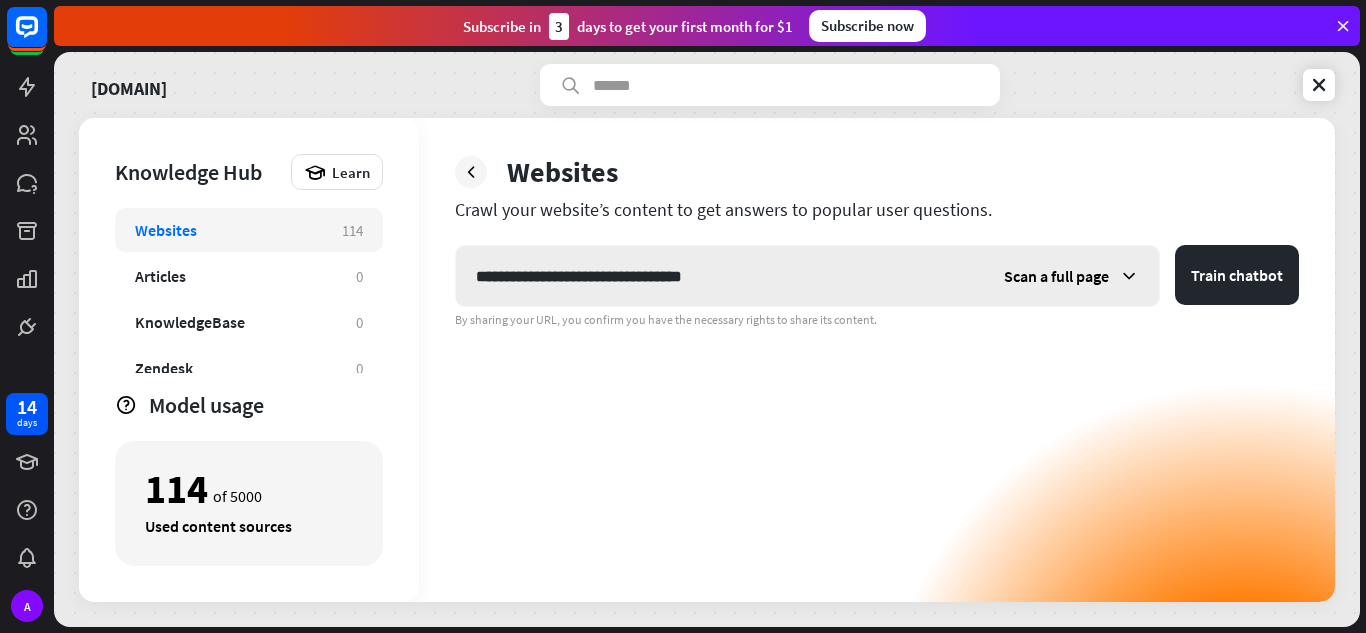 type on "**********" 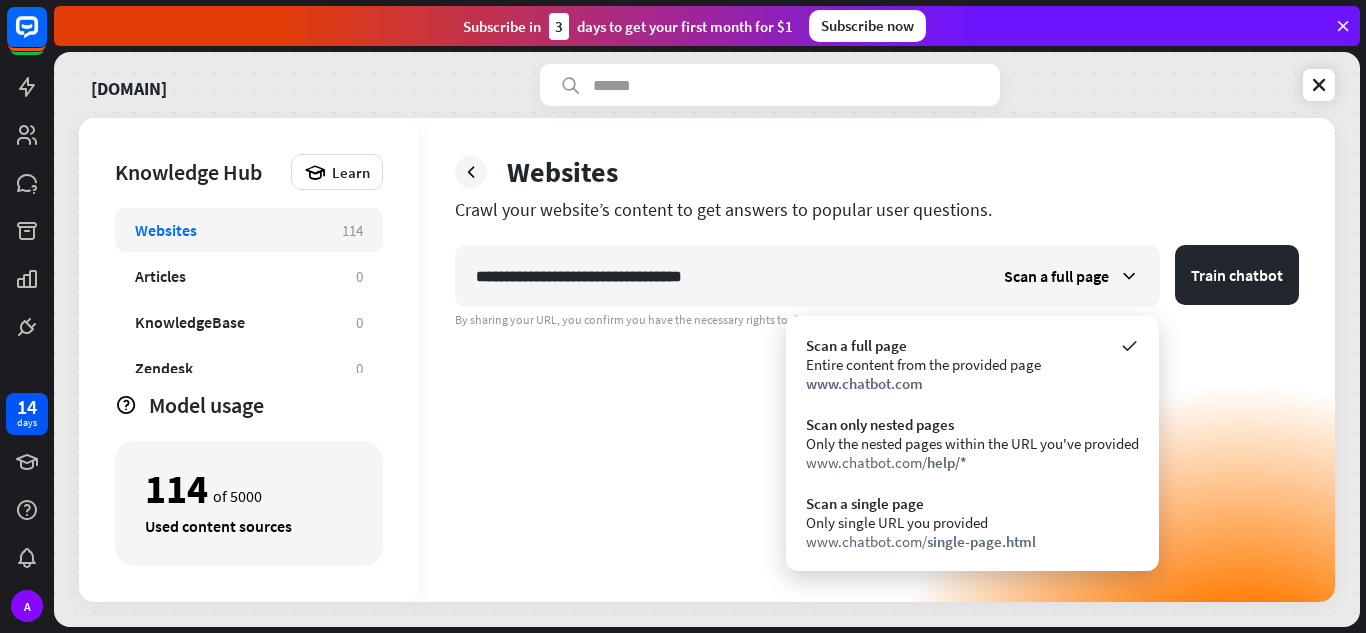 click on "**********" at bounding box center [877, 423] 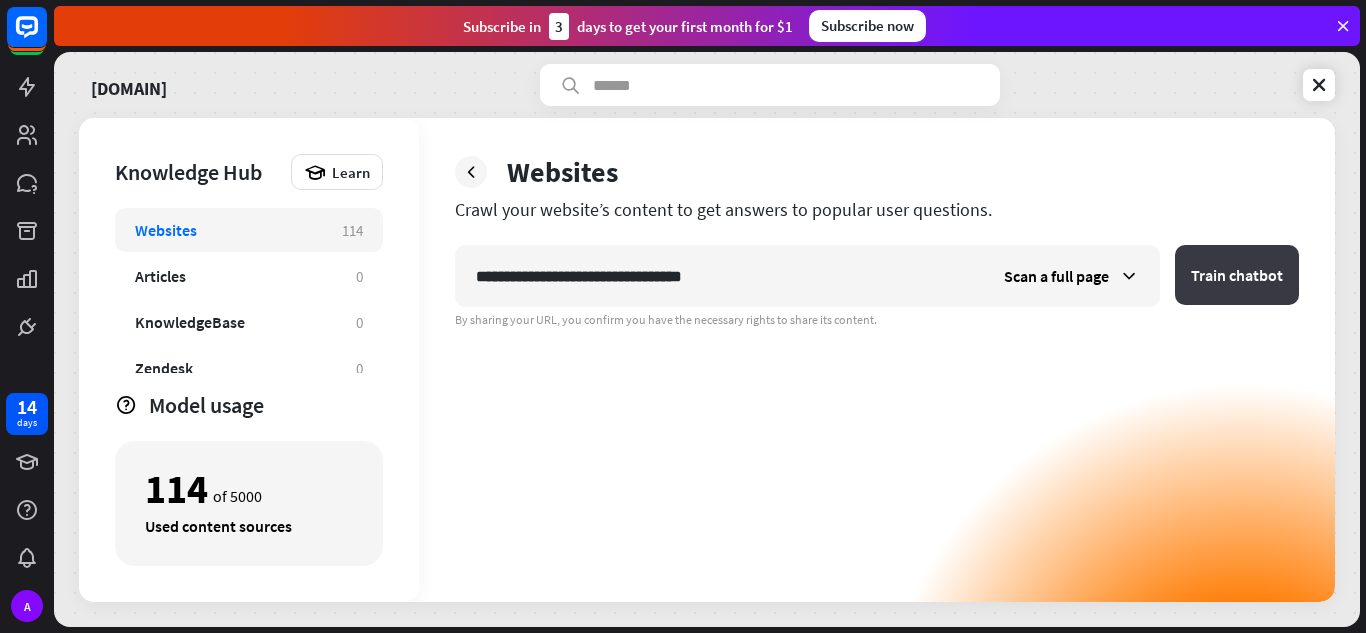 click on "Train chatbot" at bounding box center (1237, 275) 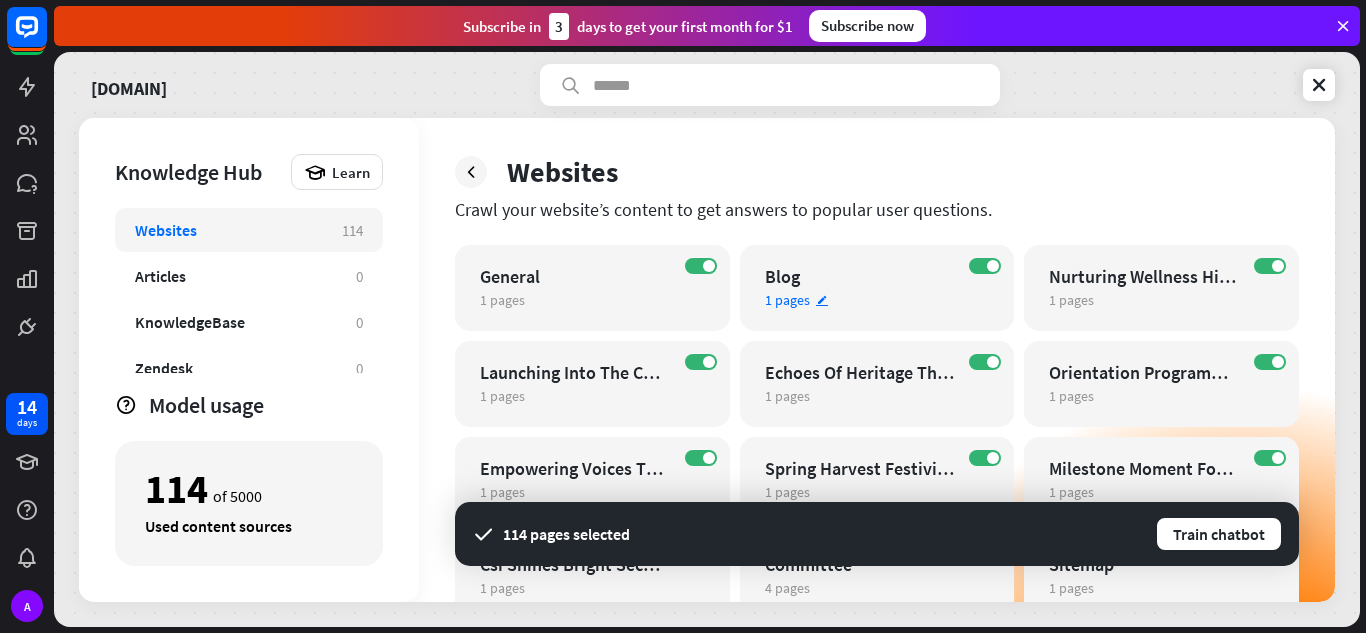 scroll, scrollTop: 1759, scrollLeft: 0, axis: vertical 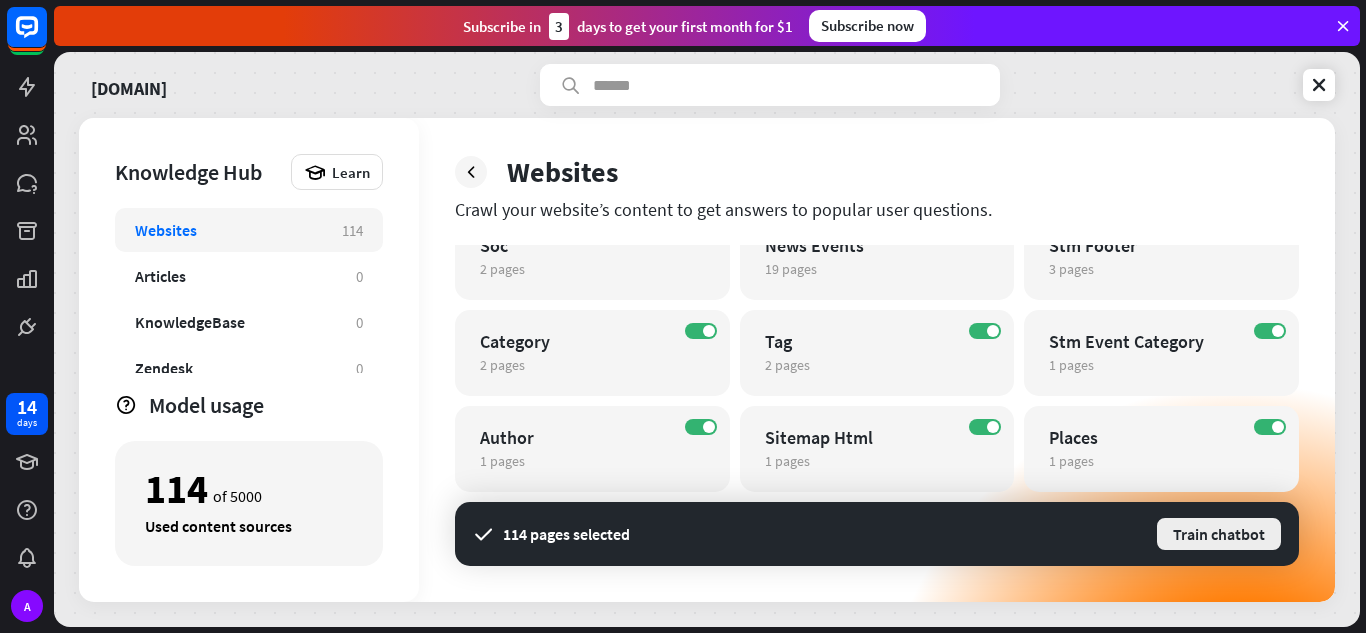 click on "Train chatbot" at bounding box center [1219, 534] 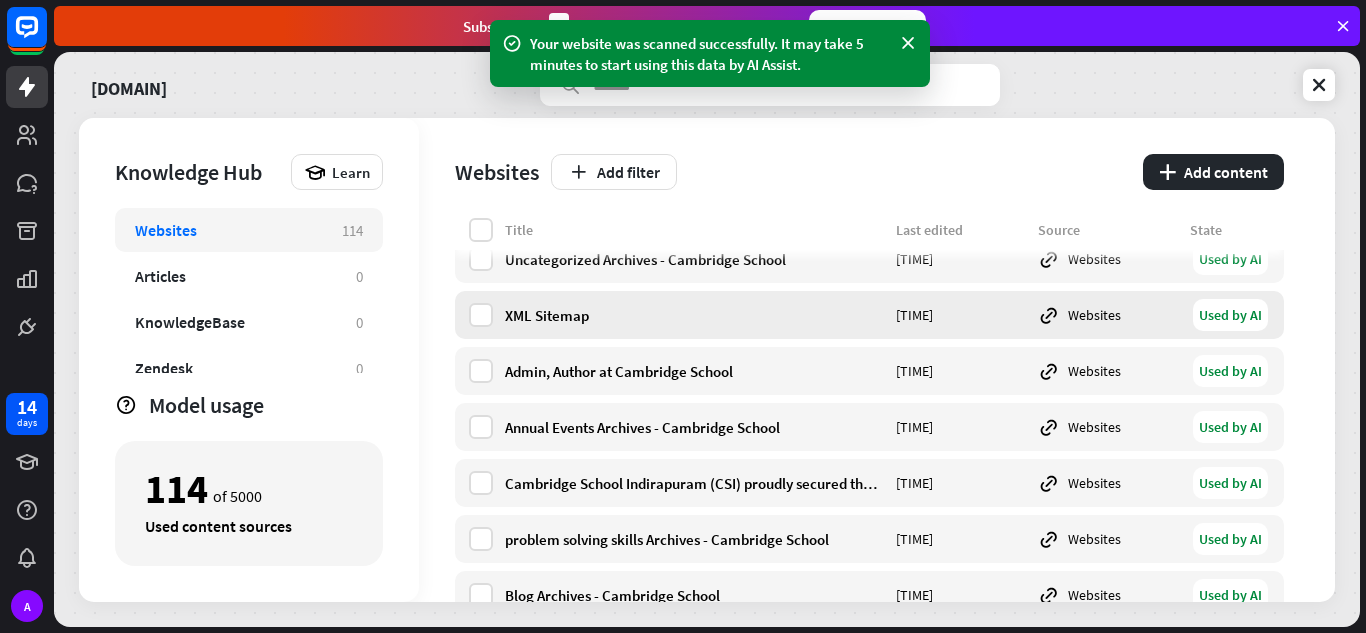 scroll, scrollTop: 0, scrollLeft: 0, axis: both 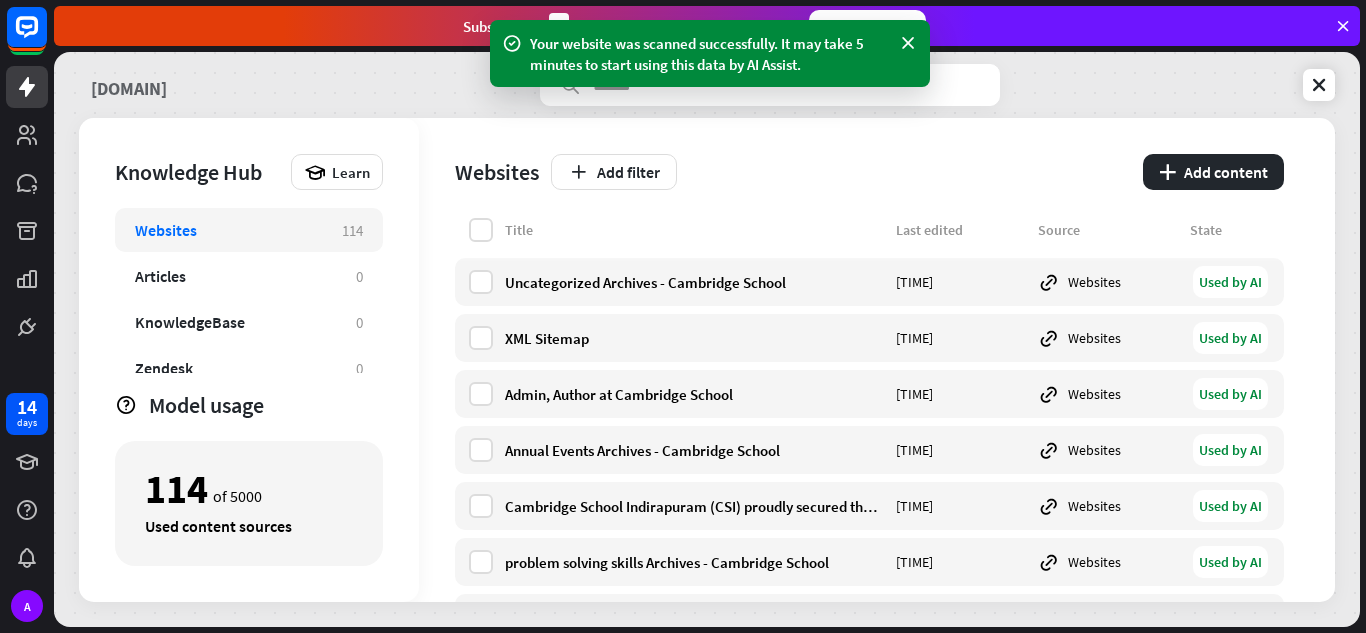 click on "[DOMAIN]" at bounding box center (129, 85) 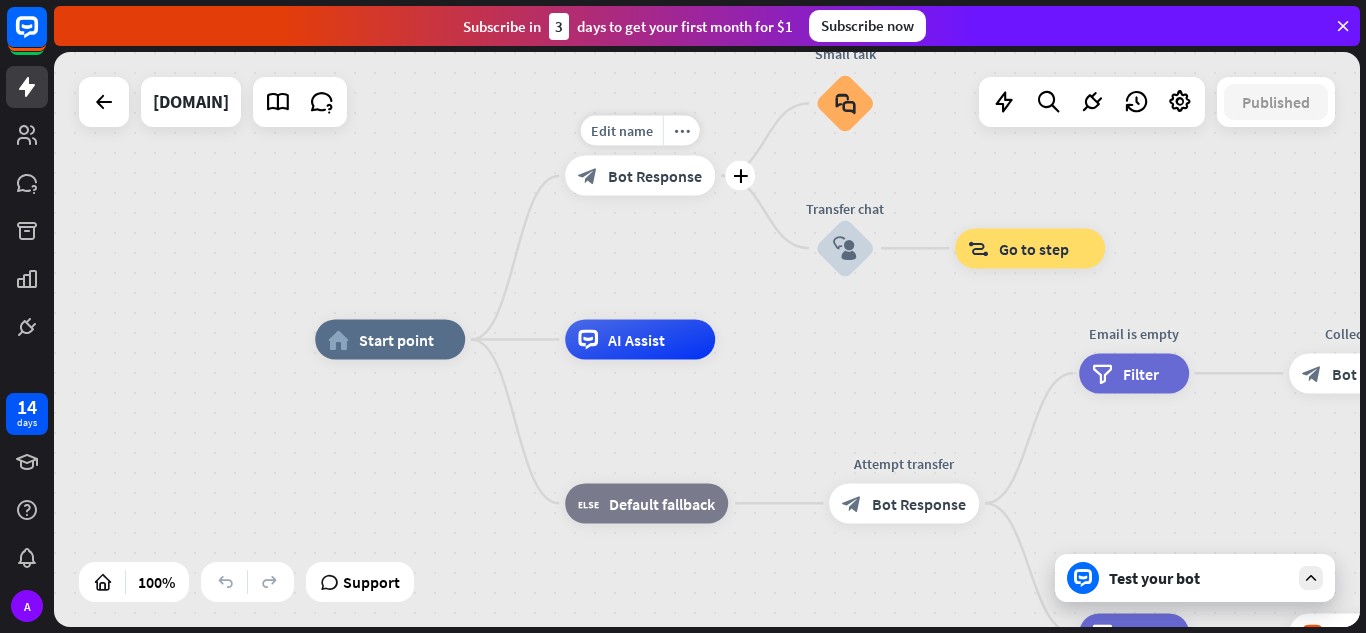 click on "Bot Response" at bounding box center (655, 176) 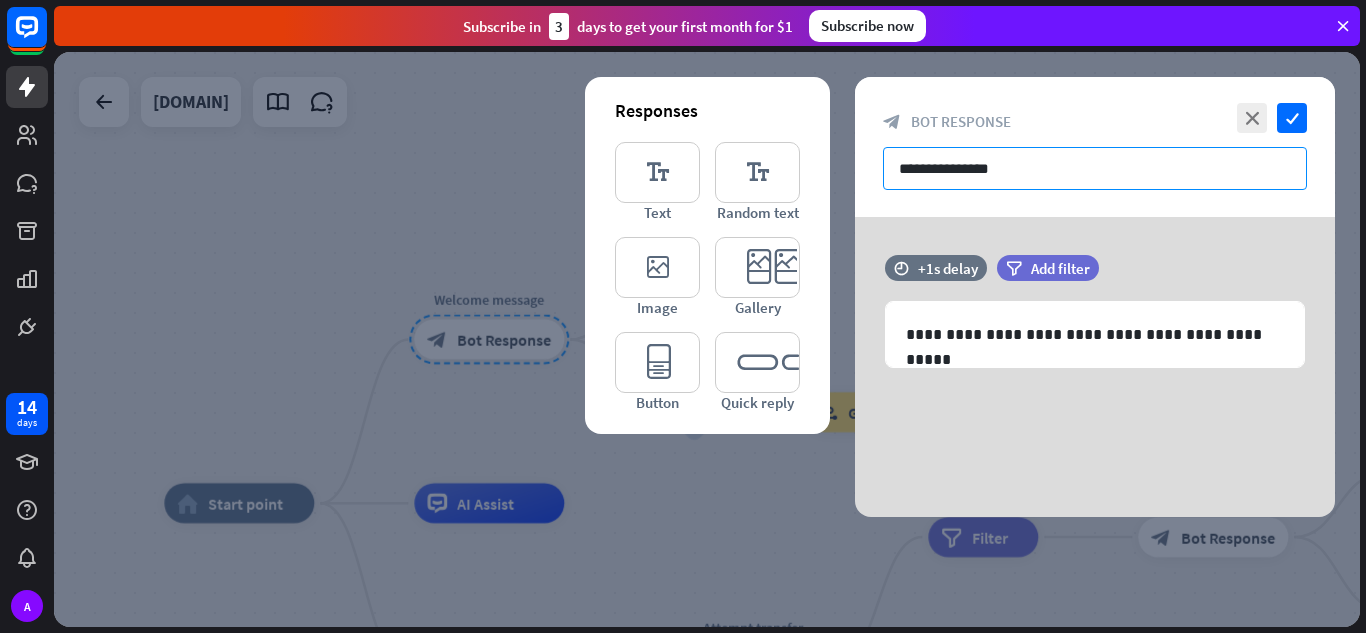 click on "**********" at bounding box center [1095, 168] 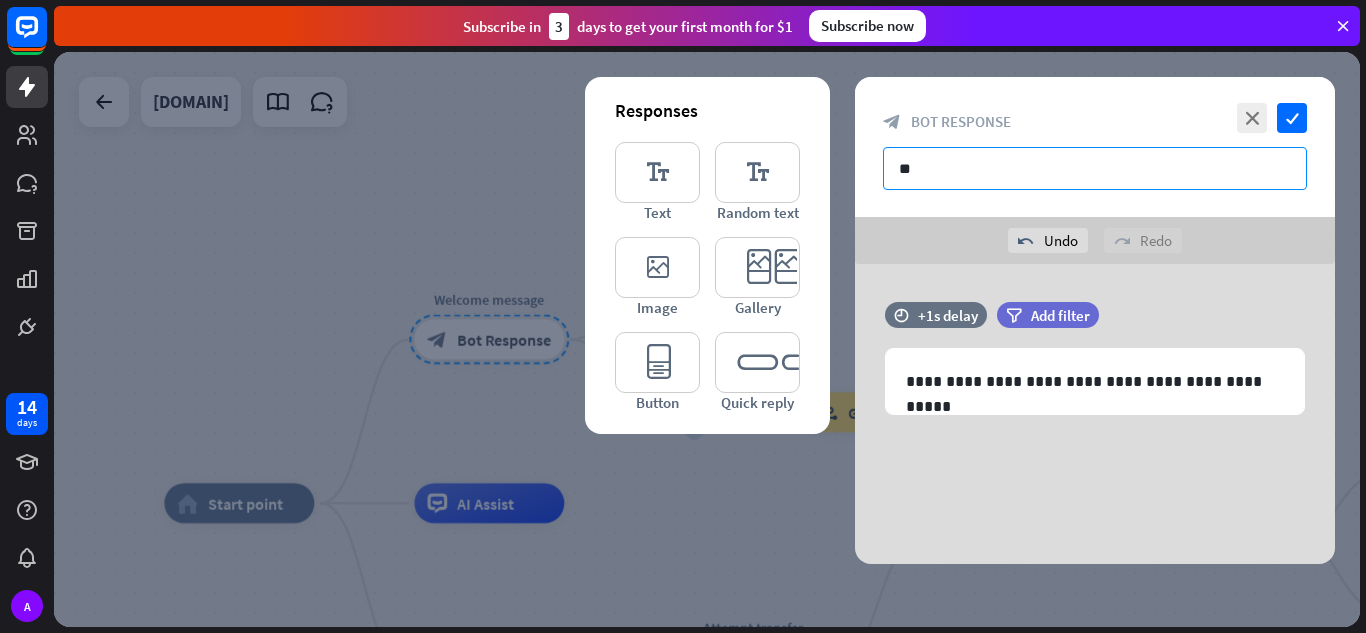 type on "*" 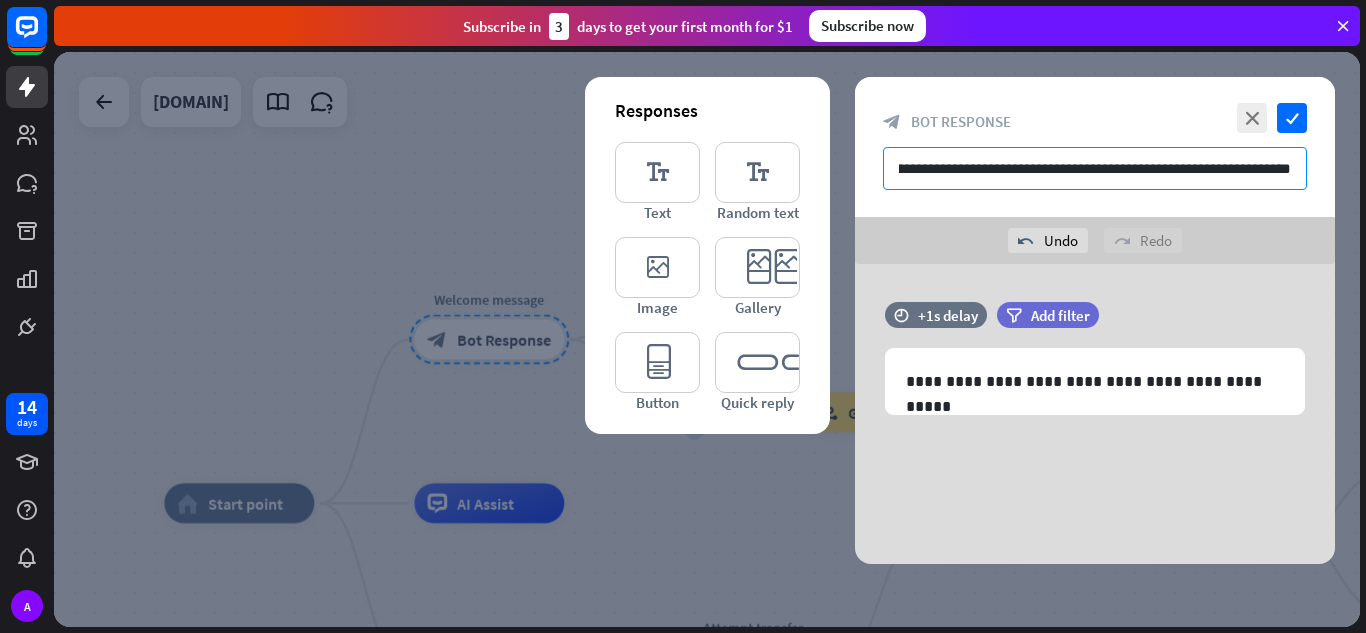 scroll, scrollTop: 0, scrollLeft: 106, axis: horizontal 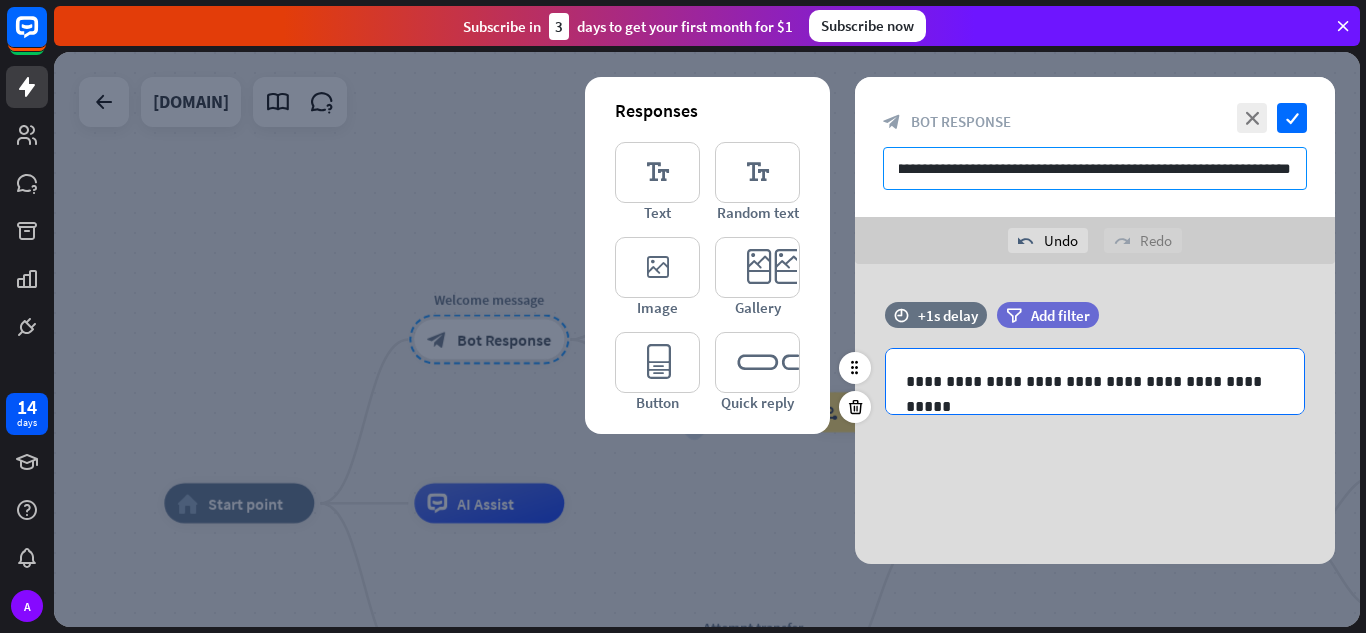 type on "**********" 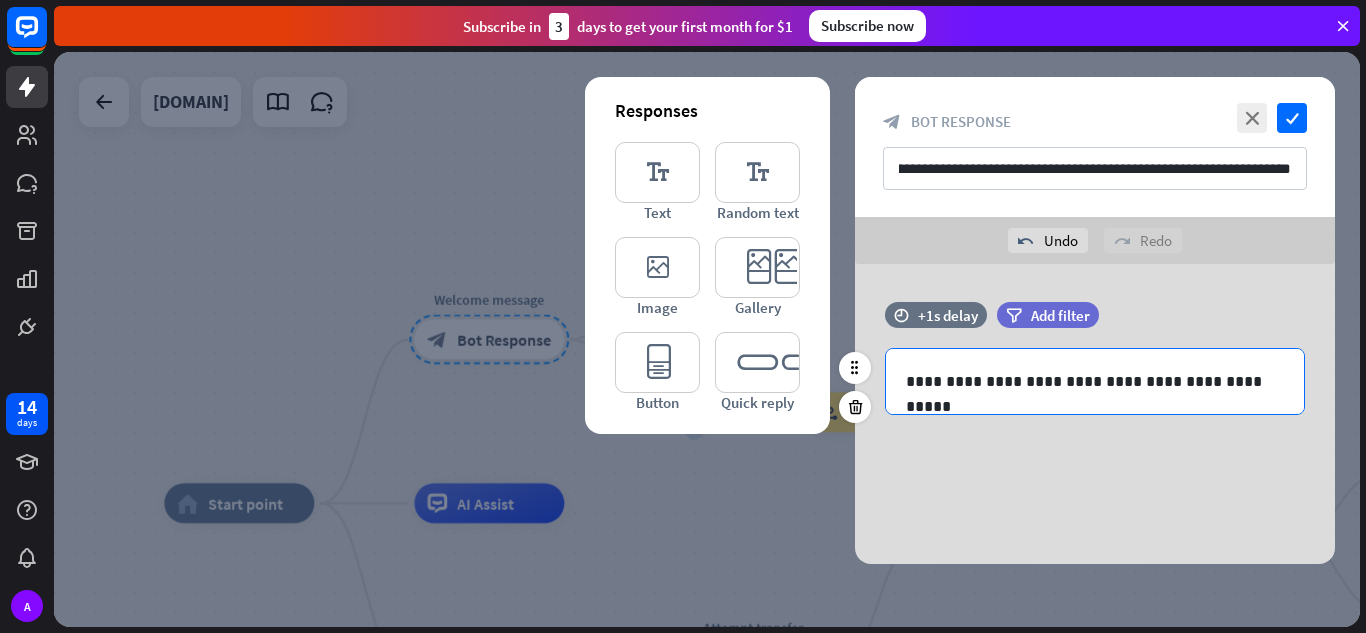 scroll, scrollTop: 0, scrollLeft: 0, axis: both 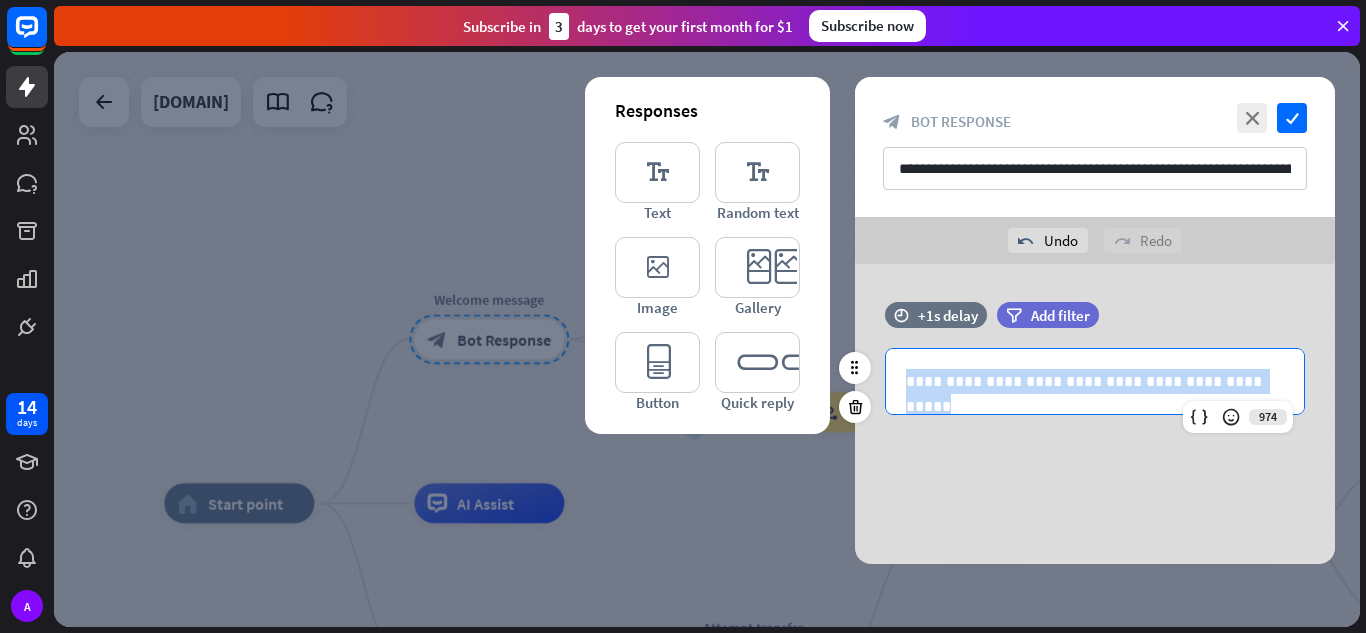 drag, startPoint x: 908, startPoint y: 390, endPoint x: 1289, endPoint y: 365, distance: 381.81934 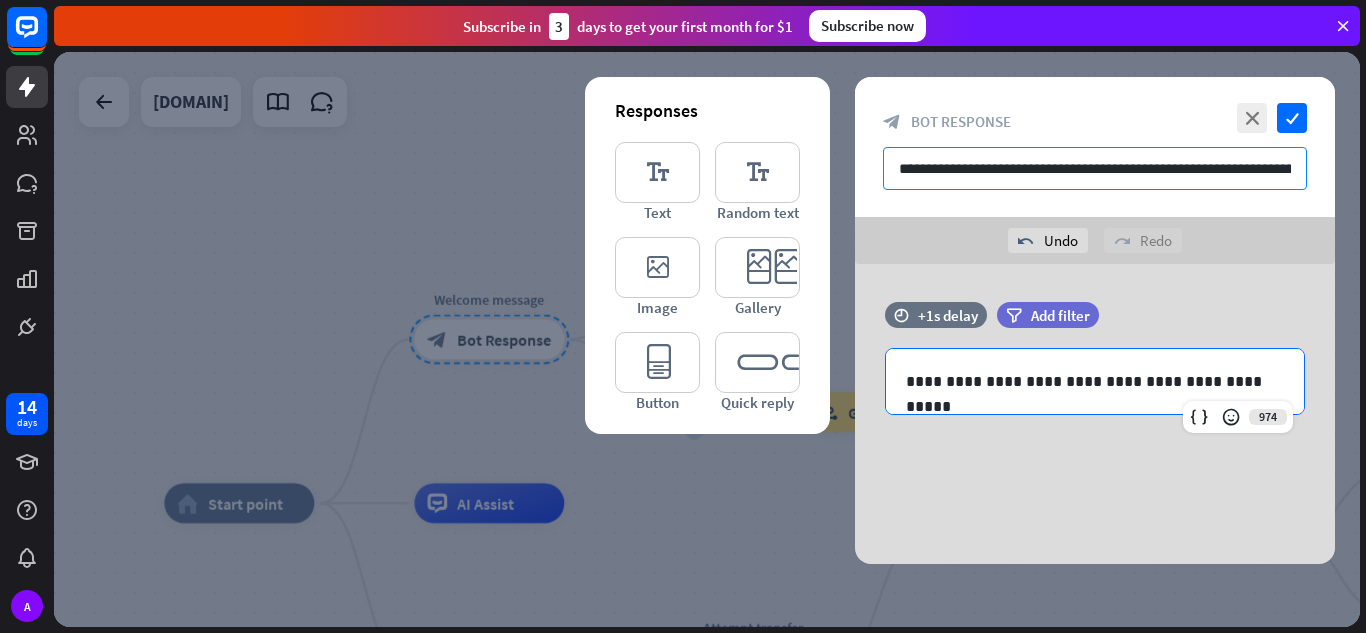 click on "**********" at bounding box center (1095, 168) 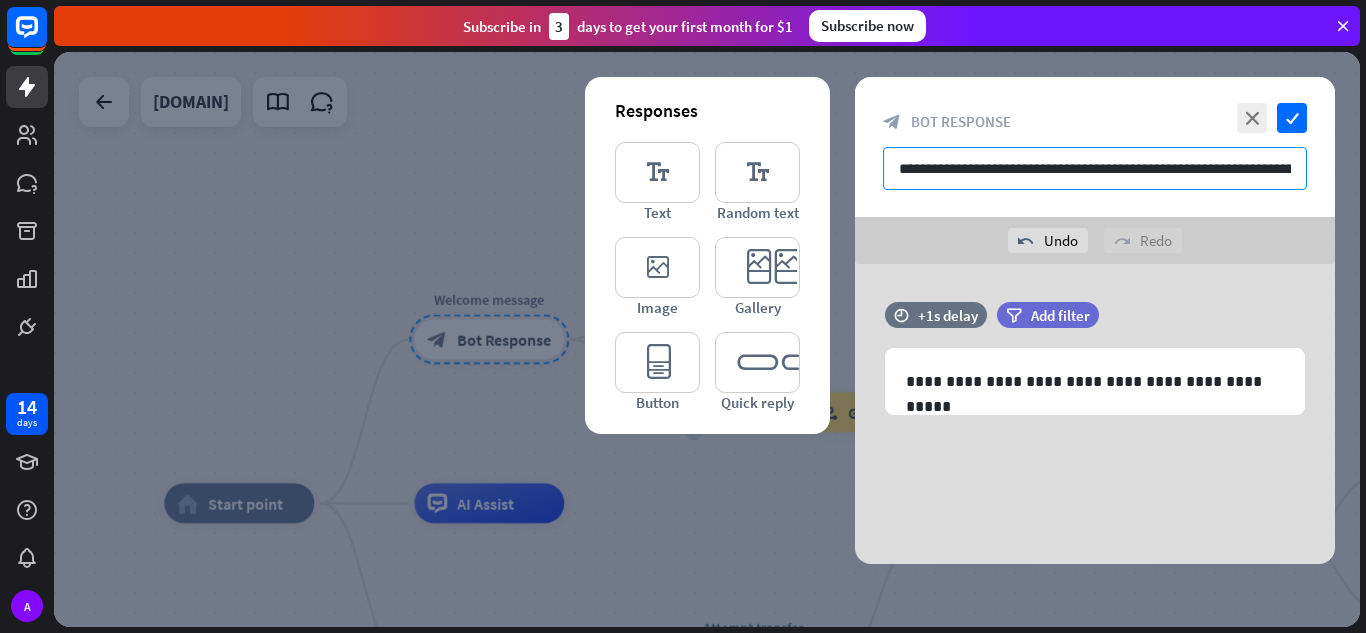 click on "**********" at bounding box center (1095, 168) 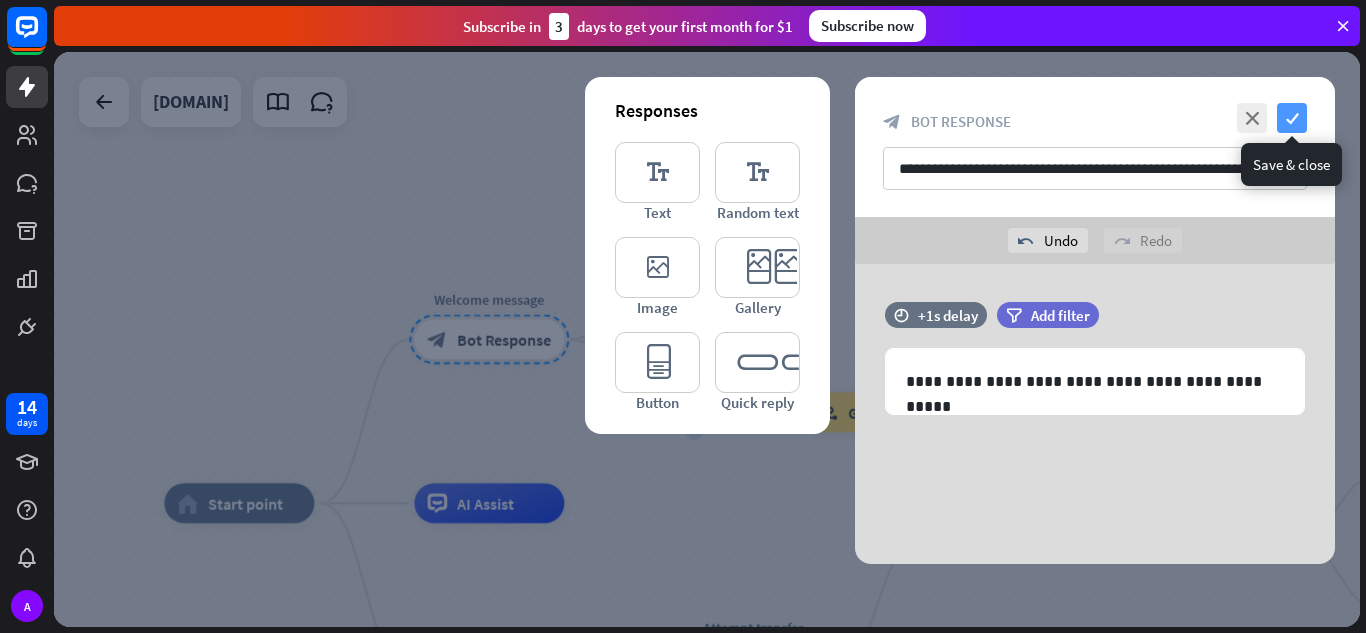 click on "check" at bounding box center (1292, 118) 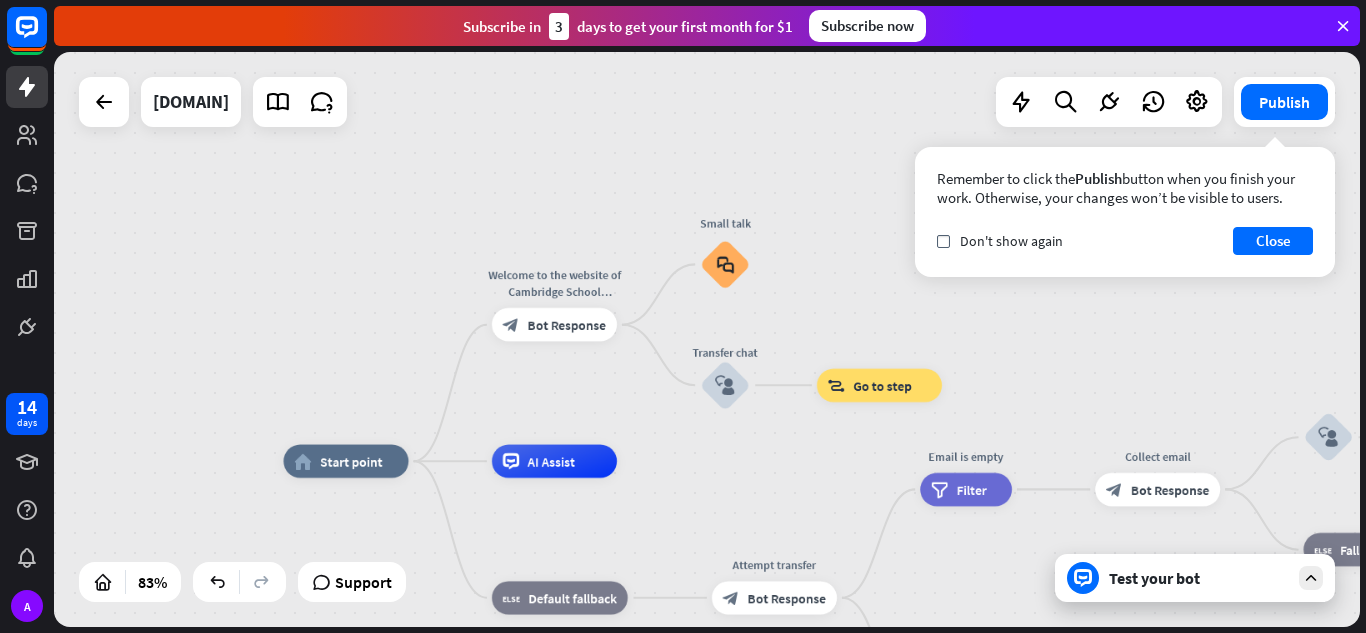 click on "Test your bot" at bounding box center (1195, 578) 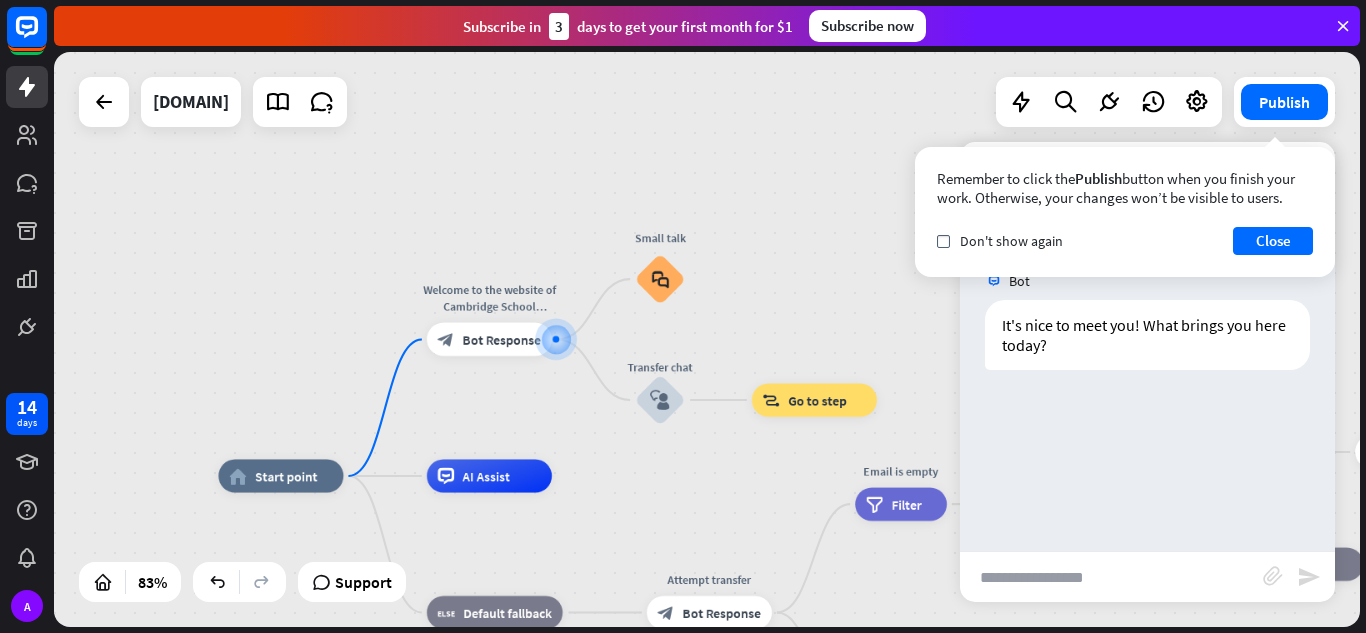 click on "Remember to click the
Publish
button when you finish your work. Otherwise, your changes won’t
be visible to users.
check   Don't show again    Close" at bounding box center (1125, 212) 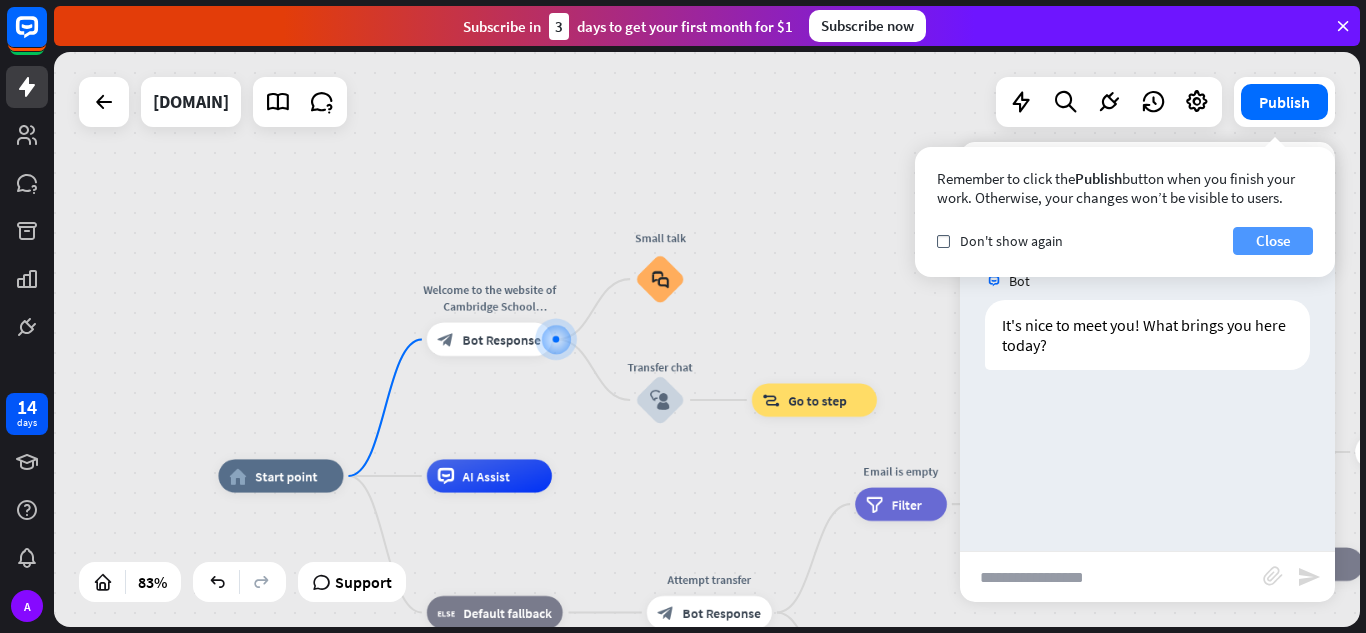 click on "Close" at bounding box center [1273, 241] 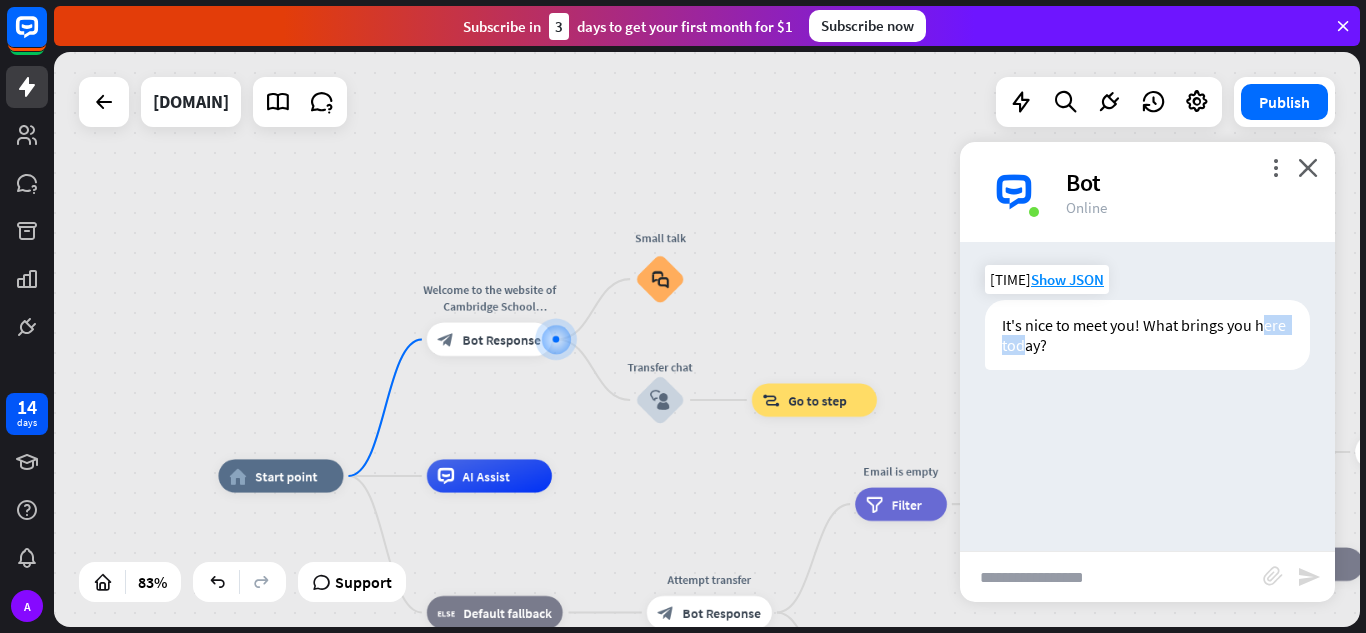 drag, startPoint x: 1026, startPoint y: 339, endPoint x: 1261, endPoint y: 316, distance: 236.12285 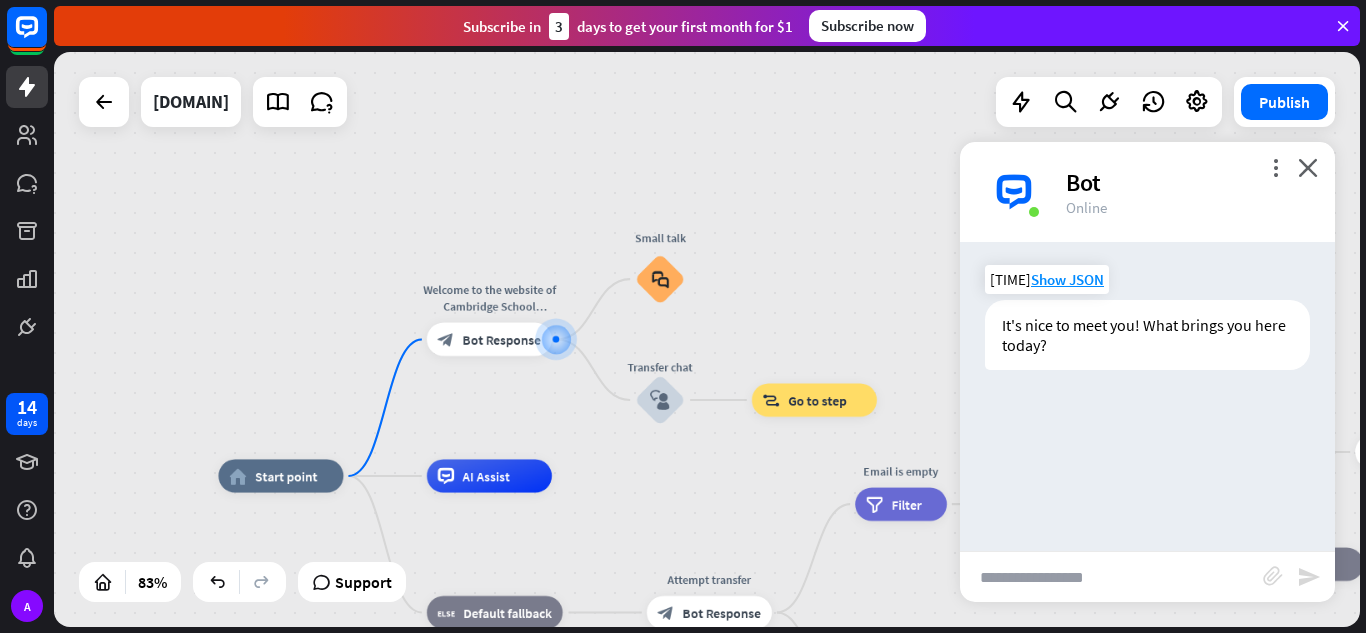 click on "It's nice to meet you! What brings you here today?" at bounding box center [1147, 335] 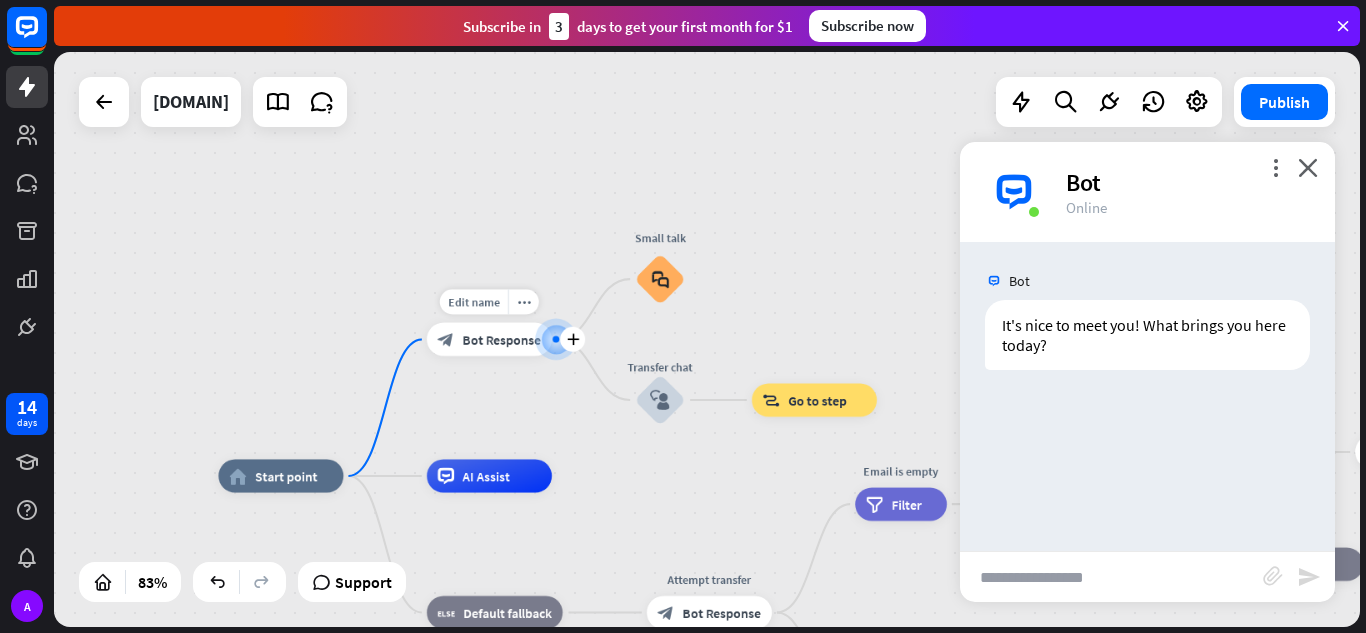 click at bounding box center (556, 340) 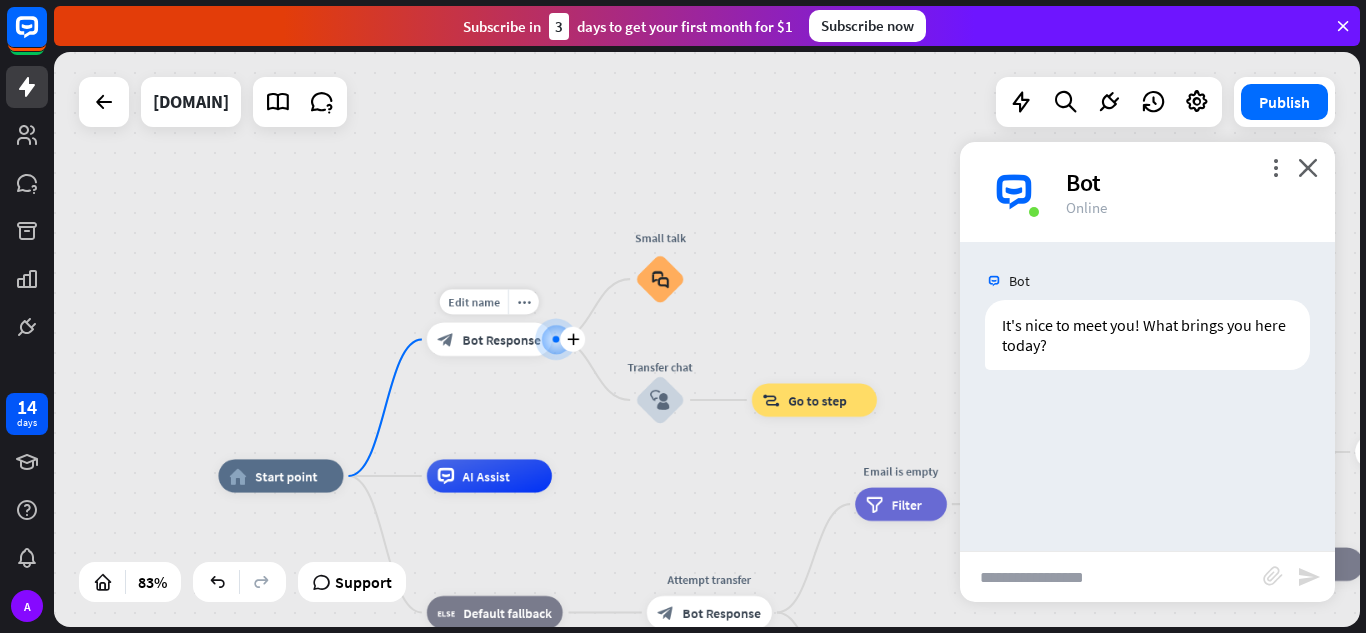 click at bounding box center (556, 339) 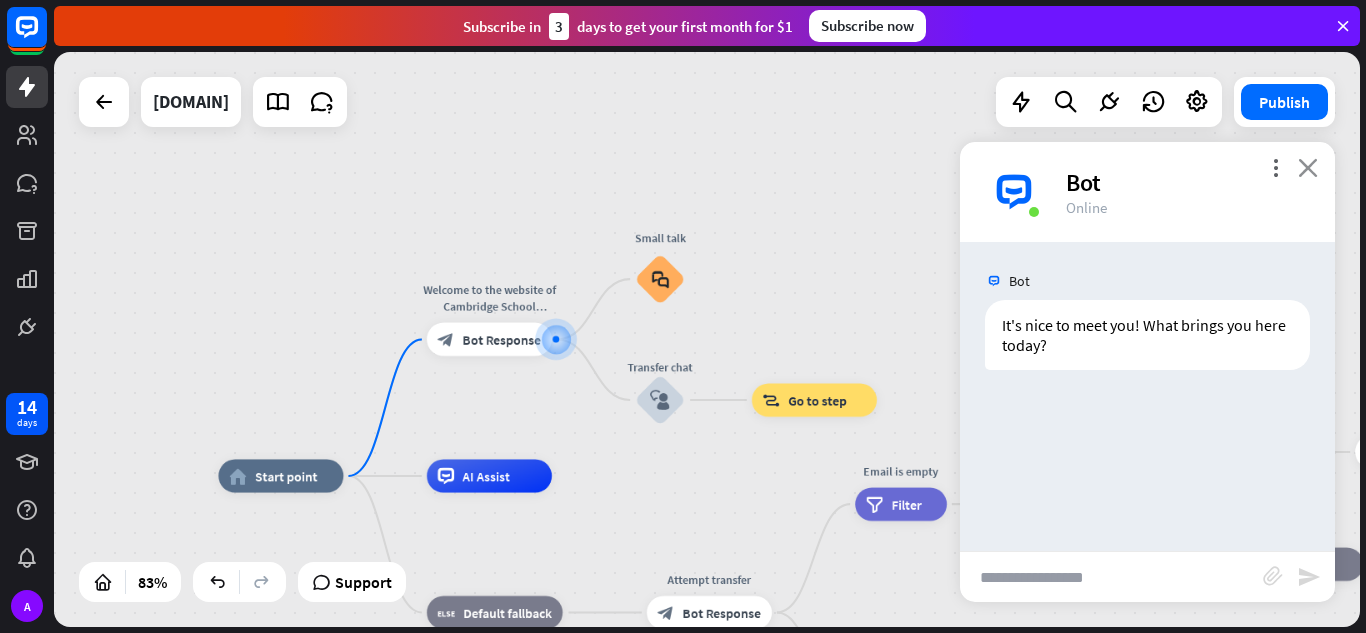click on "close" at bounding box center [1308, 167] 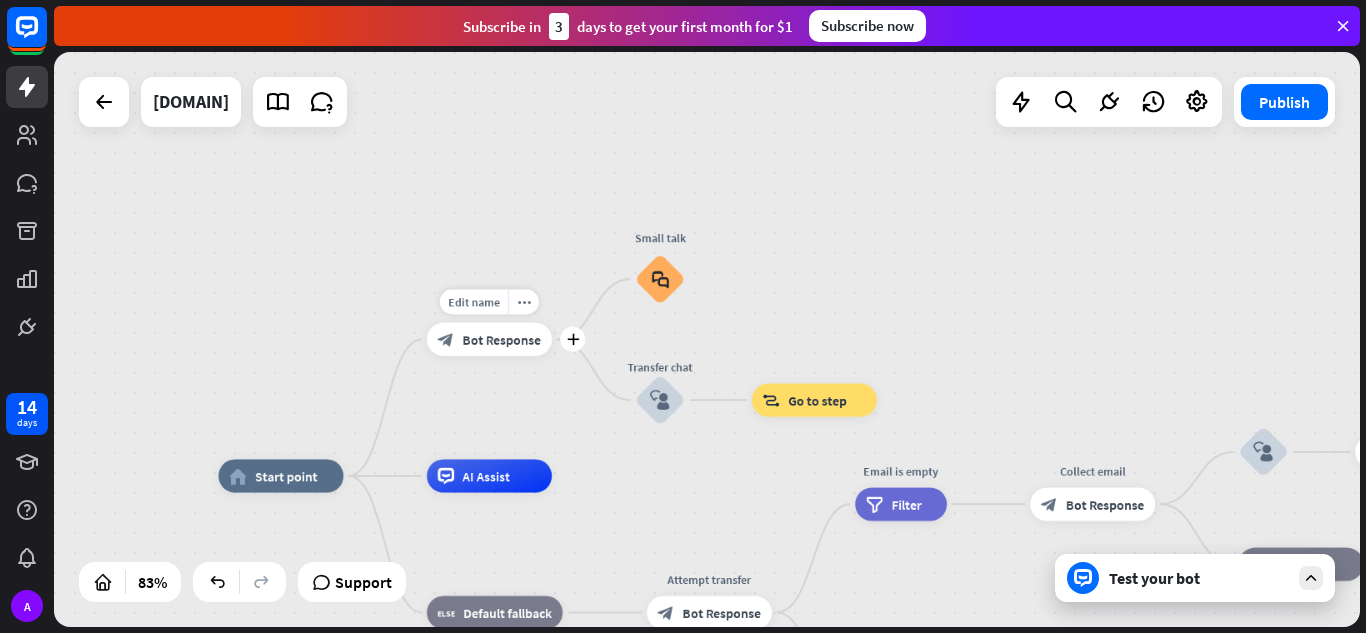 click on "block_bot_response   Bot Response" at bounding box center (489, 339) 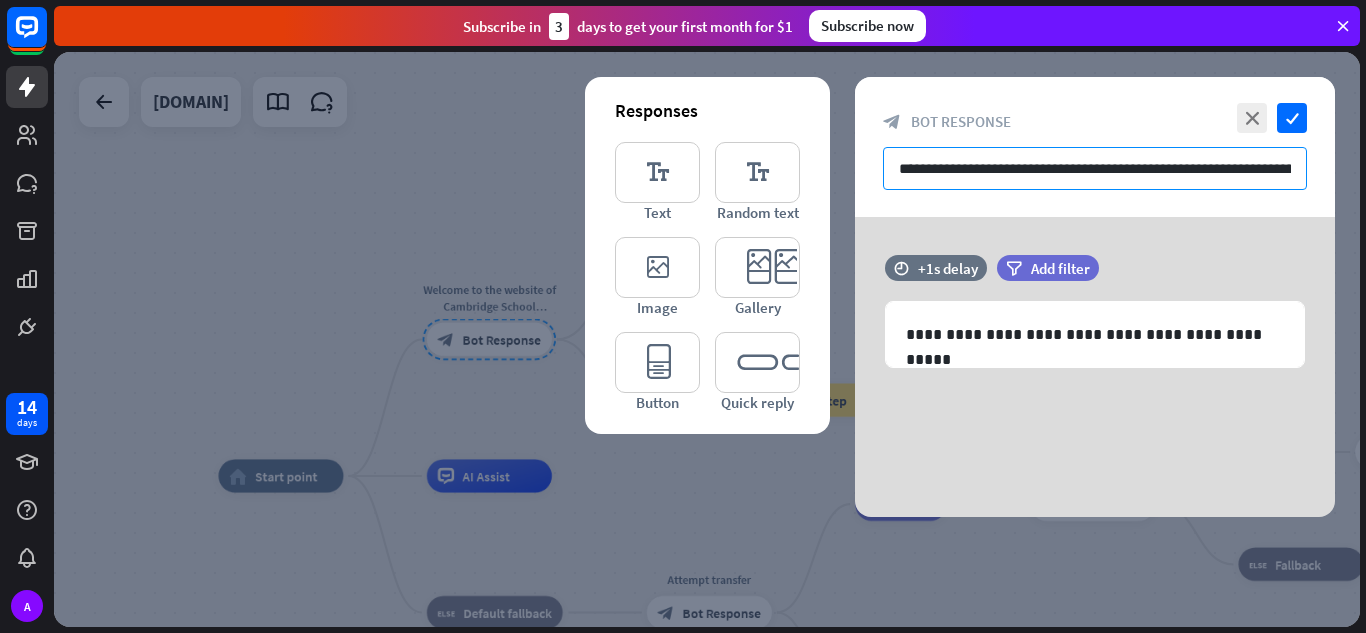 scroll, scrollTop: 0, scrollLeft: 104, axis: horizontal 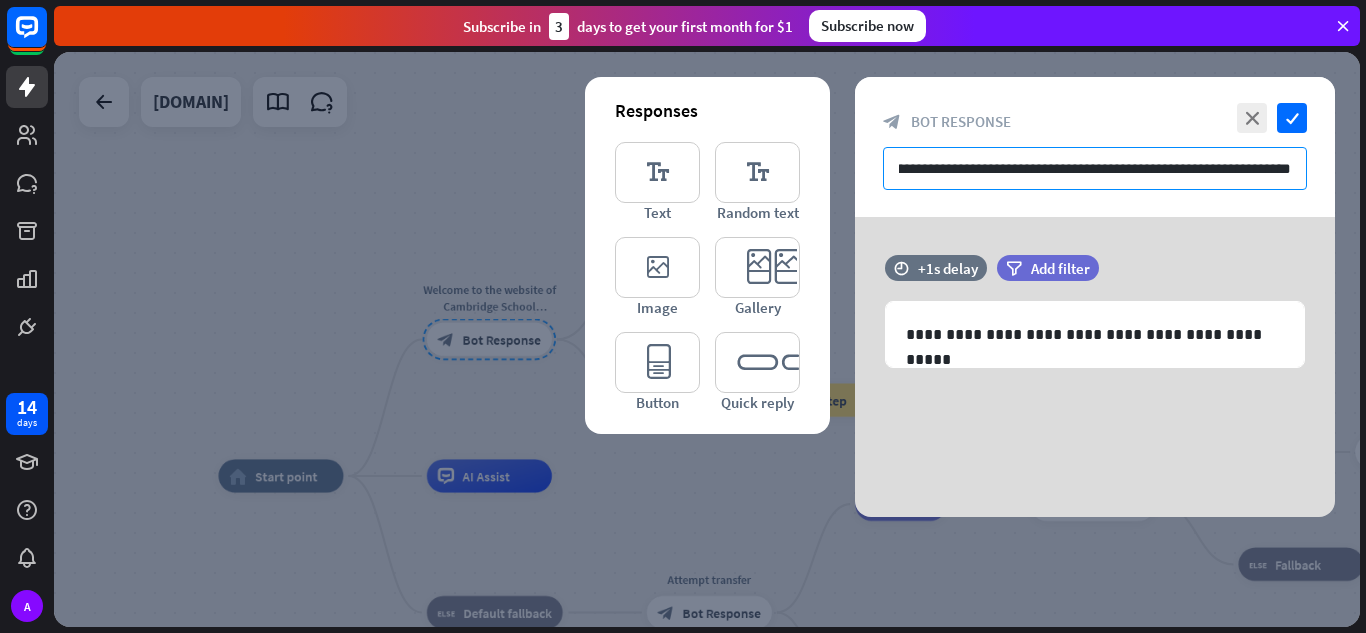 drag, startPoint x: 897, startPoint y: 174, endPoint x: 1292, endPoint y: 173, distance: 395.00125 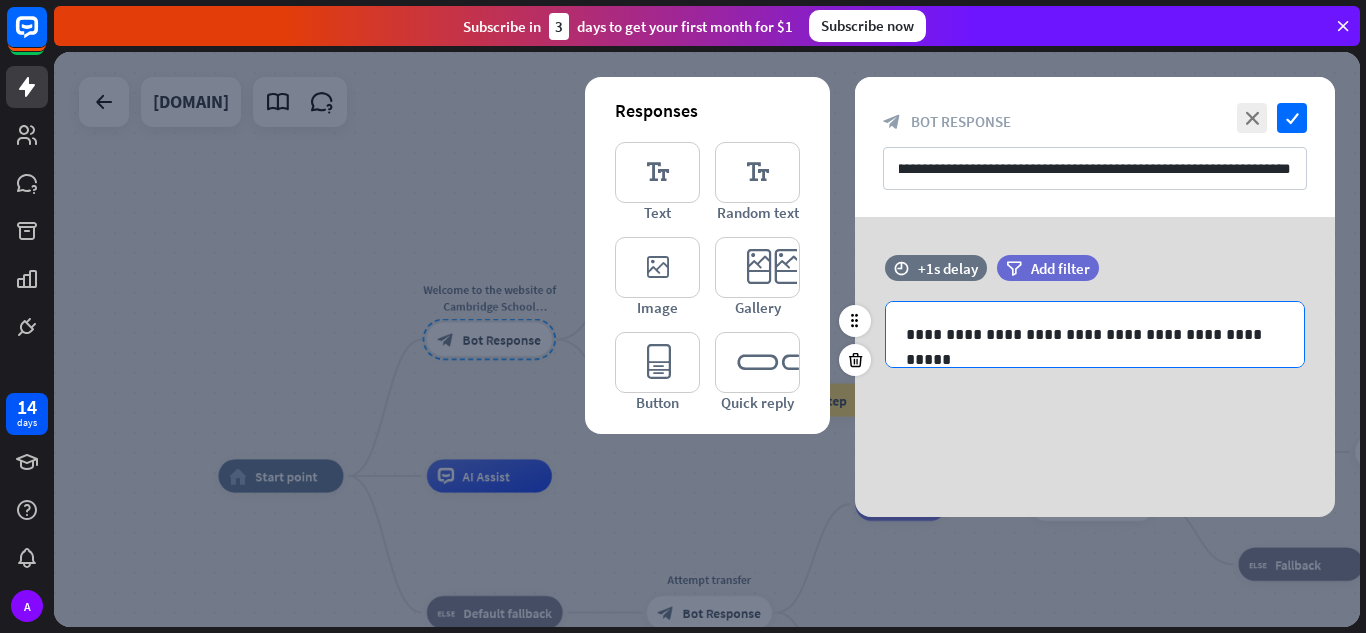 scroll, scrollTop: 0, scrollLeft: 0, axis: both 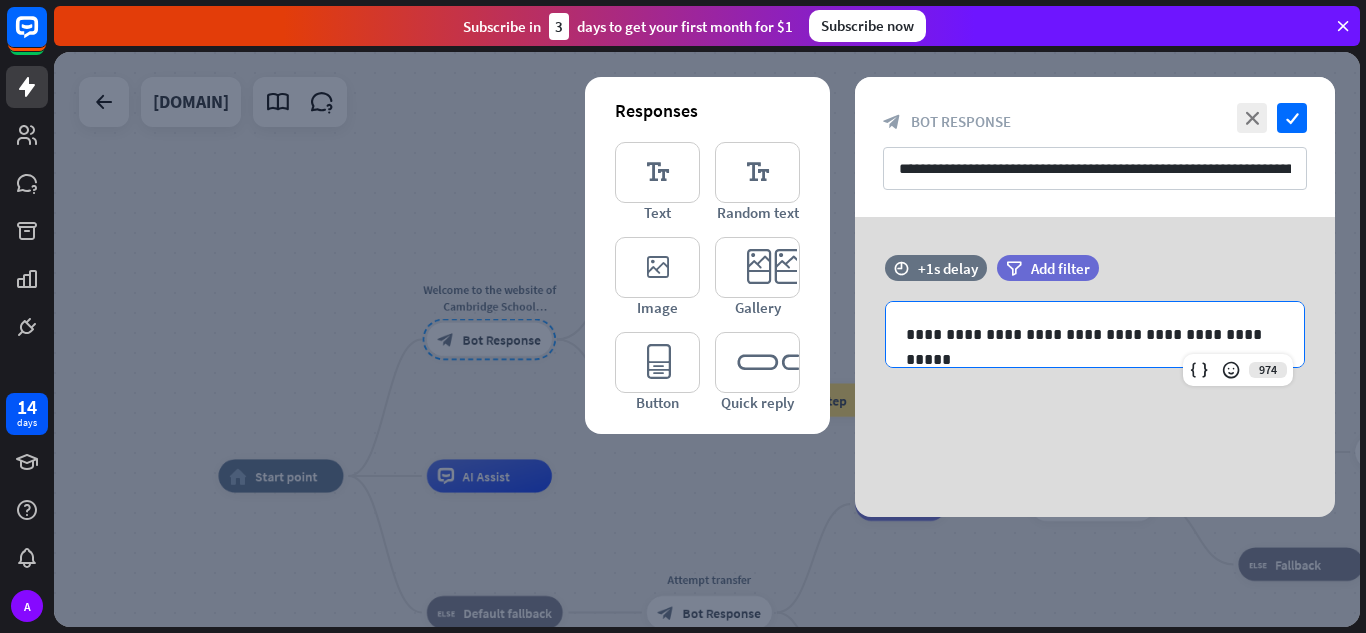 drag, startPoint x: 1249, startPoint y: 323, endPoint x: 808, endPoint y: 355, distance: 442.1595 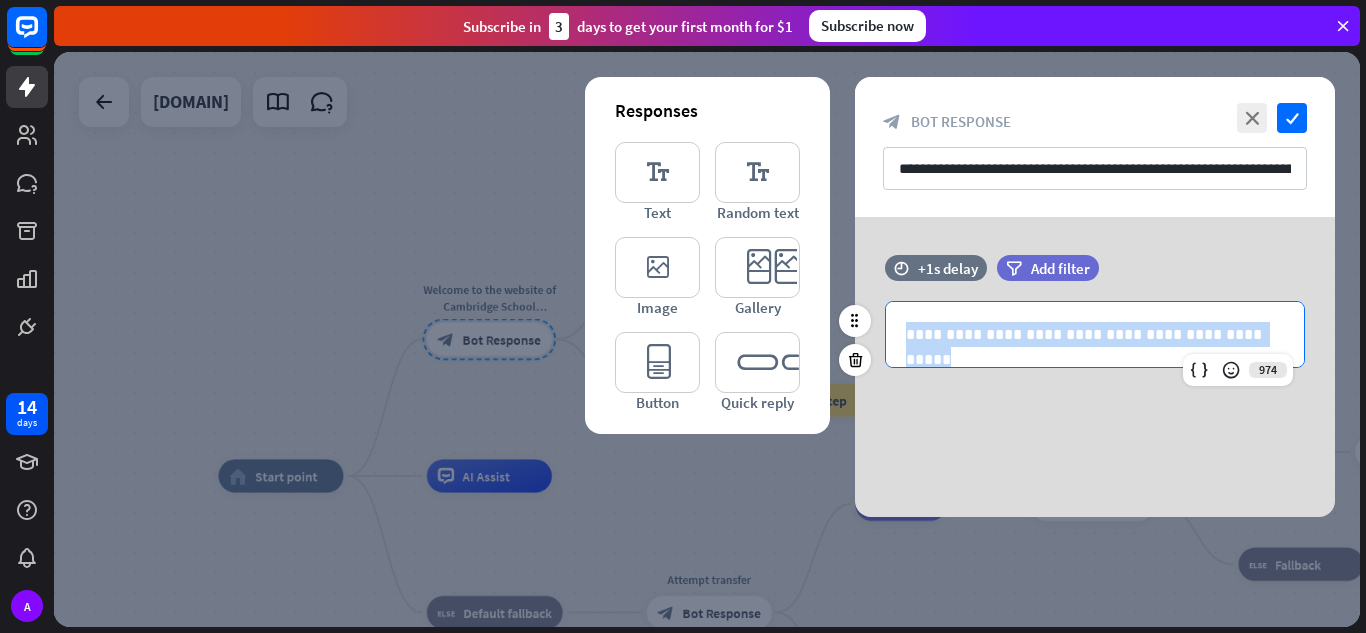 drag, startPoint x: 903, startPoint y: 338, endPoint x: 1283, endPoint y: 292, distance: 382.77408 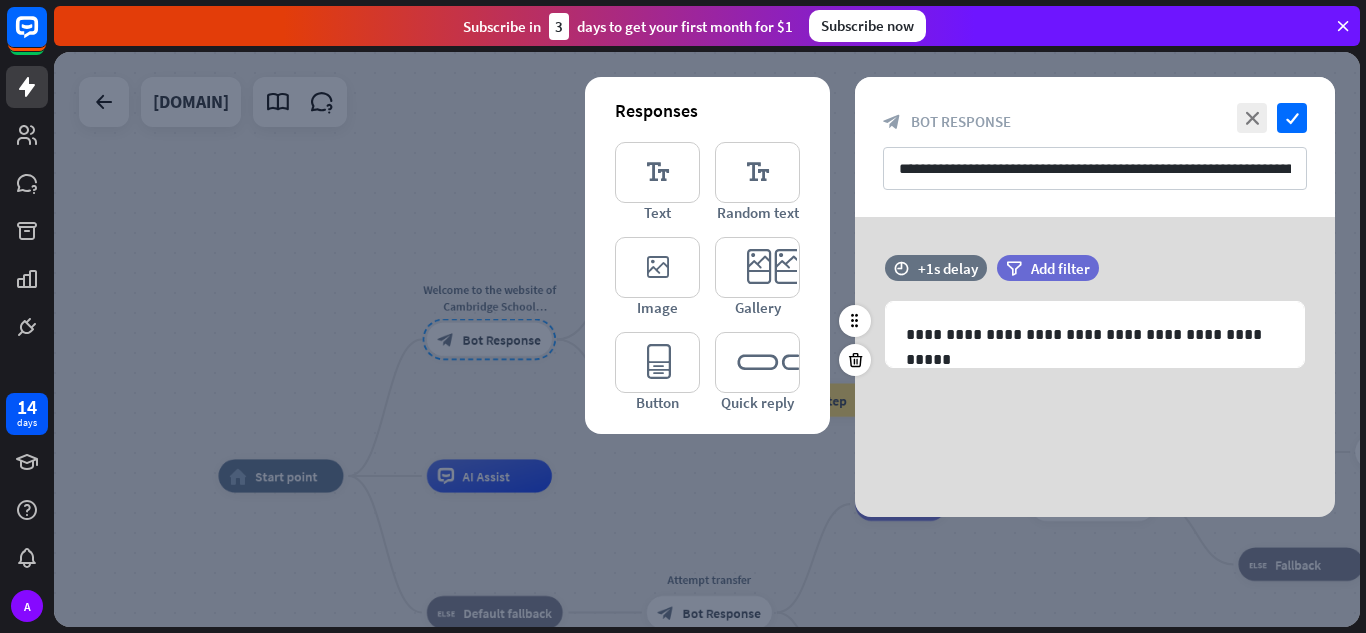 drag, startPoint x: 1180, startPoint y: 327, endPoint x: 1241, endPoint y: 274, distance: 80.80842 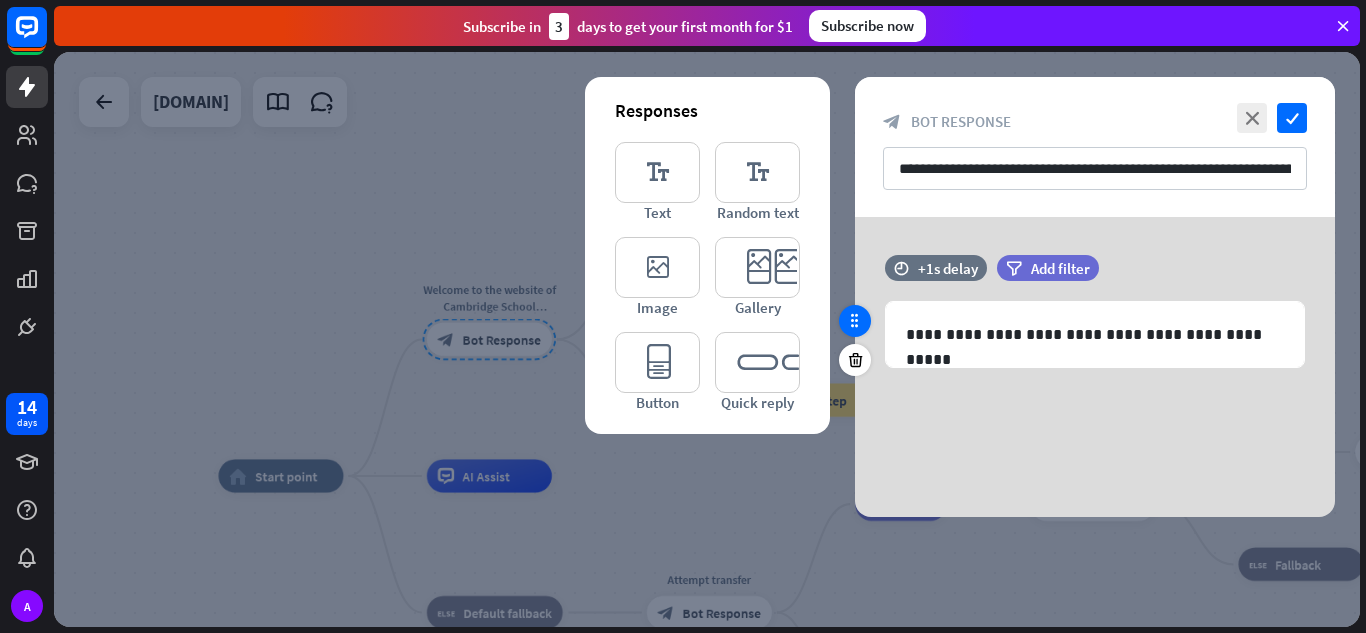 click at bounding box center [855, 321] 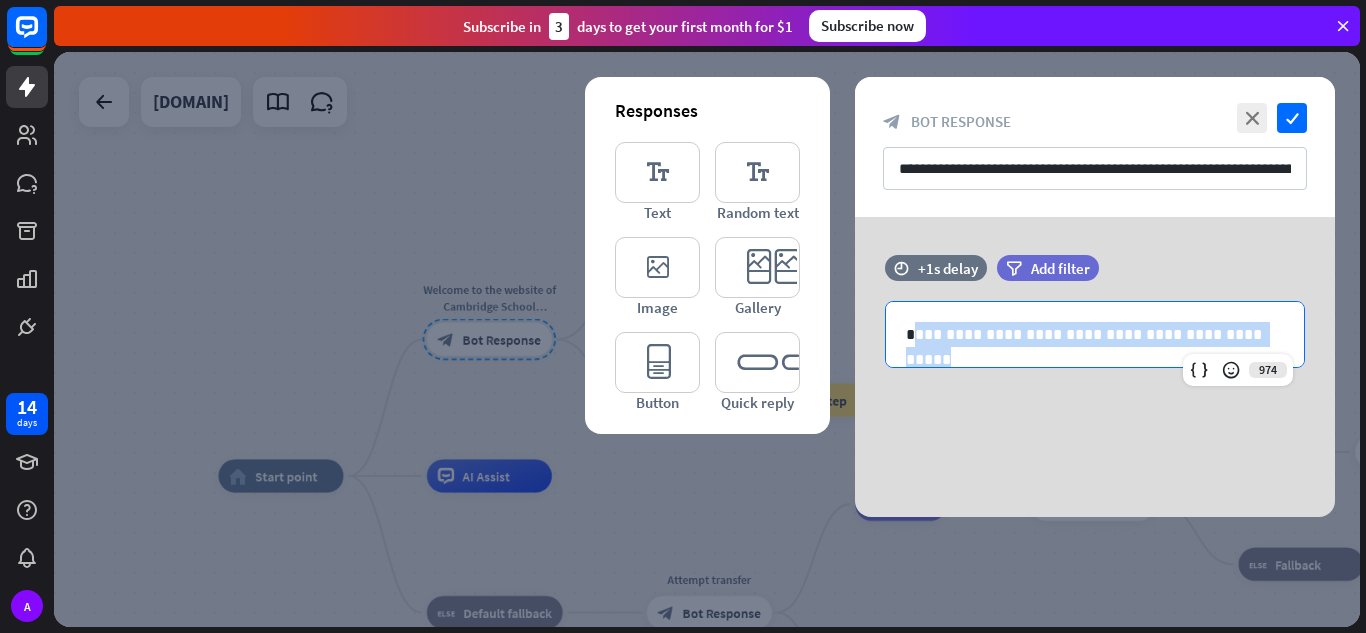 drag, startPoint x: 910, startPoint y: 340, endPoint x: 1365, endPoint y: 283, distance: 458.55643 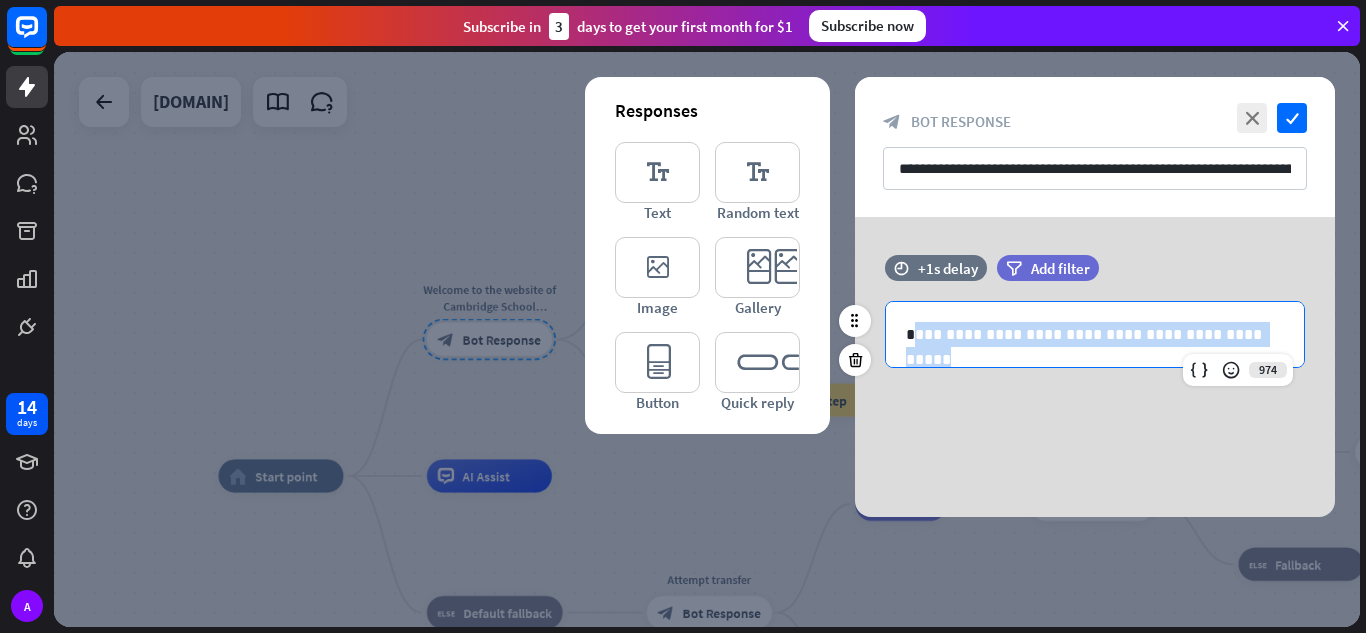 click on "**********" at bounding box center (1095, 334) 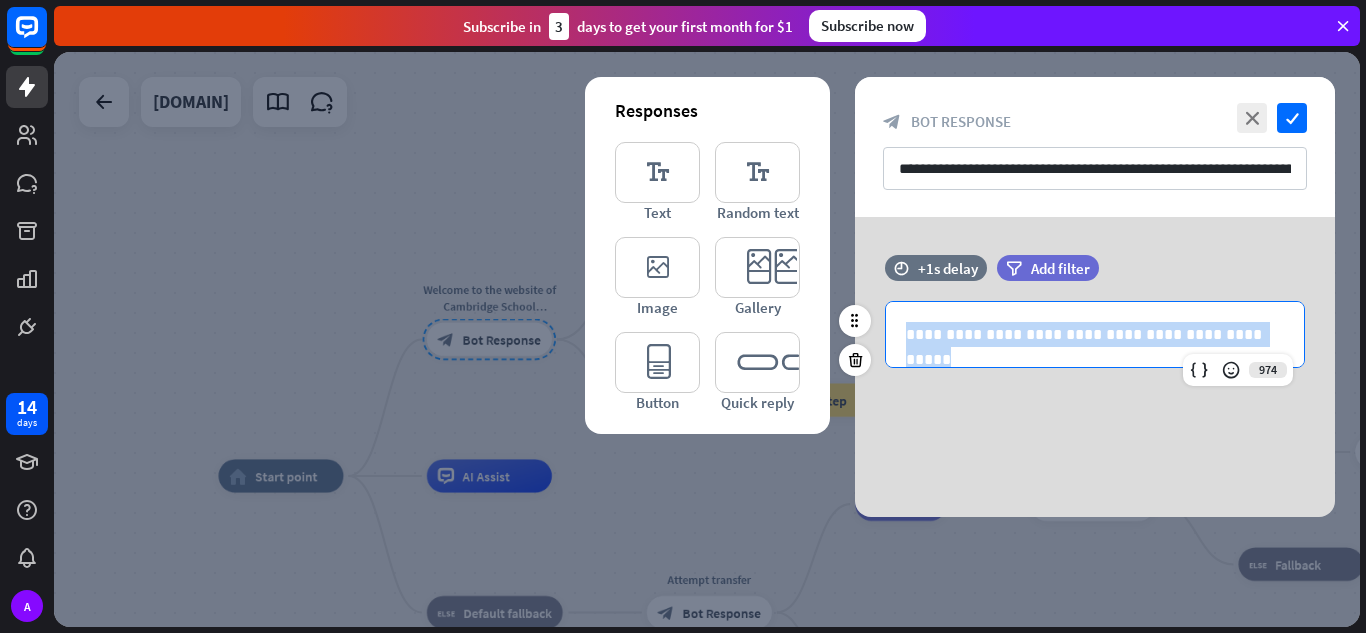 drag, startPoint x: 1256, startPoint y: 330, endPoint x: 886, endPoint y: 345, distance: 370.30392 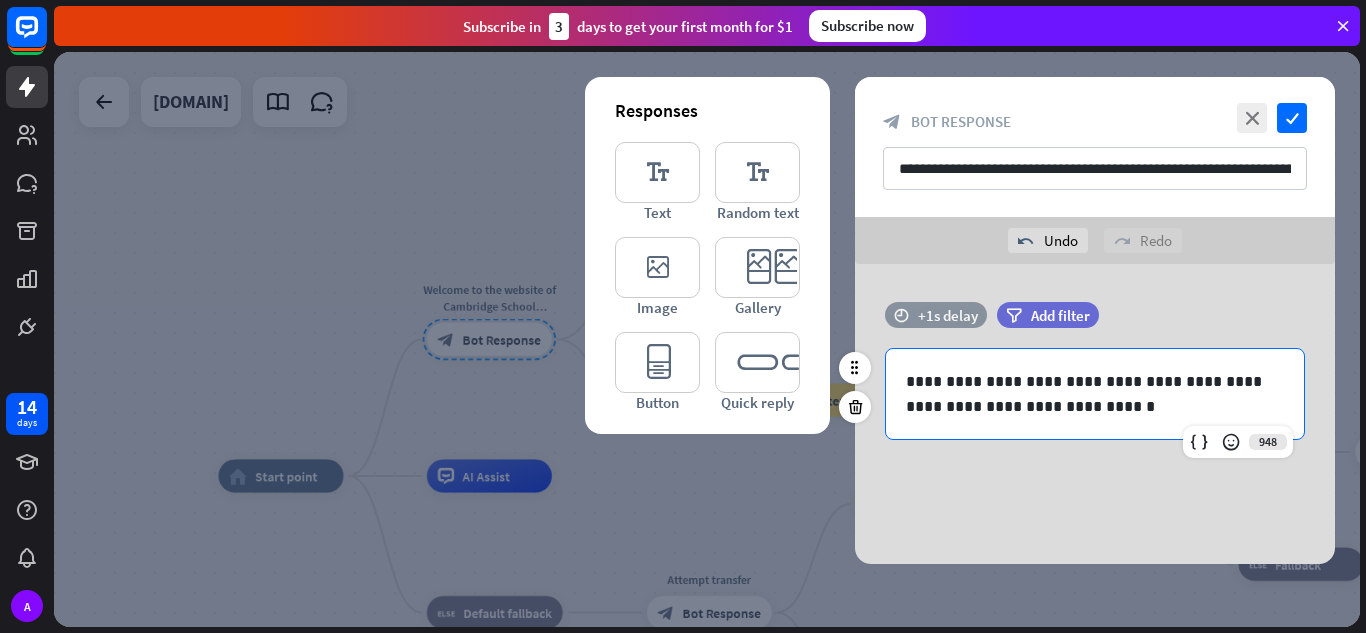 click on "+1s delay" at bounding box center (948, 315) 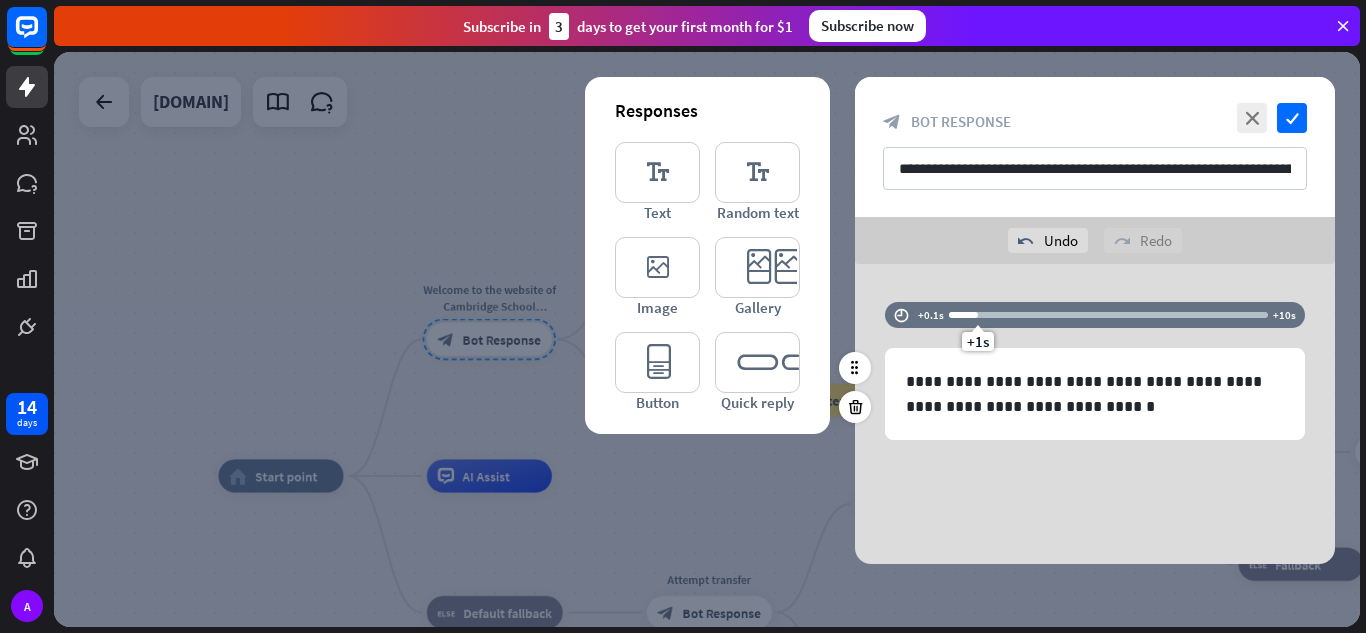 click at bounding box center (1108, 315) 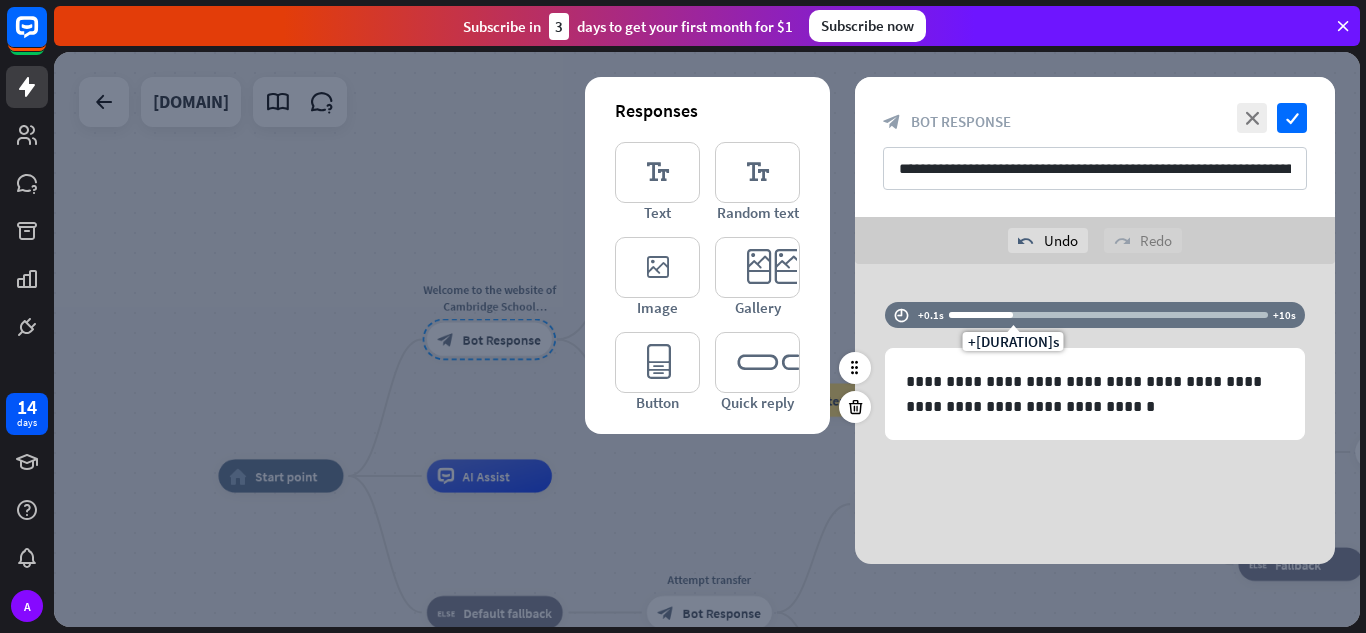 click on "+[DURATION]s" at bounding box center [1108, 315] 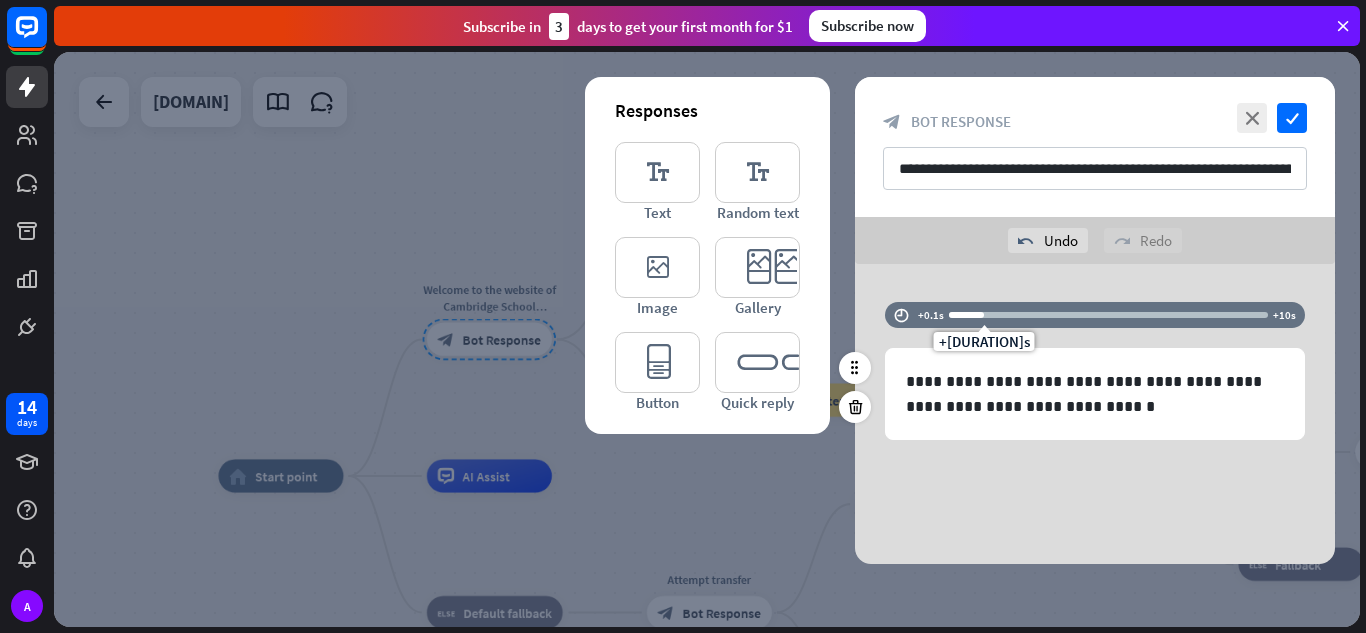 click on "+[DURATION]s" at bounding box center (1108, 315) 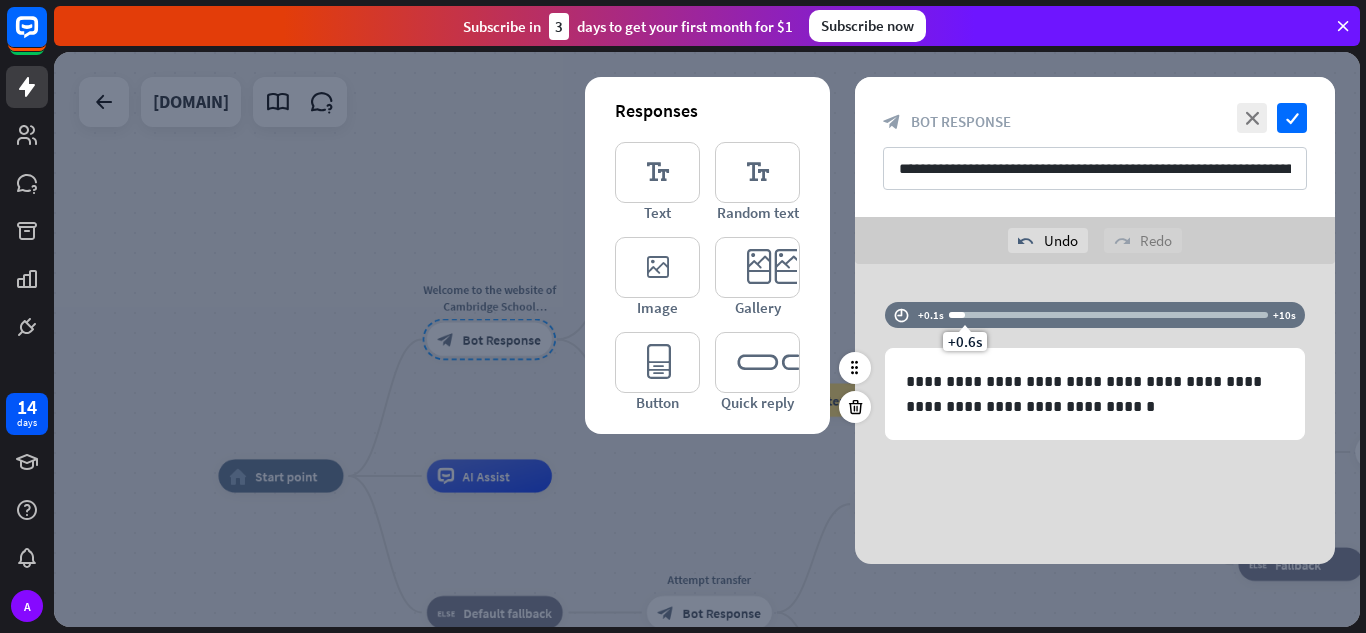 click at bounding box center (1108, 315) 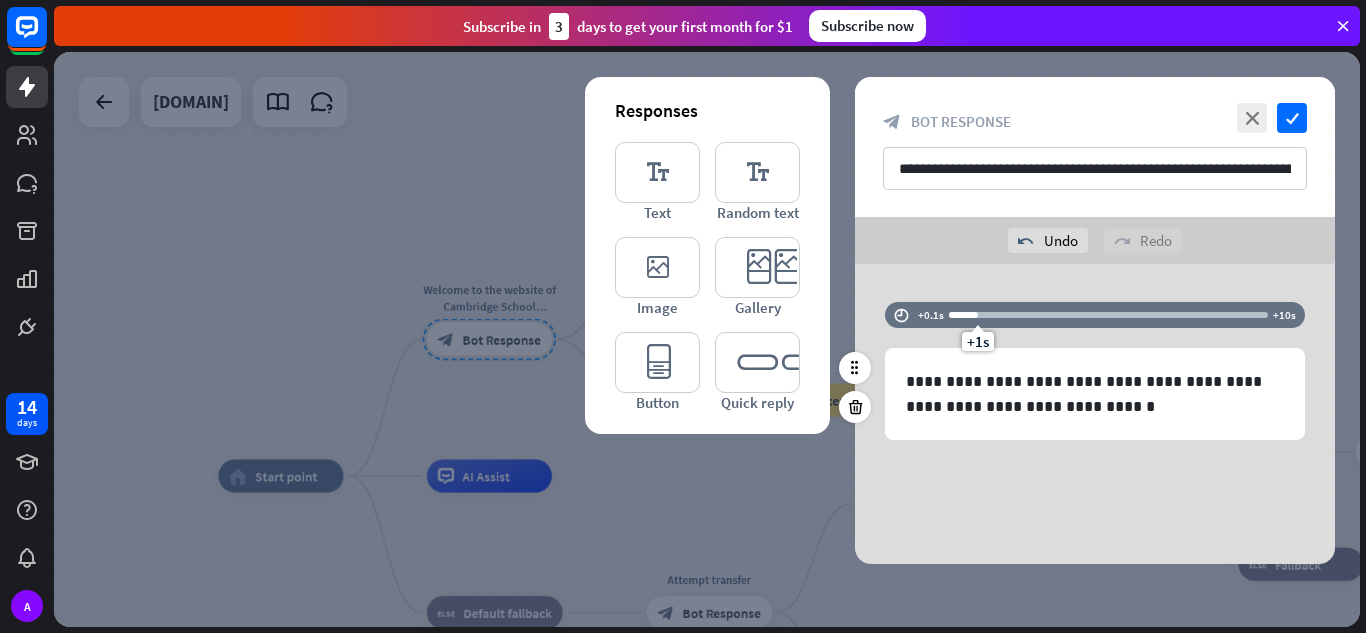 click at bounding box center [1108, 315] 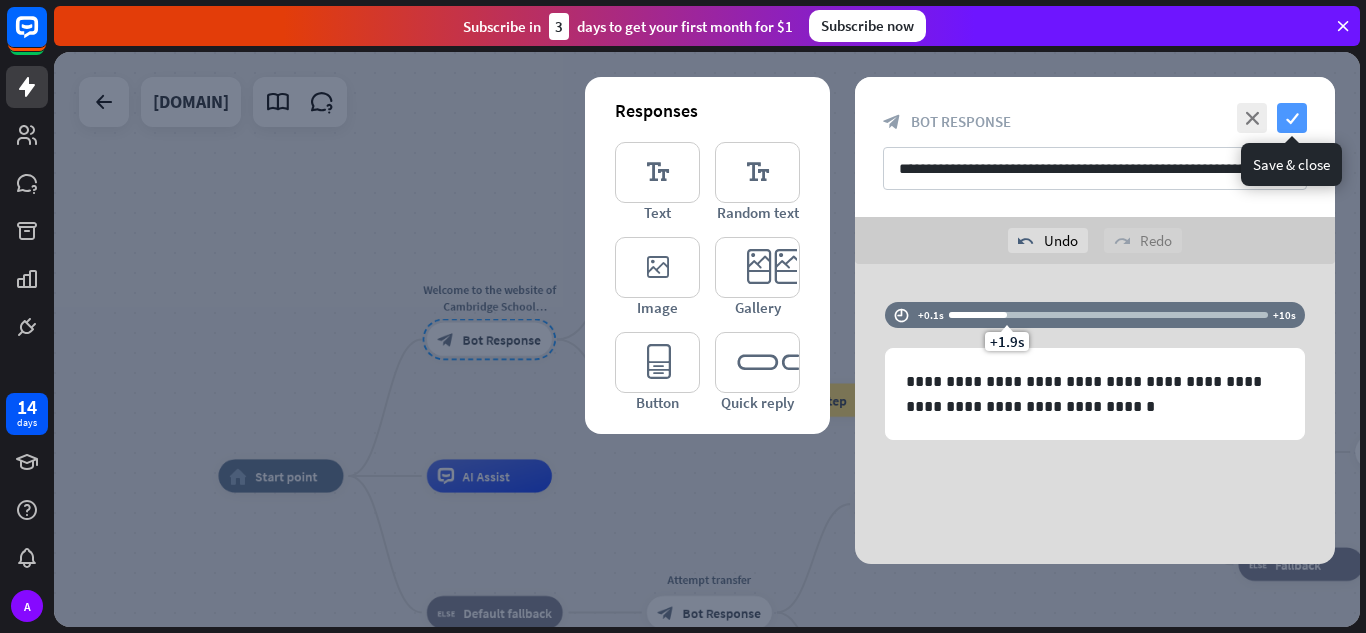 click on "check" at bounding box center [1292, 118] 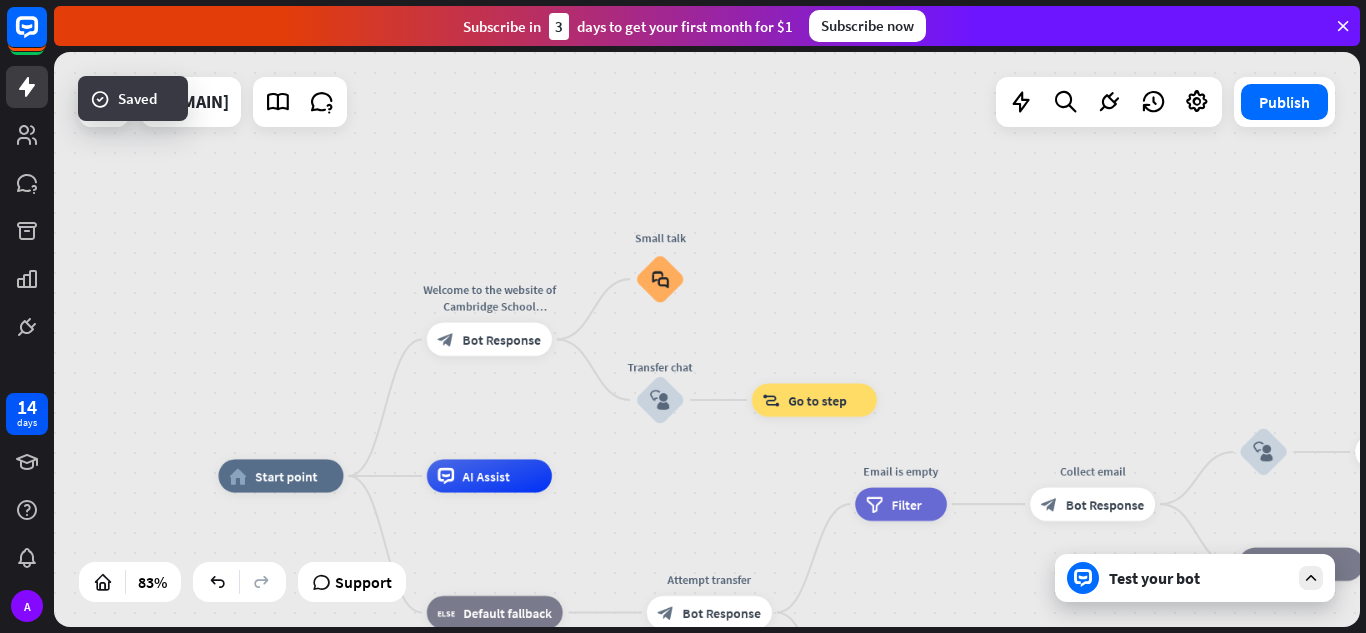 click on "Test your bot" at bounding box center (1199, 578) 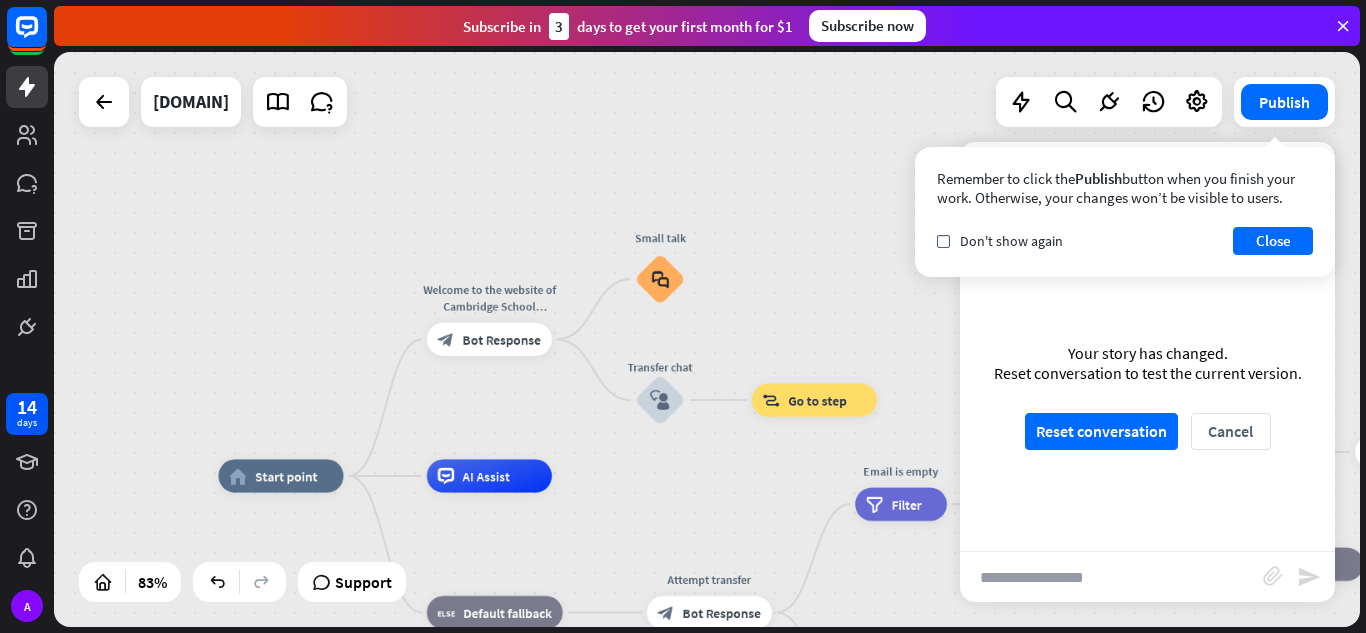 click on "Your story has changed.
Reset conversation to test the current version.
Reset conversation
Cancel" at bounding box center (1147, 396) 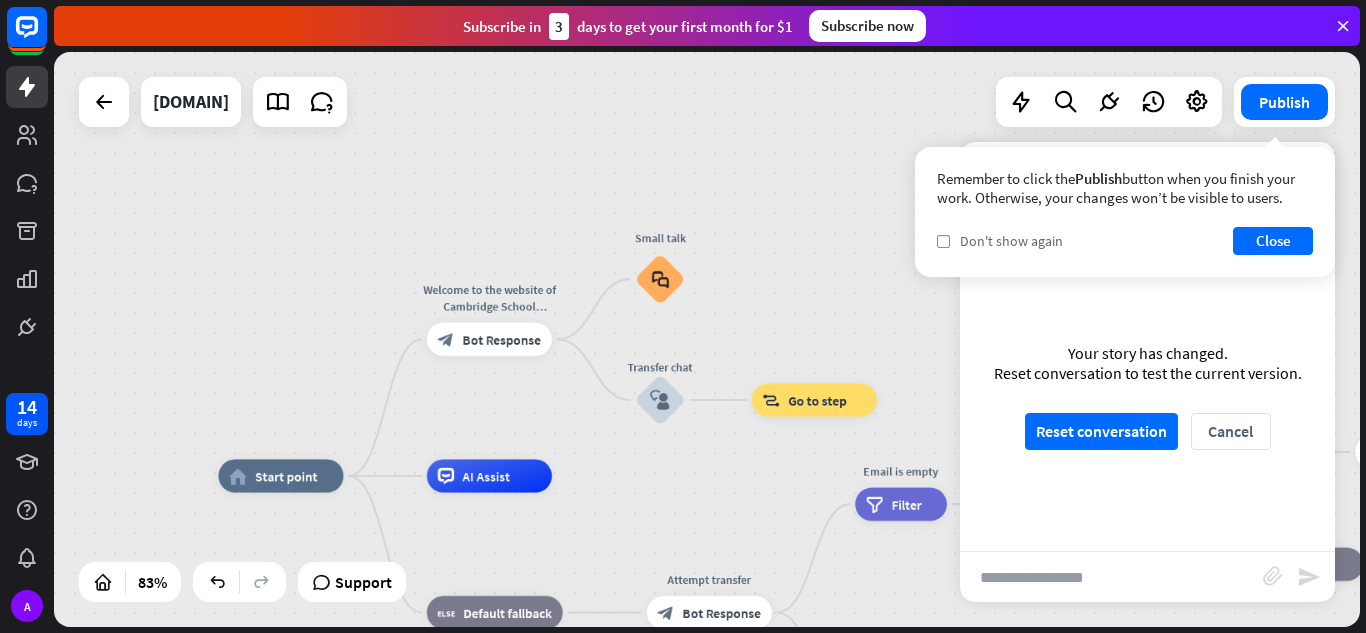click on "Don't show again" at bounding box center (1011, 241) 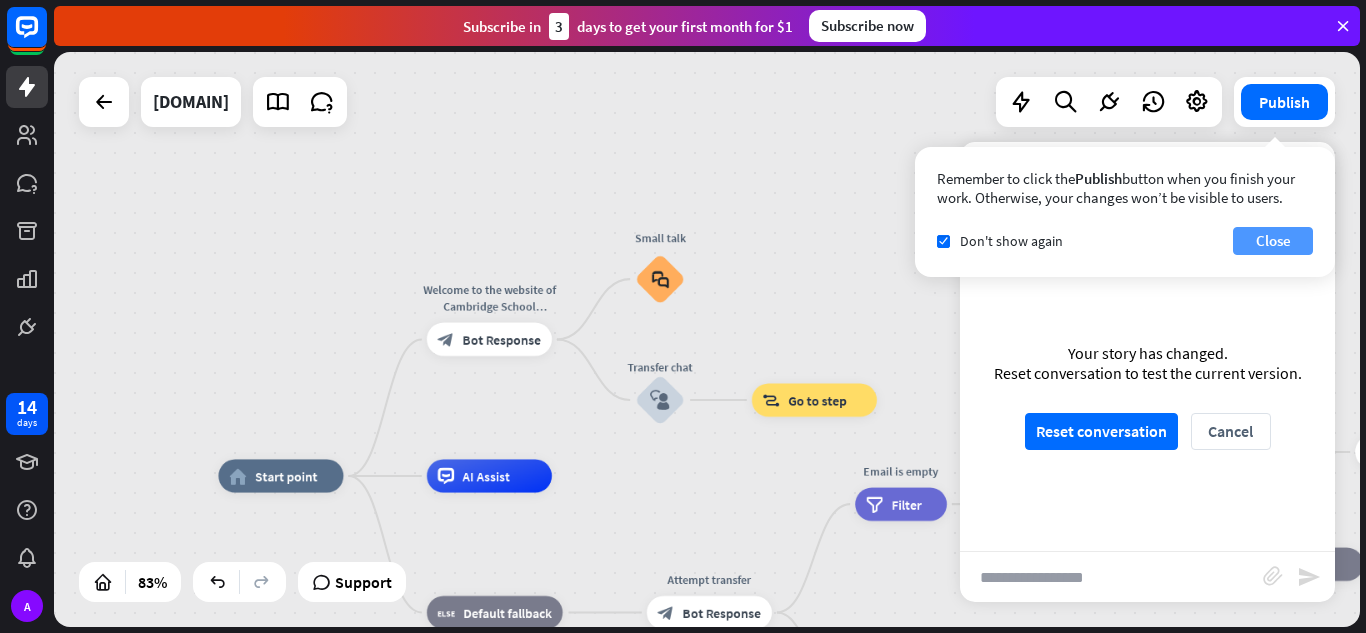 click on "Close" at bounding box center (1273, 241) 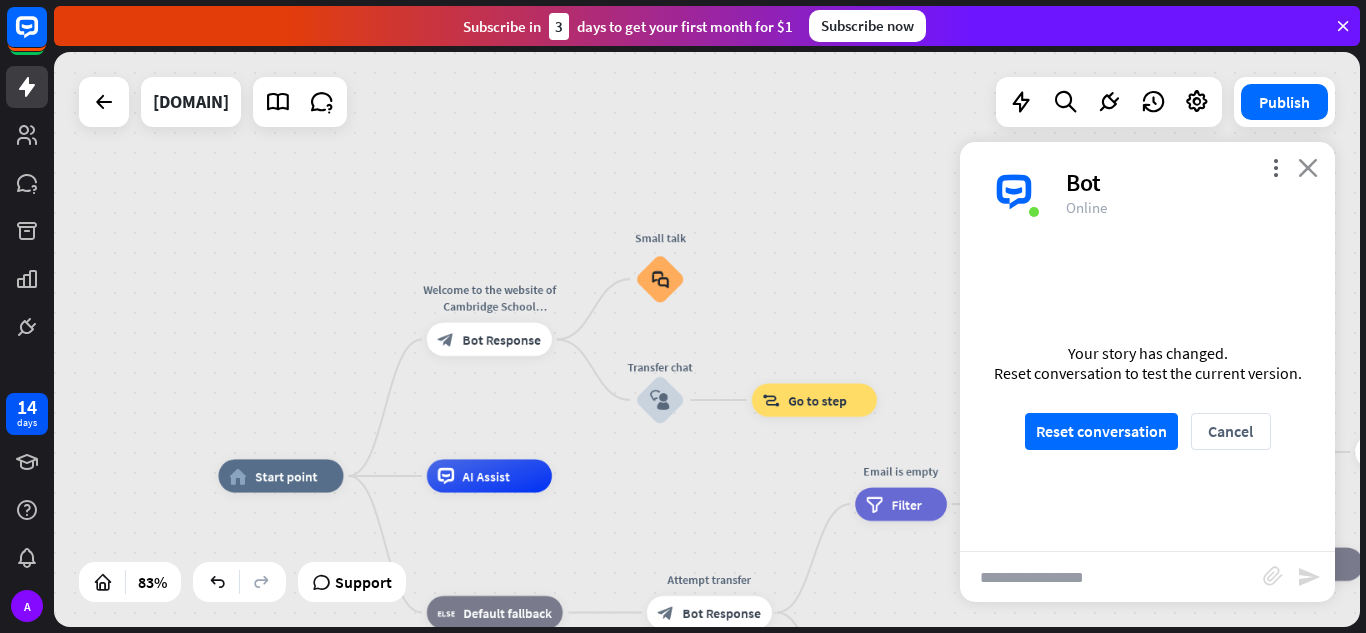 click on "close" at bounding box center (1308, 167) 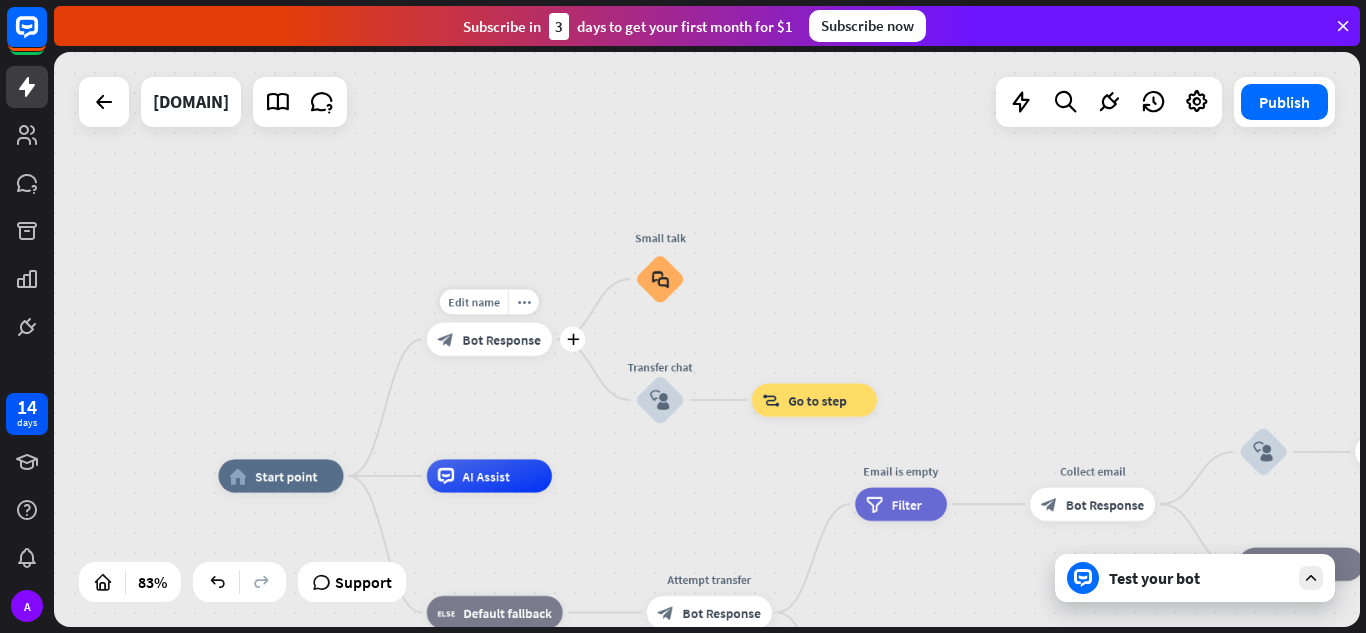 click on "block_bot_response   Bot Response" at bounding box center [489, 339] 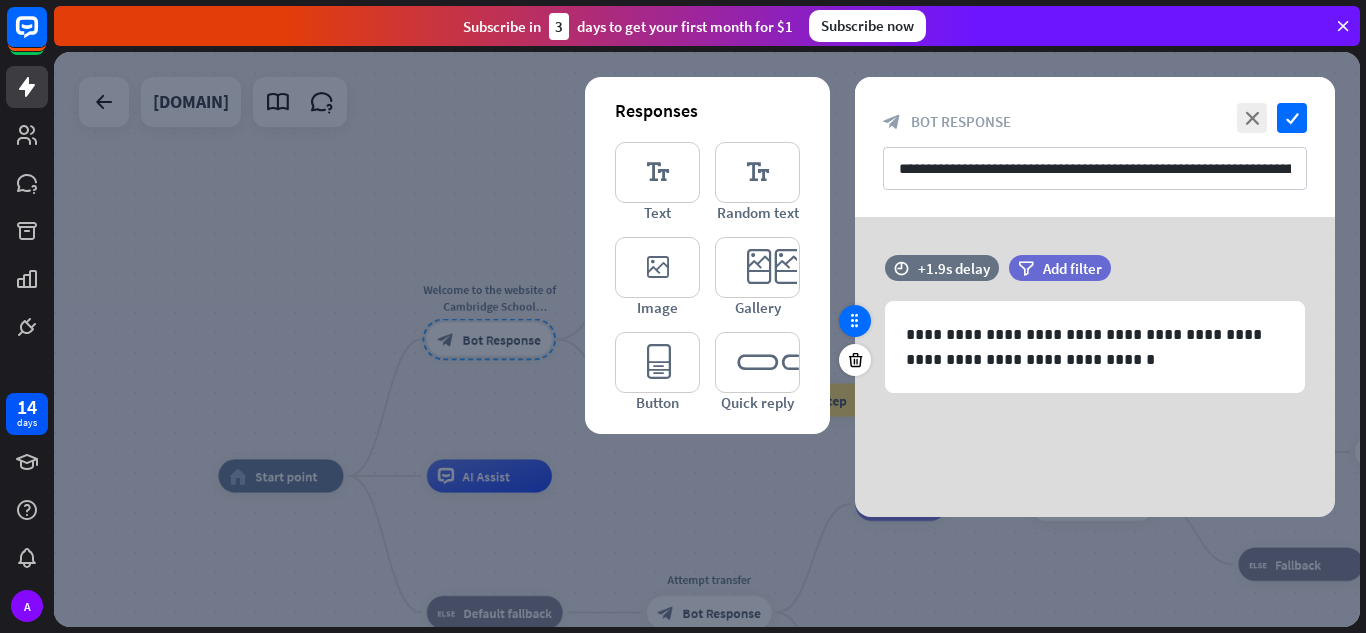 click at bounding box center (855, 321) 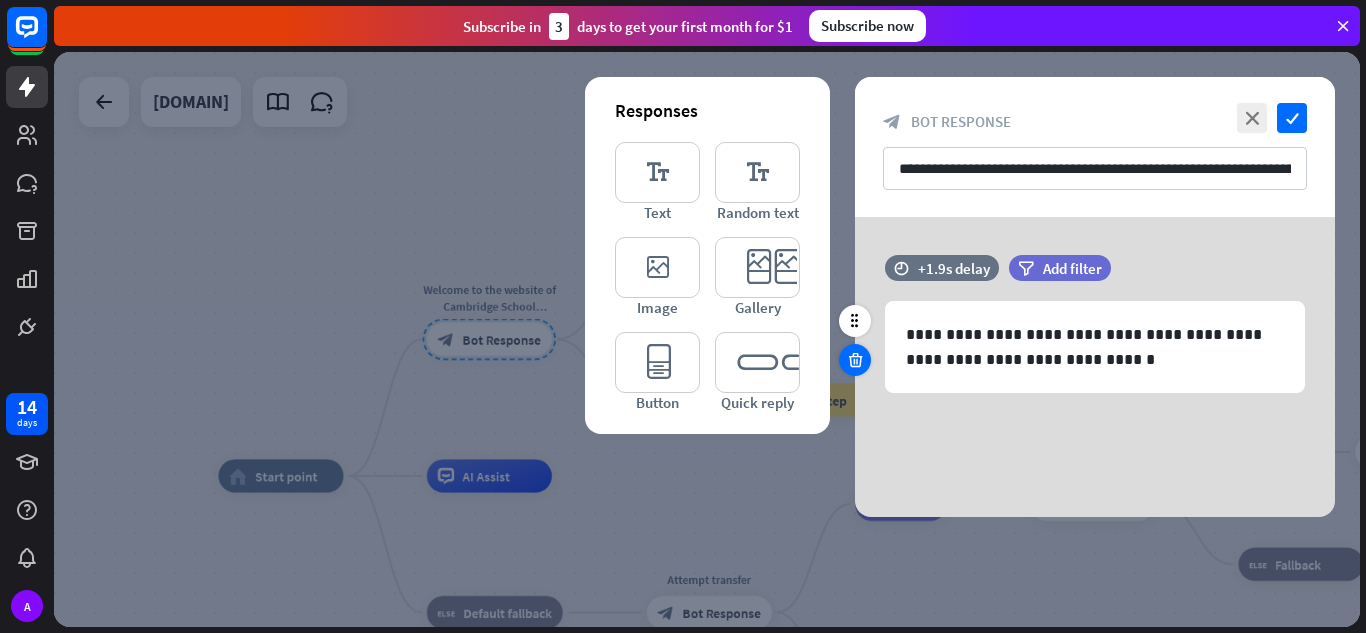 drag, startPoint x: 860, startPoint y: 324, endPoint x: 860, endPoint y: 364, distance: 40 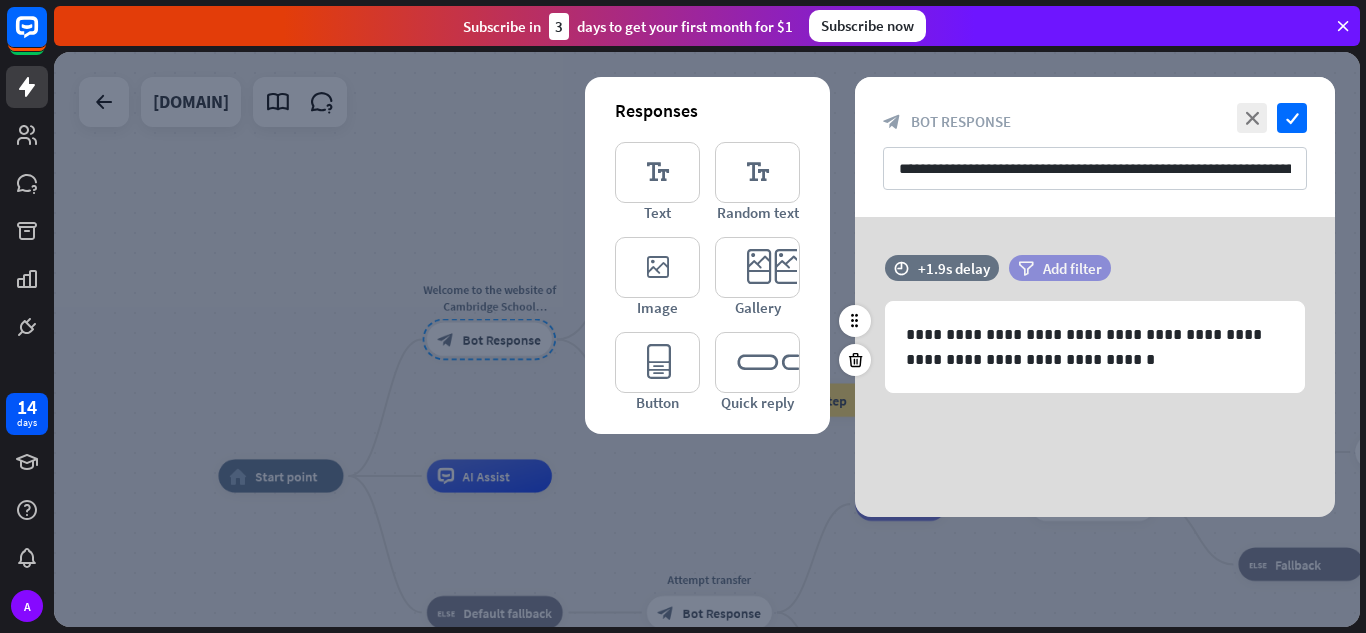 click on "filter   Add filter" at bounding box center (1060, 268) 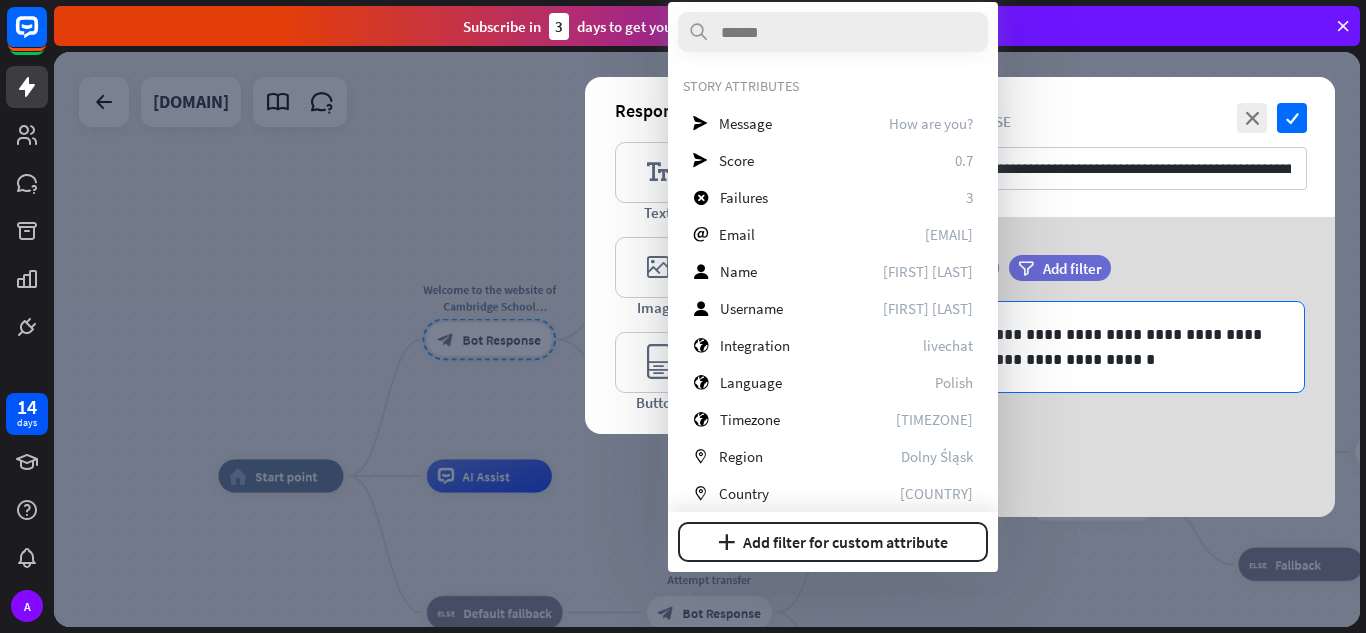 click on "**********" at bounding box center (1095, 347) 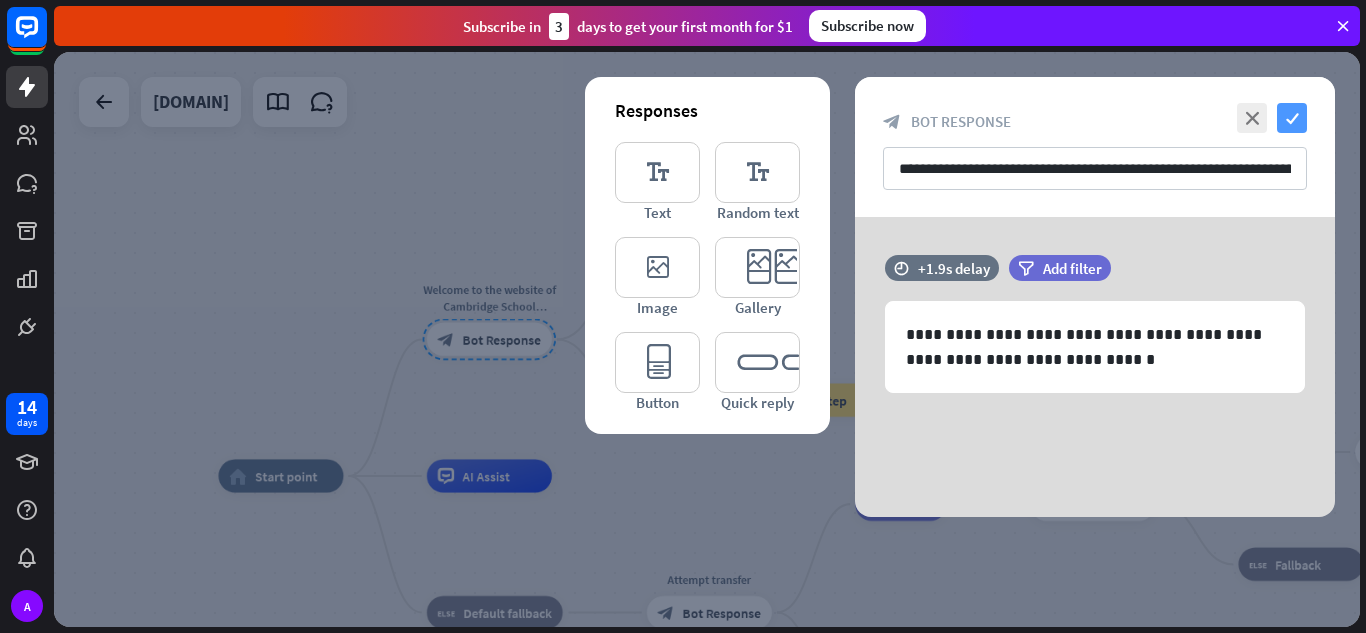 click on "check" at bounding box center [1292, 118] 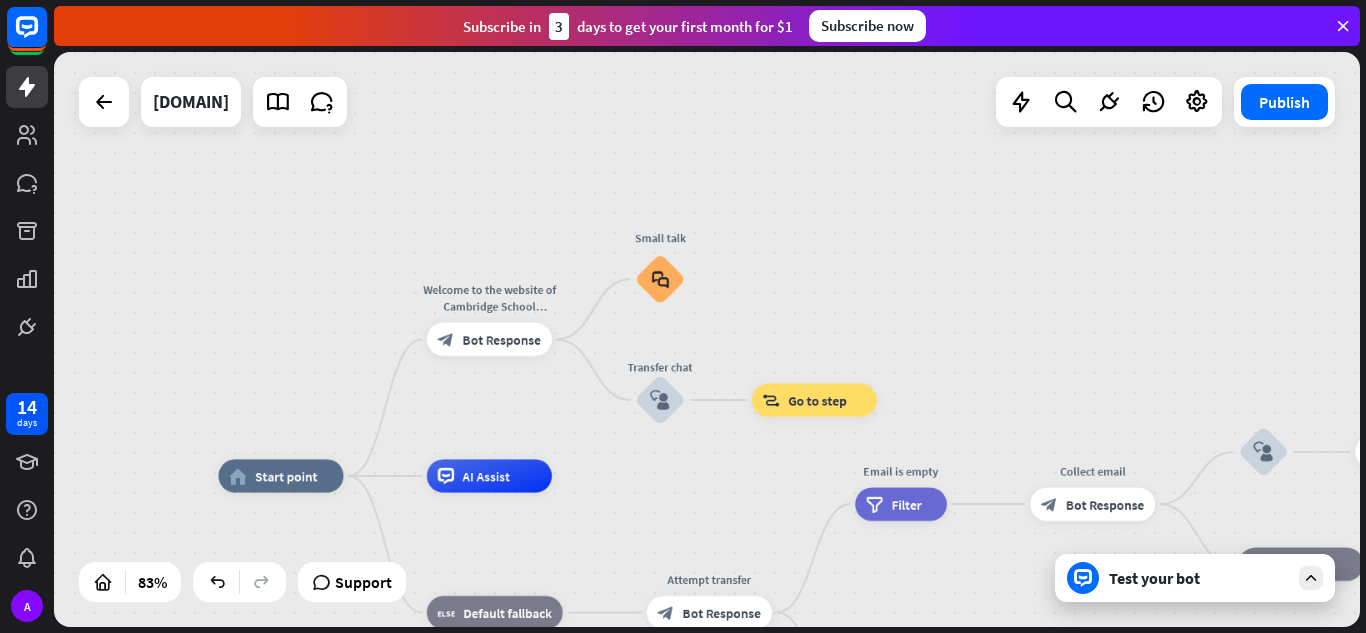 click on "Test your bot" at bounding box center (1199, 578) 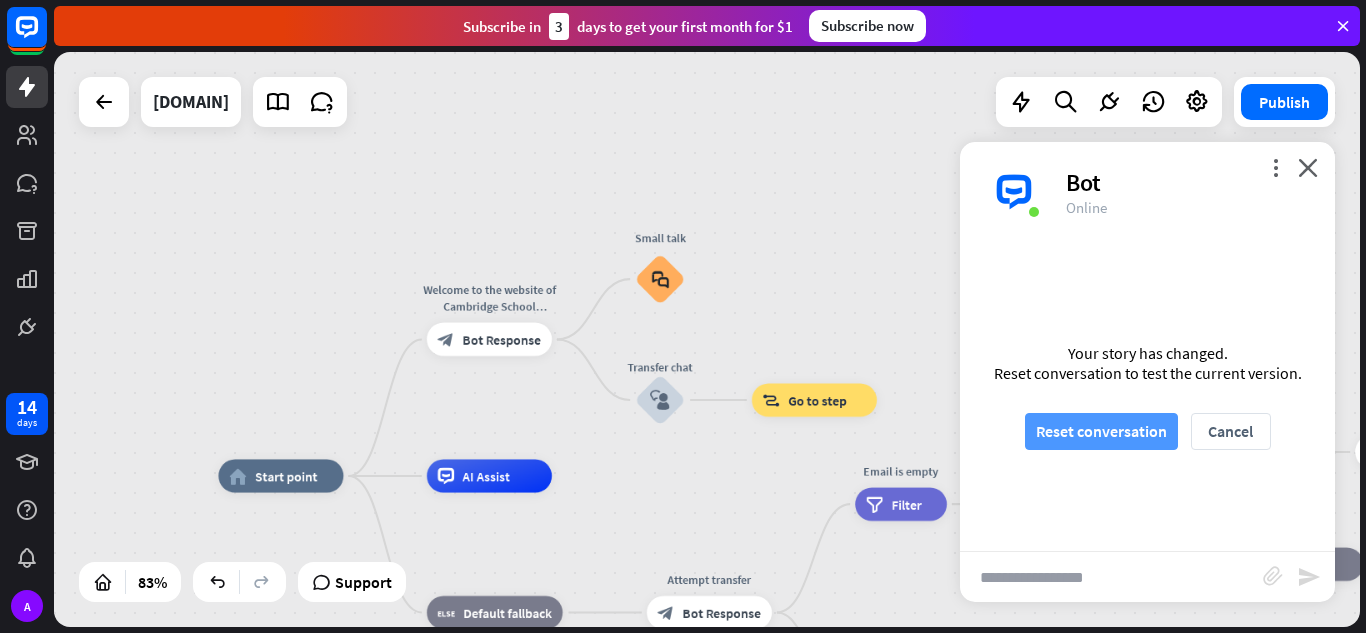 click on "Reset conversation" at bounding box center [1101, 431] 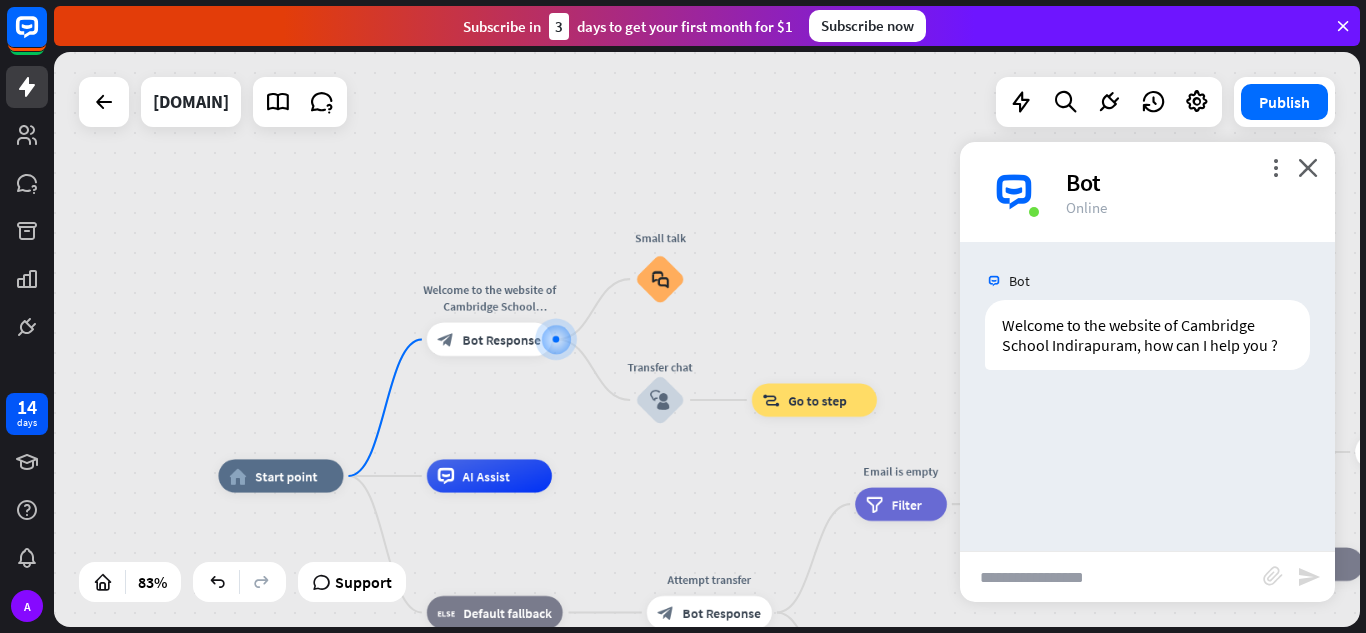 click at bounding box center (1111, 577) 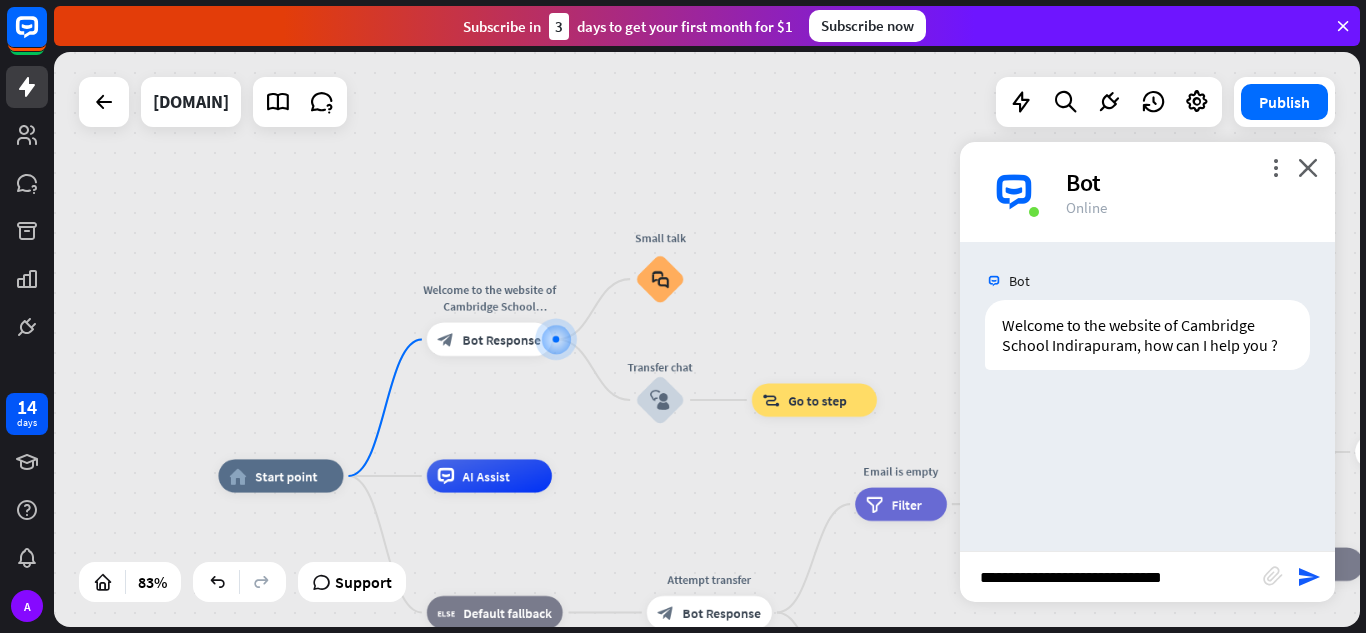 type on "**********" 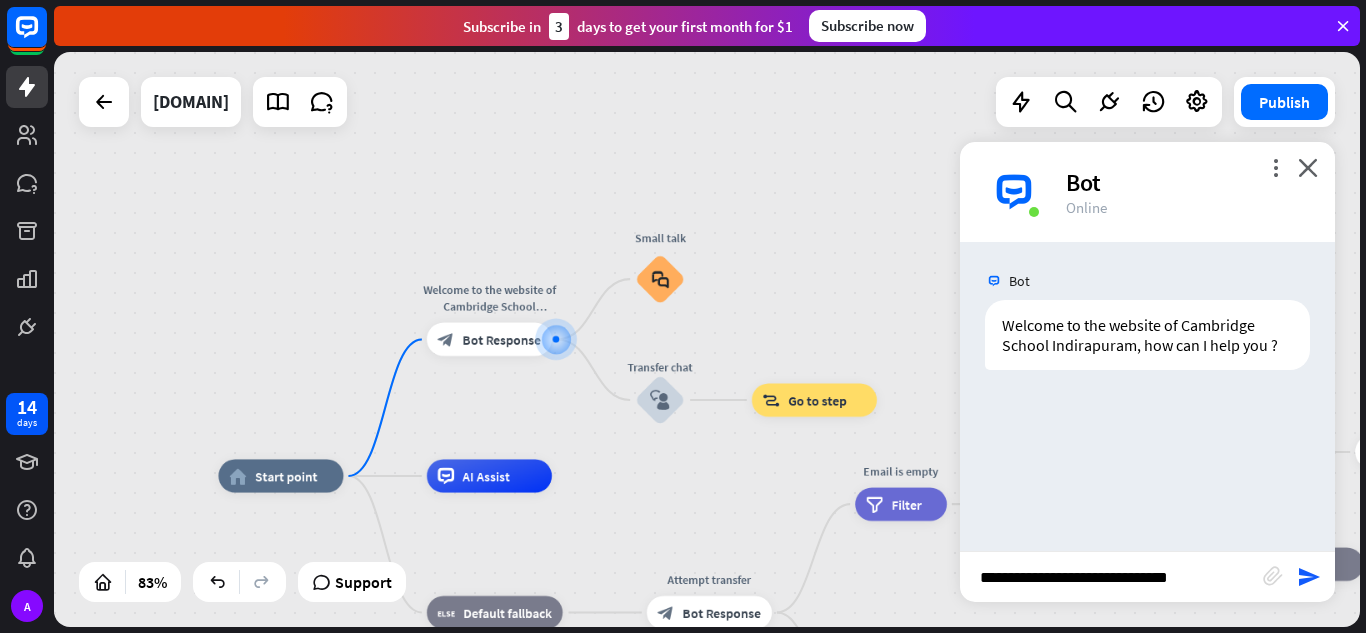 type 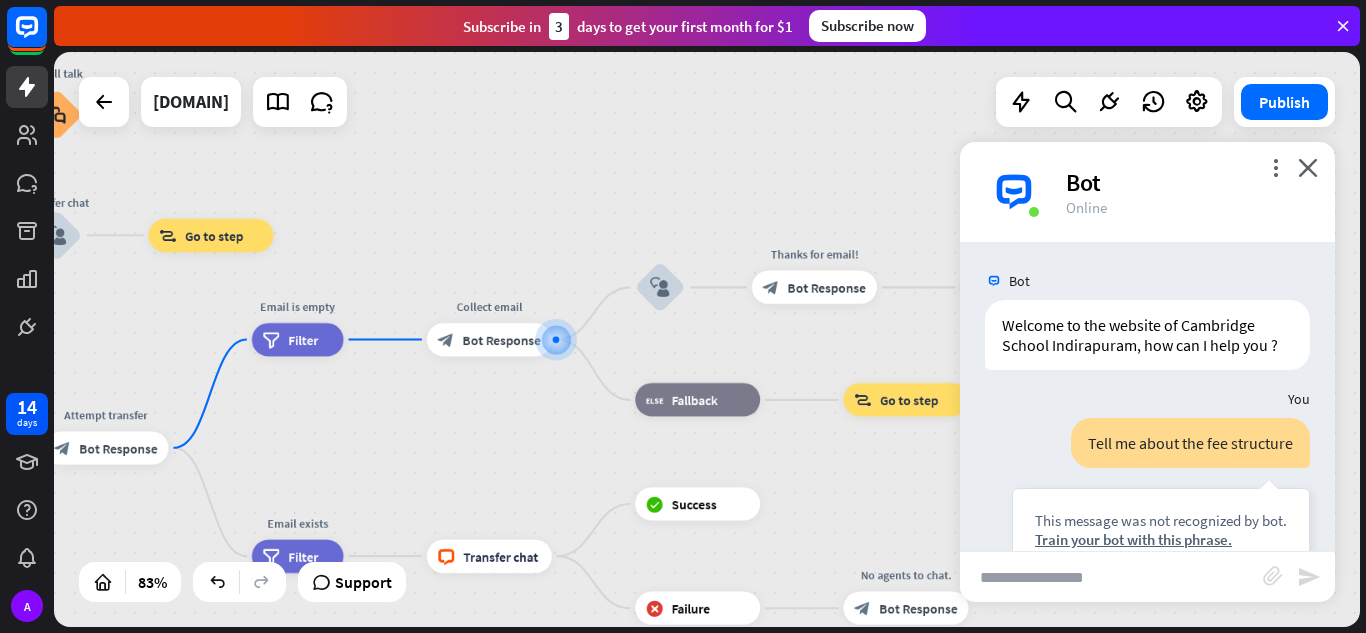 scroll, scrollTop: 249, scrollLeft: 0, axis: vertical 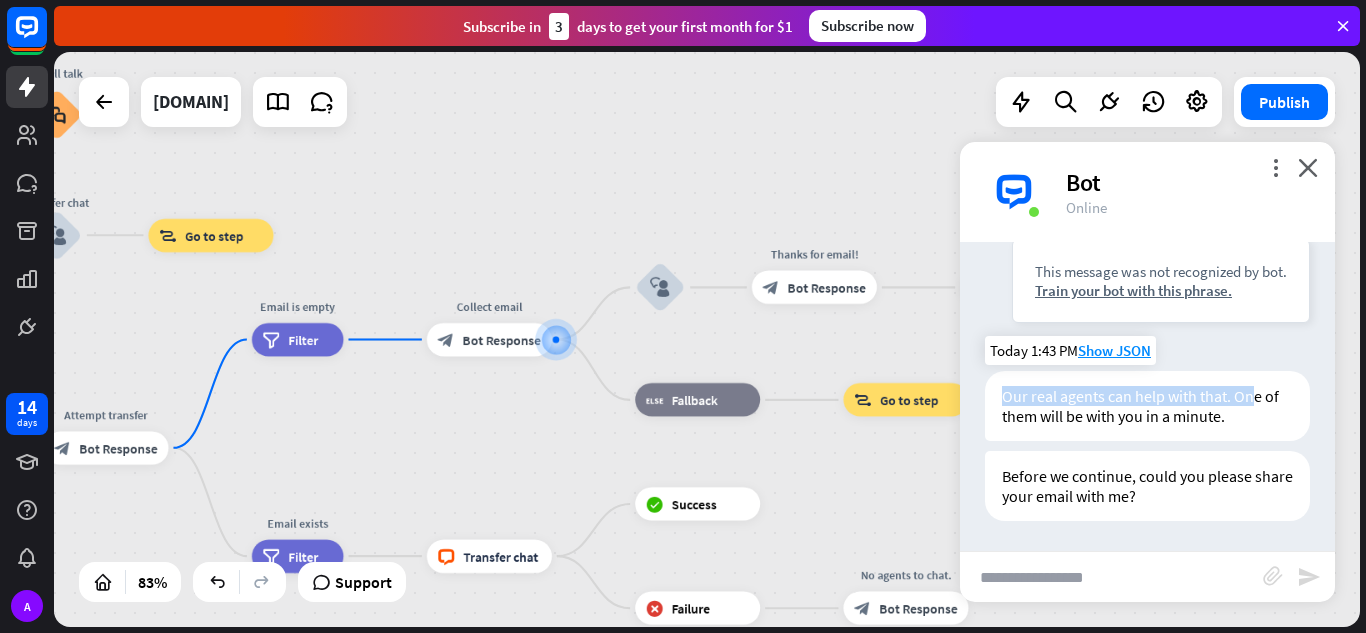 drag, startPoint x: 1005, startPoint y: 403, endPoint x: 1266, endPoint y: 403, distance: 261 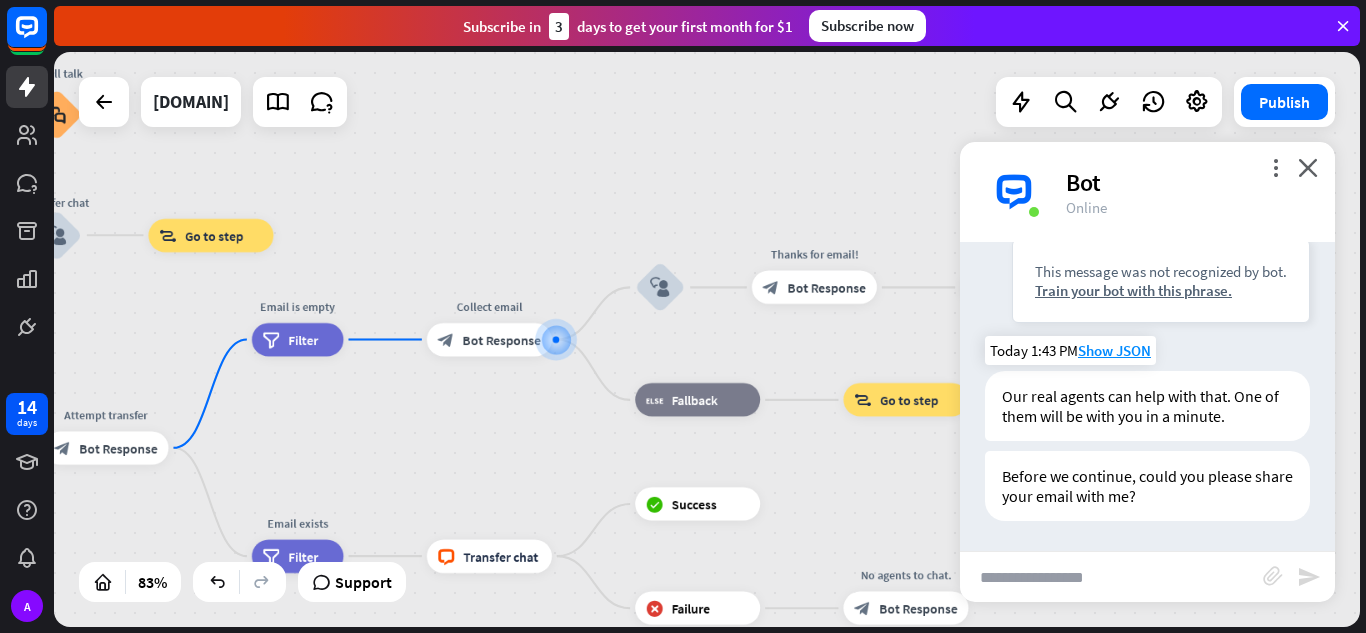 click on "Our real agents can help with that. One of them will be with you in a minute." at bounding box center [1147, 406] 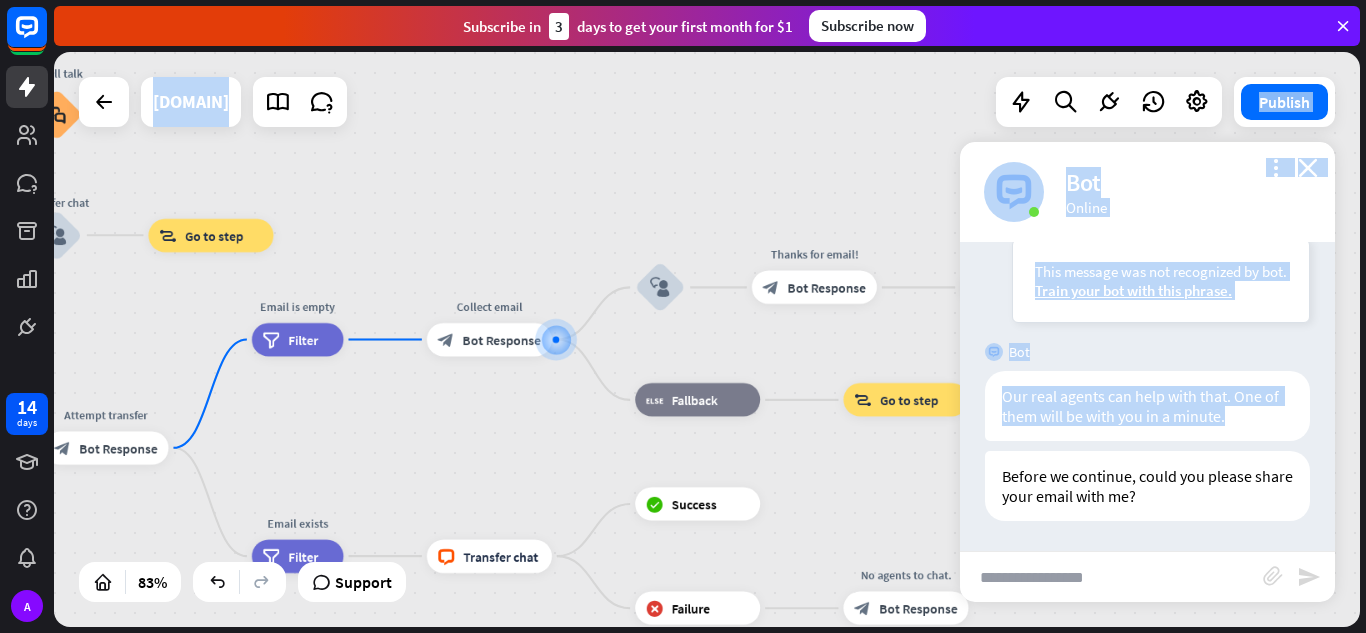 drag, startPoint x: 1237, startPoint y: 418, endPoint x: 947, endPoint y: 416, distance: 290.0069 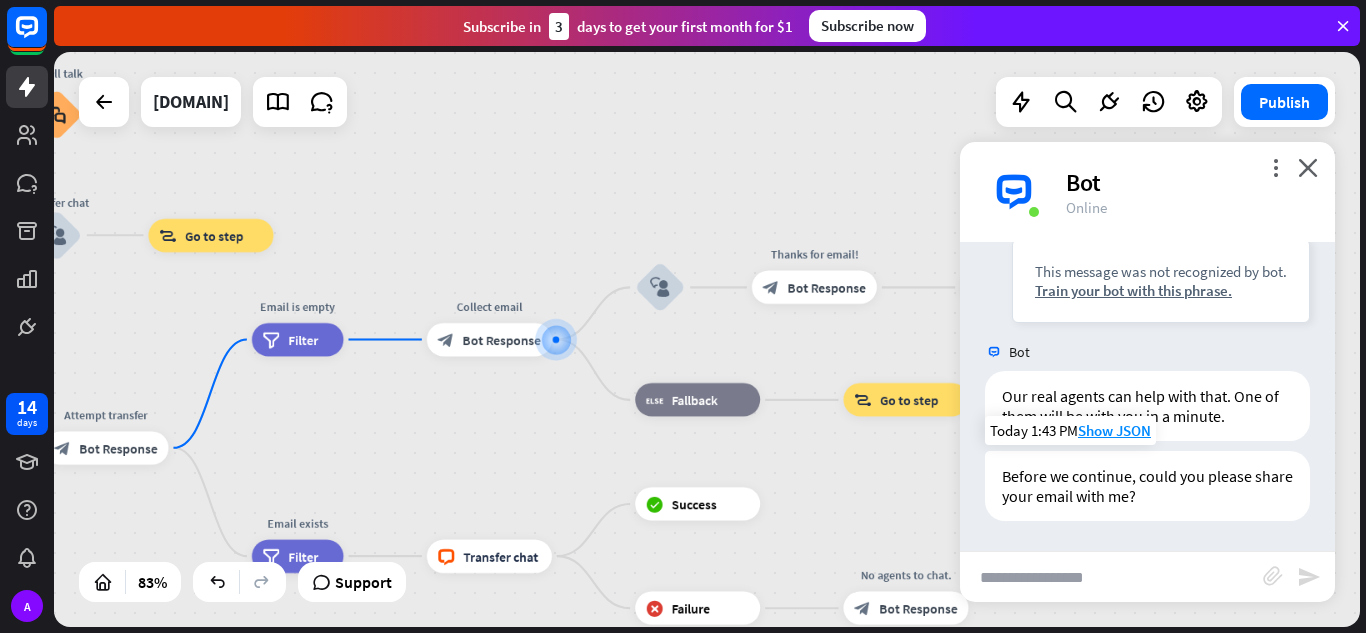 click on "Before we continue, could you please share your email with me?" at bounding box center [1147, 486] 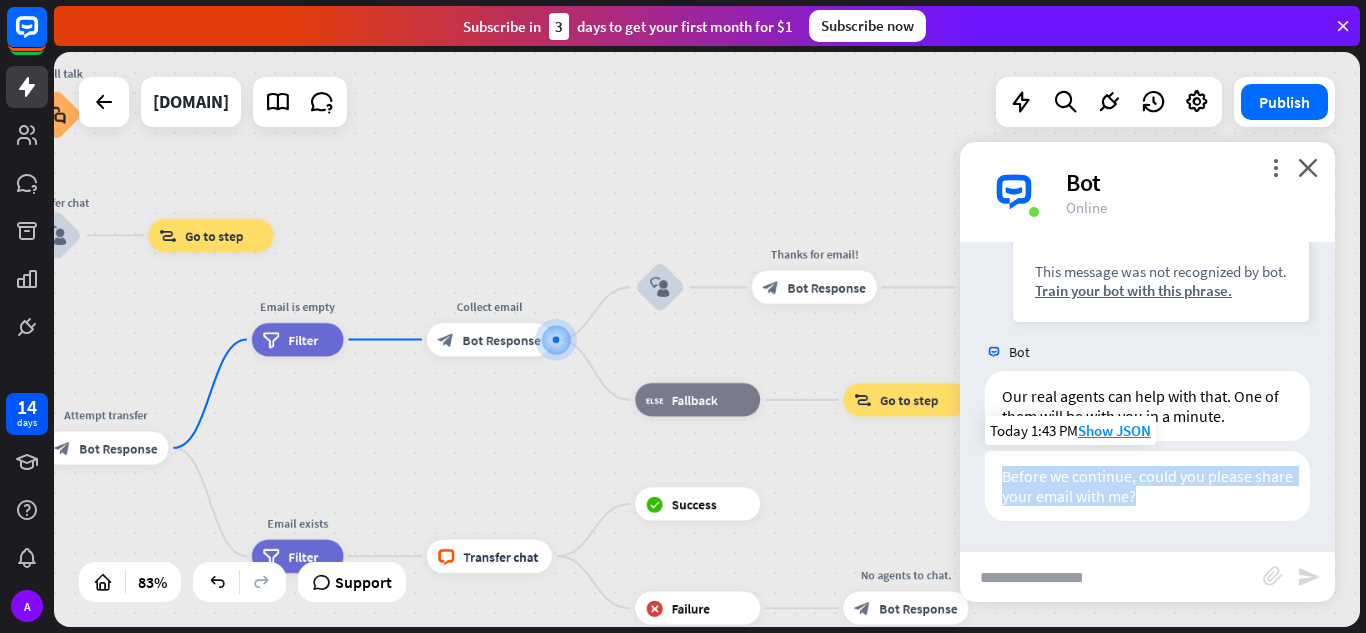 drag, startPoint x: 1002, startPoint y: 470, endPoint x: 1208, endPoint y: 489, distance: 206.87436 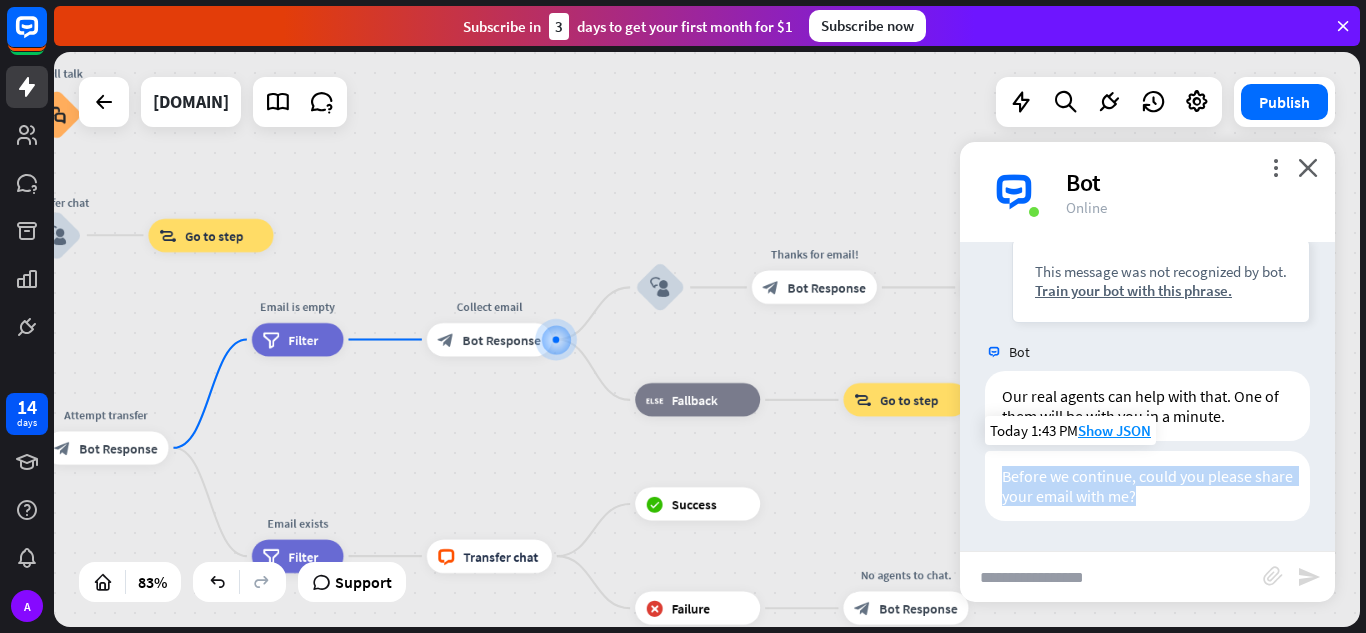 click on "Before we continue, could you please share your email with me?" at bounding box center (1147, 486) 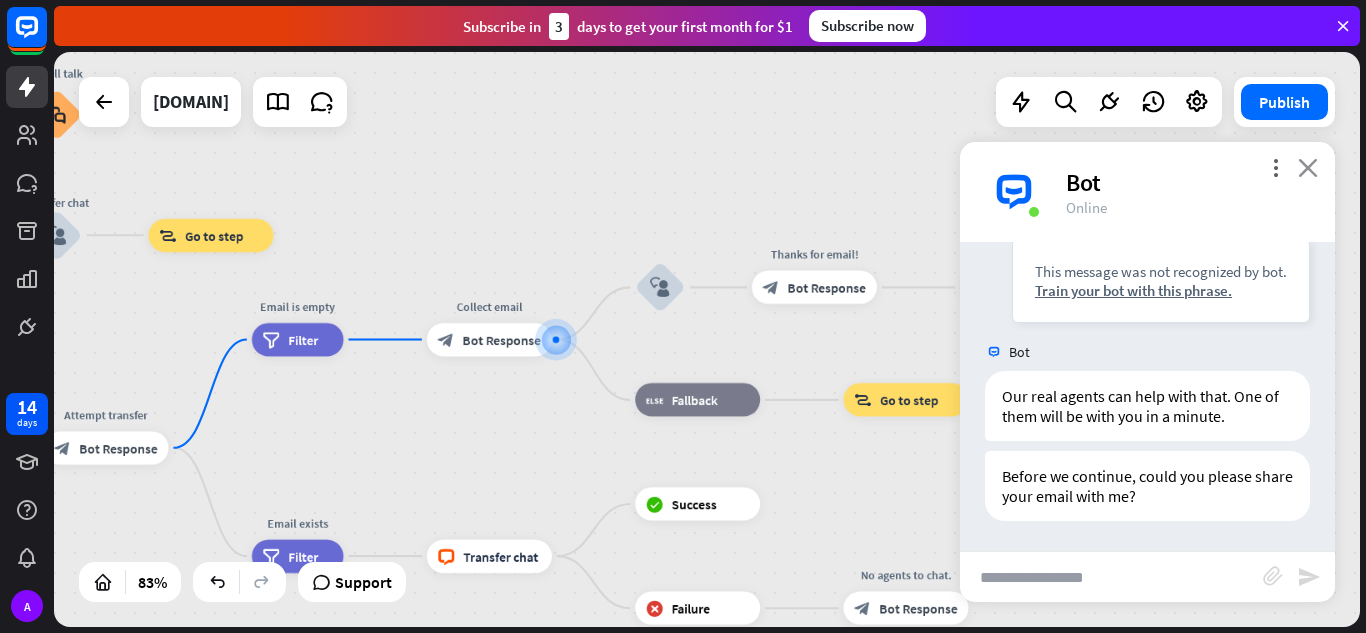 click on "close" at bounding box center (1308, 167) 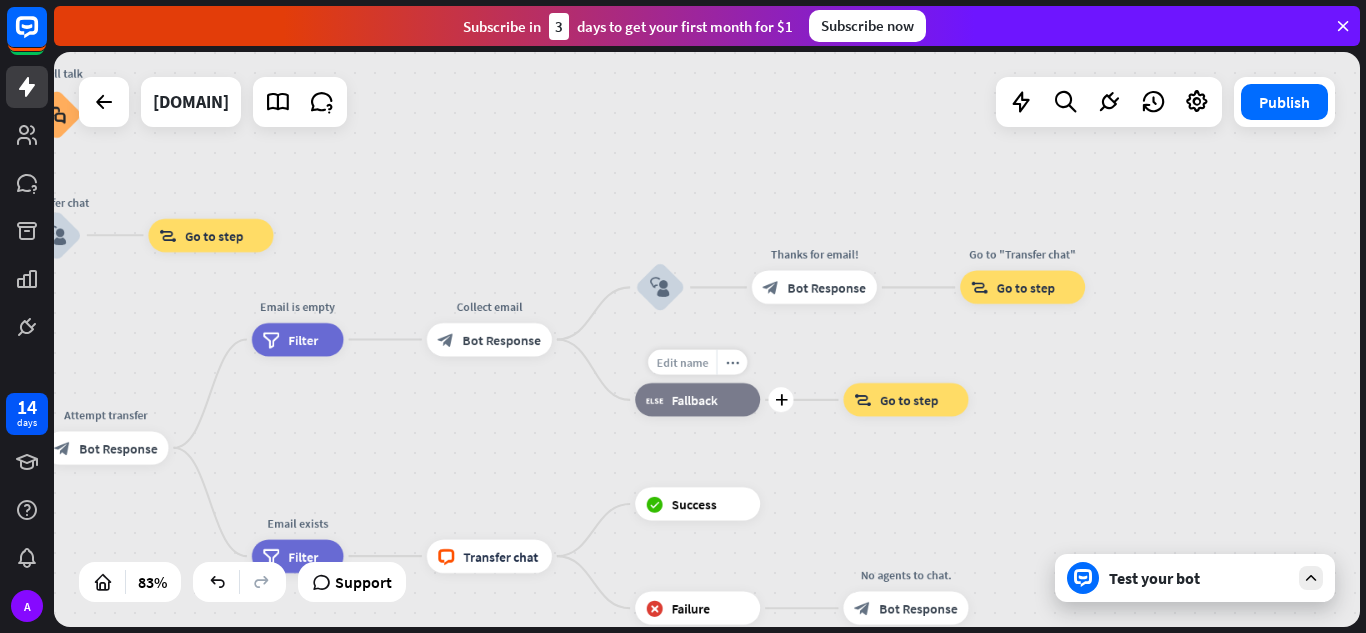 click on "Edit name" at bounding box center (682, 362) 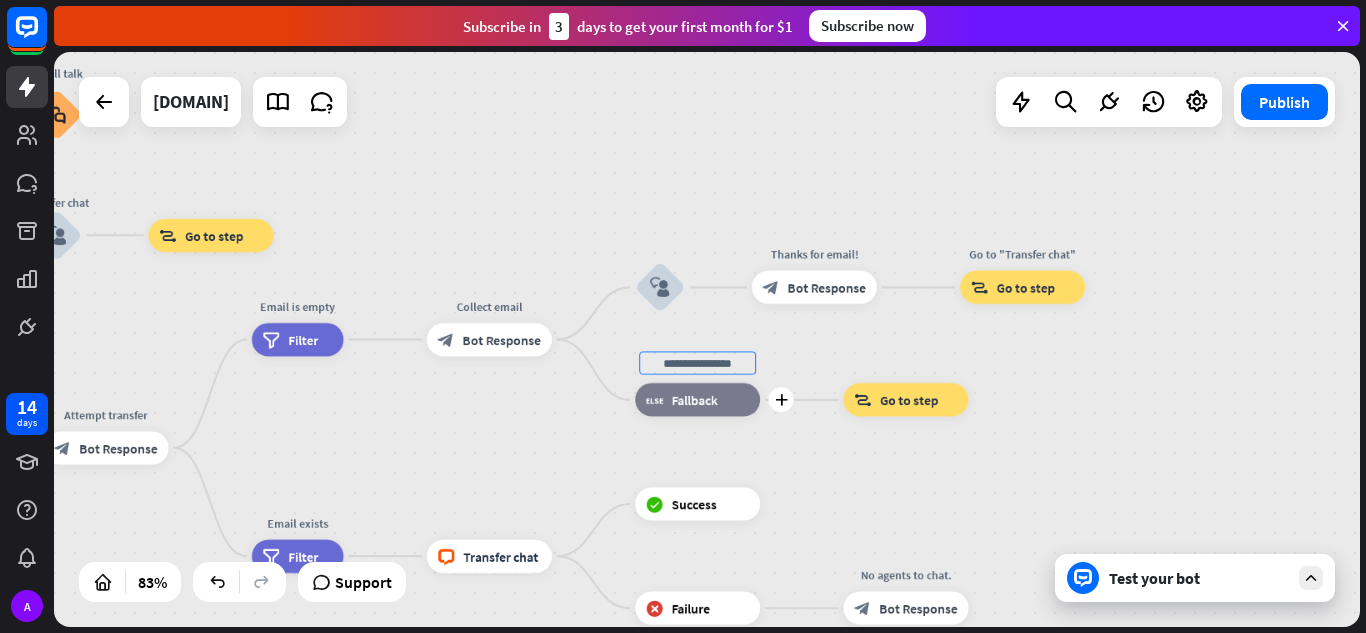 click on "Fallback" at bounding box center (695, 400) 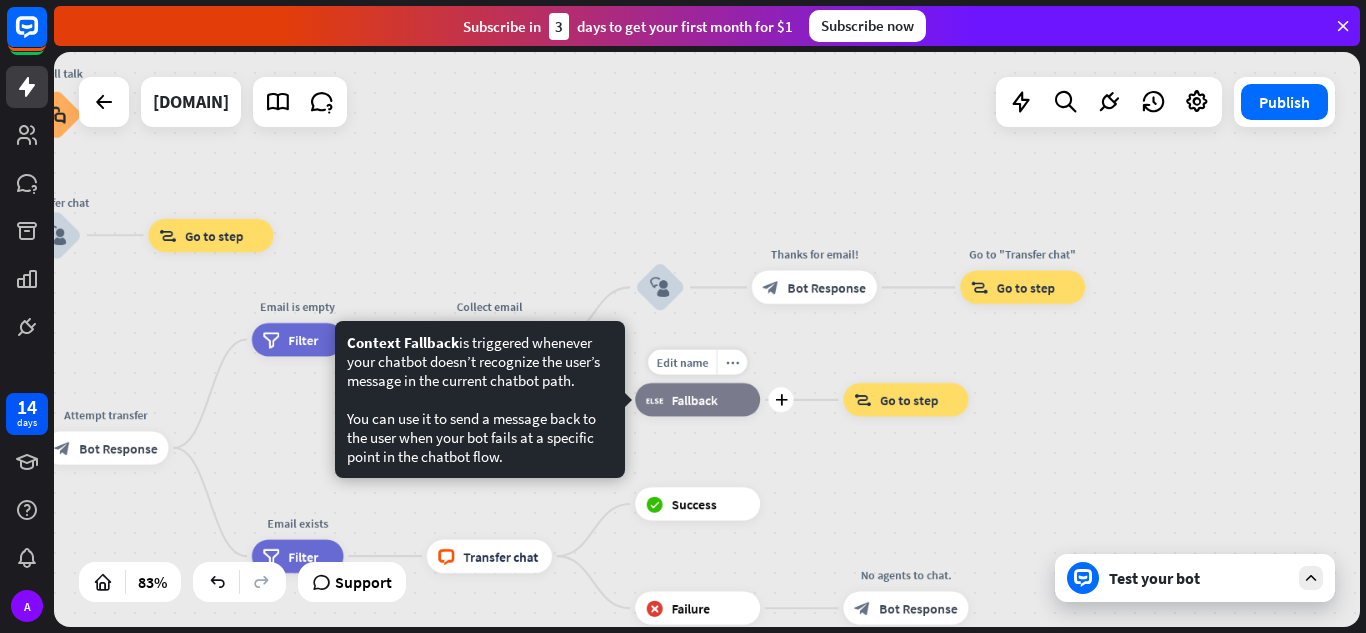 click on "block_fallback   Fallback" at bounding box center (697, 399) 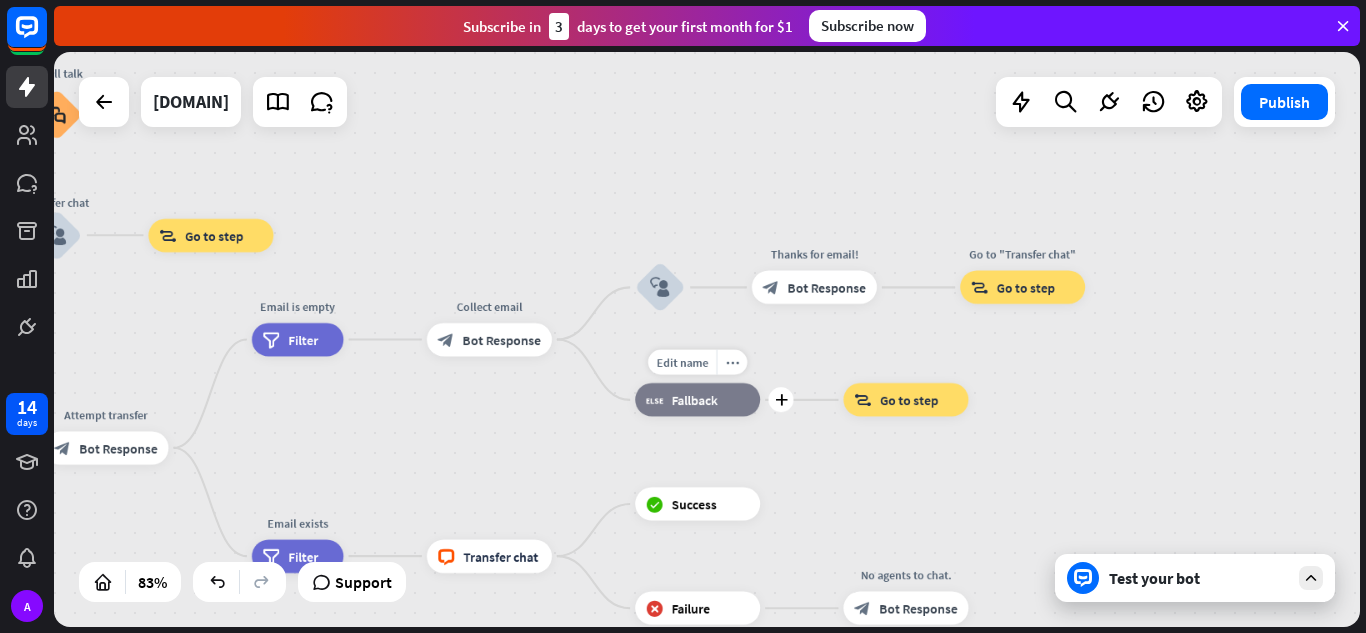 click on "block_fallback" at bounding box center [655, 400] 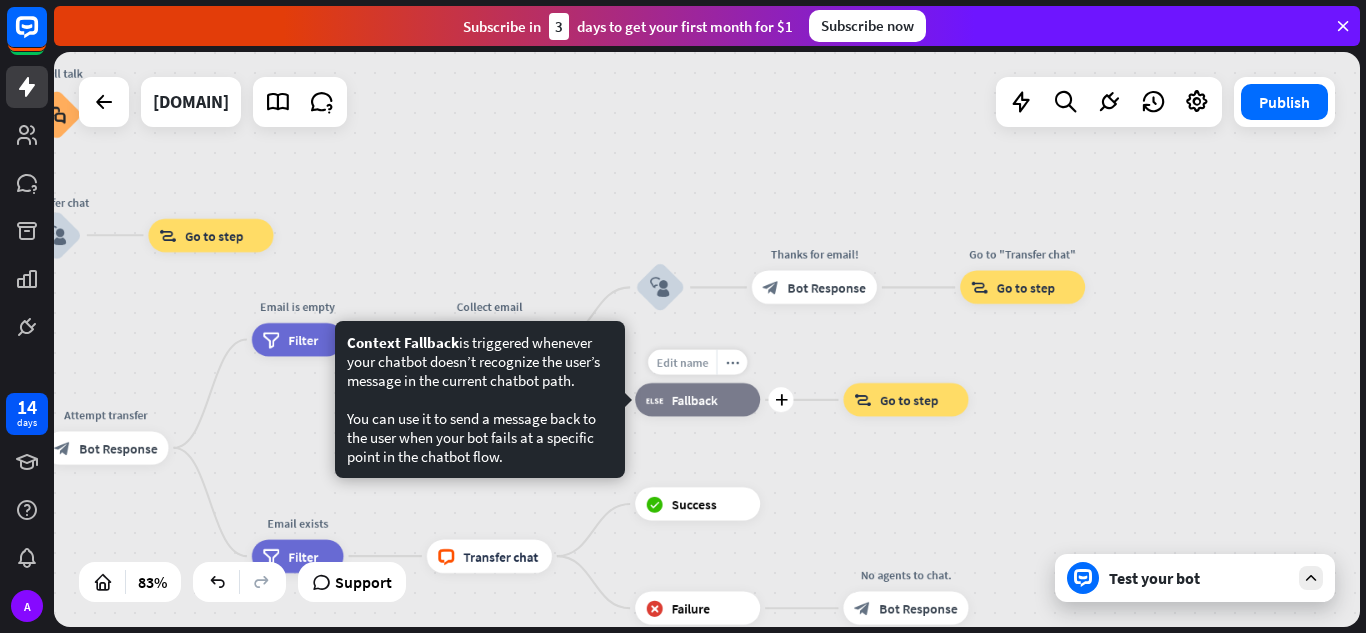 click on "Edit name" at bounding box center [682, 362] 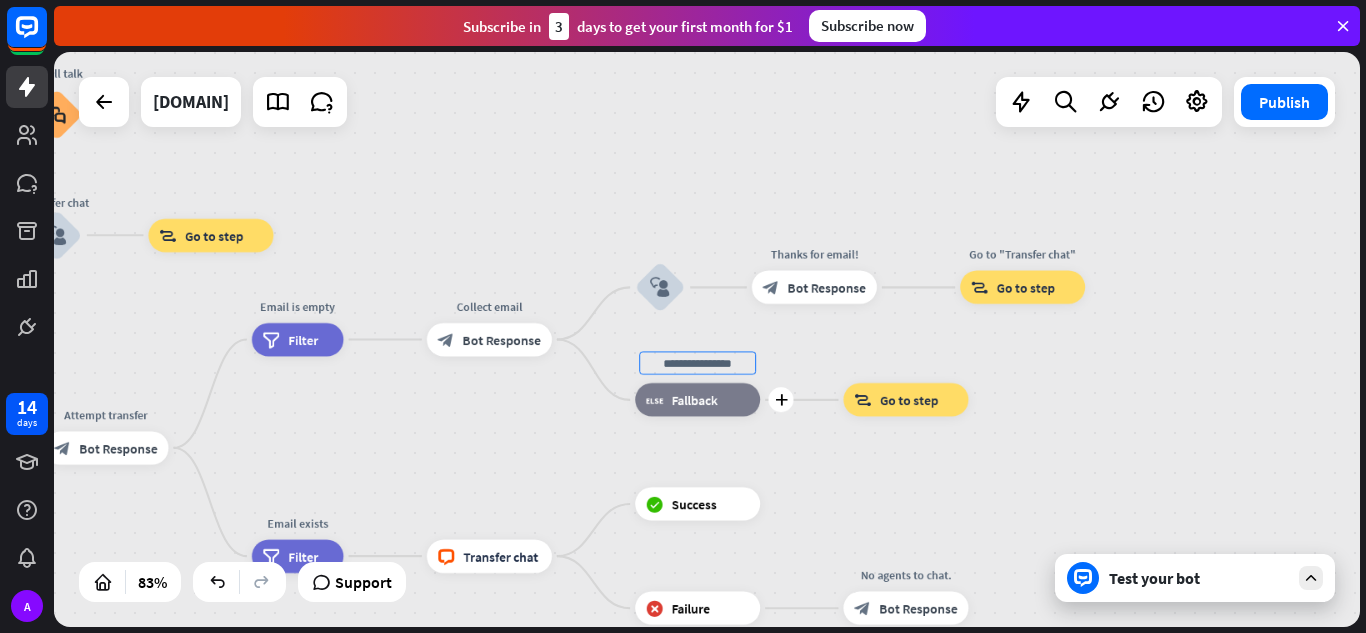 click on "Fallback" at bounding box center [695, 400] 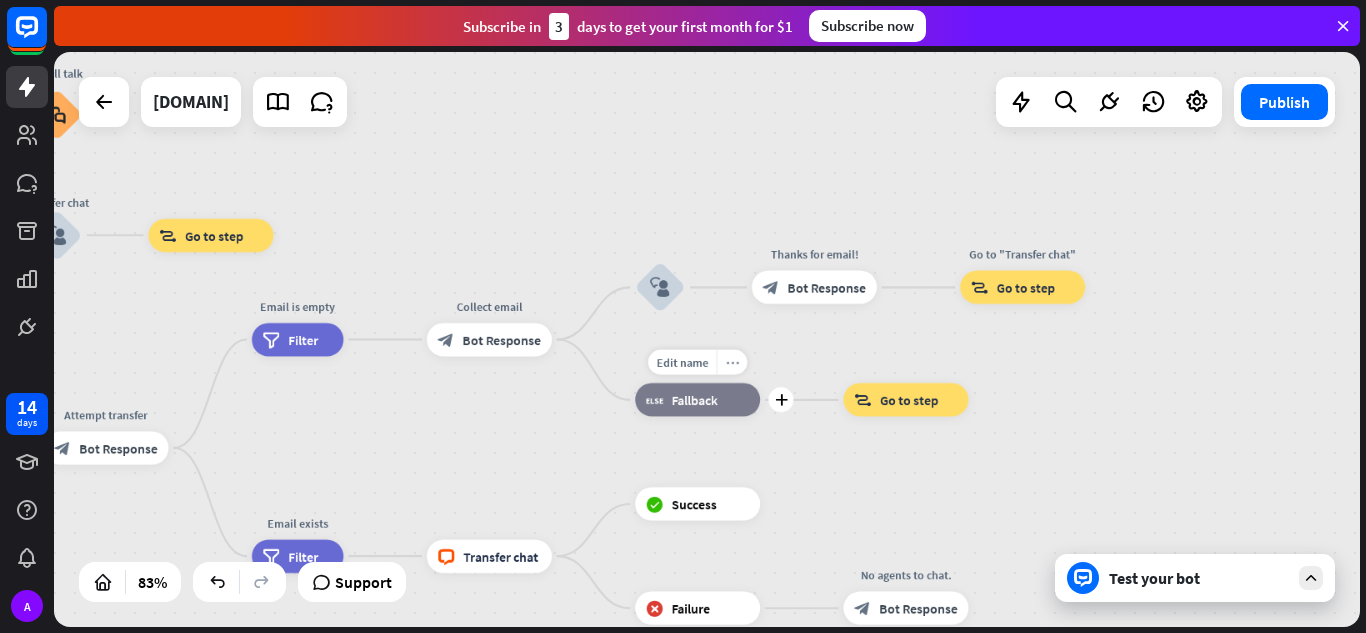 click on "more_horiz" at bounding box center (732, 362) 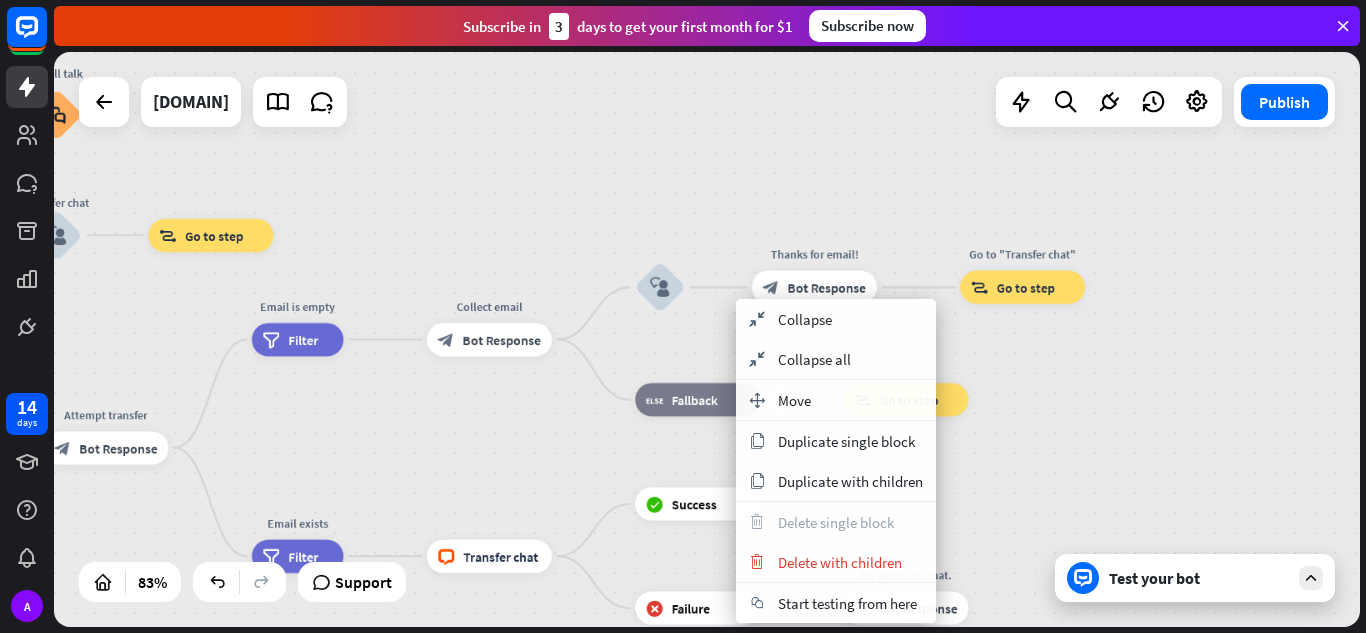 click on "block_fallback" at bounding box center [655, 400] 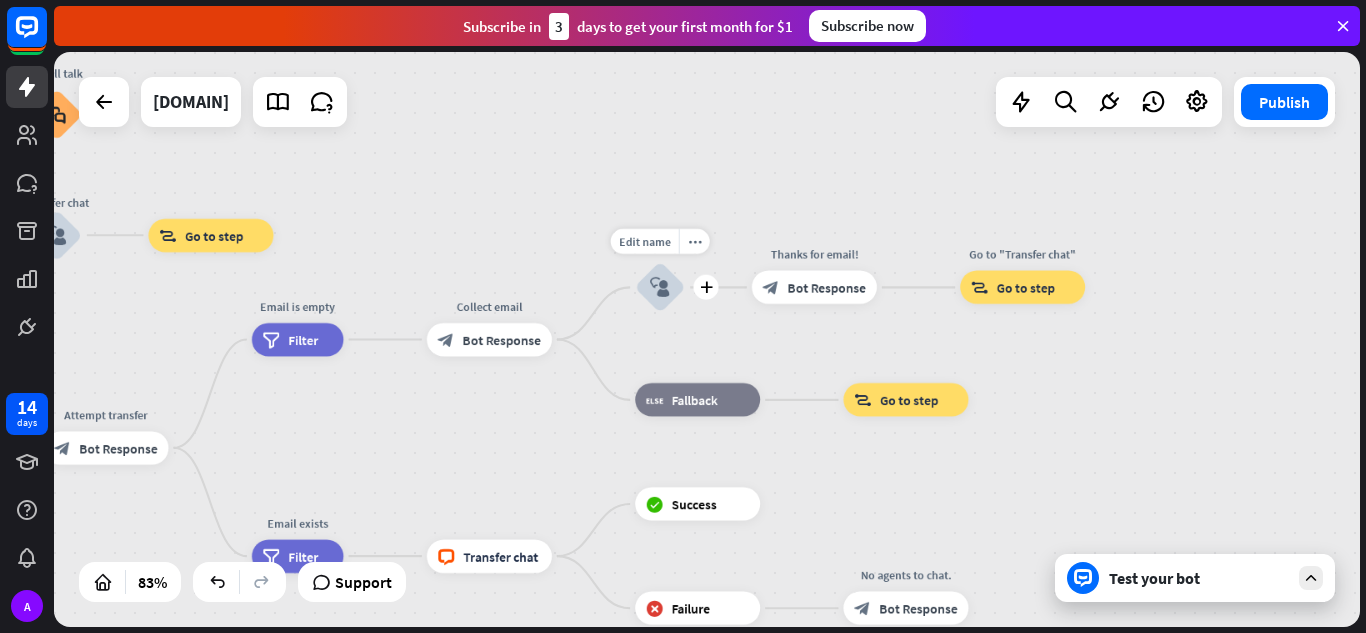 click on "block_user_input" at bounding box center [660, 287] 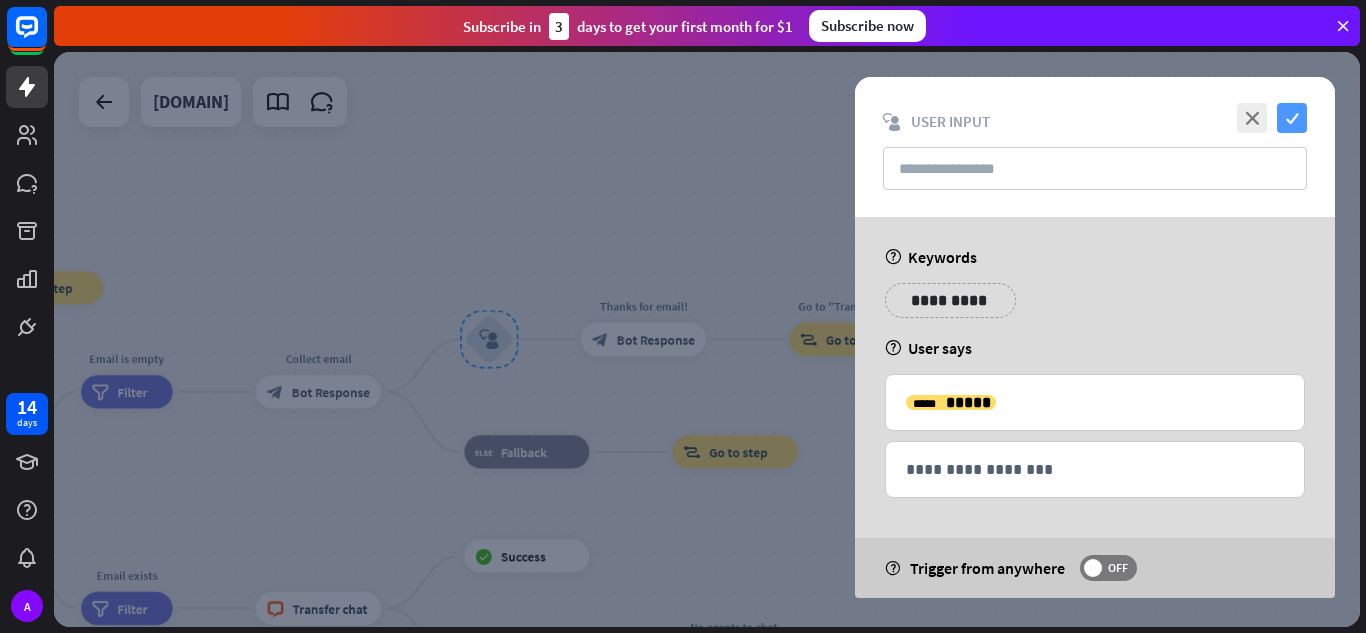 click on "check" at bounding box center (1292, 118) 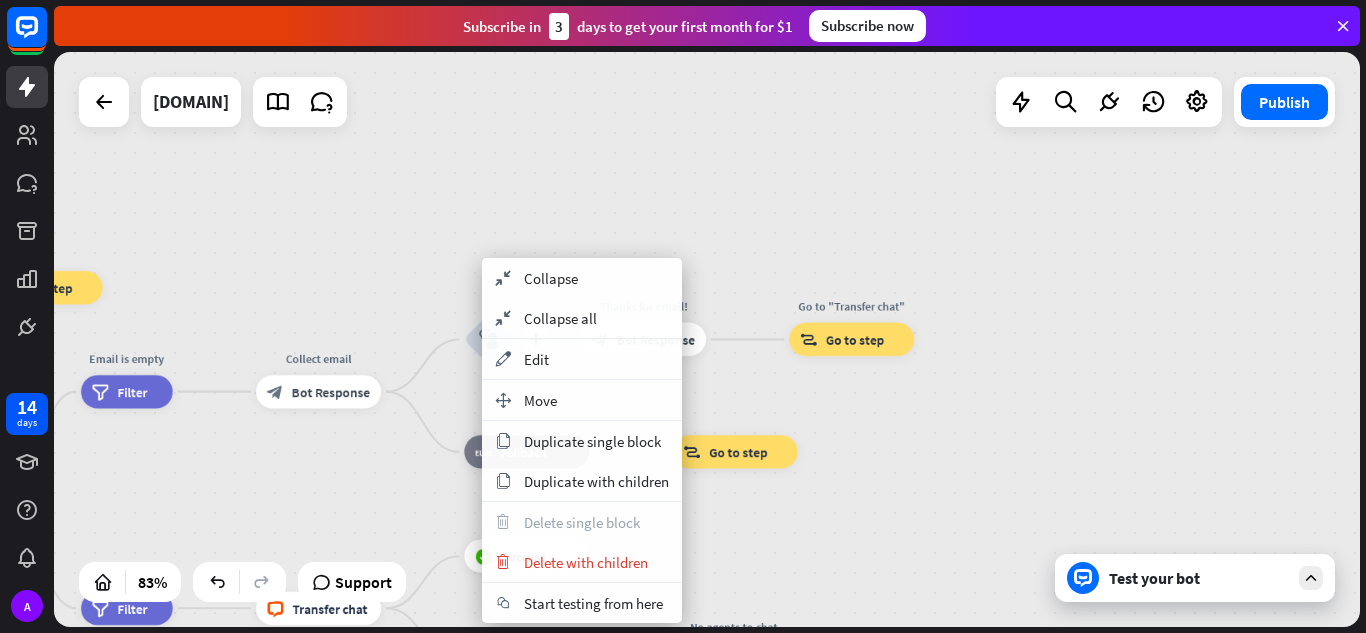 click on "block_user_input" at bounding box center (489, 340) 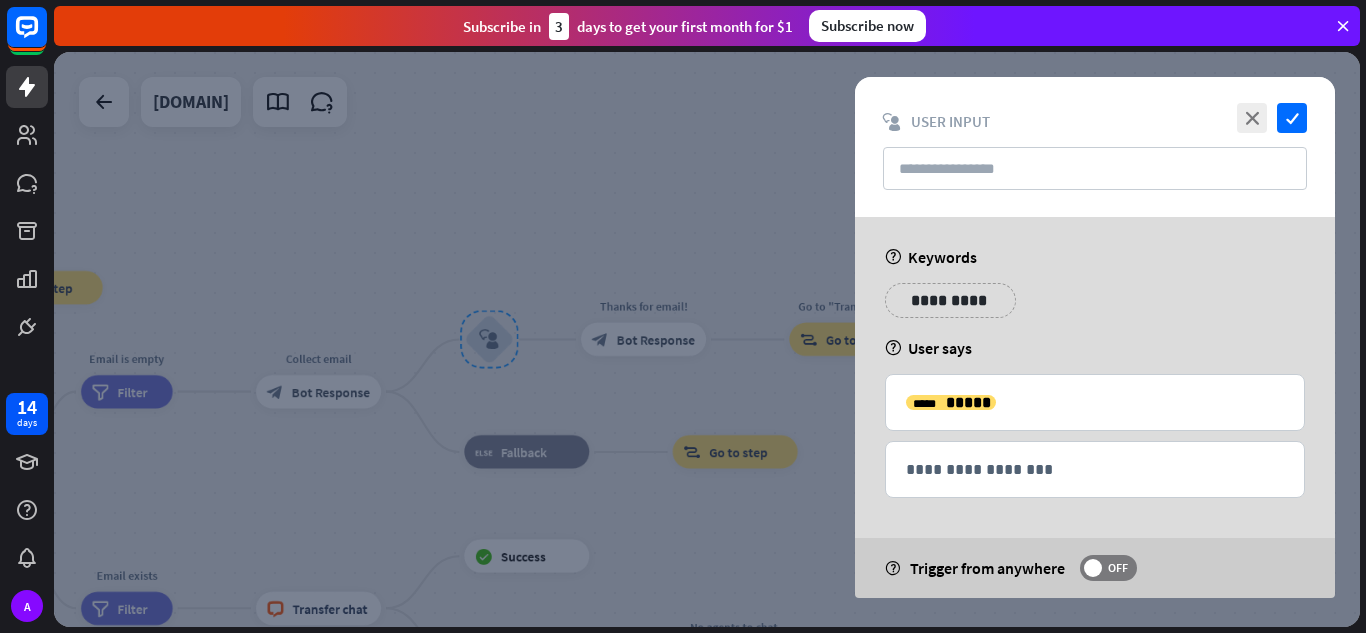 click at bounding box center (707, 339) 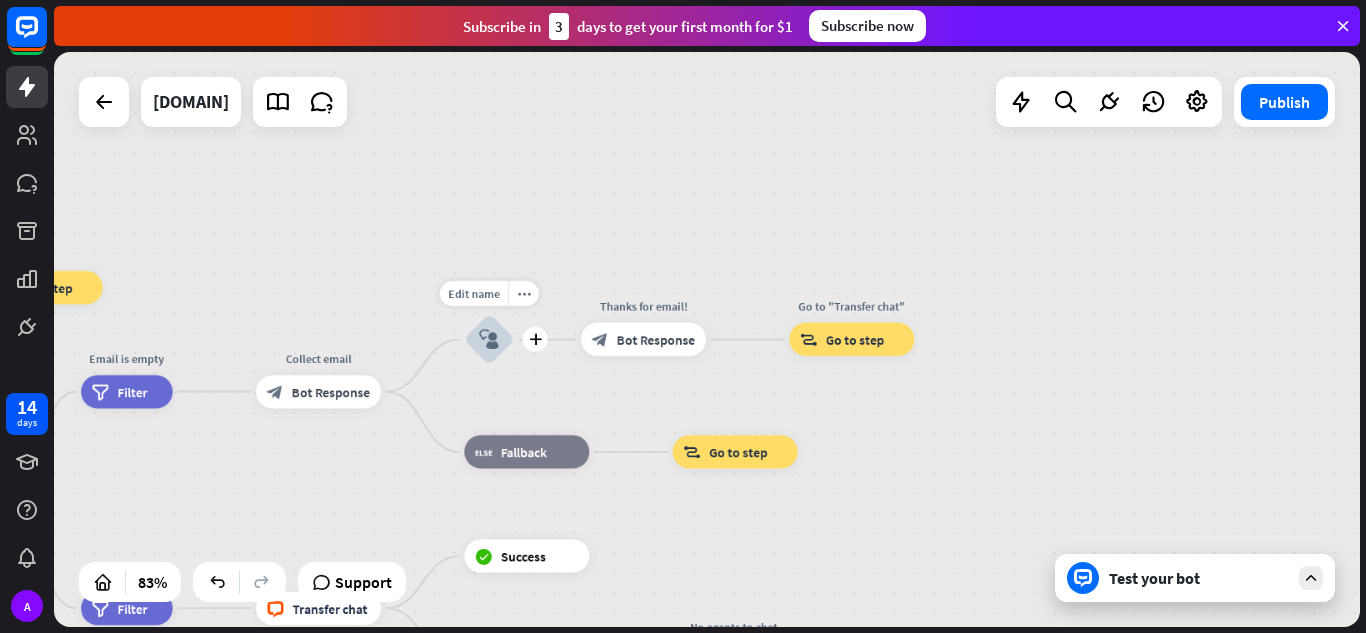click on "block_user_input" at bounding box center [489, 340] 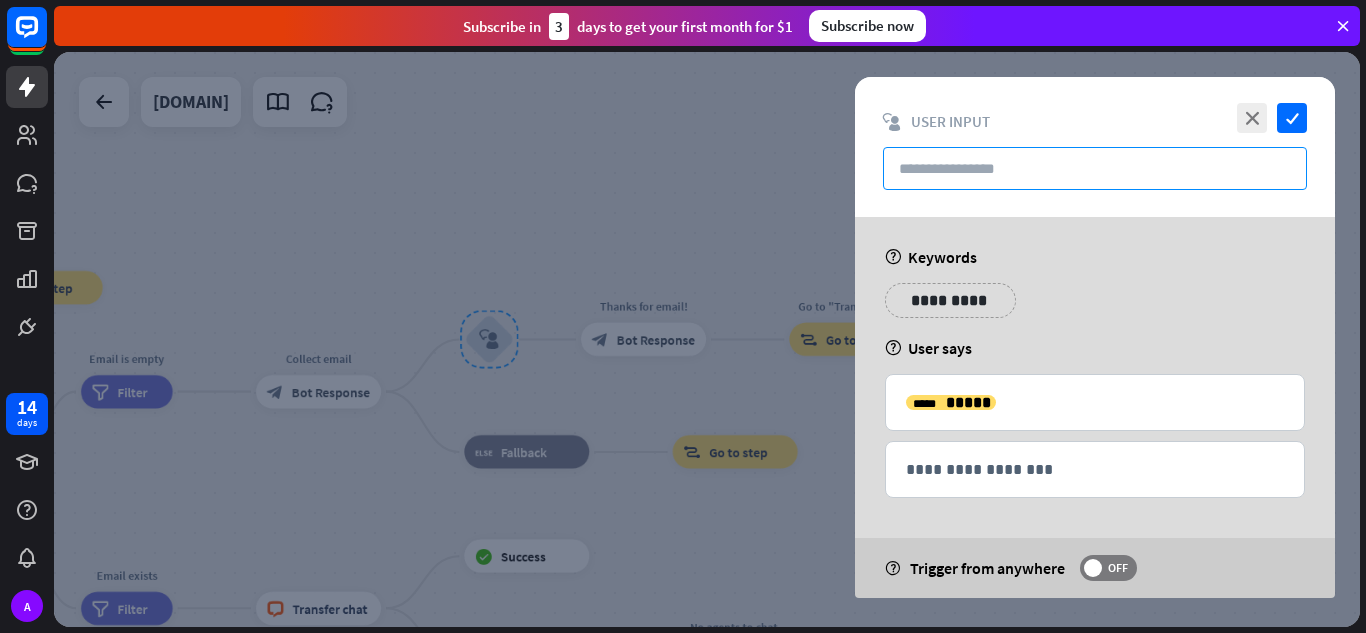 click at bounding box center [1095, 168] 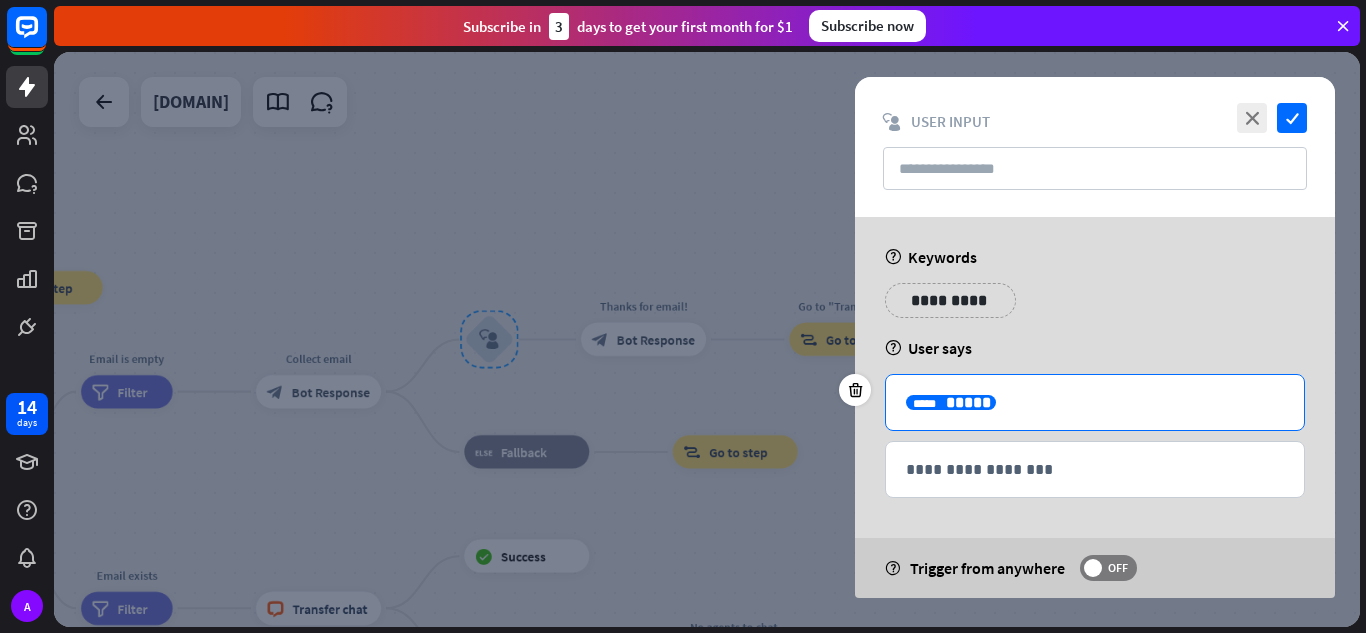 click on "**********" at bounding box center (1095, 402) 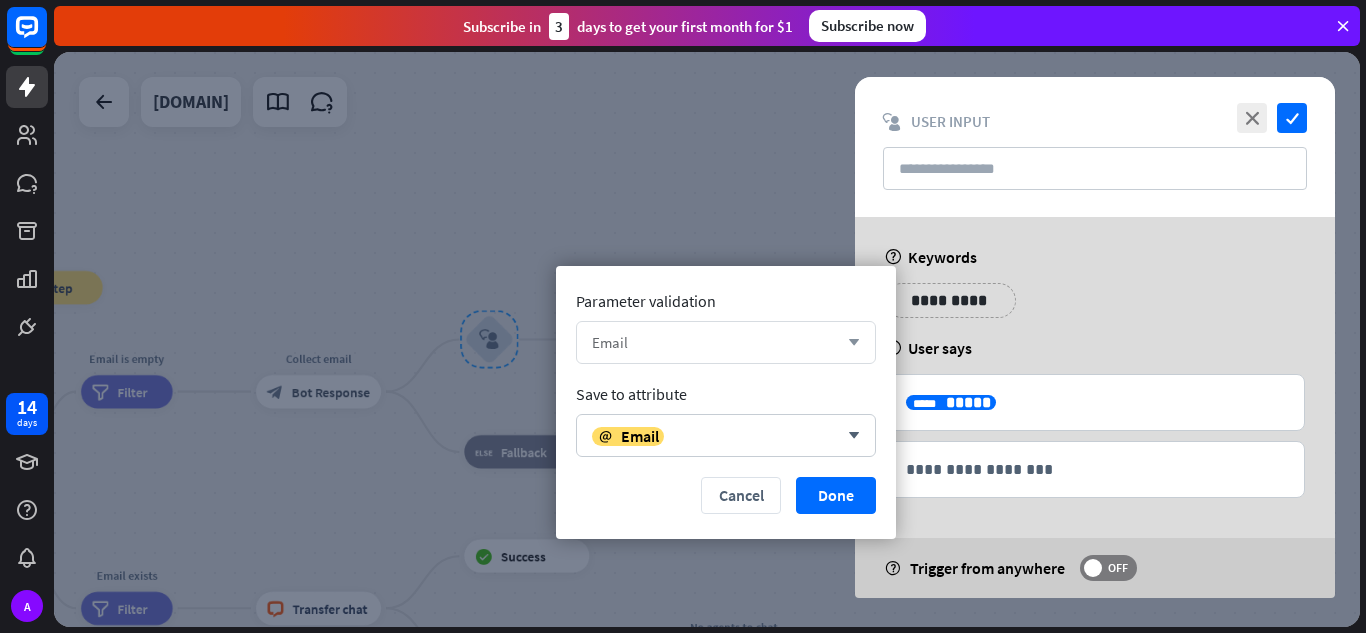 click on "Email" at bounding box center (715, 342) 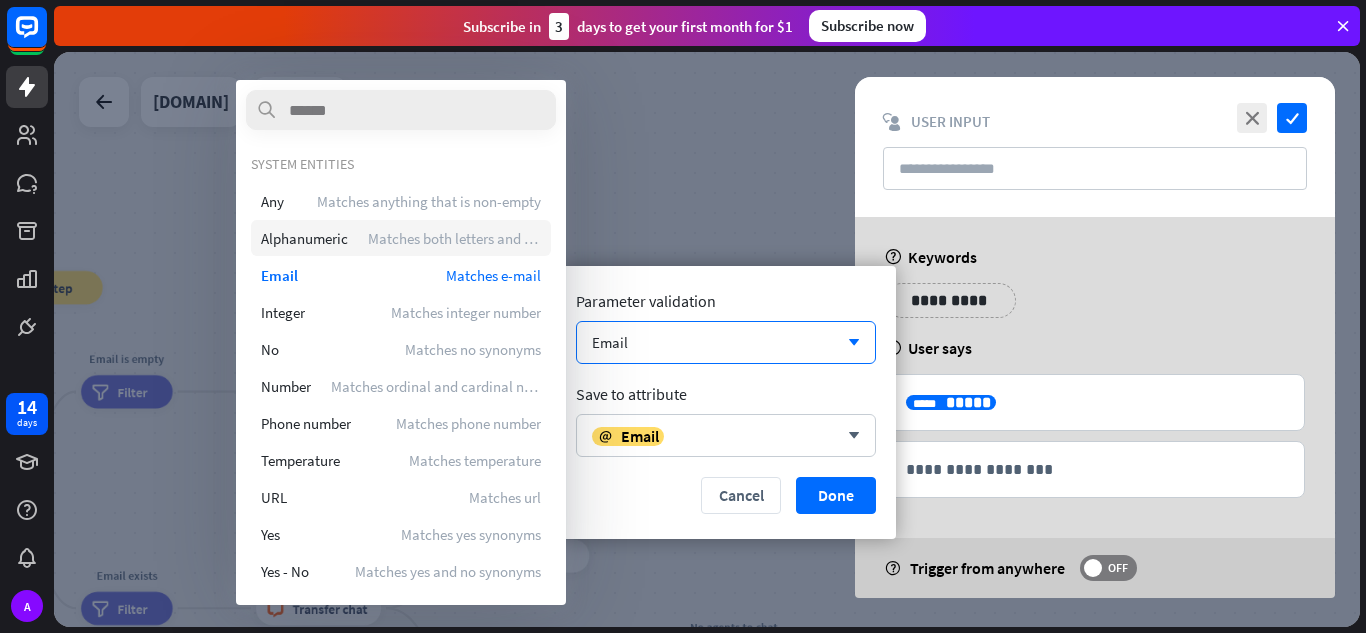 click on "Alphanumeric
Matches both letters and numerals" at bounding box center (401, 238) 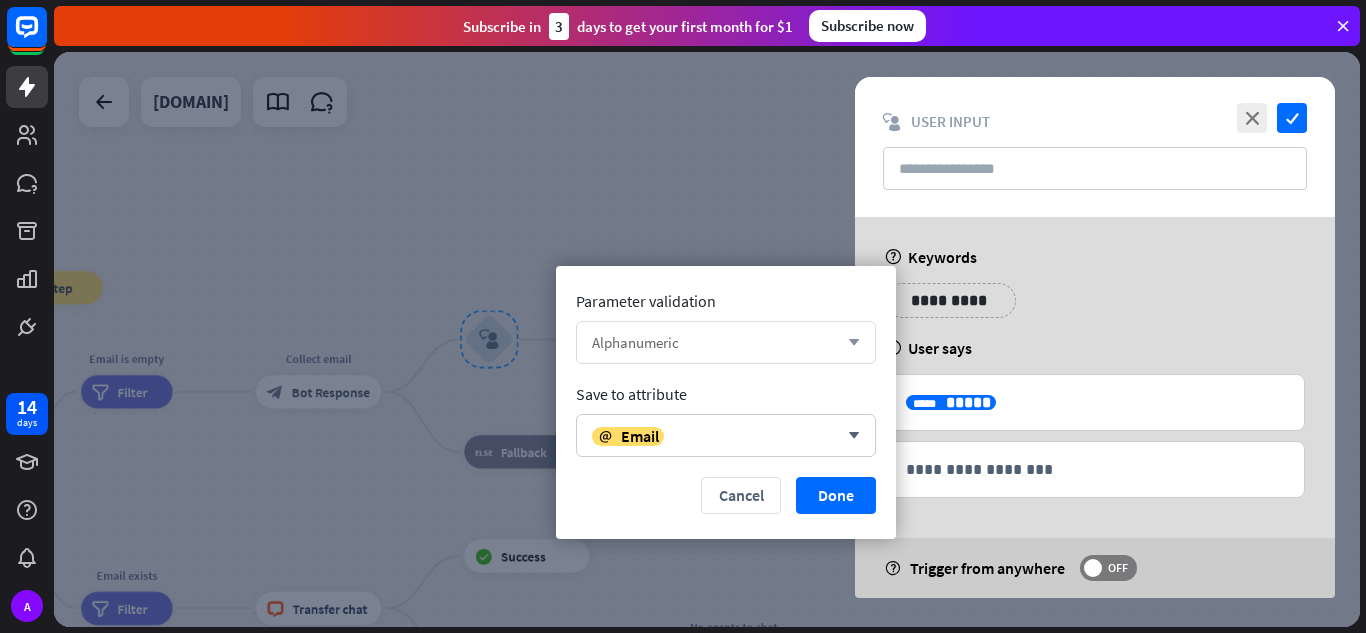click on "Alphanumeric" at bounding box center [715, 342] 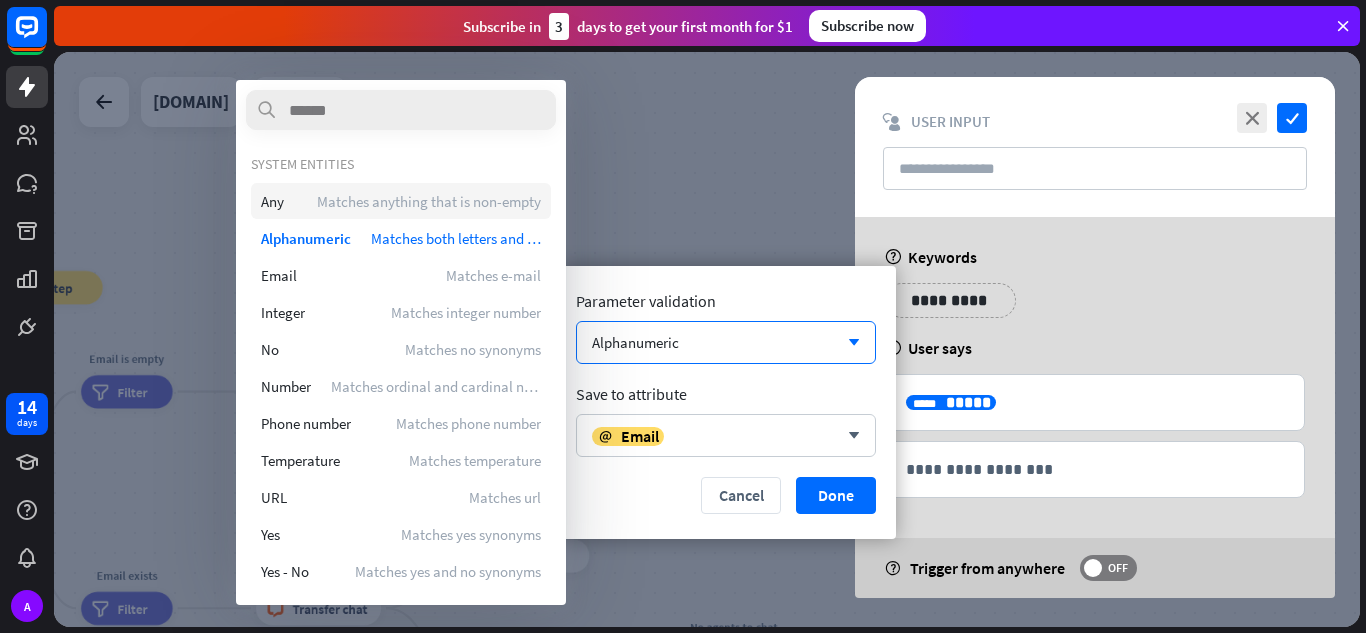 click on "Any
Matches anything that is non-empty" at bounding box center (401, 201) 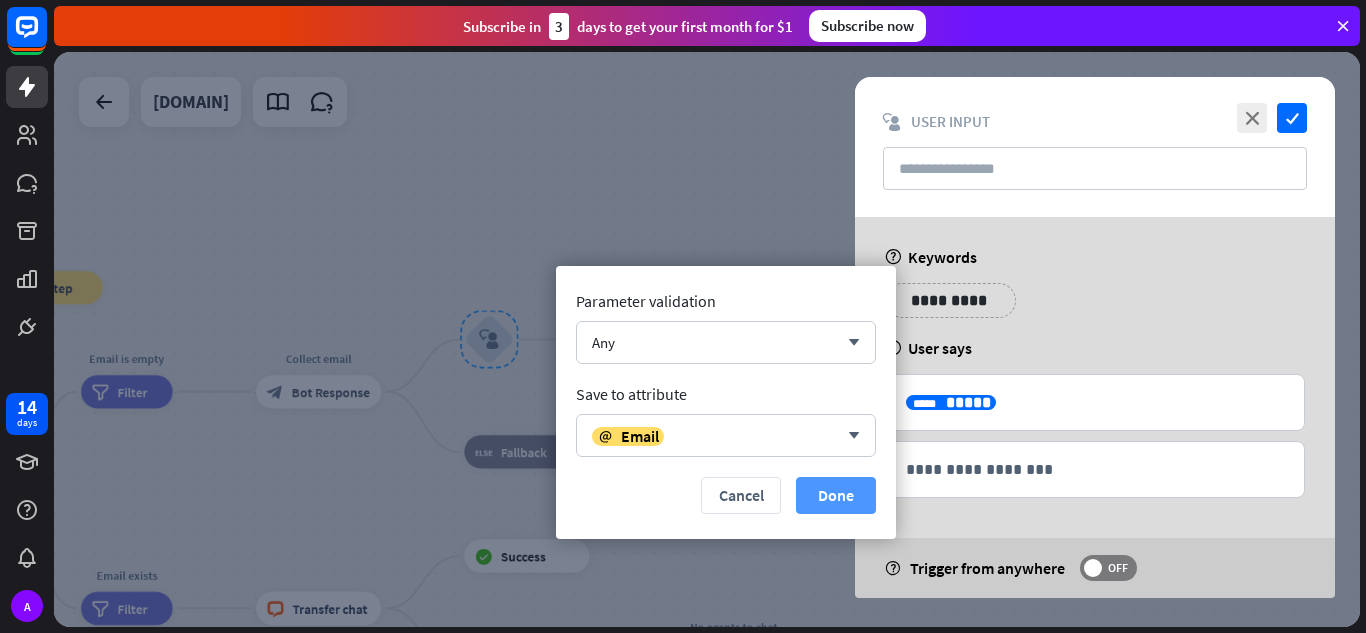 click on "Done" at bounding box center [836, 495] 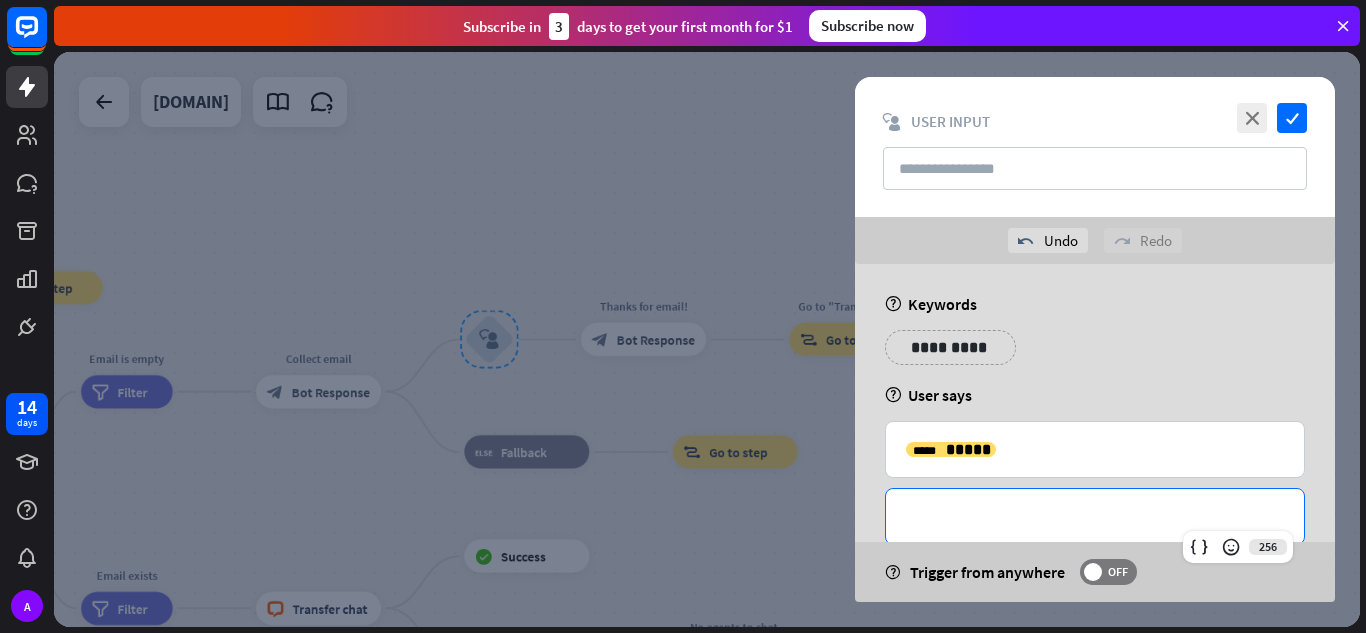 click on "**********" at bounding box center [1095, 516] 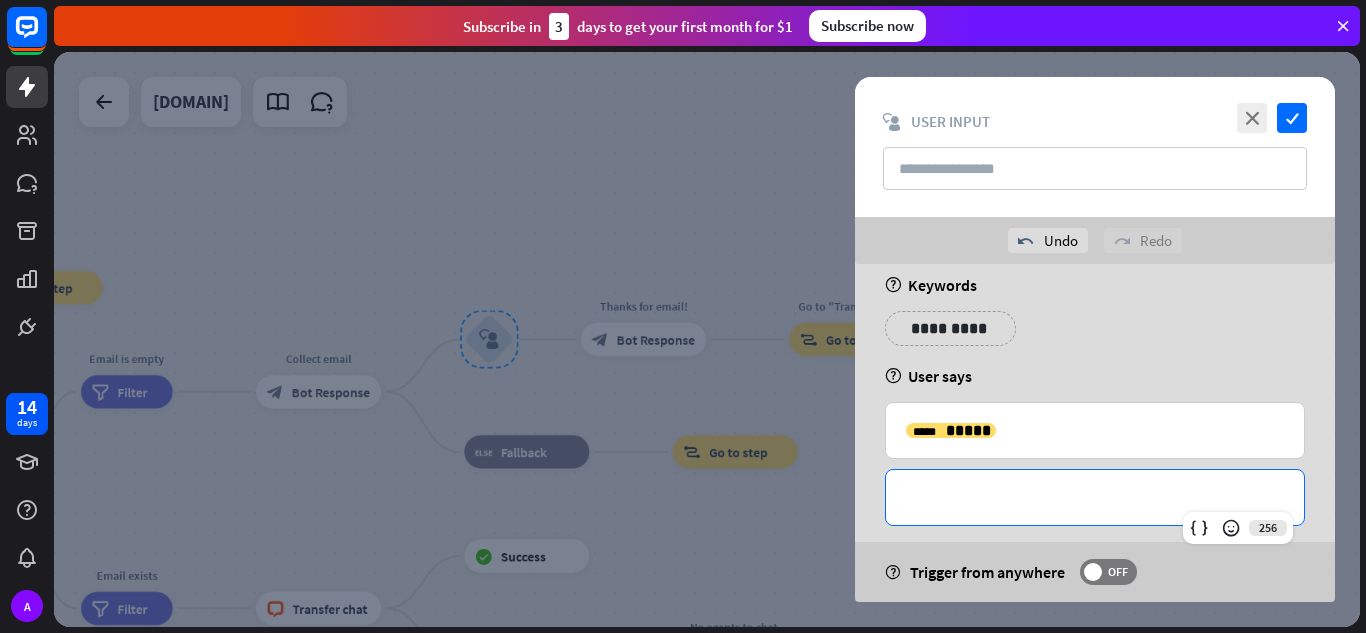 scroll, scrollTop: 0, scrollLeft: 0, axis: both 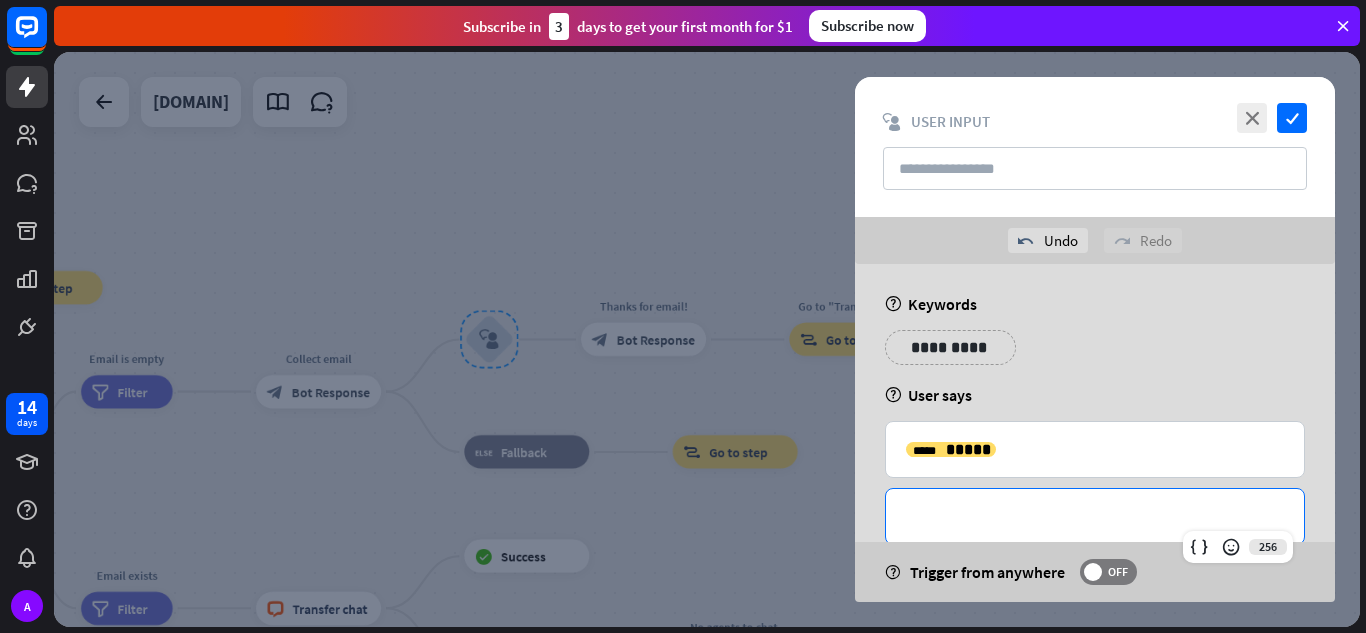 click on "**********" at bounding box center (950, 347) 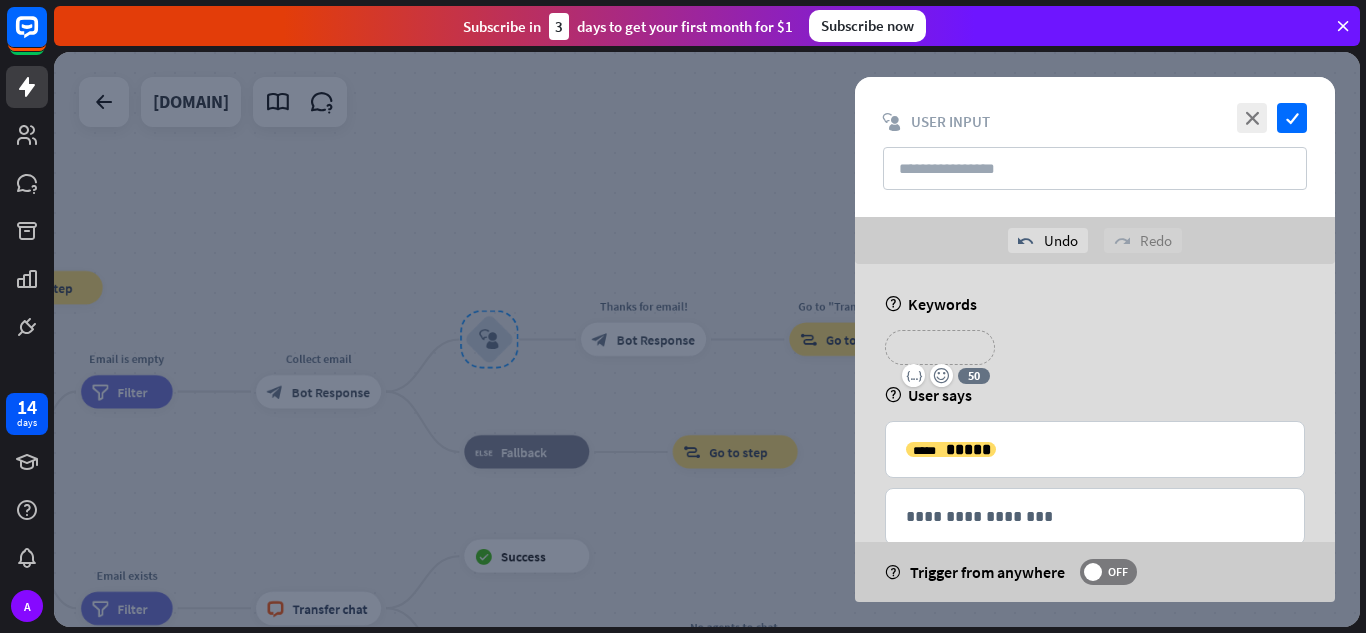 type 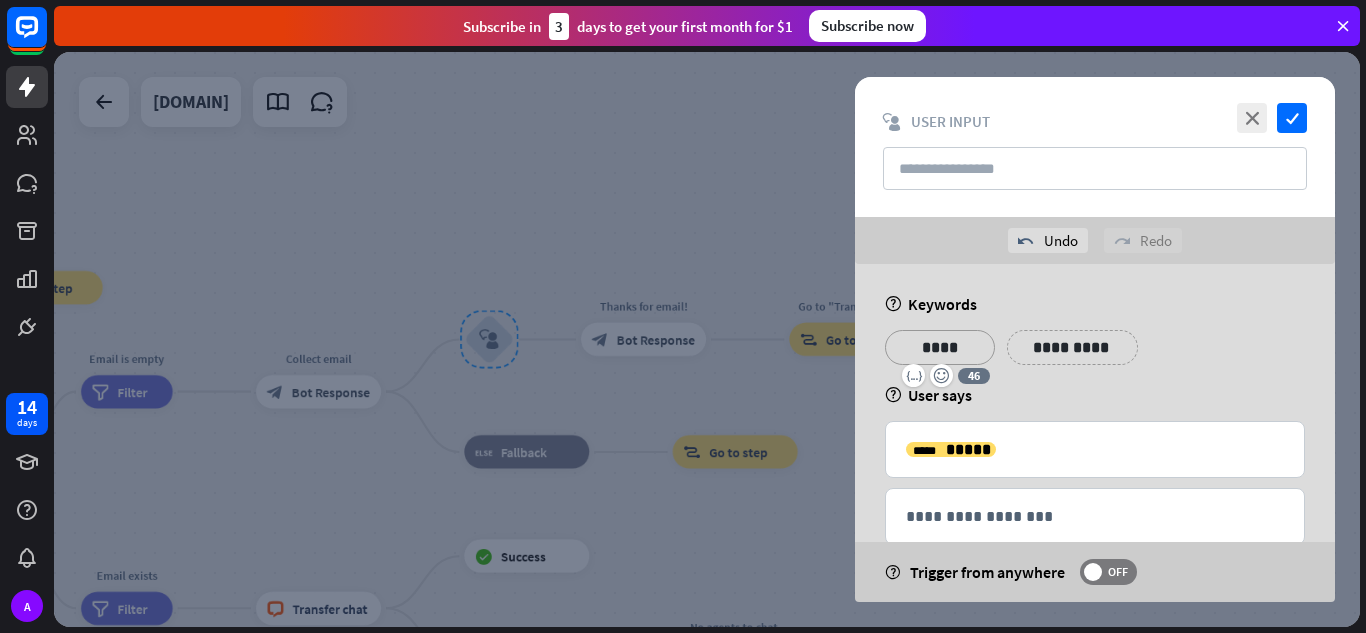 click on "**********" at bounding box center (1072, 347) 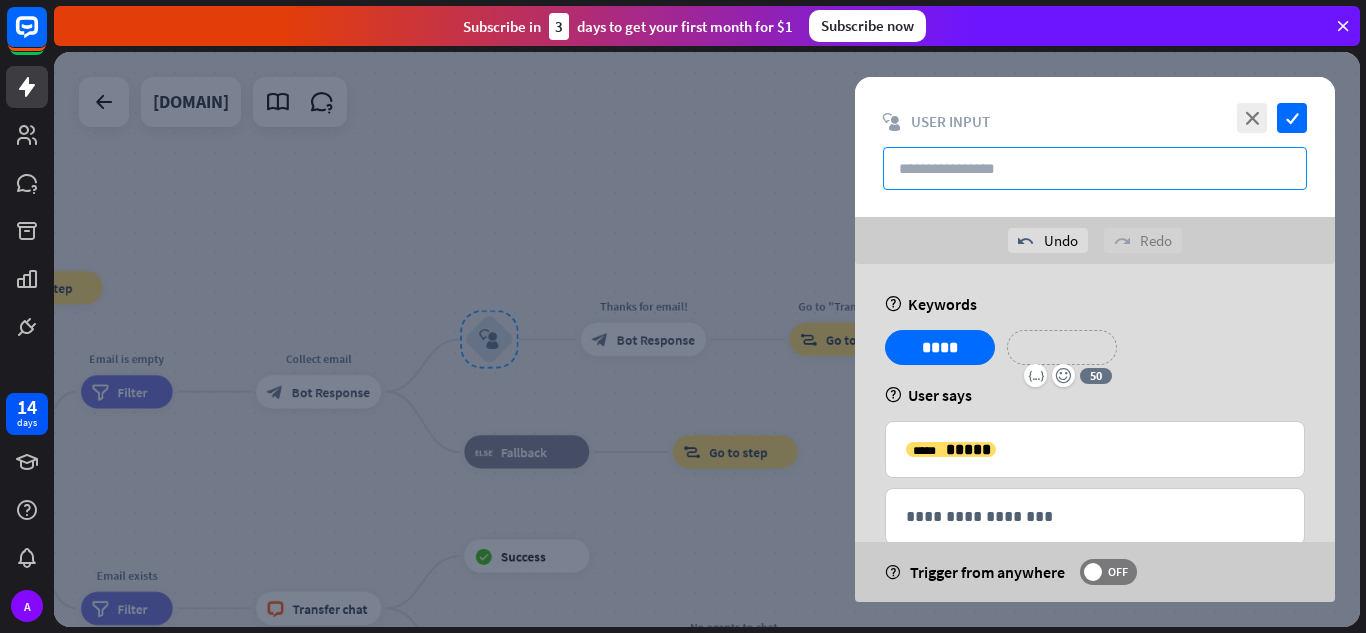 type 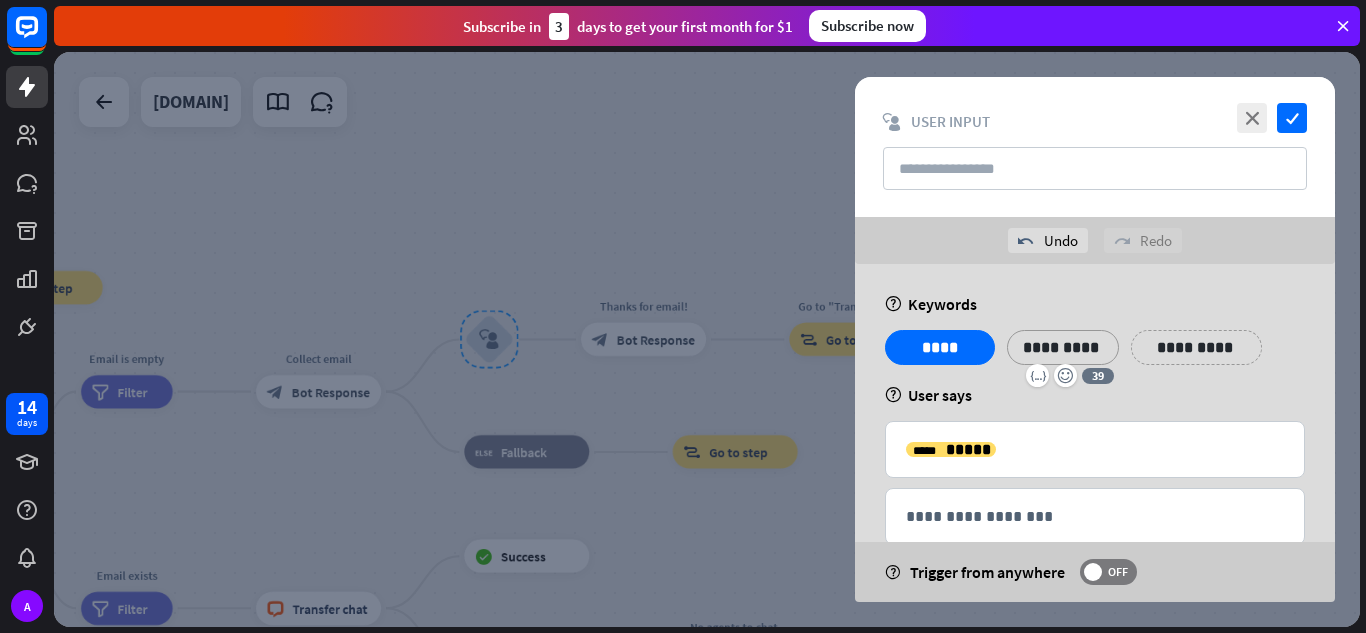 click on "**********" at bounding box center [1196, 347] 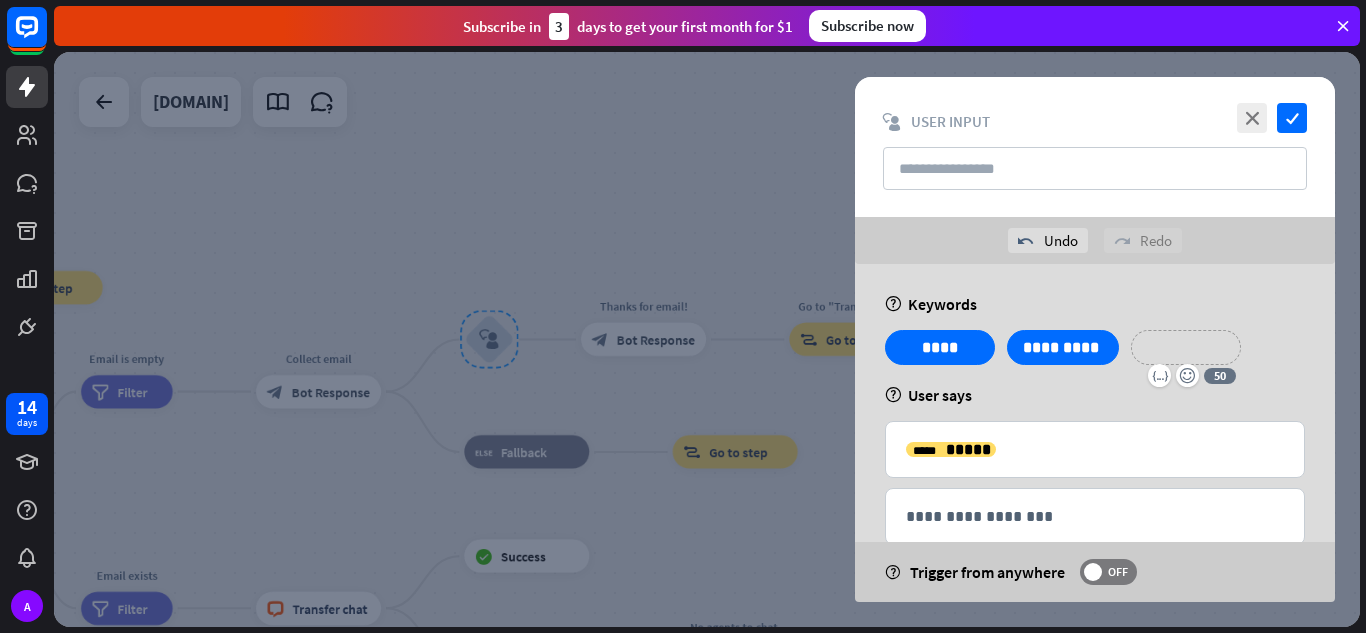 type 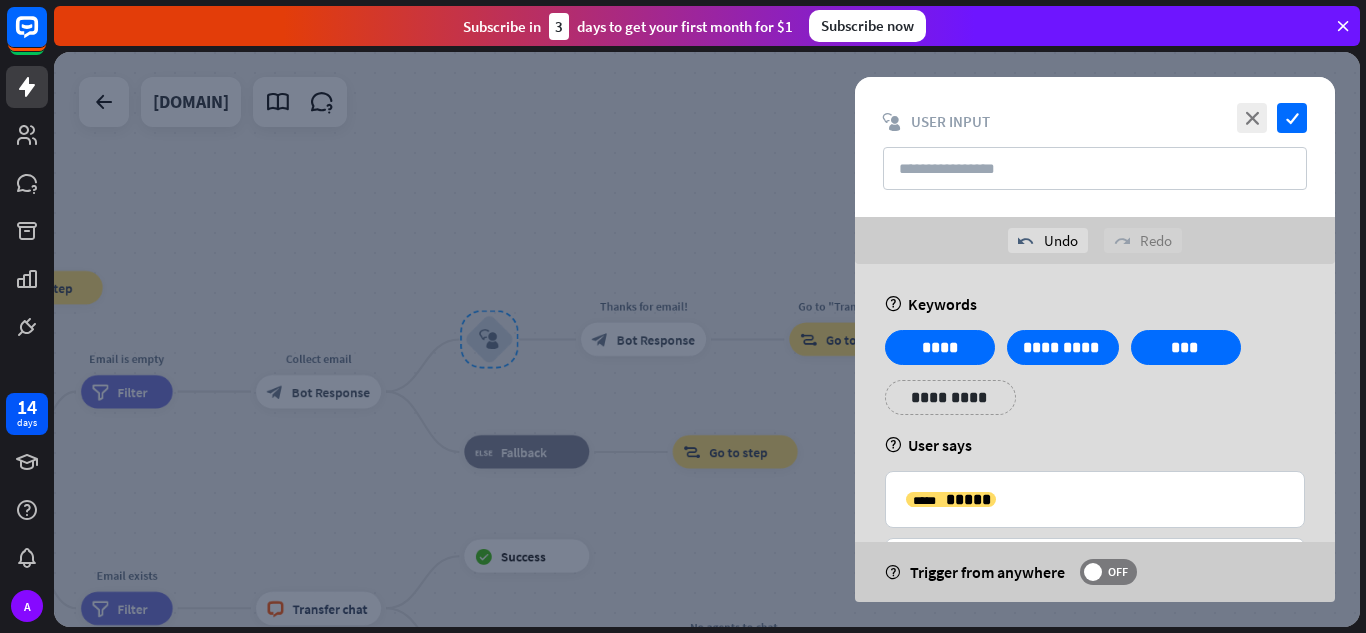 click on "**********" at bounding box center [1095, 380] 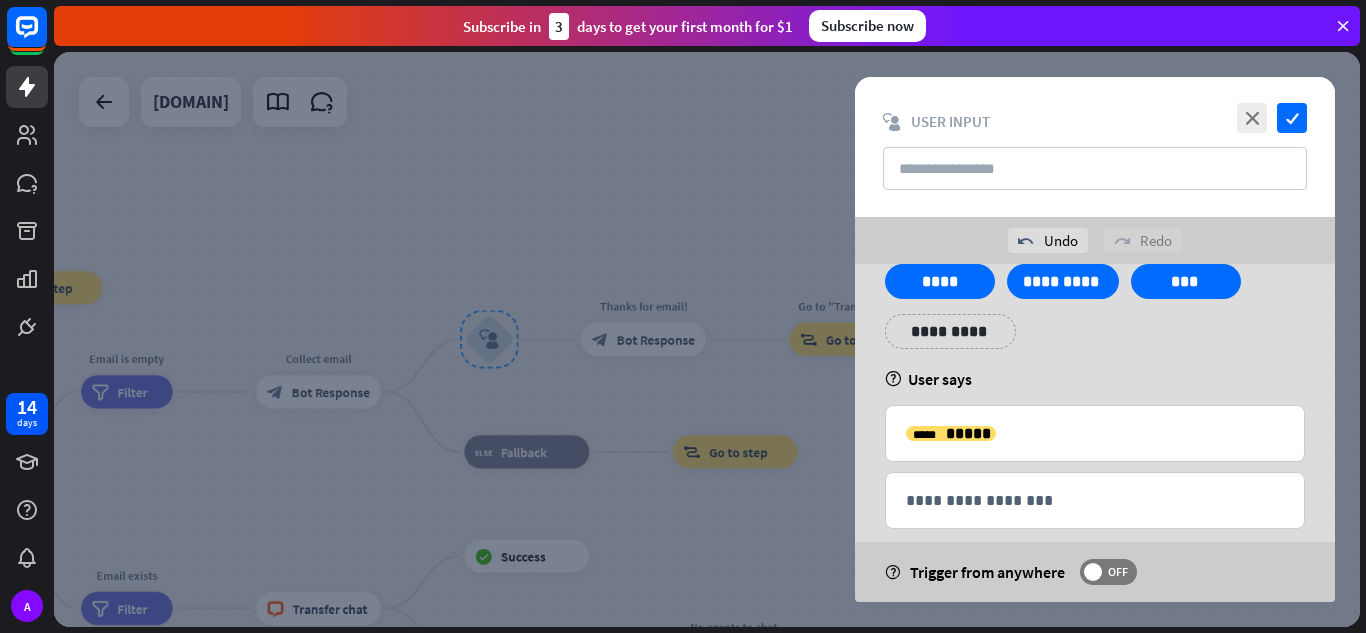 scroll, scrollTop: 93, scrollLeft: 0, axis: vertical 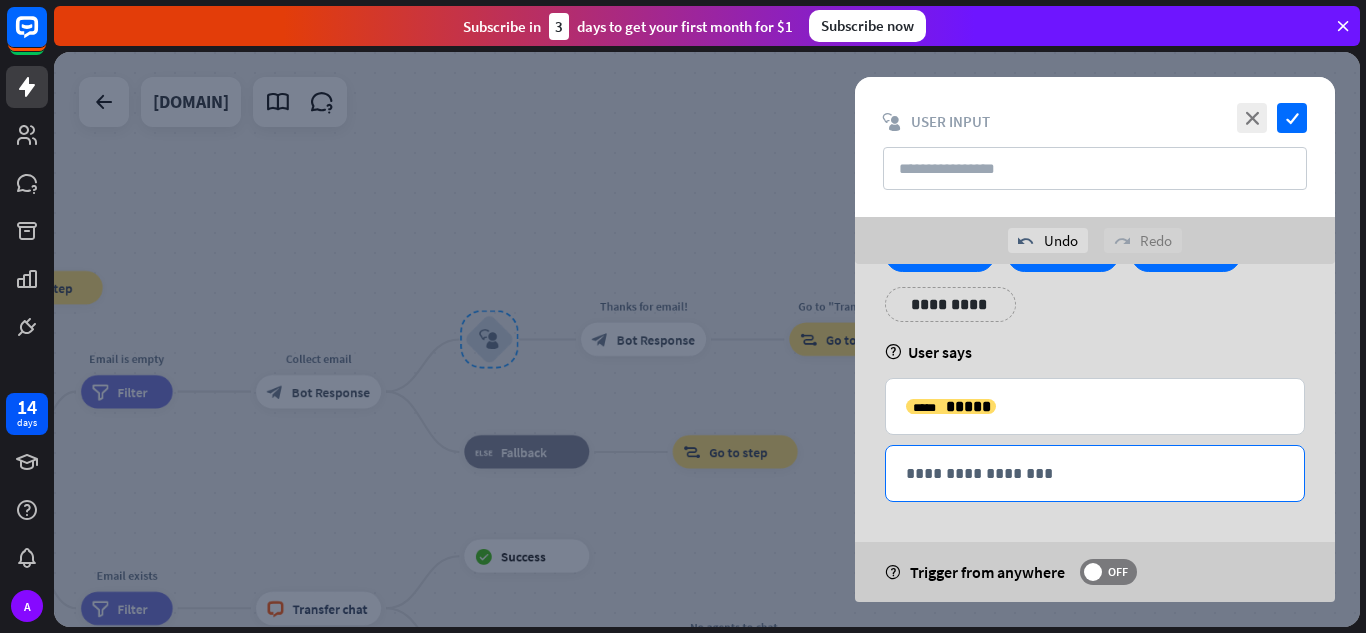 click on "**********" at bounding box center [1095, 473] 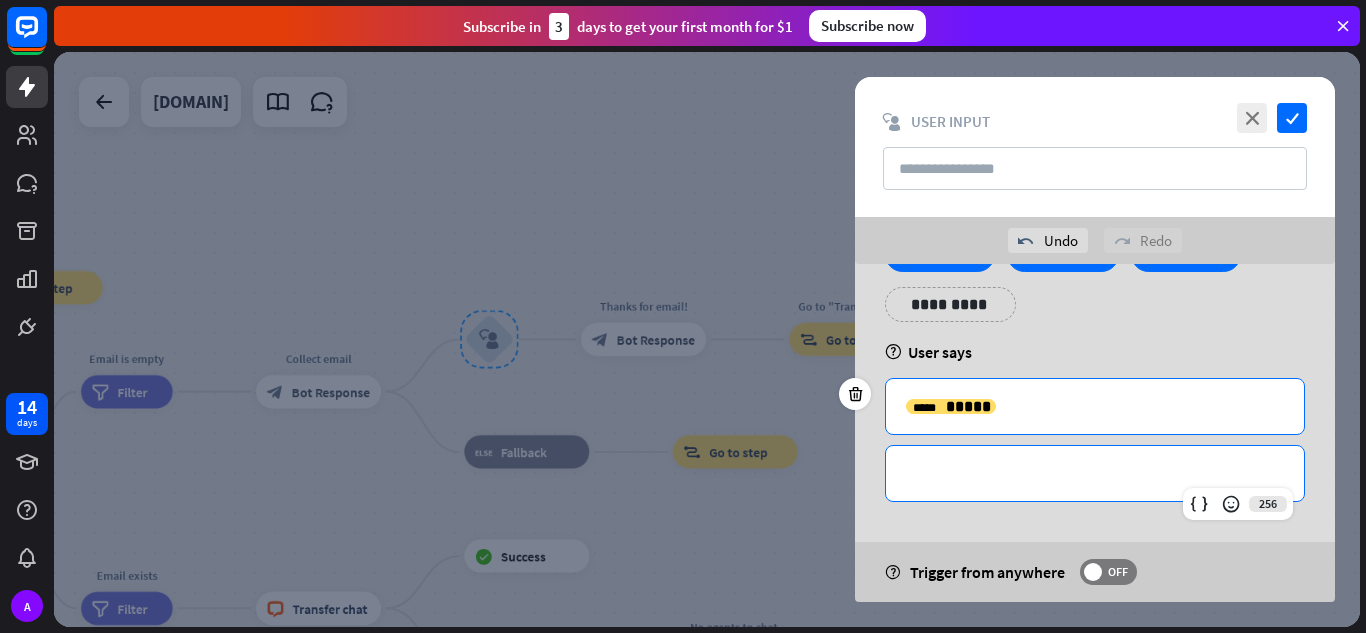 click on "**********" at bounding box center (1095, 406) 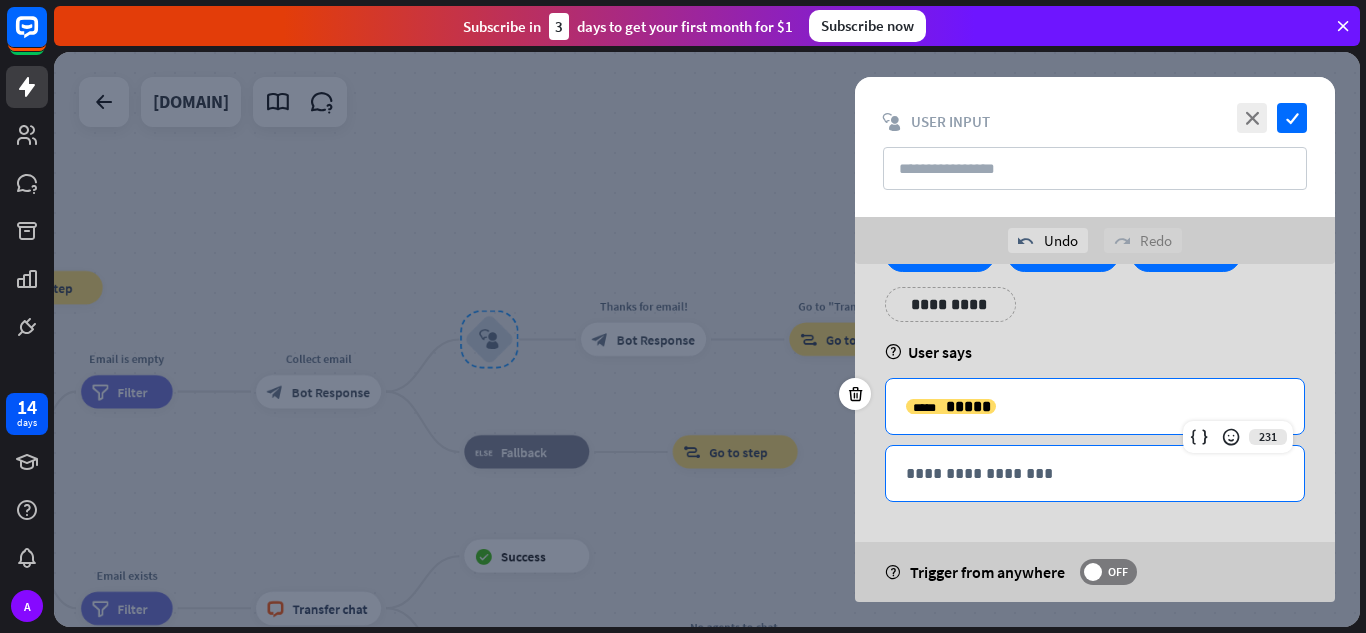 click on "**********" at bounding box center (1095, 473) 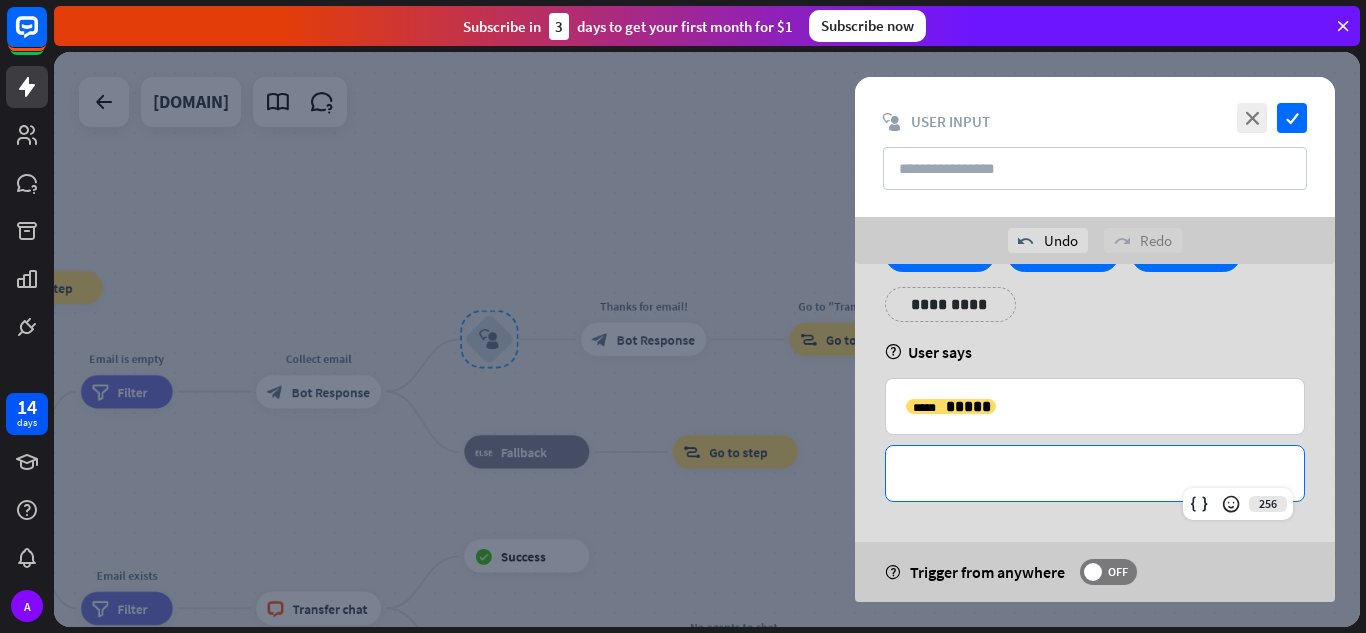 type 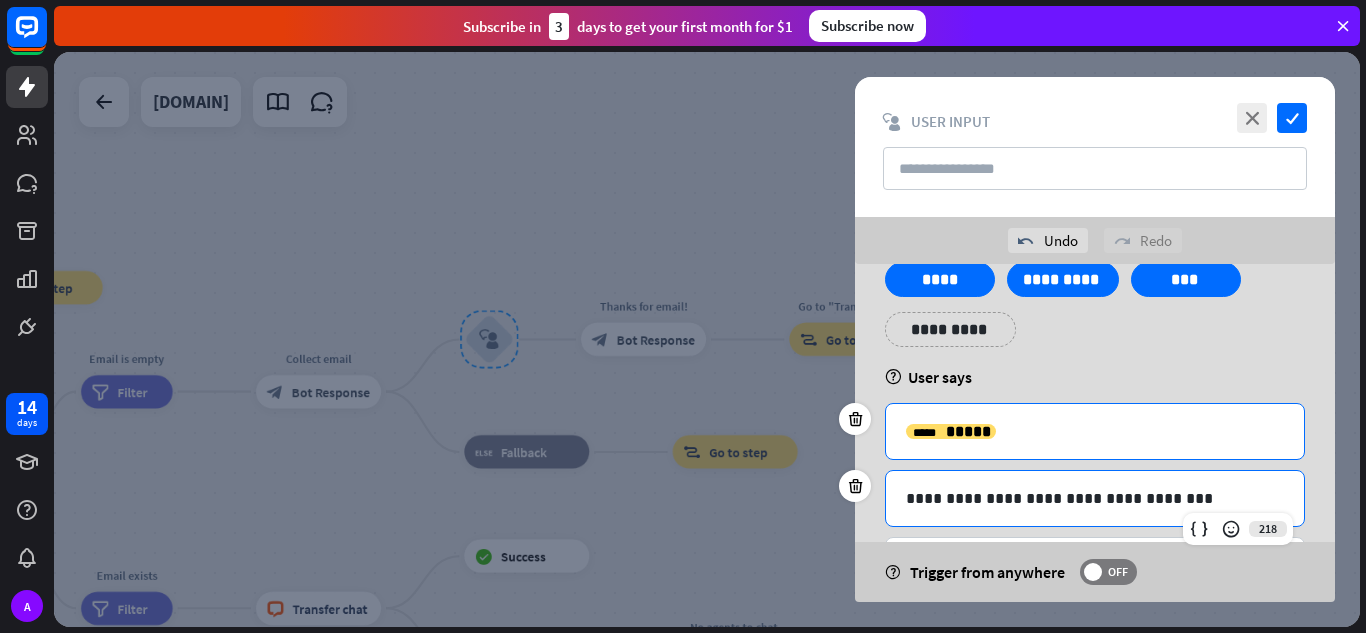scroll, scrollTop: 160, scrollLeft: 0, axis: vertical 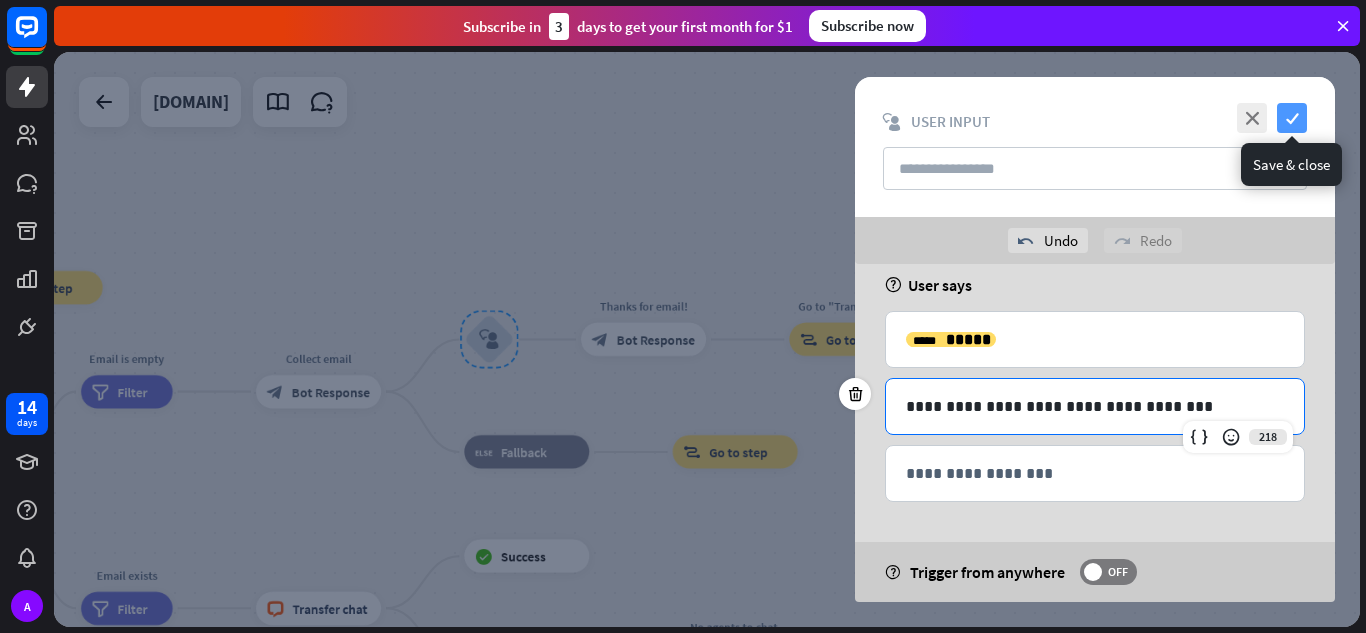 click on "check" at bounding box center [1292, 118] 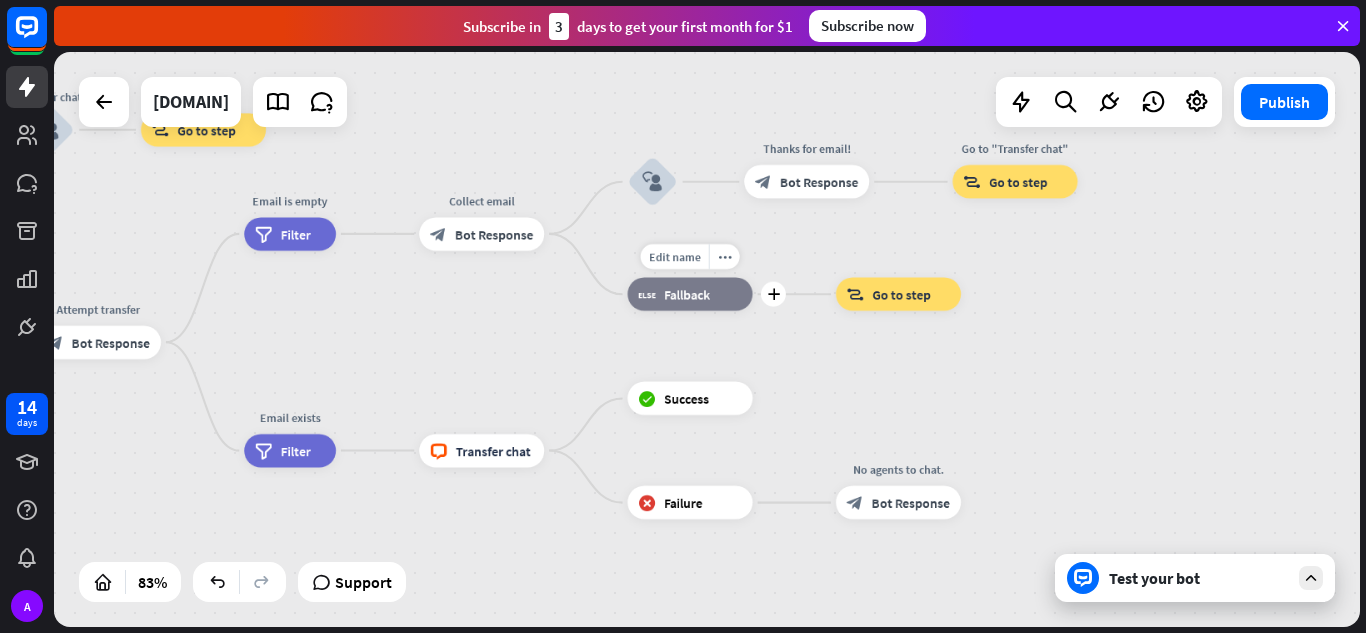 drag, startPoint x: 555, startPoint y: 451, endPoint x: 781, endPoint y: 258, distance: 297.19522 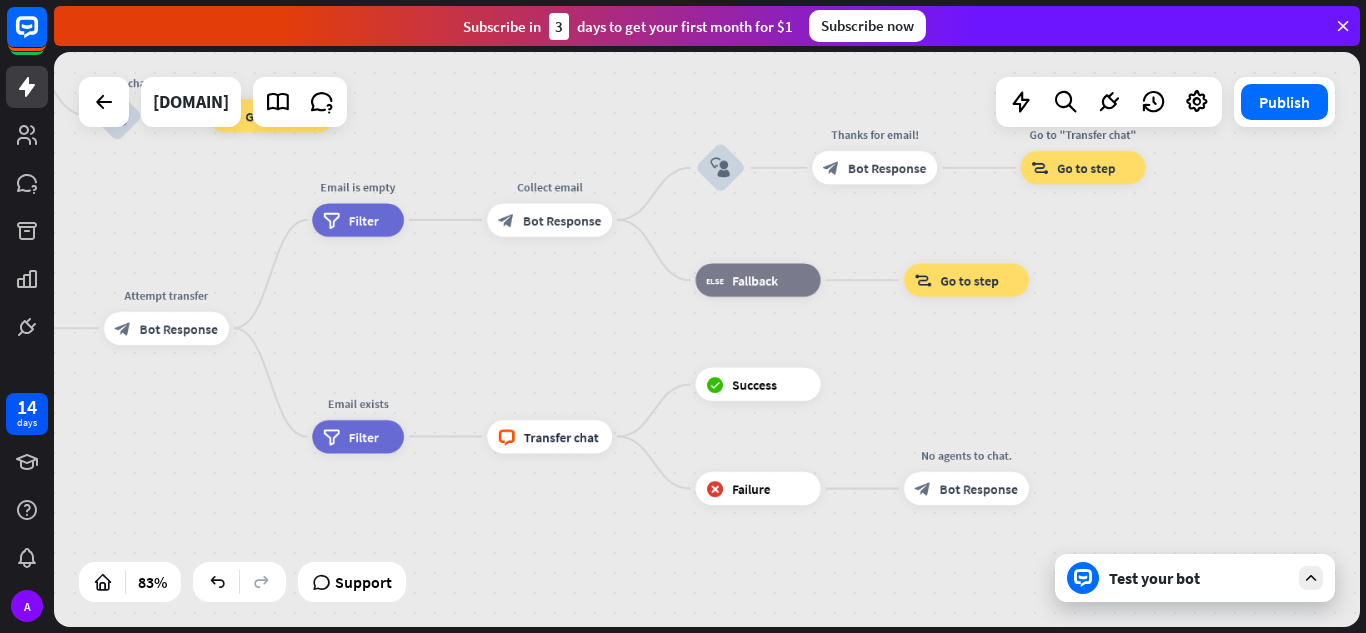 drag, startPoint x: 497, startPoint y: 375, endPoint x: 398, endPoint y: 345, distance: 103.44564 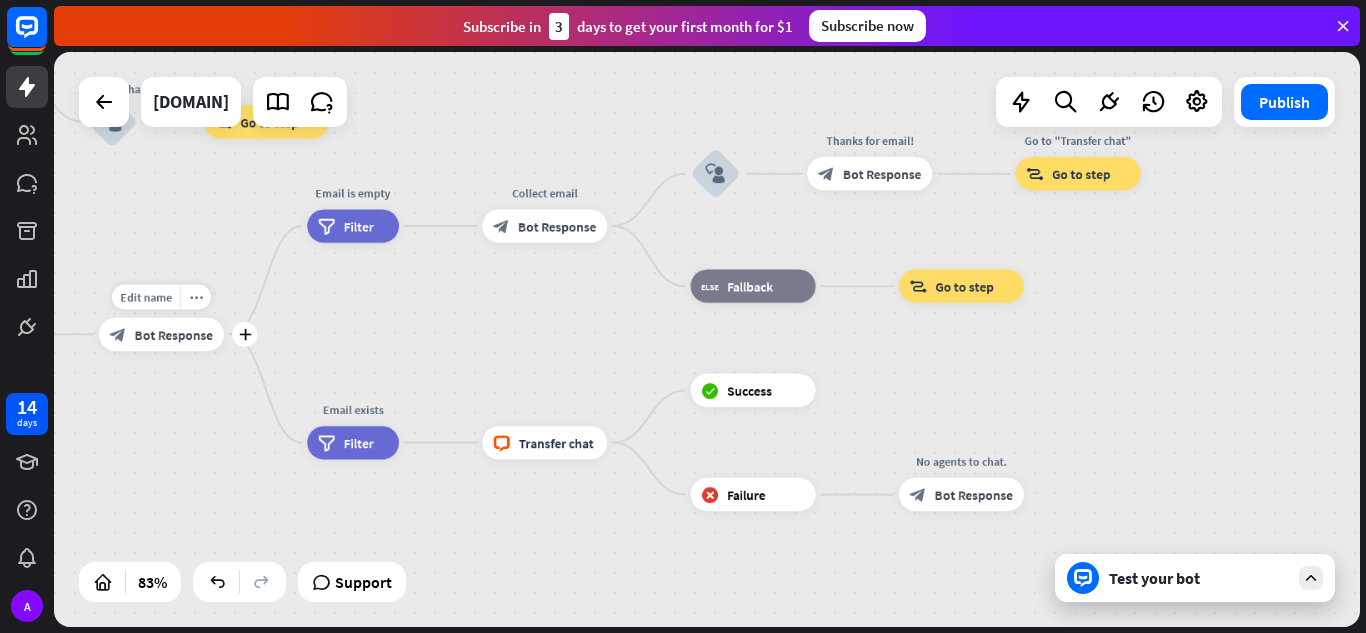 click on "block_bot_response   Bot Response" at bounding box center (161, 334) 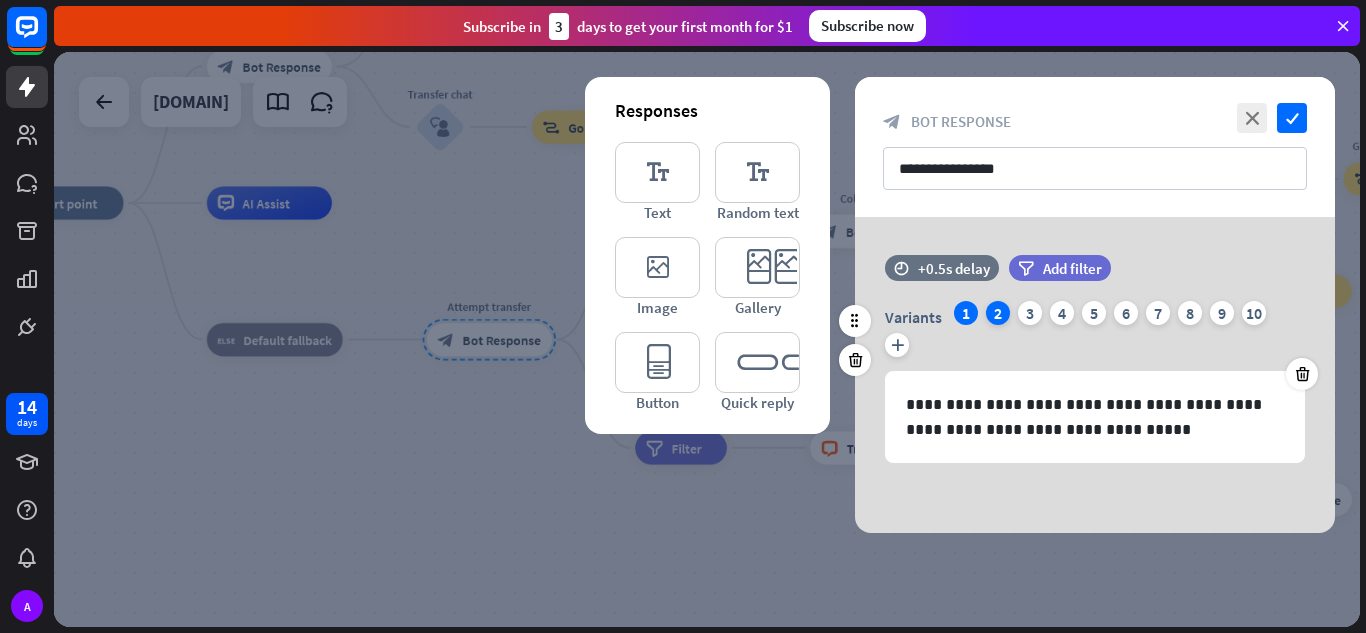 click on "2" at bounding box center [998, 313] 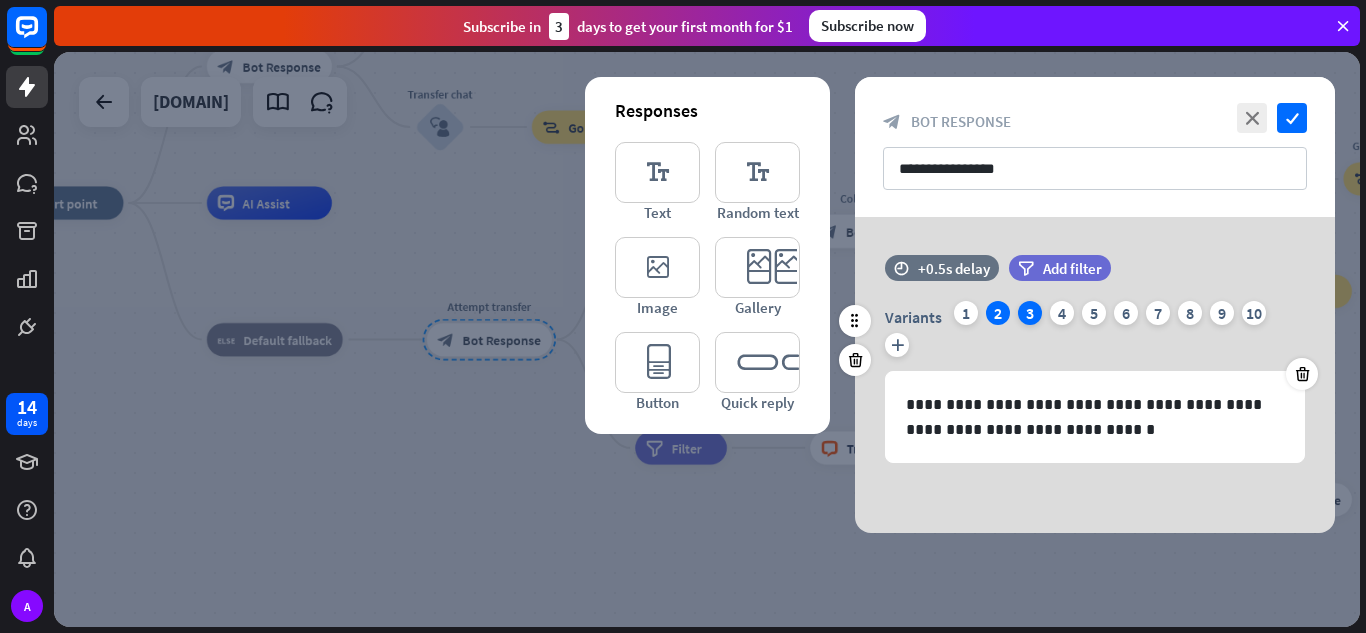 click on "3" at bounding box center (1030, 313) 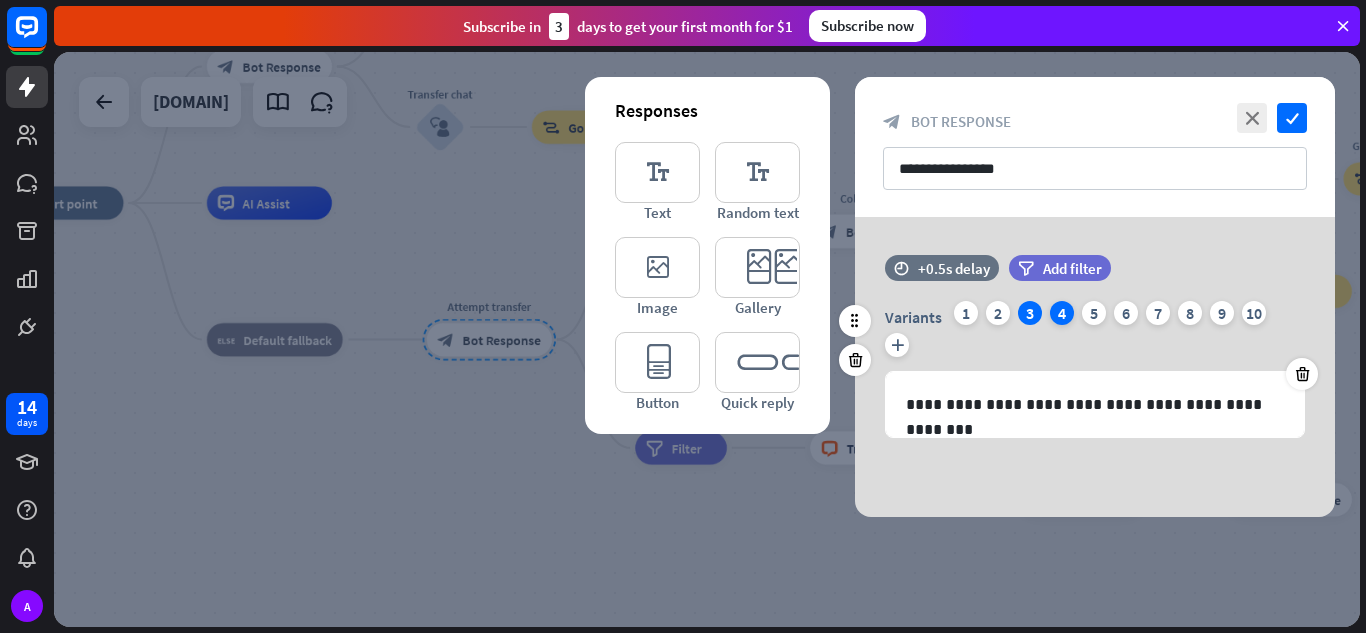 click on "4" at bounding box center [1062, 313] 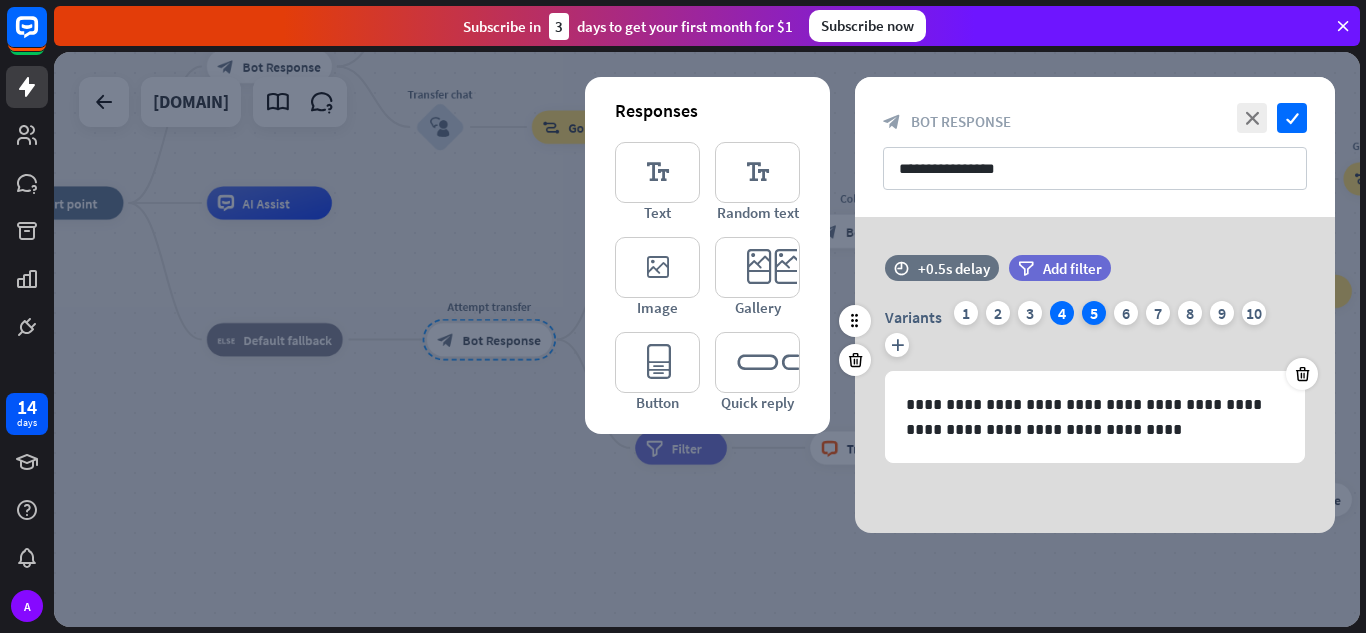 click on "5" at bounding box center (1094, 313) 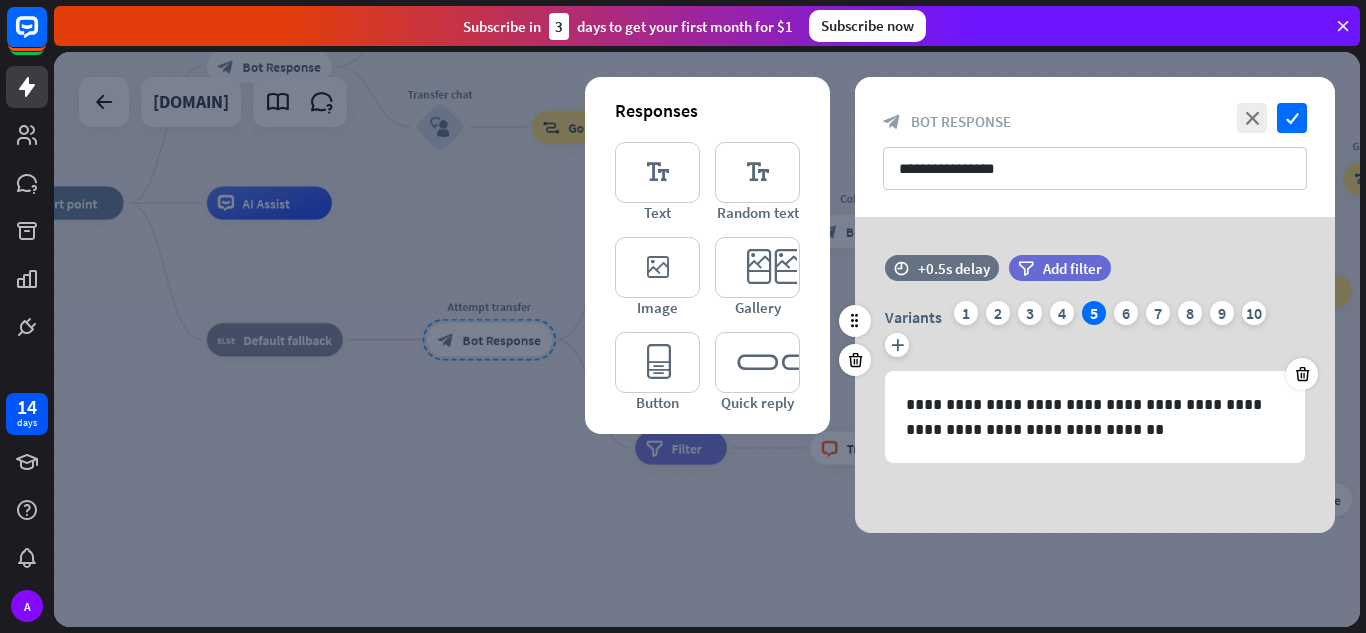 click on "Variants
1
2
3
4
5
6
7
8
9
10
plus" at bounding box center (1095, 333) 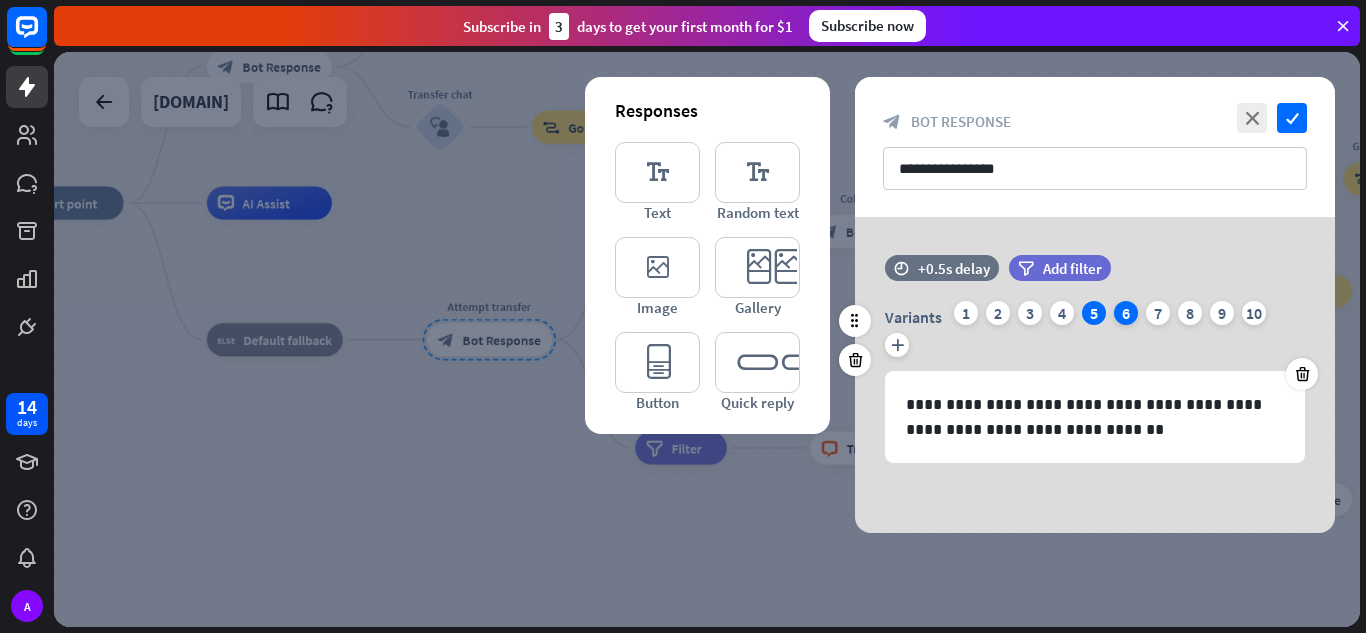 click on "6" at bounding box center [1126, 313] 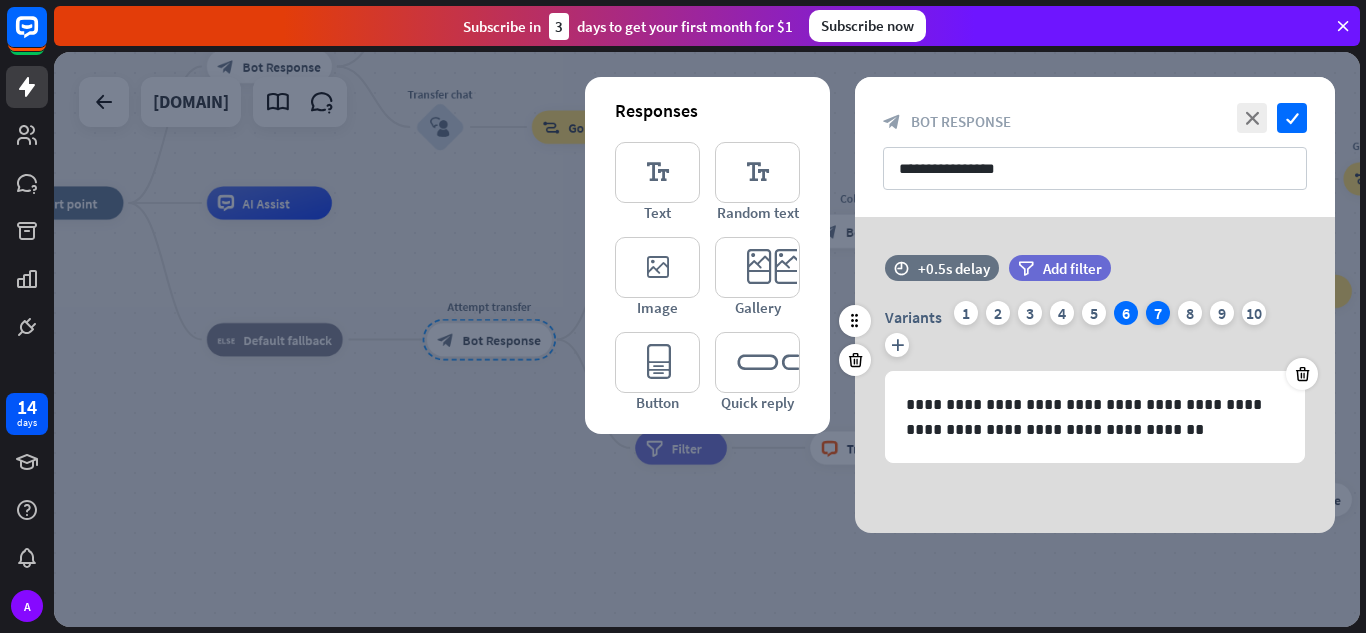click on "7" at bounding box center [1158, 313] 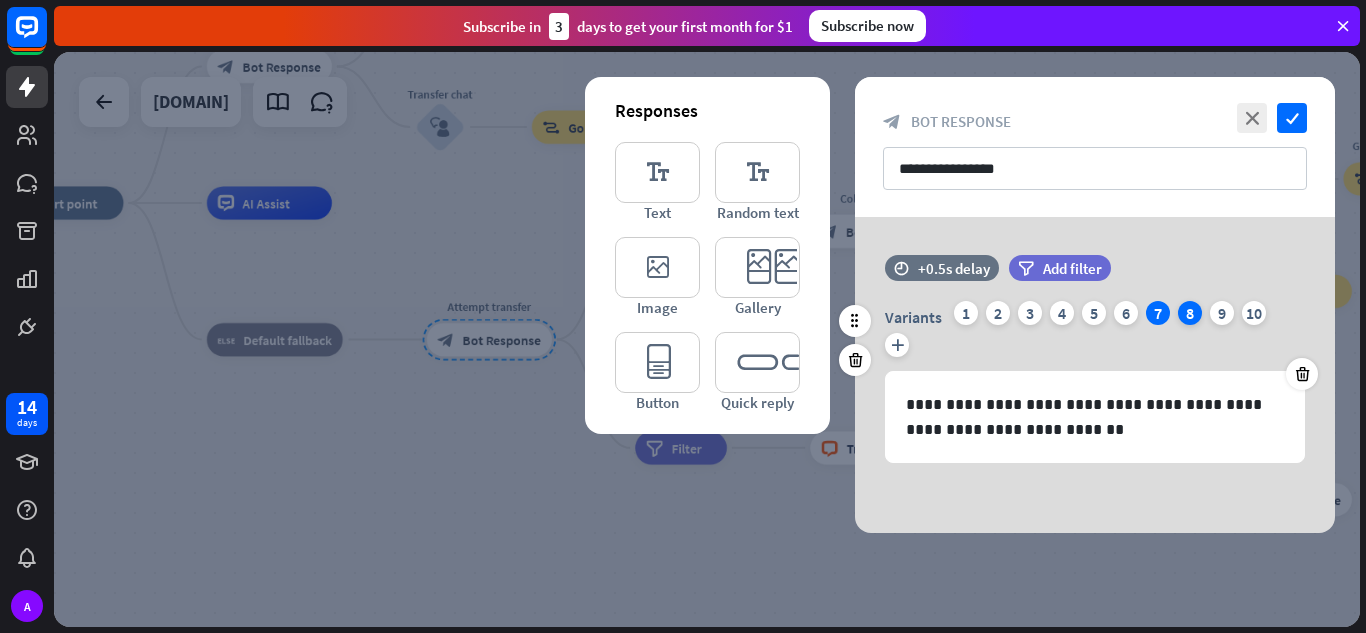 click on "8" at bounding box center (1190, 313) 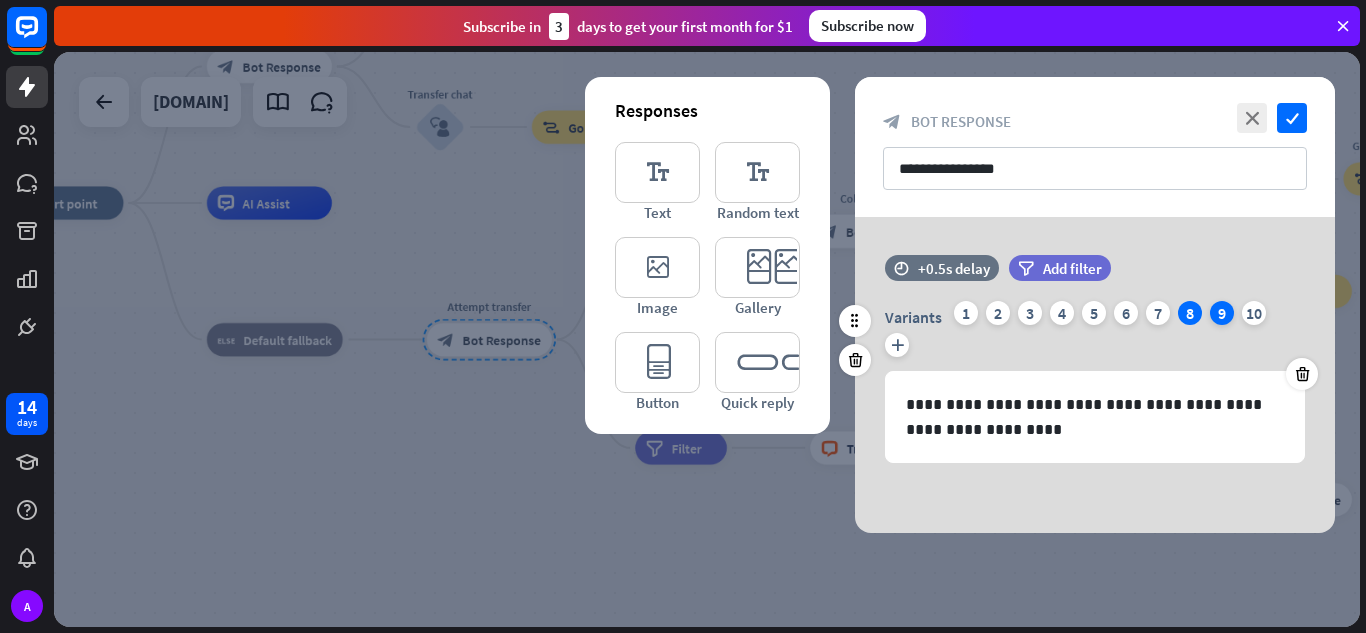 click on "9" at bounding box center (1222, 313) 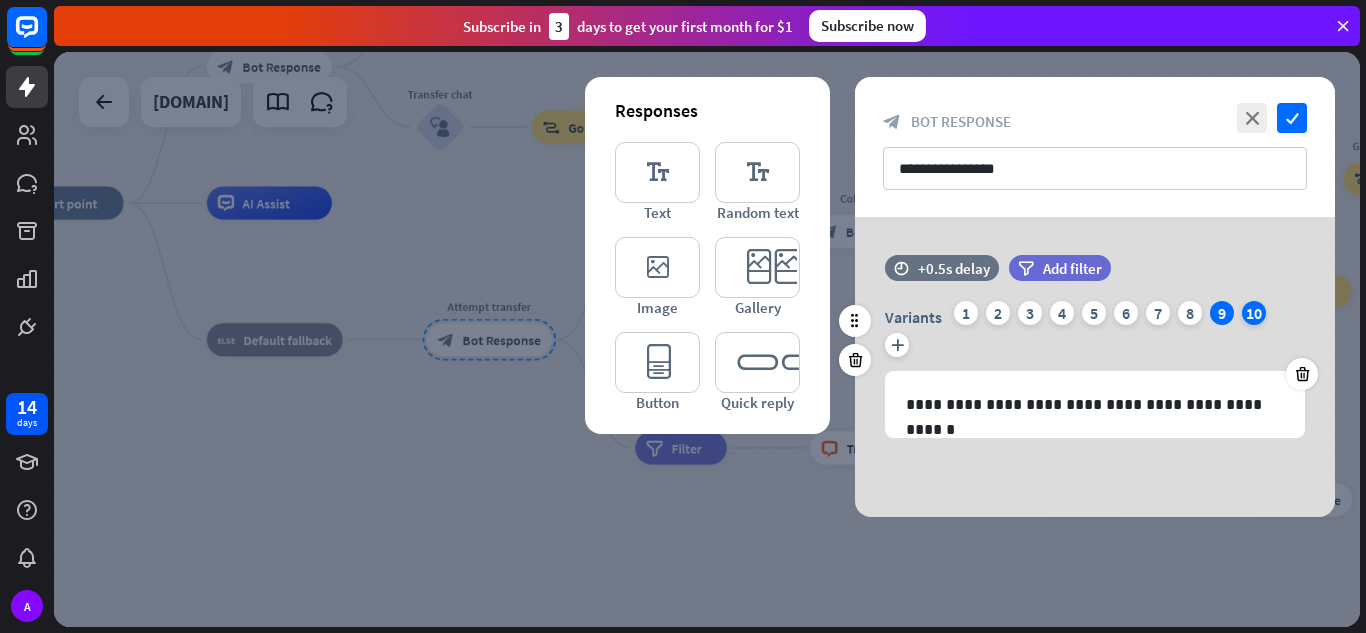 click on "10" at bounding box center (1254, 313) 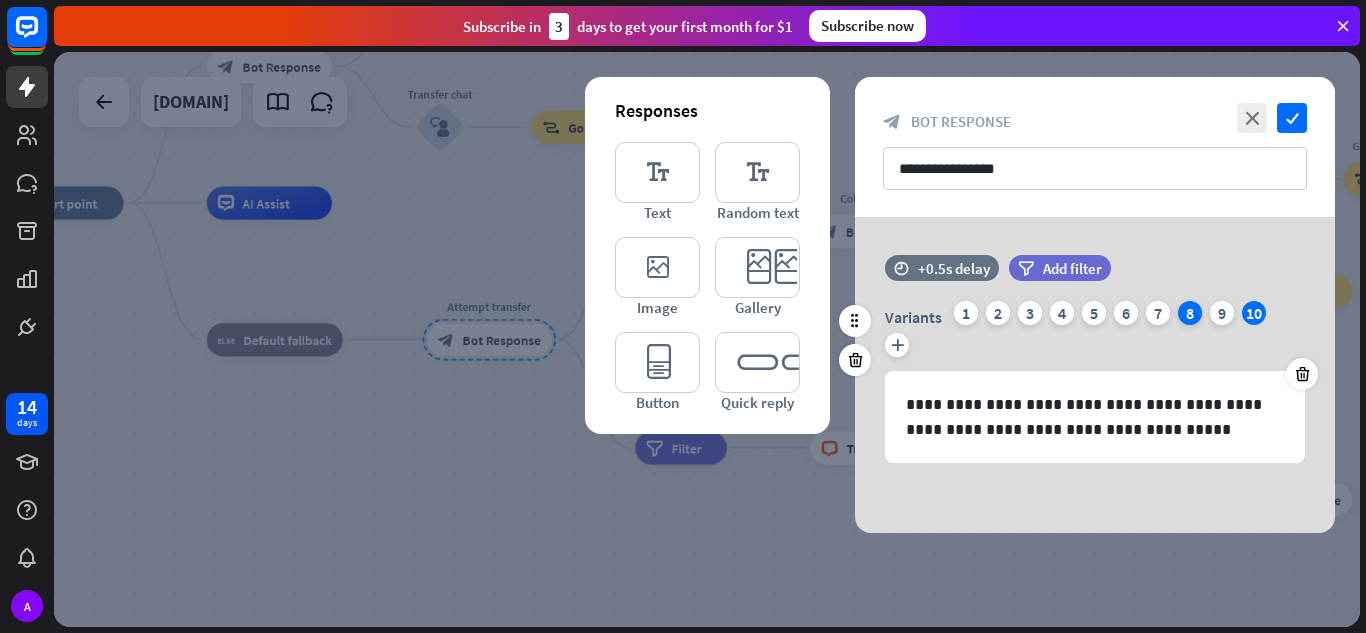 click on "8" at bounding box center [1190, 313] 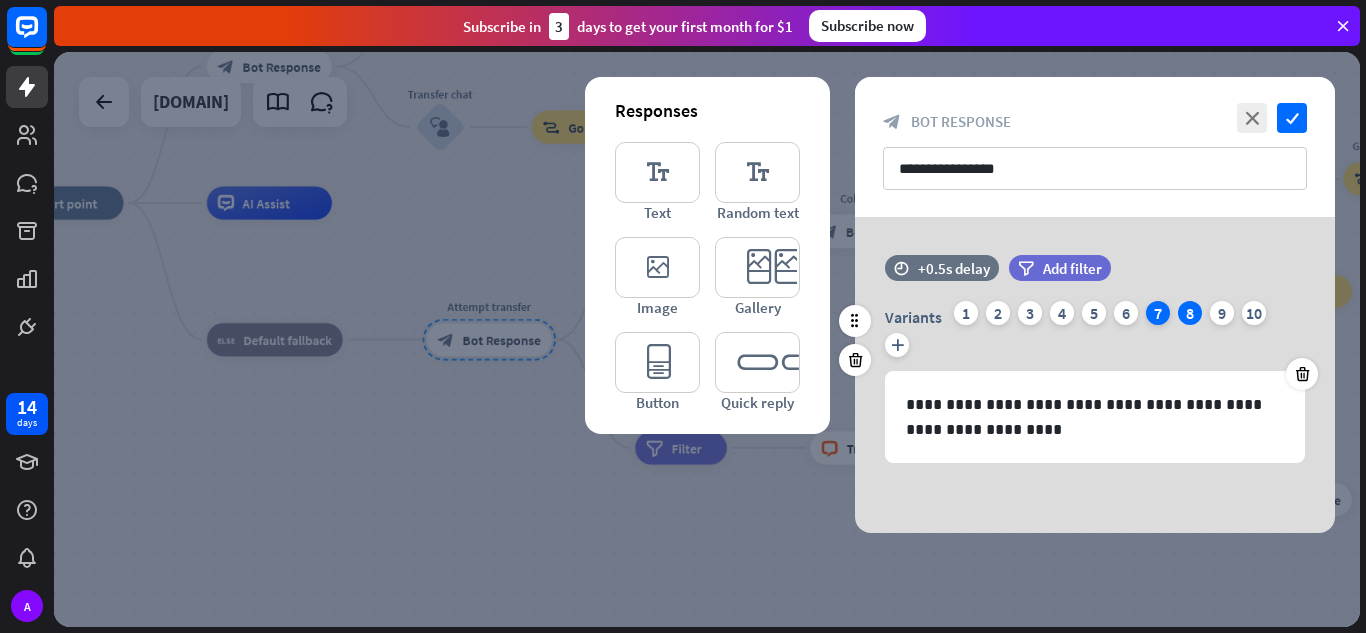click on "7" at bounding box center [1158, 313] 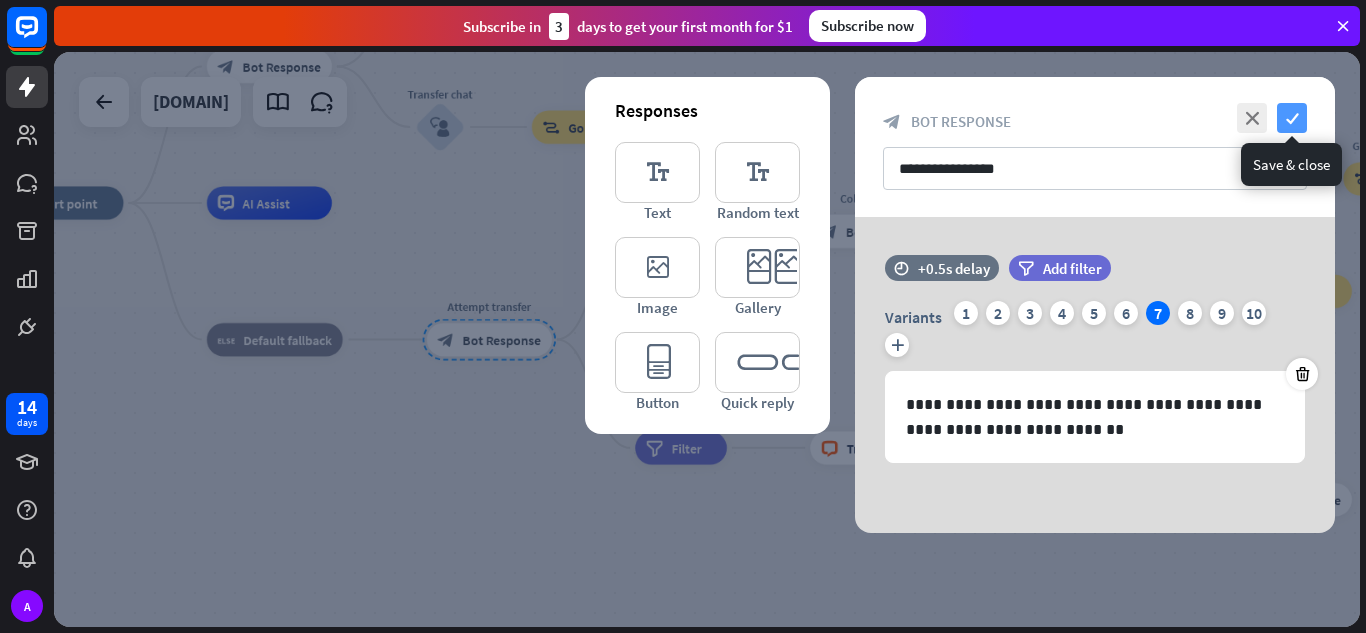 click on "check" at bounding box center [1292, 118] 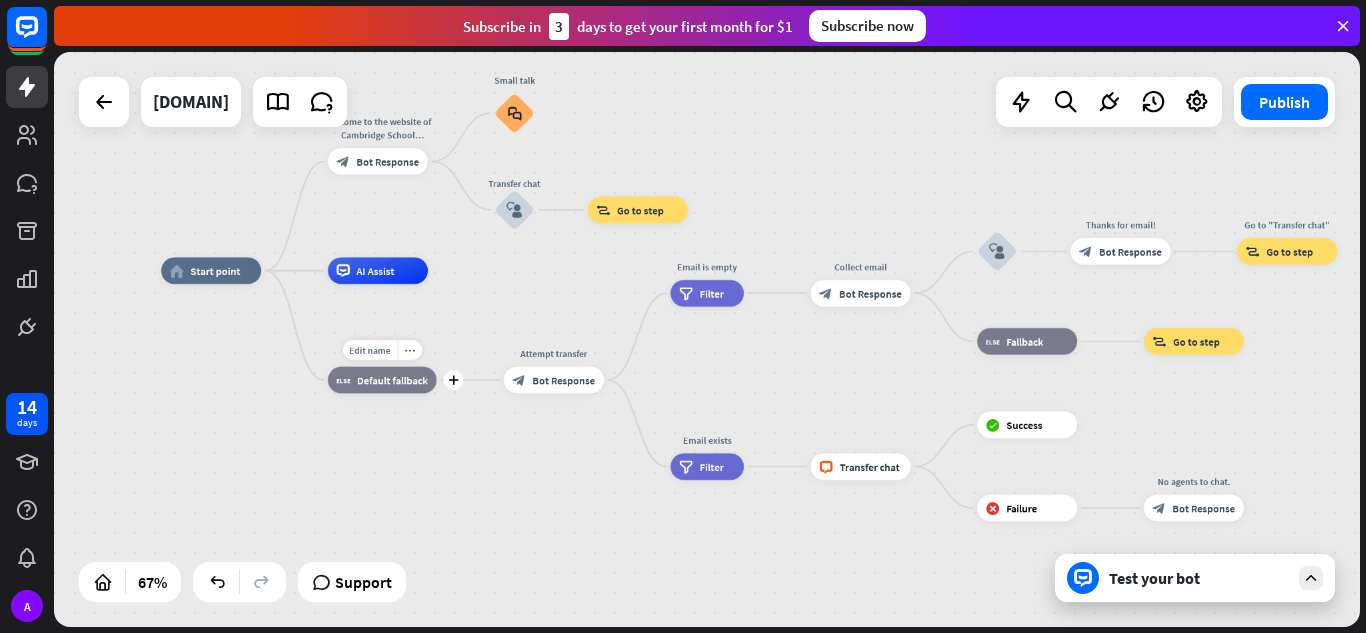 drag, startPoint x: 208, startPoint y: 279, endPoint x: 413, endPoint y: 360, distance: 220.42232 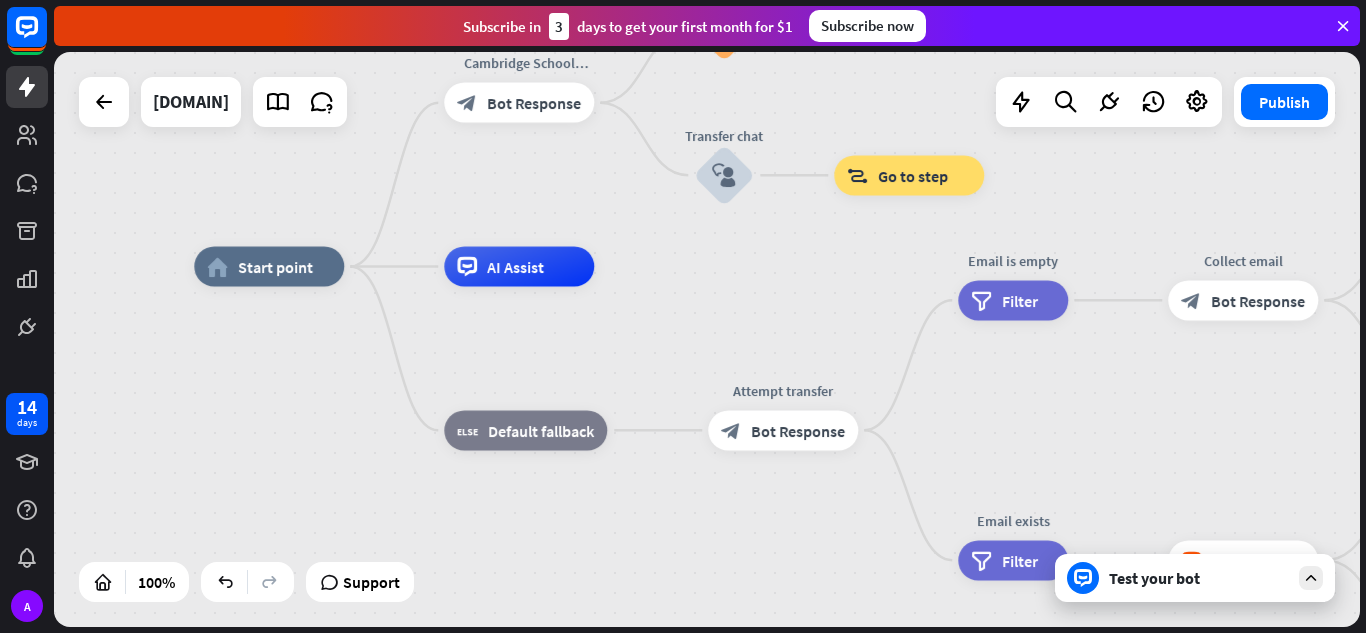 drag, startPoint x: 341, startPoint y: 350, endPoint x: 380, endPoint y: 397, distance: 61.073727 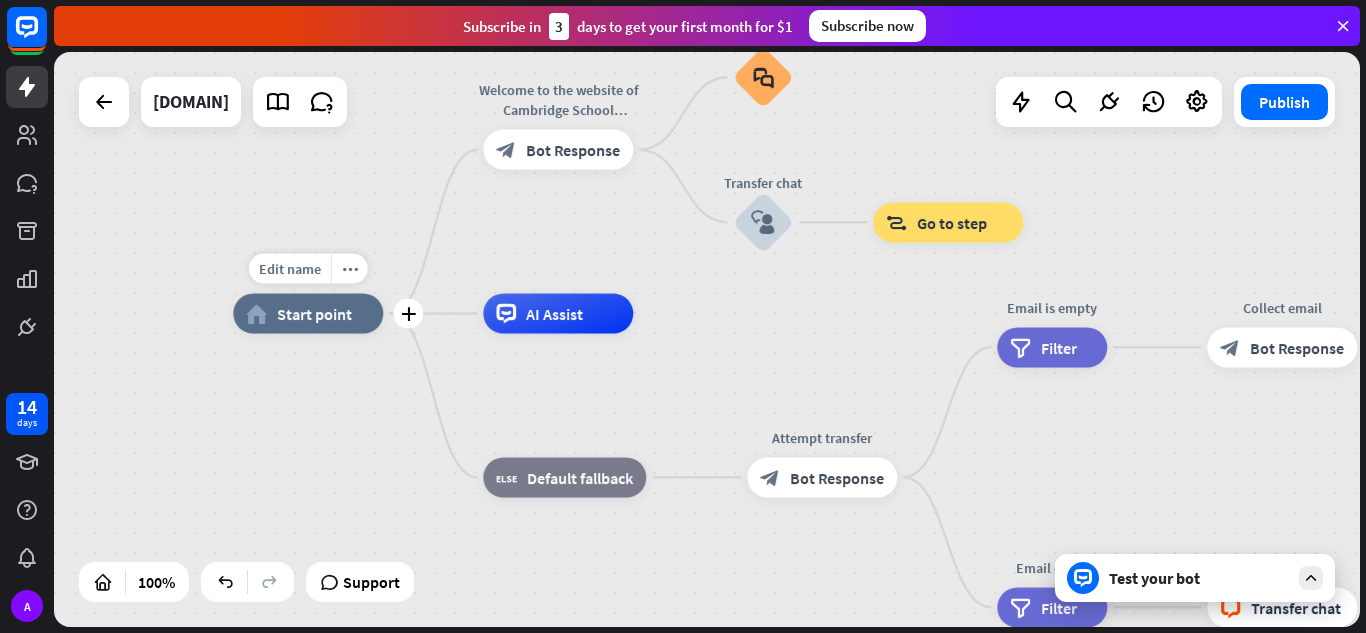 click on "home_2   Start point" at bounding box center (308, 314) 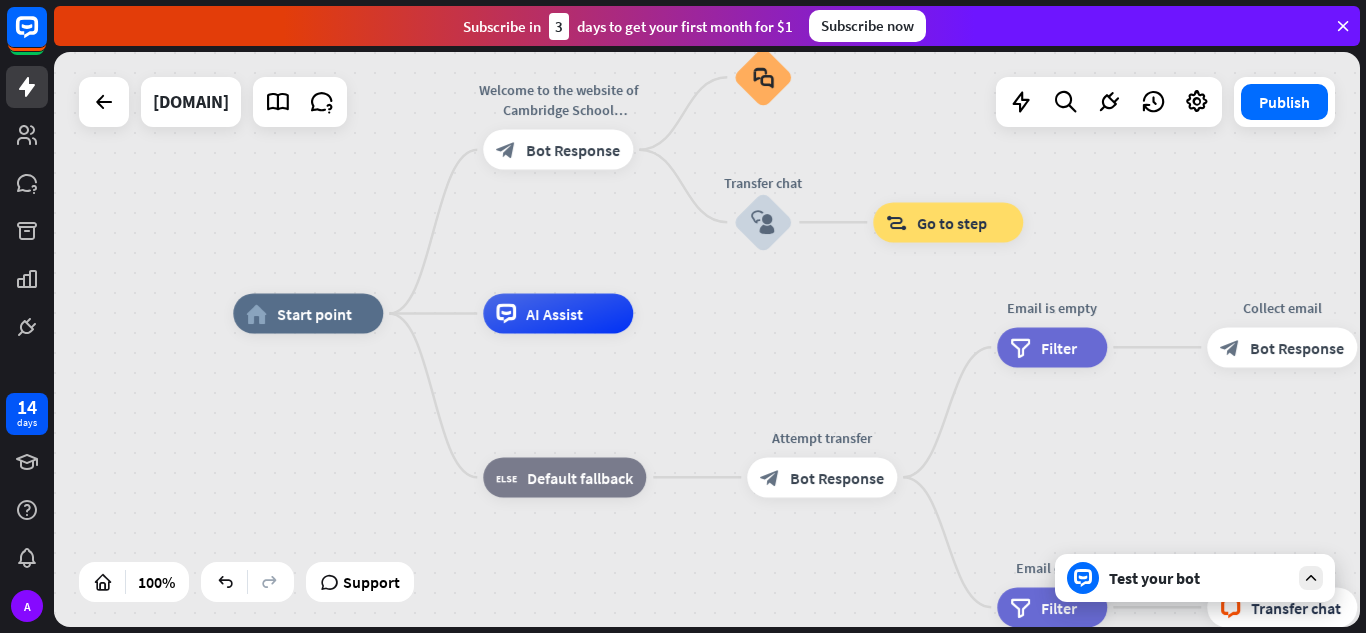 click on "home_2 Start point Welcome to the website of Cambridge School Indirapuram, how can I help you ? block_bot_response Bot Response Small talk block_faq Transfer chat block_user_input block_goto Go to step AI Assist block_fallback Default fallback Attempt transfer block_bot_response Bot Response Email is empty filter Filter Collect email block_bot_response Bot Response block_user_input Thanks for email! block_bot_response Bot Response Go to "Transfer chat" block_goto Go to step block_fallback Fallback block_goto Go to step Email exists filter Filter block_livechat Transfer chat block_success Success block_failure Failure" at bounding box center (886, 601) 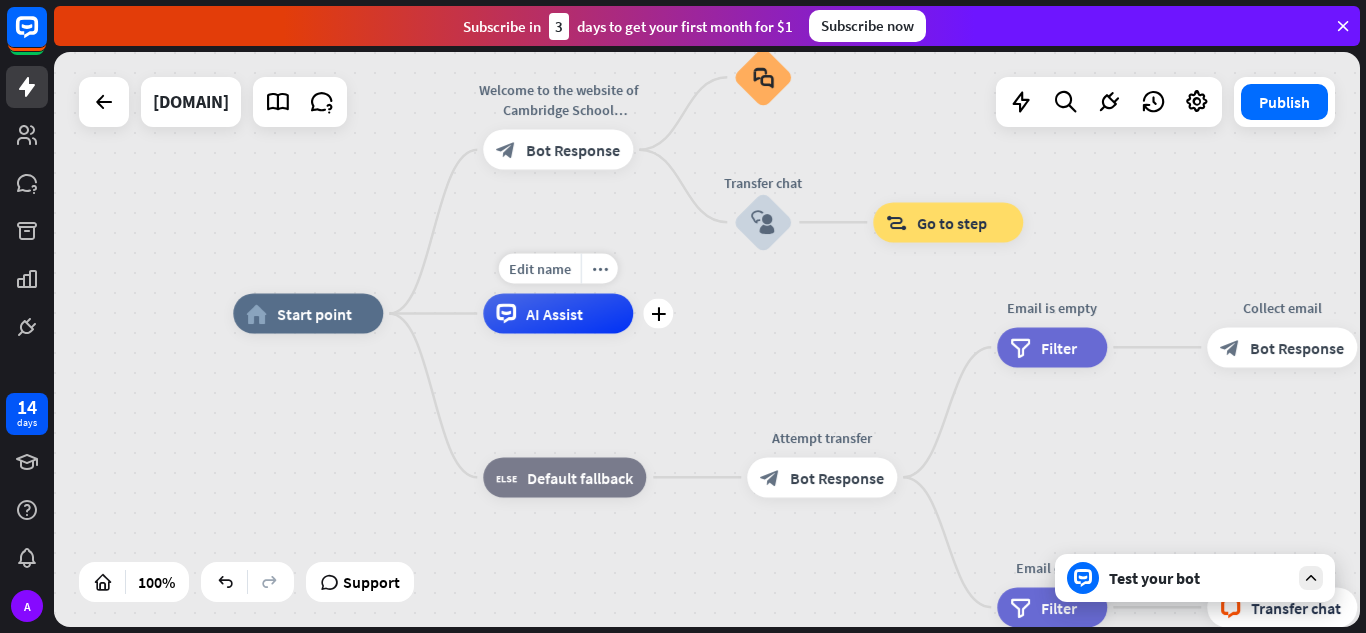 click on "AI Assist" at bounding box center (554, 314) 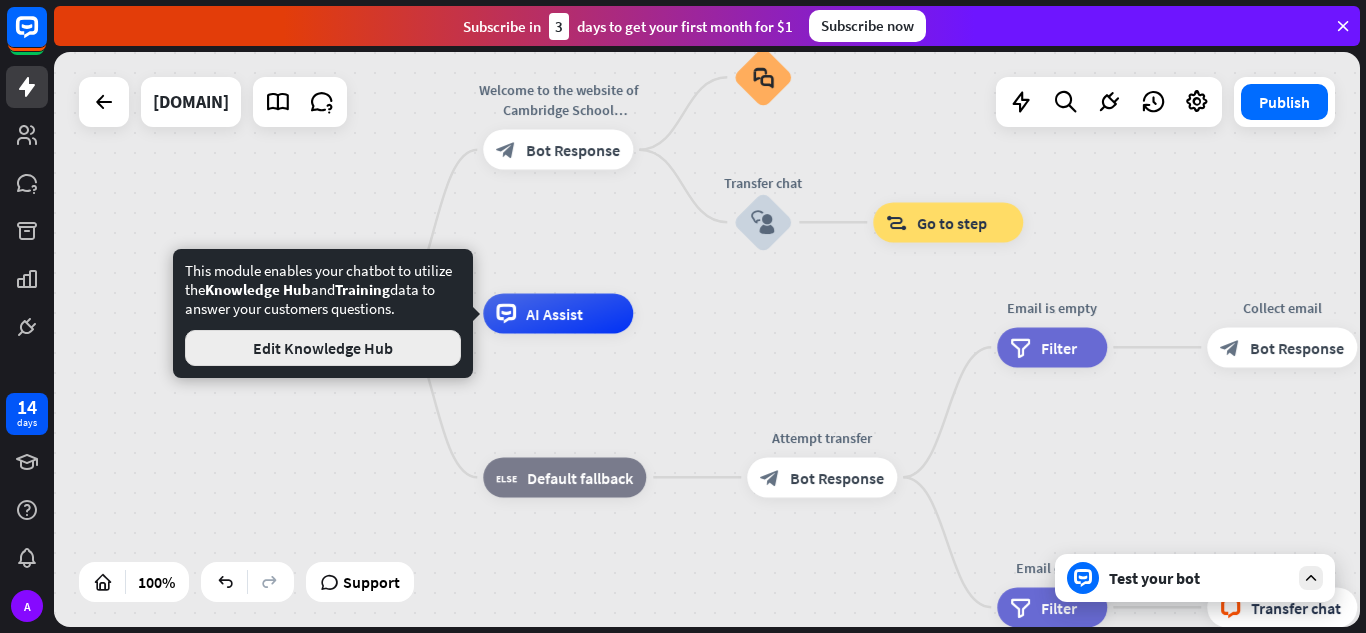 click on "Edit Knowledge Hub" at bounding box center (323, 348) 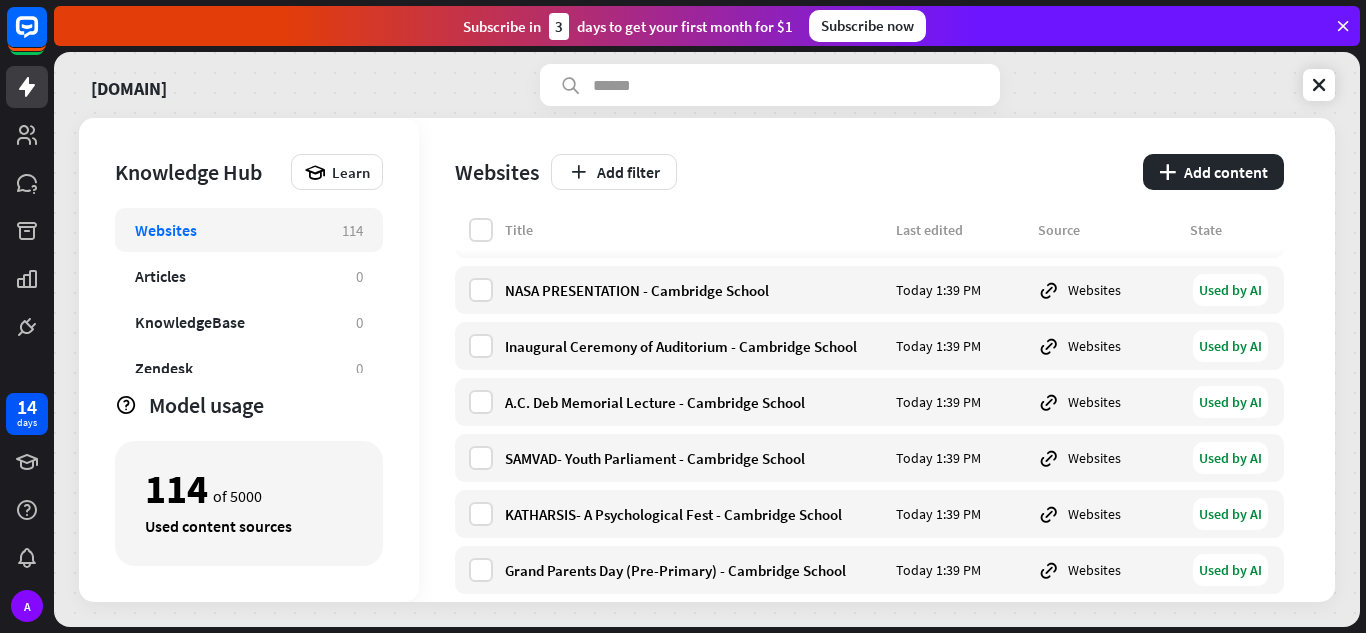 scroll, scrollTop: 0, scrollLeft: 0, axis: both 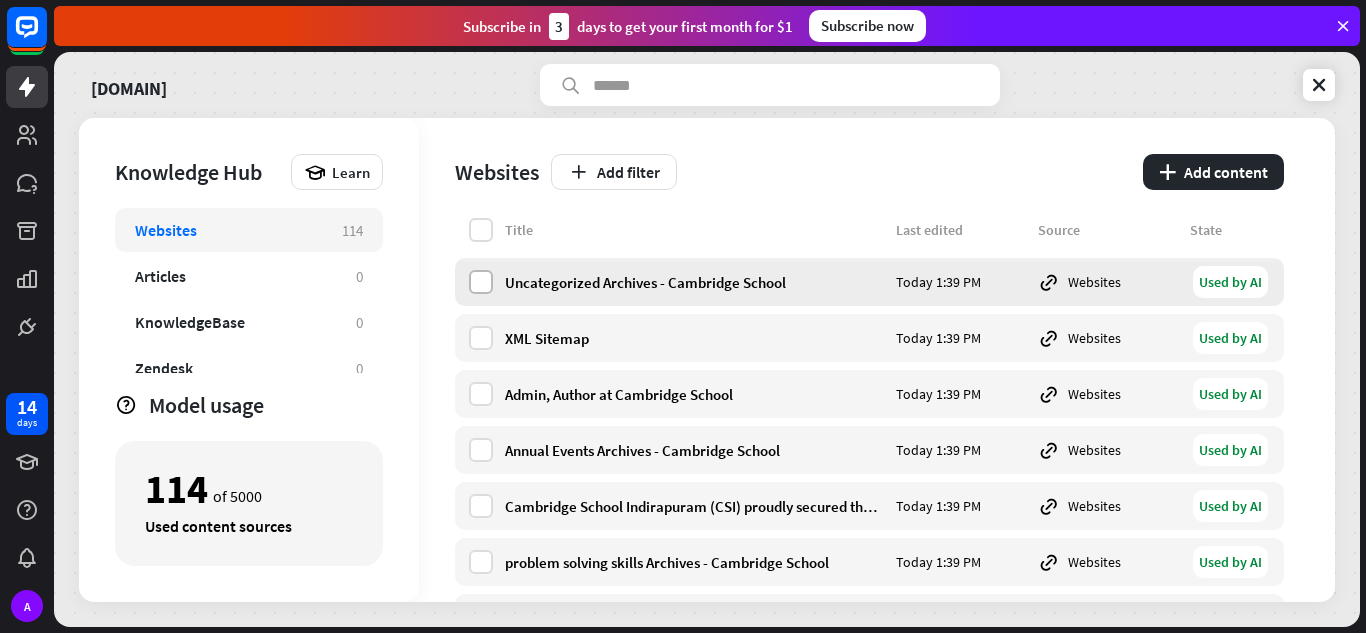 click at bounding box center [481, 282] 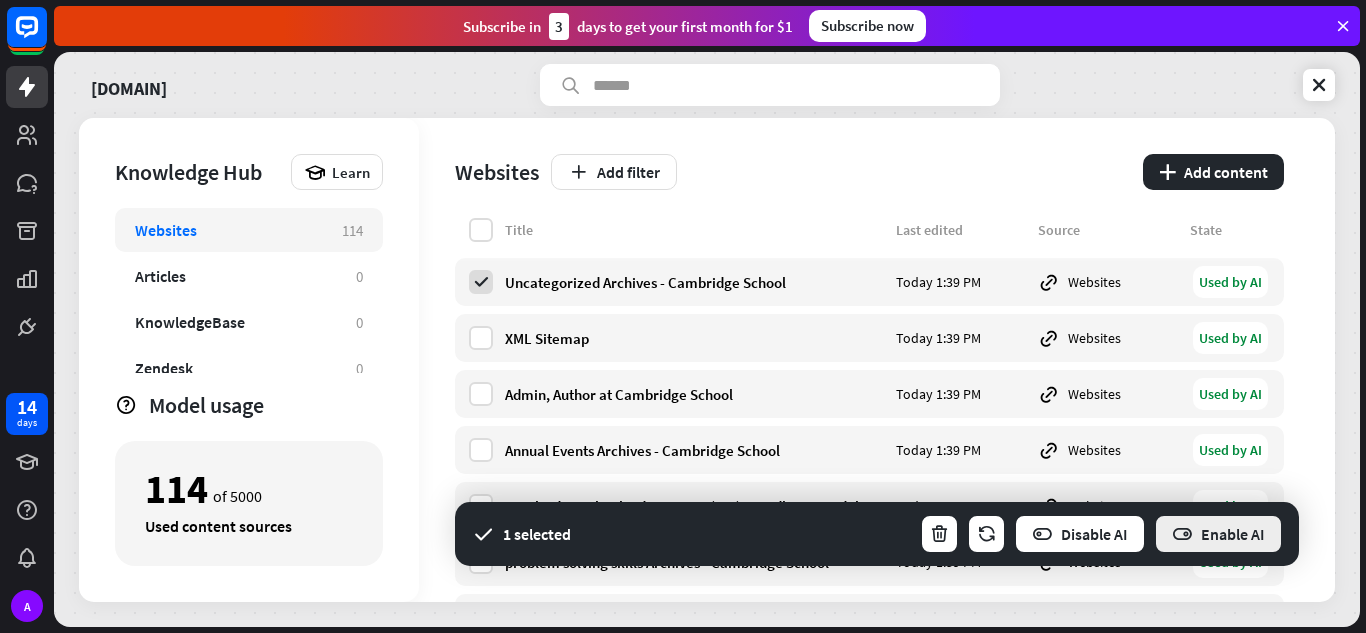 click on "Enable AI" at bounding box center [1218, 534] 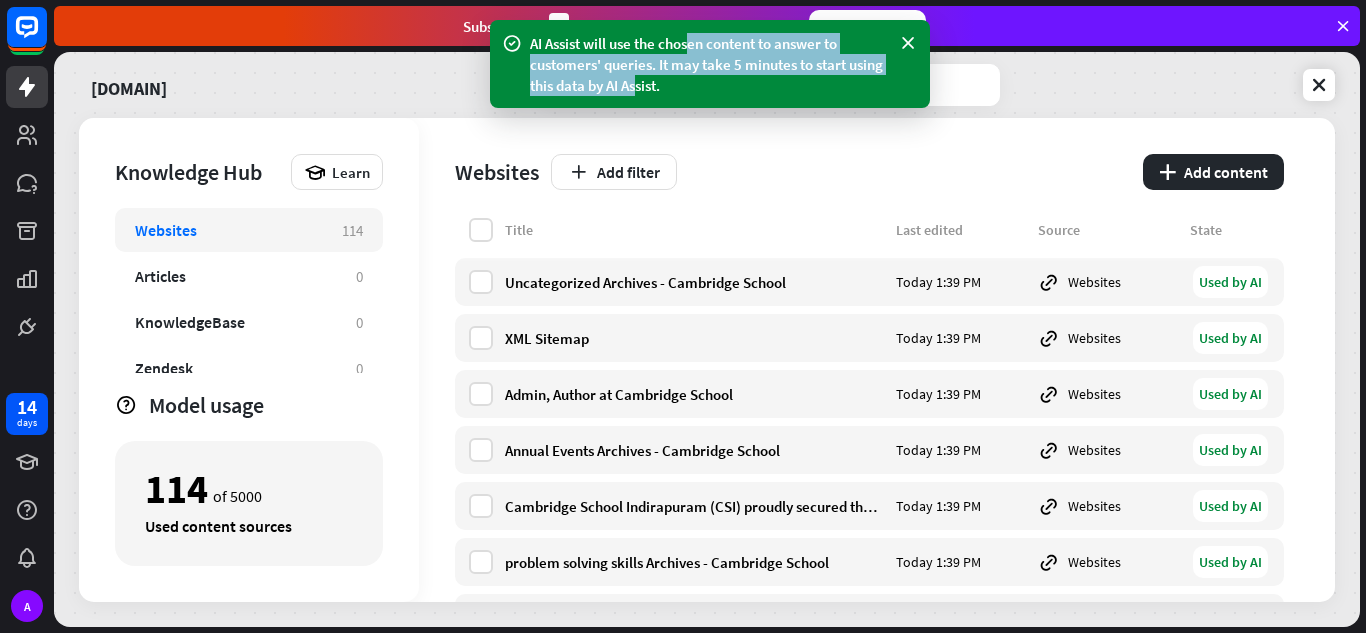 drag, startPoint x: 689, startPoint y: 50, endPoint x: 636, endPoint y: 88, distance: 65.21503 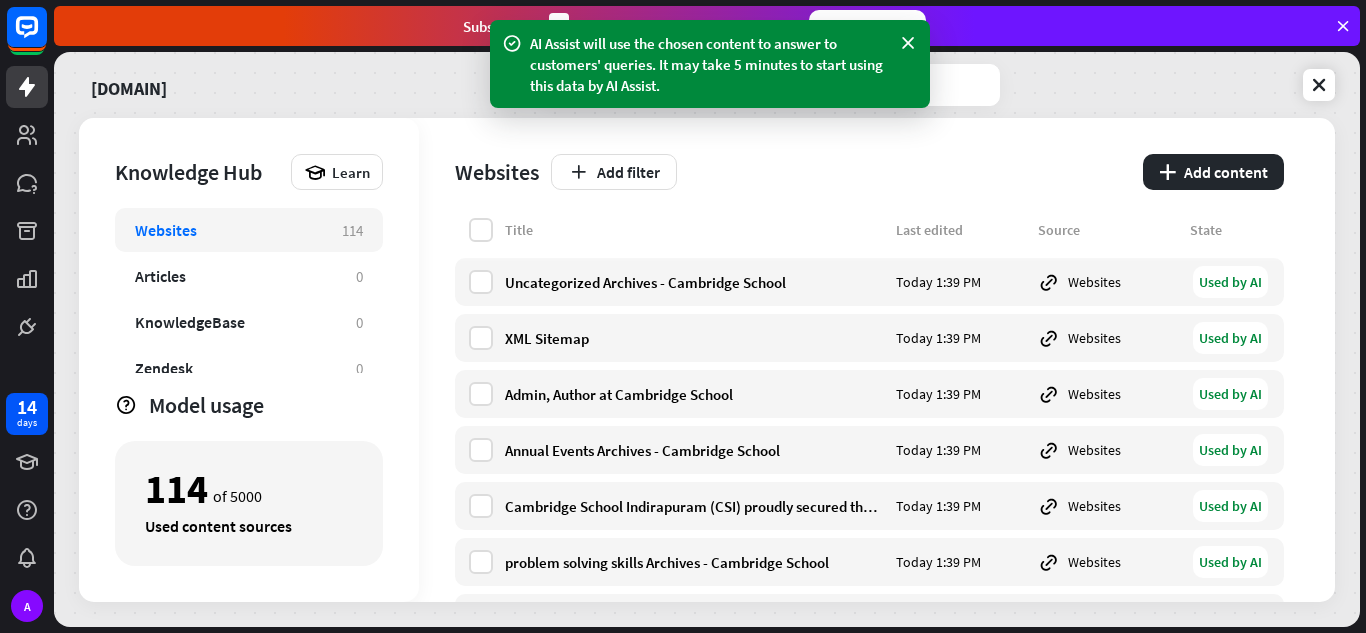 click on "AI Assist will use the chosen content to answer to customers' queries. It may take 5 minutes to start using this data by AI Assist." at bounding box center (710, 64) 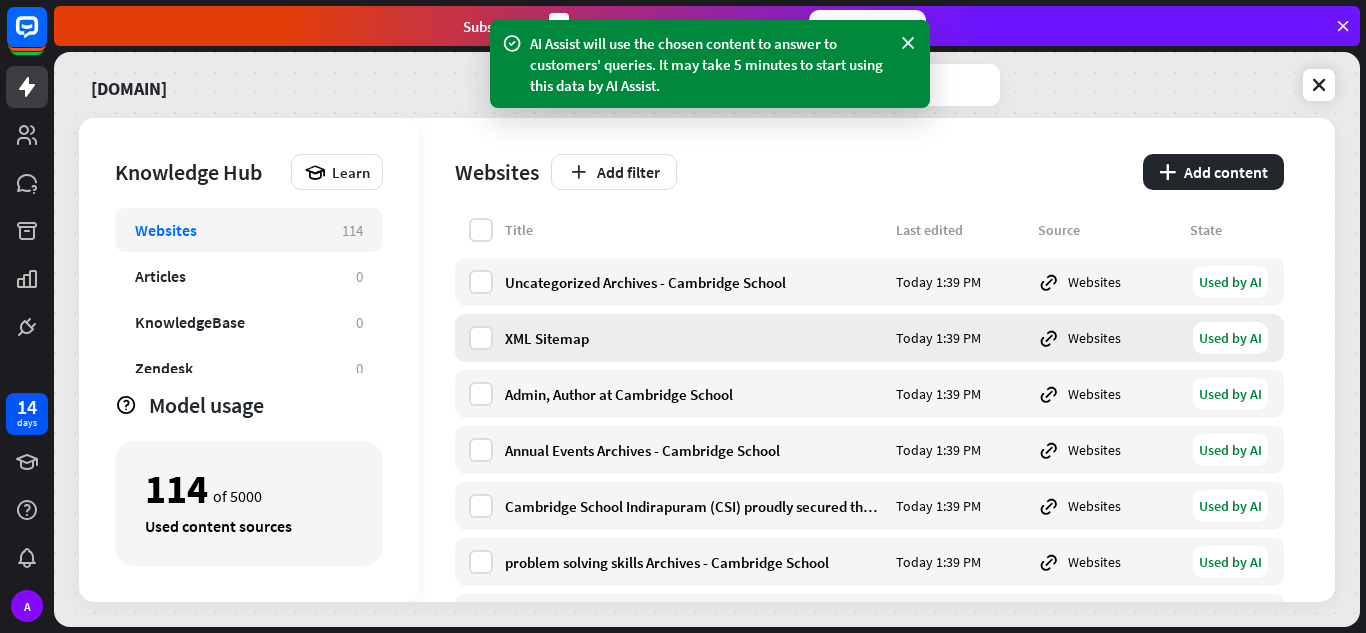 drag, startPoint x: 472, startPoint y: 283, endPoint x: 501, endPoint y: 331, distance: 56.0803 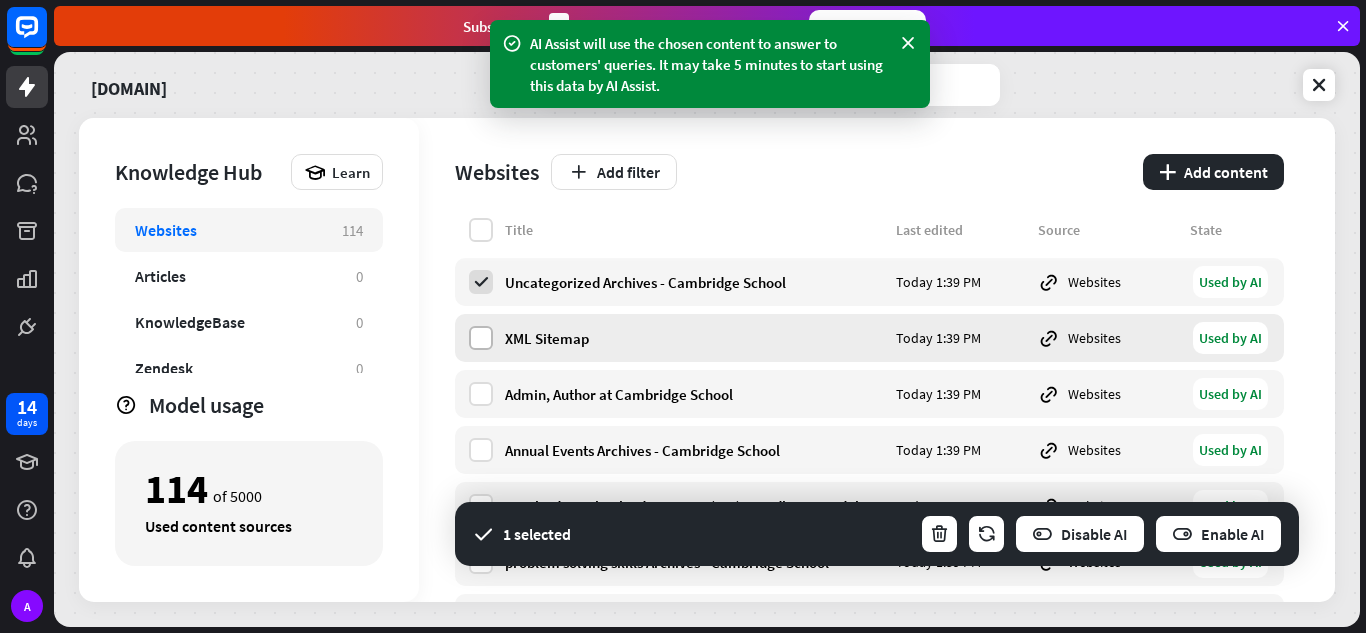 click at bounding box center (481, 338) 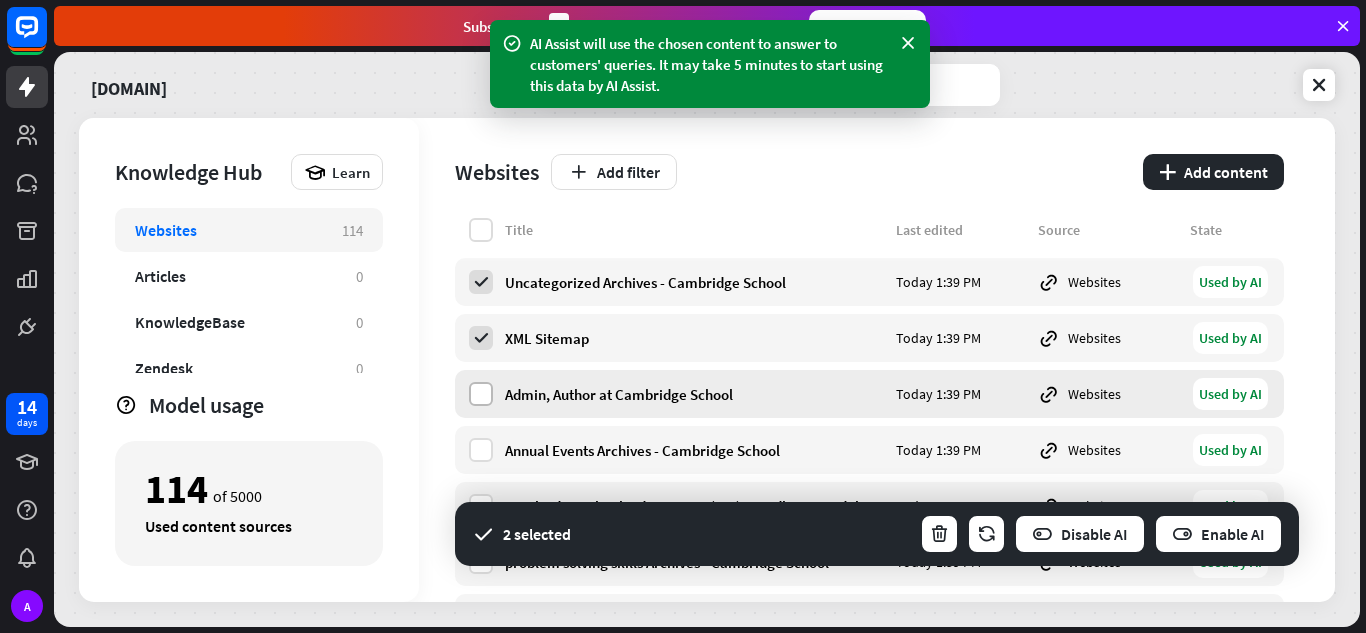 click at bounding box center [481, 394] 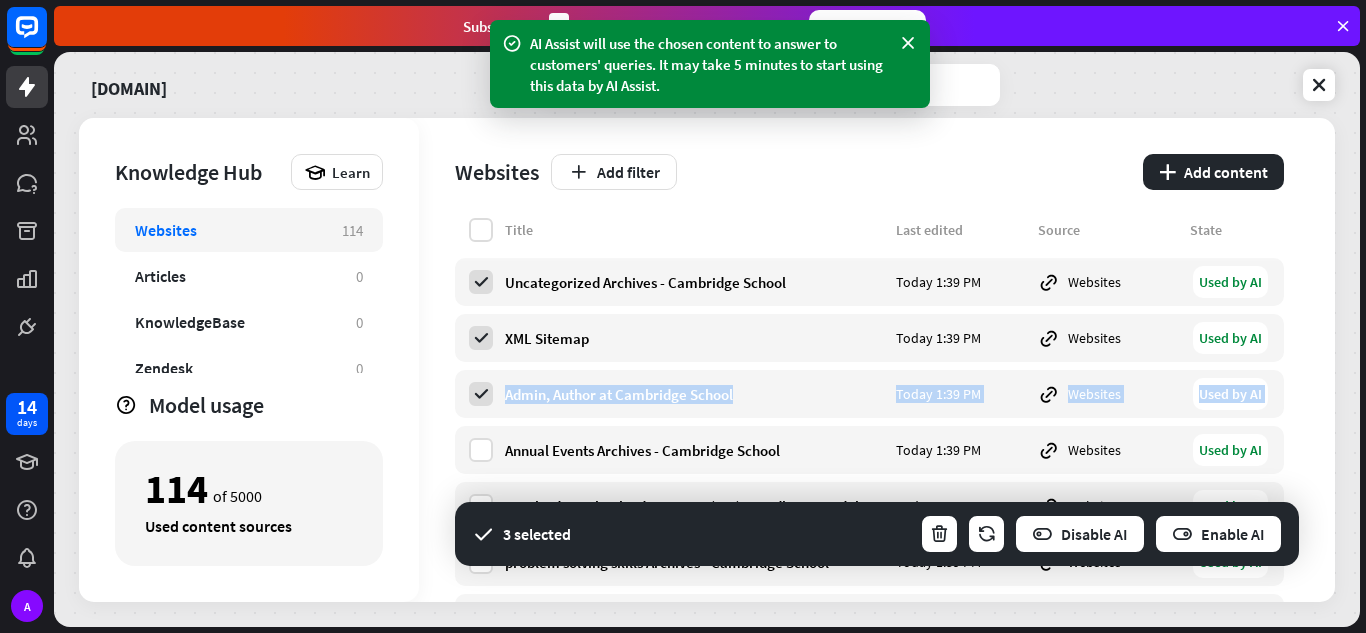 click on "Title Last edited Source State Uncategorized Archives - Cambridge School Today 1:39 PM Websites Used by AI XML Sitemap Today 1:39 PM Websites Used by AI Admin, Author at Cambridge School Today 1:39 PM Websites Used by AI Annual Events Archives - Cambridge School Today 1:39 PM Websites Used by AI Cambridge School Indirapuram (CSI) proudly secured the Green Schools Award for 2024 Archives - Cambridge School Today 1:39 PM Websites Used by AI problem solving skills Archives - Cambridge School Today 1:39 PM Websites Used by AI Blog Archives - Cambridge School Today 1:39 PM Websites Used by AI Uncategorised Archives - Cambridge School Today 1:39 PM Websites" at bounding box center [869, 3448] 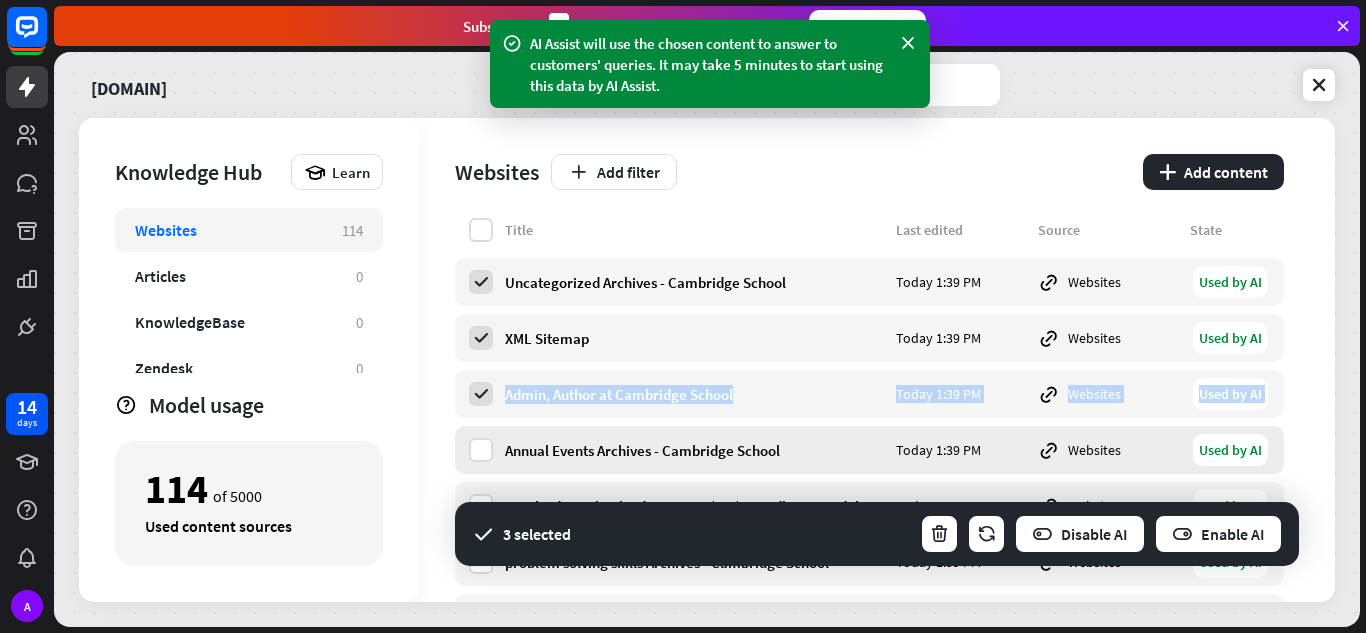 click at bounding box center (481, 450) 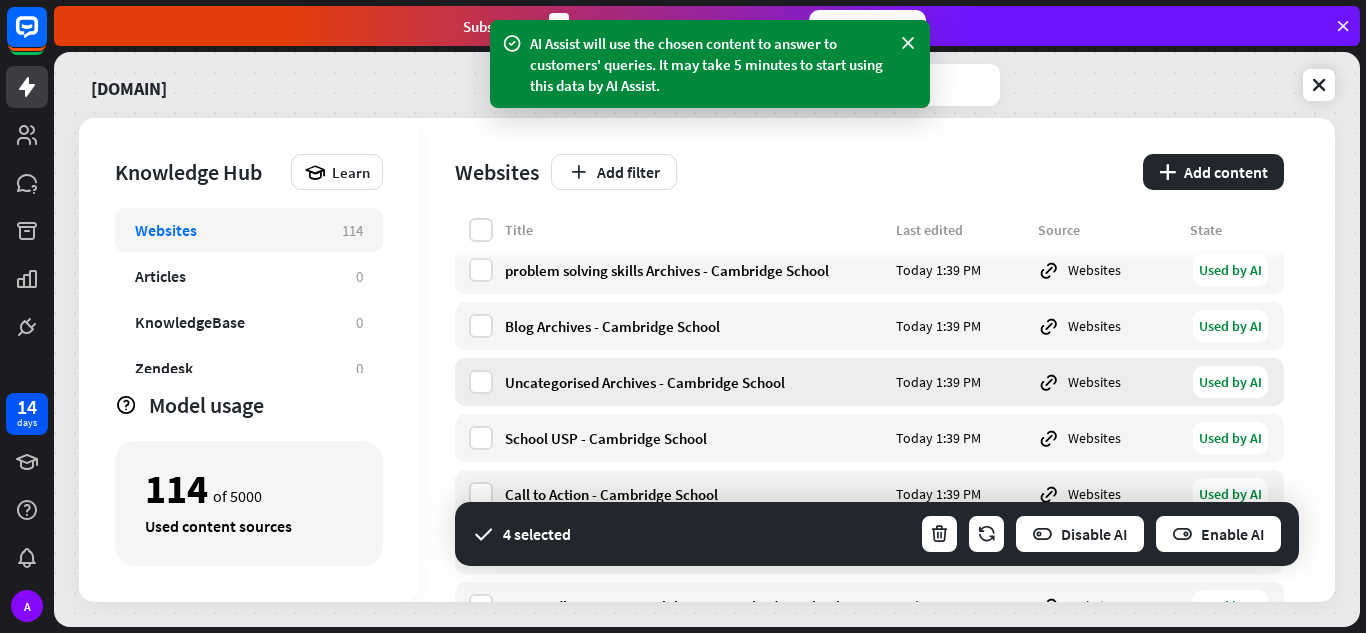 scroll, scrollTop: 333, scrollLeft: 0, axis: vertical 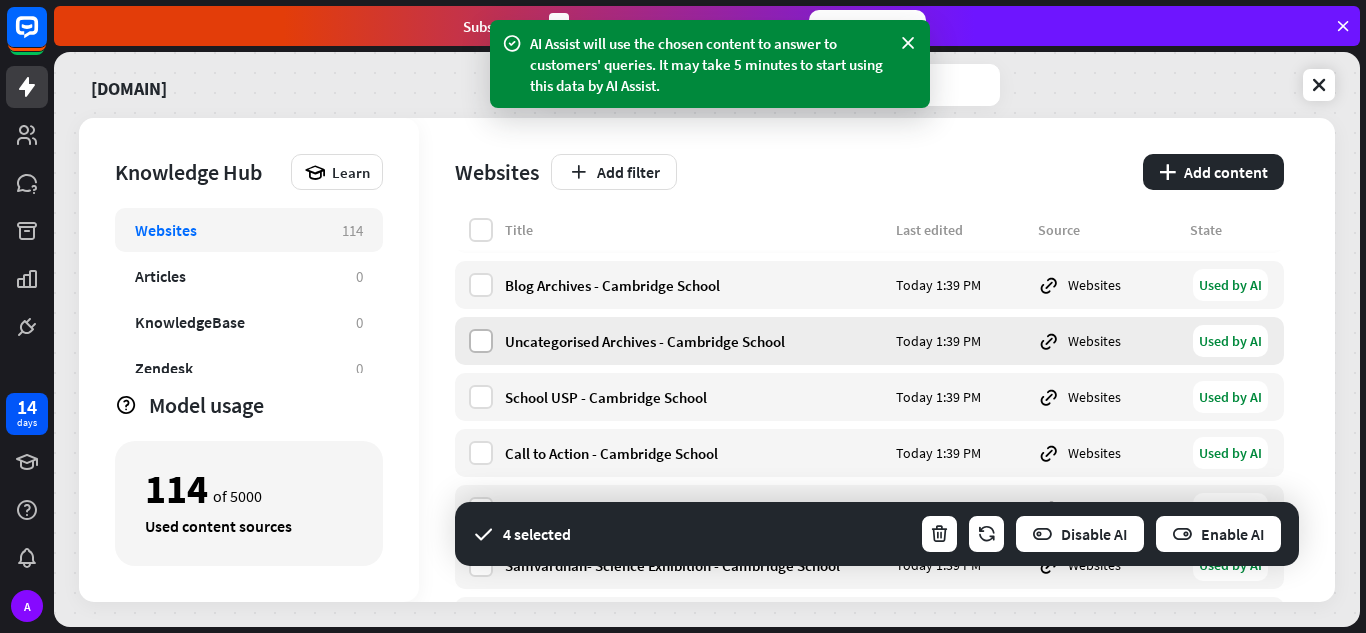 click at bounding box center [481, 341] 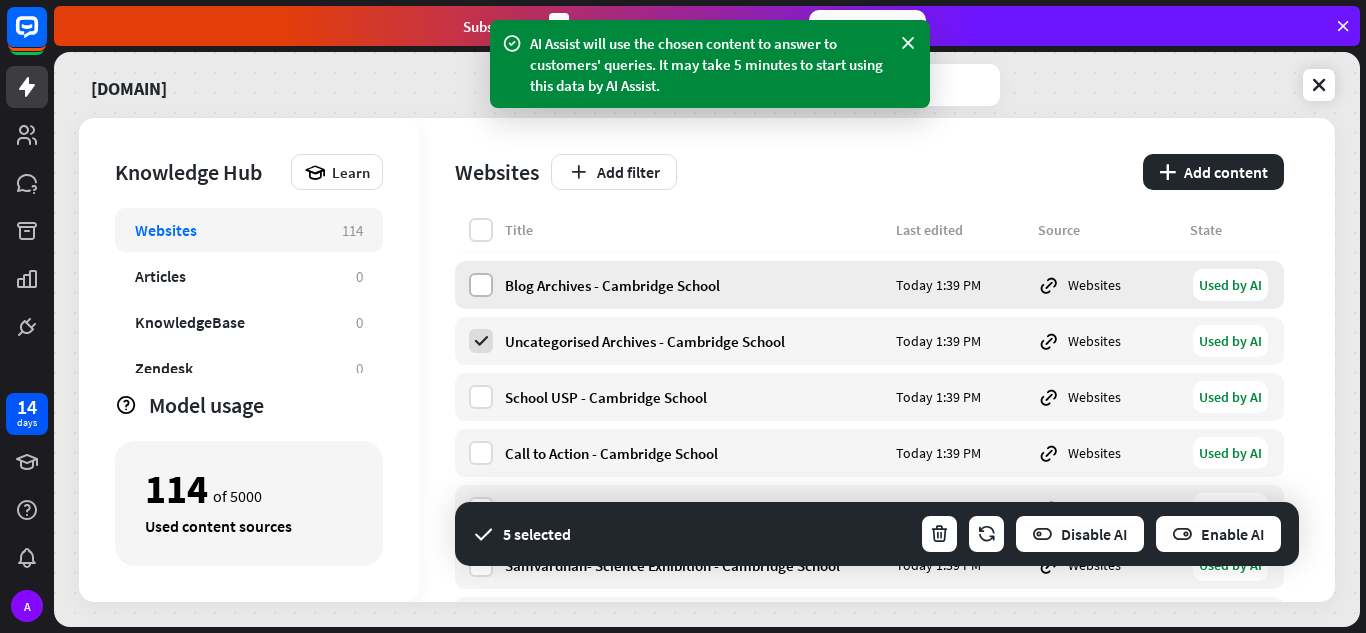 click at bounding box center [481, 285] 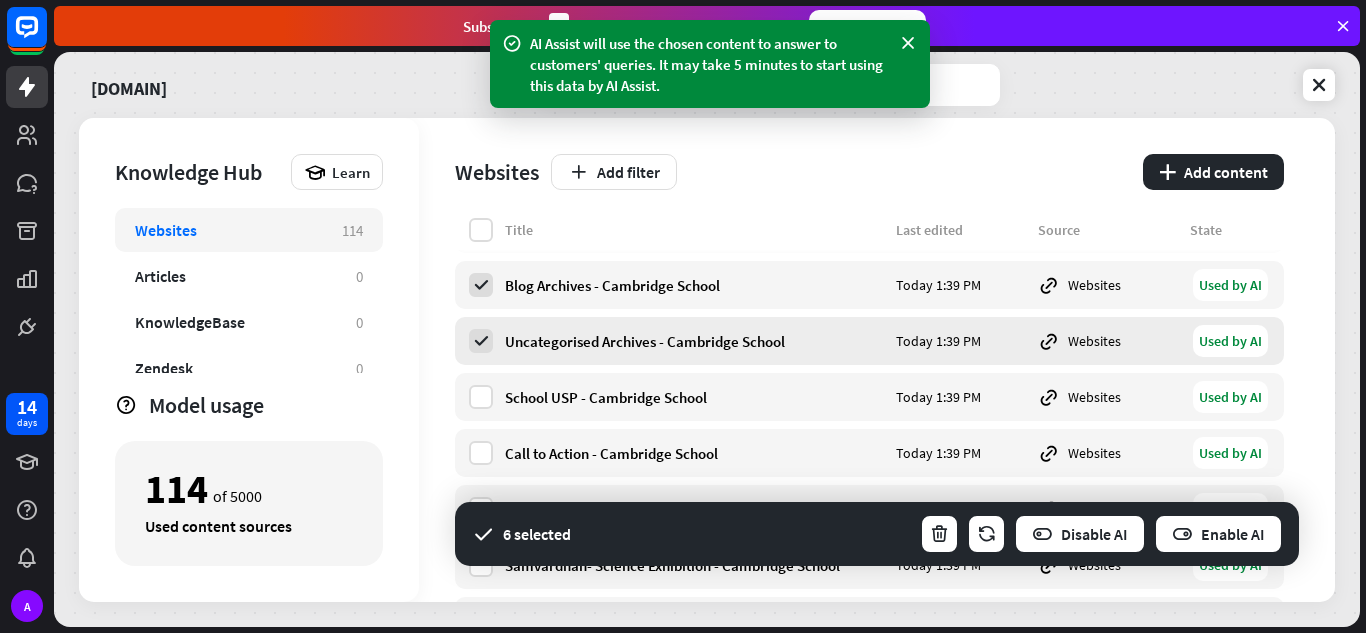 scroll, scrollTop: 0, scrollLeft: 0, axis: both 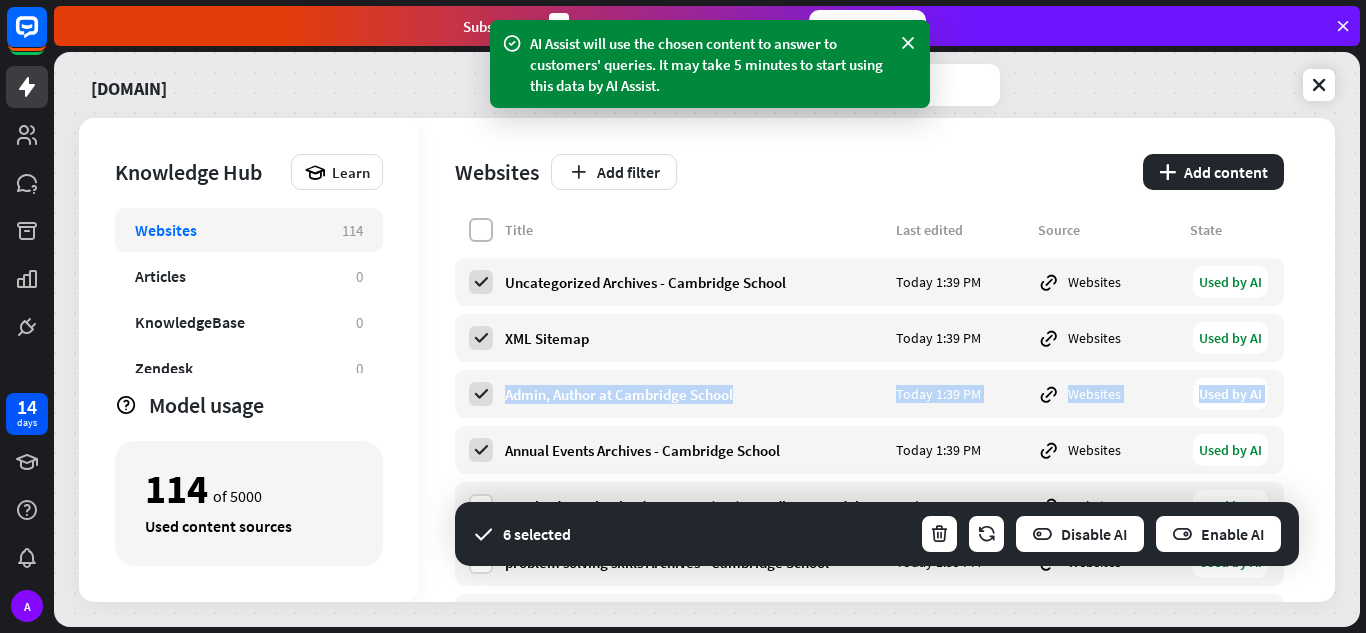 click at bounding box center [481, 230] 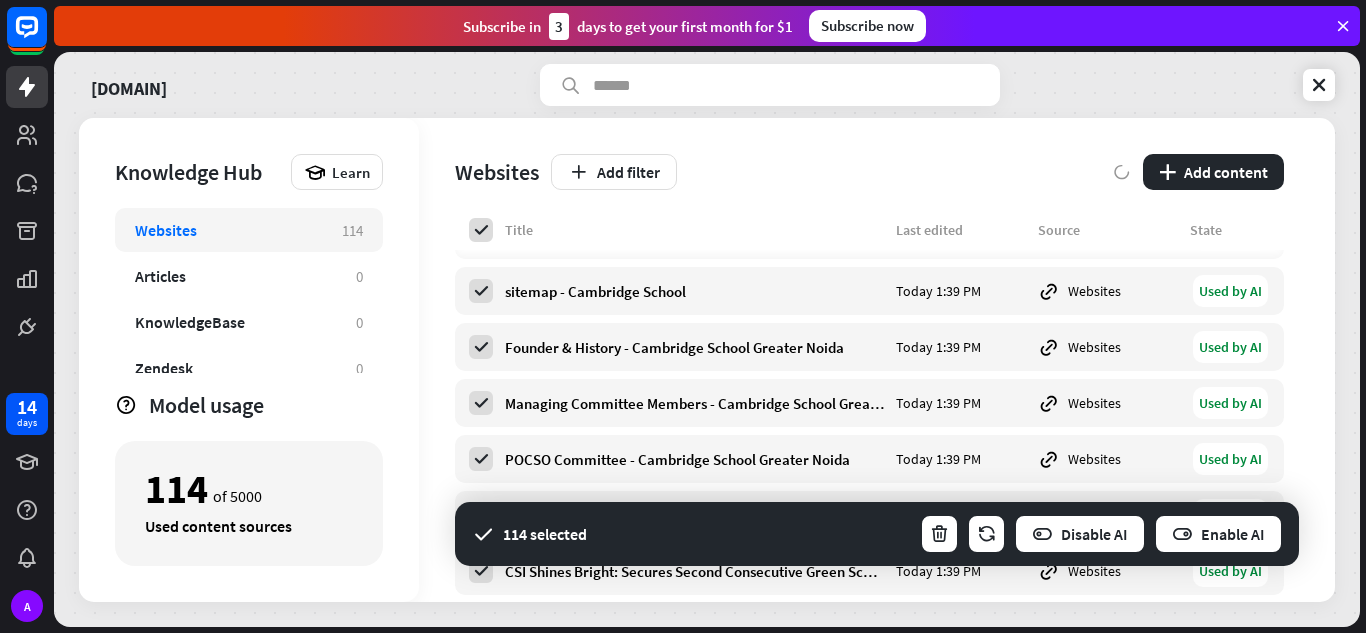 scroll, scrollTop: 6076, scrollLeft: 0, axis: vertical 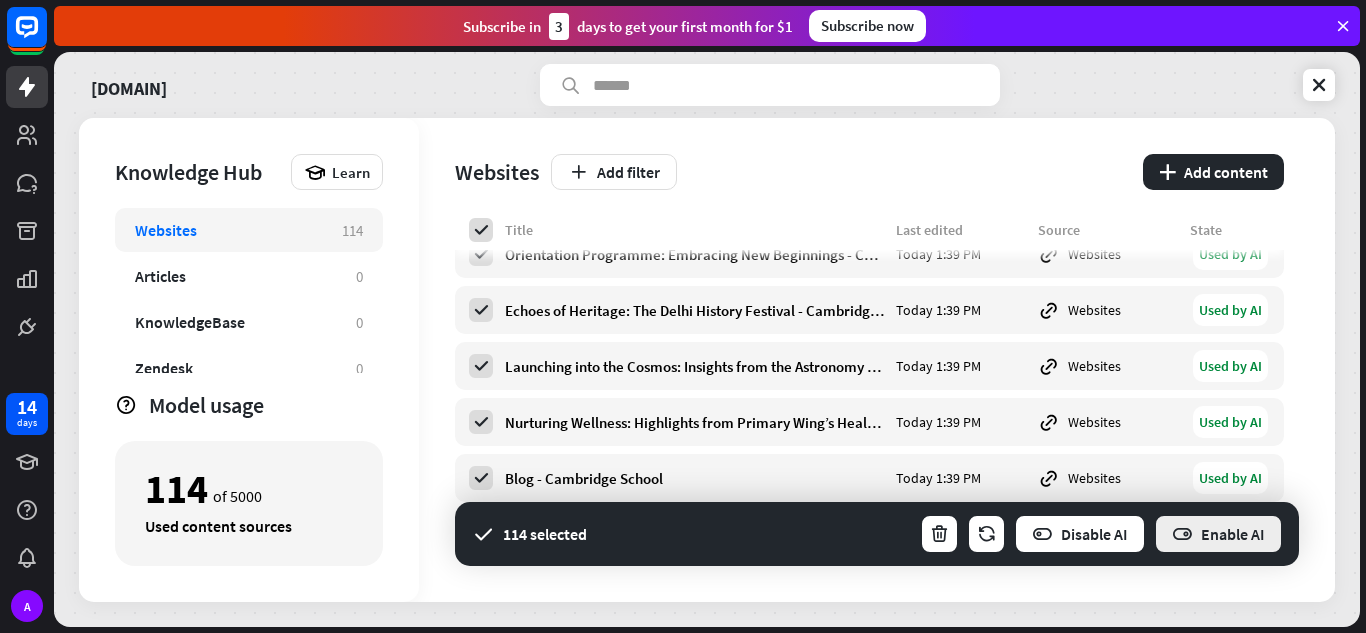 click on "Enable AI" at bounding box center [1218, 534] 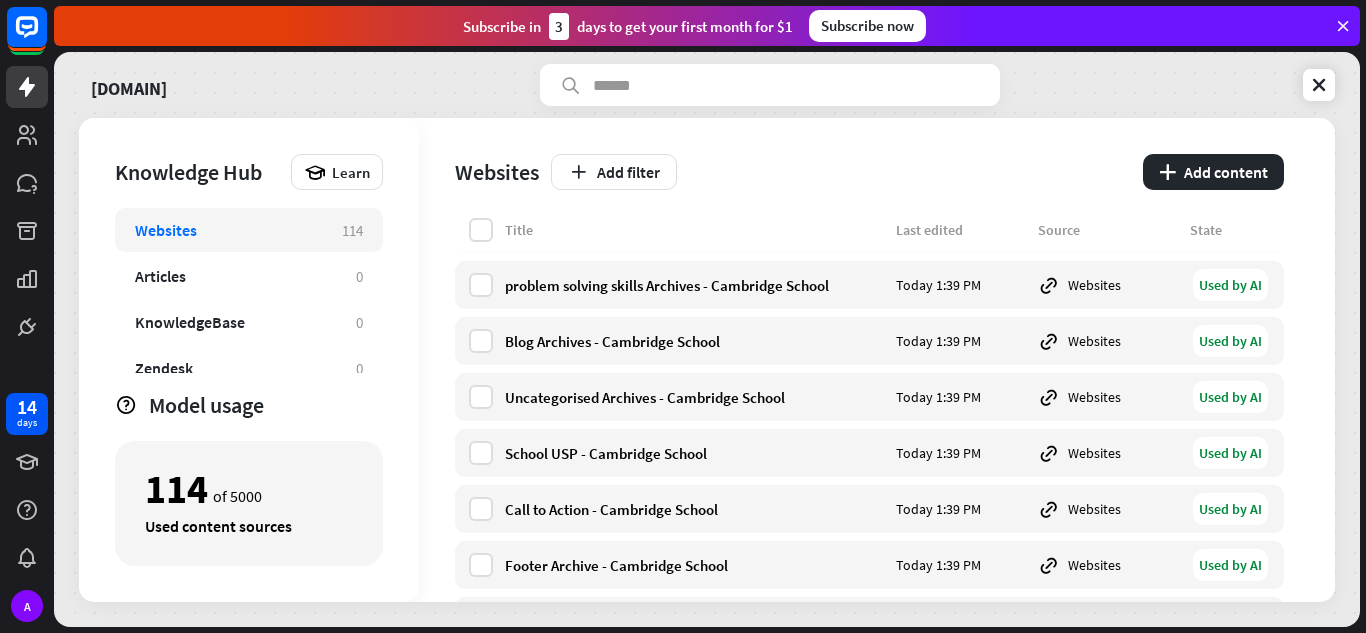 scroll, scrollTop: 0, scrollLeft: 0, axis: both 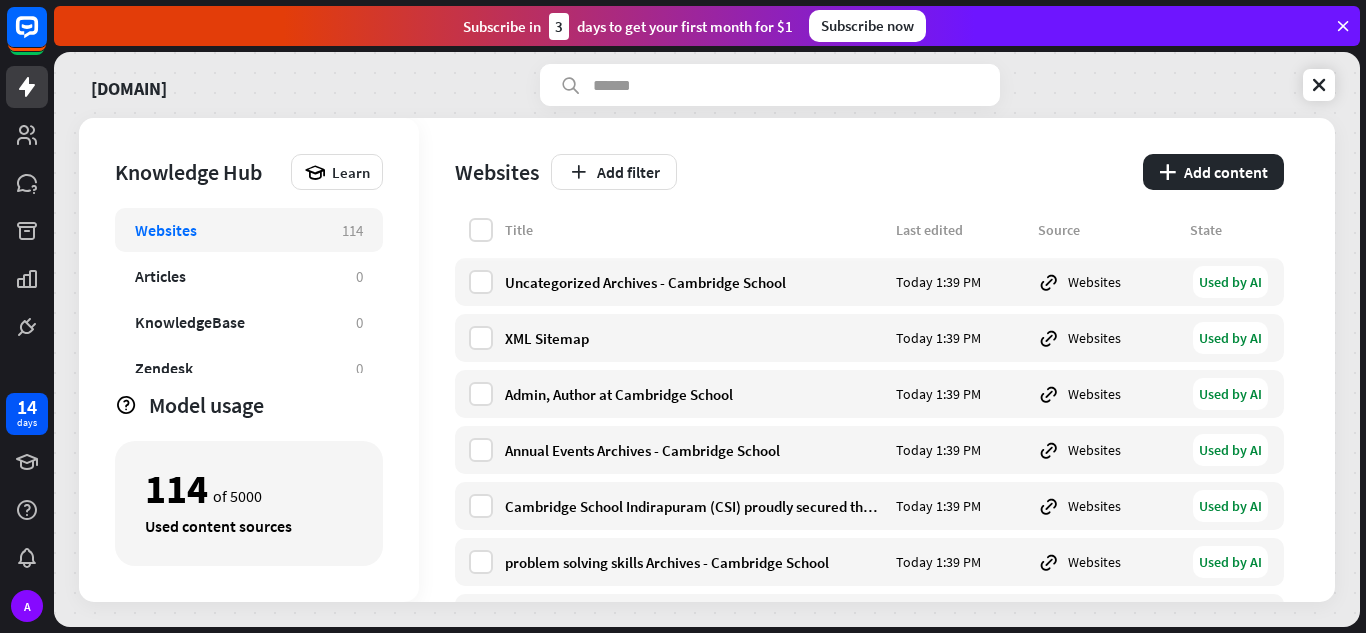 drag, startPoint x: 431, startPoint y: 112, endPoint x: 419, endPoint y: 119, distance: 13.892444 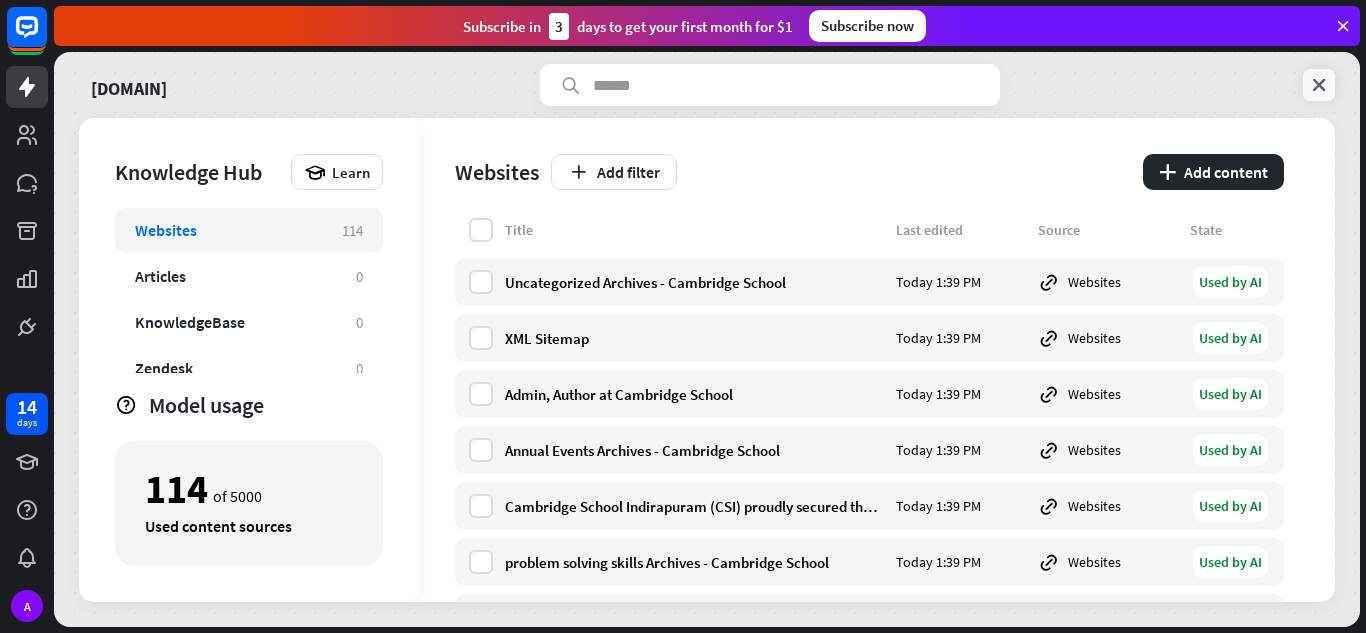 click at bounding box center [1319, 85] 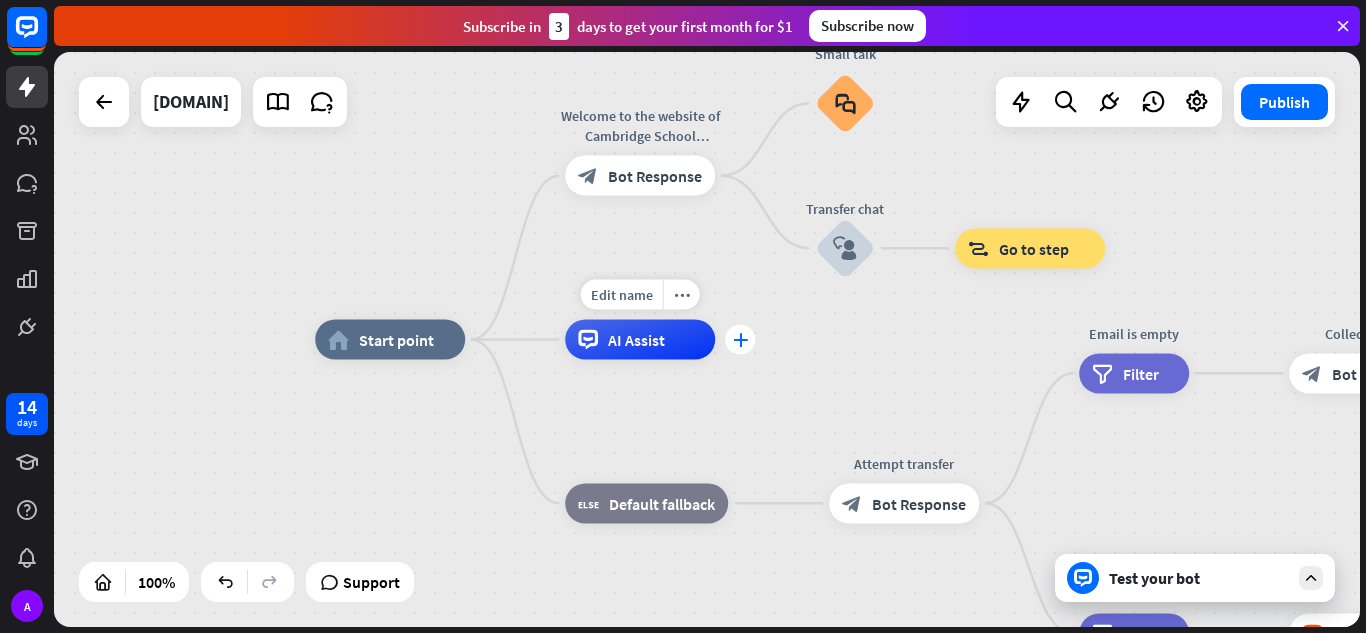 click on "plus" at bounding box center [740, 340] 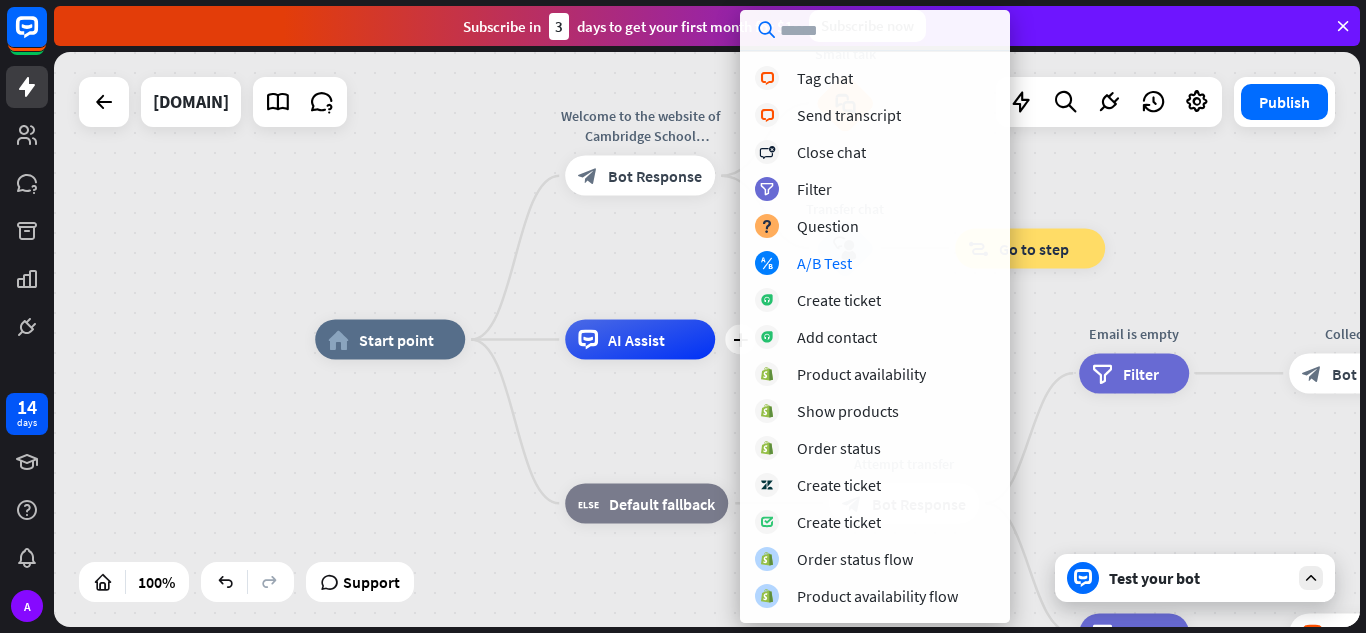 scroll, scrollTop: 0, scrollLeft: 0, axis: both 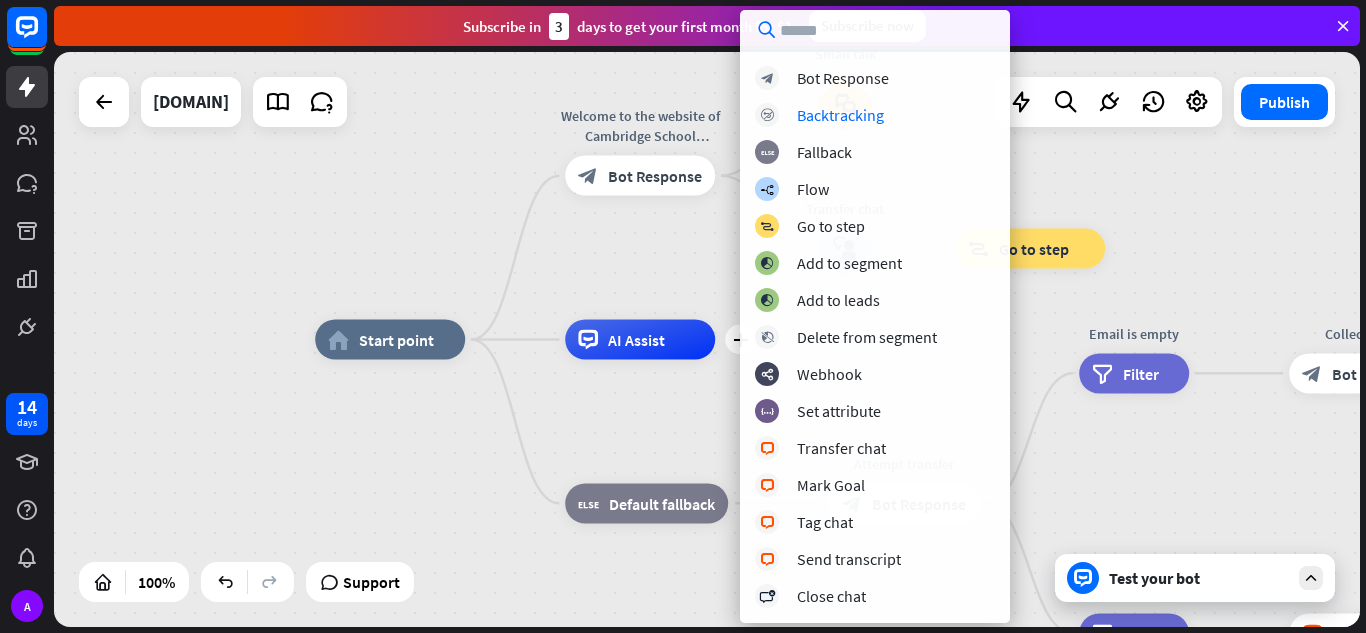 click on "home_2   Start point       Edit name   more_horiz           Welcome to the website of Cambridge School Indirapuram, how can I help you ?   block_bot_response   Bot Response                 Small talk   block_faq                 Transfer chat   block_bot_response   Bot Response                   block_goto   Go to step               plus       AI Assist                   block_fallback   Default fallback                 Attempt transfer   block_bot_response   Bot Response                 Email is empty   filter   Filter                 Collect email   block_bot_response   Bot Response                   block_user_input                 Thanks for email!   block_bot_response   Bot Response                 Go to "Transfer chat"   block_goto   Go to step                   block_fallback   Fallback                   block_goto   Go to step                 Email exists   filter   Filter                   block_livechat   Transfer chat                   block_success   Success                   block_failure" at bounding box center [707, 339] 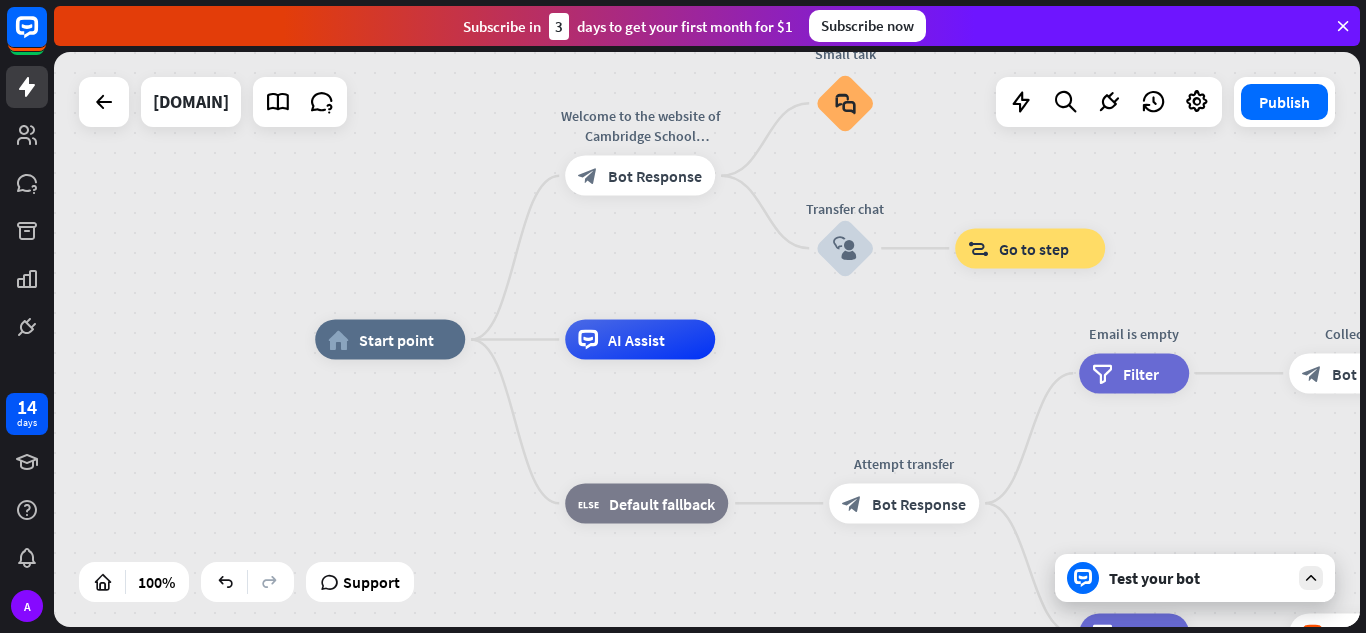 click on "Test your bot" at bounding box center [1199, 578] 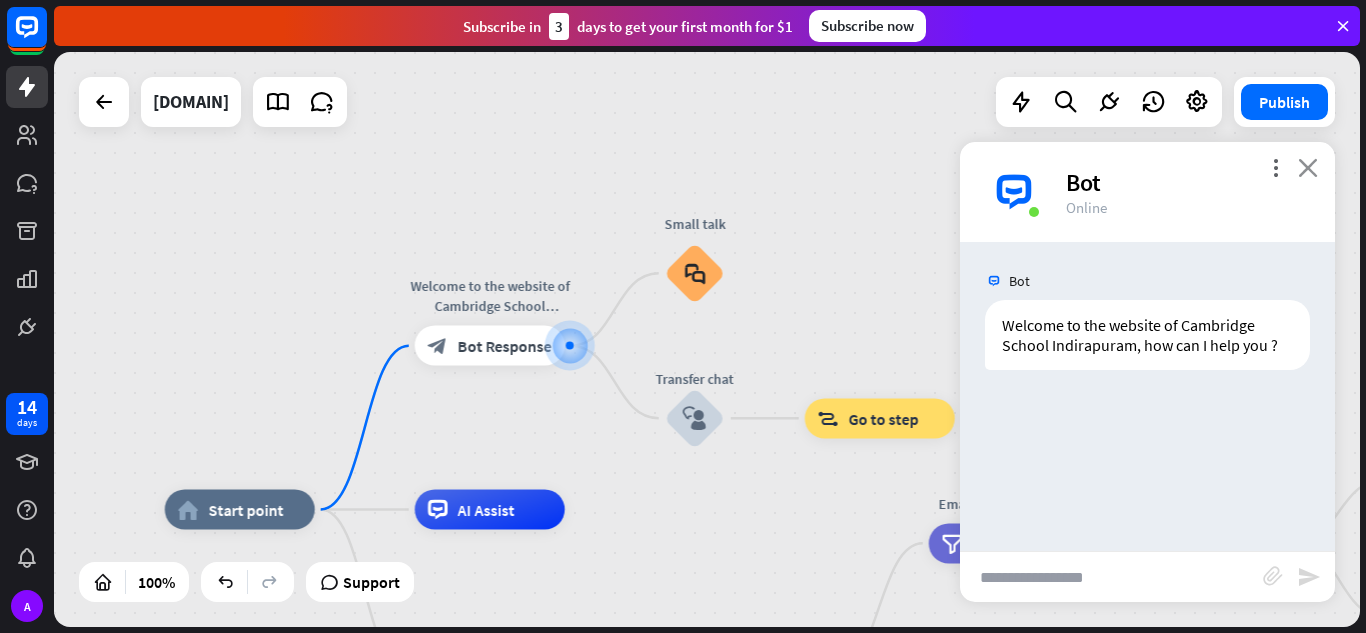 click on "close" at bounding box center [1308, 167] 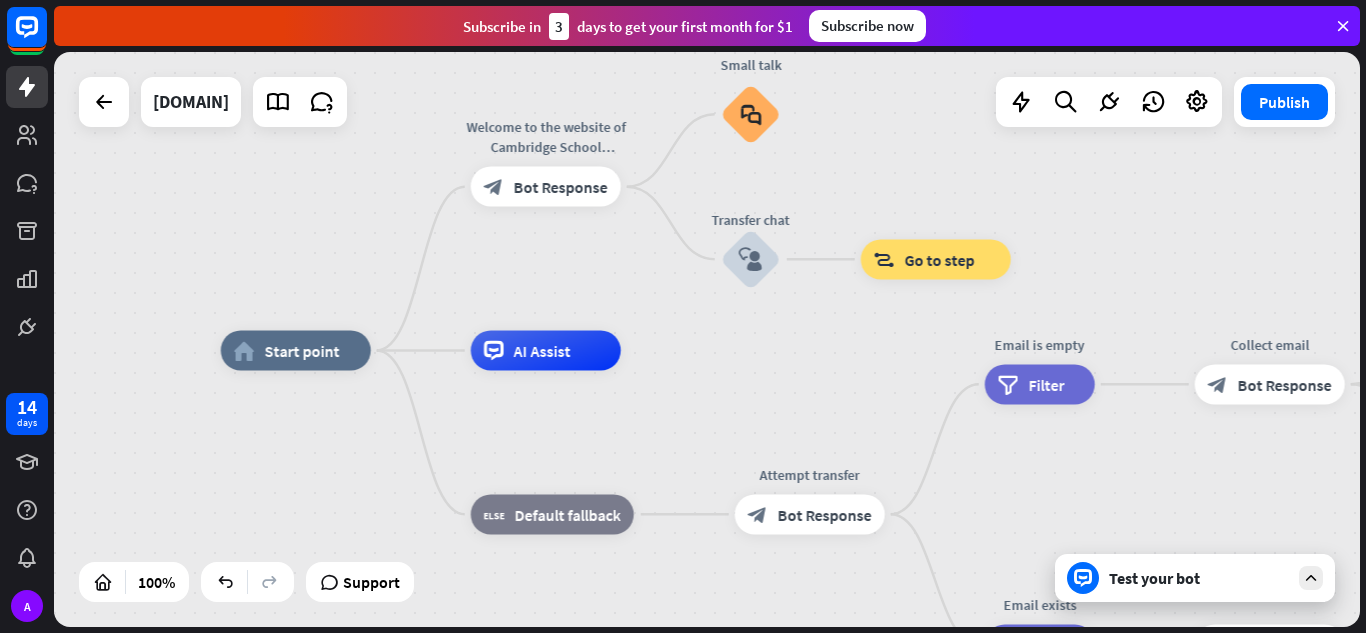 drag, startPoint x: 863, startPoint y: 298, endPoint x: 910, endPoint y: 151, distance: 154.33081 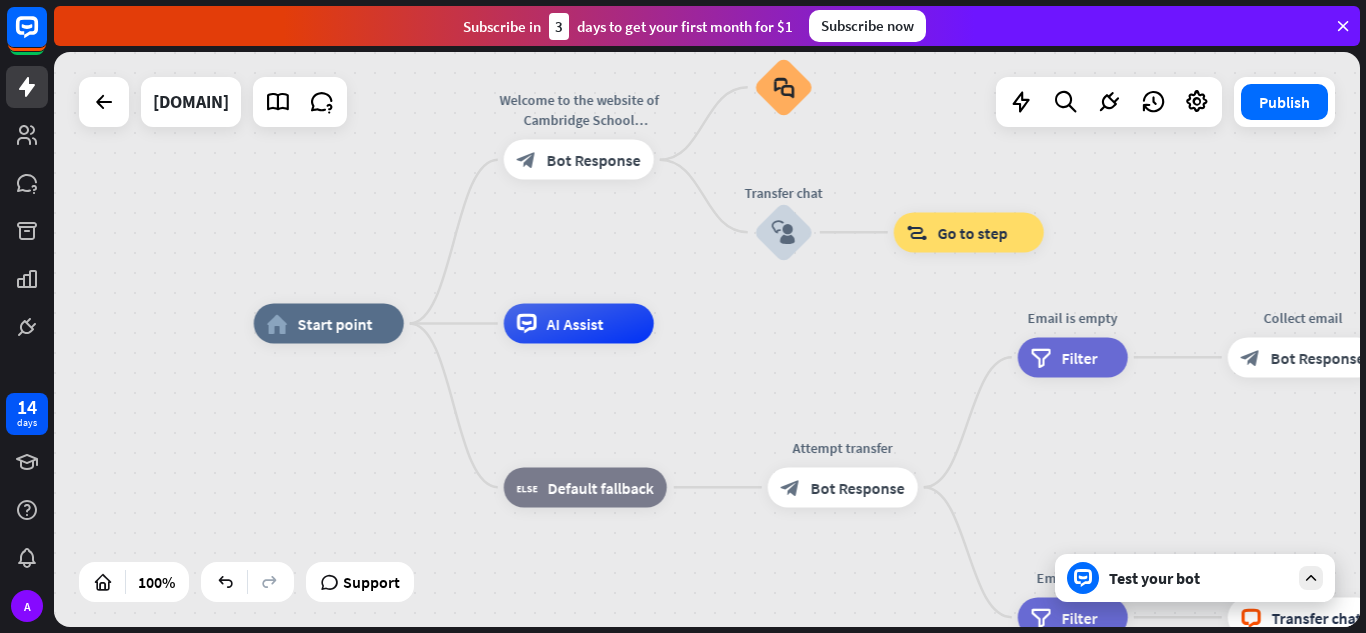 drag, startPoint x: 759, startPoint y: 406, endPoint x: 835, endPoint y: 385, distance: 78.84795 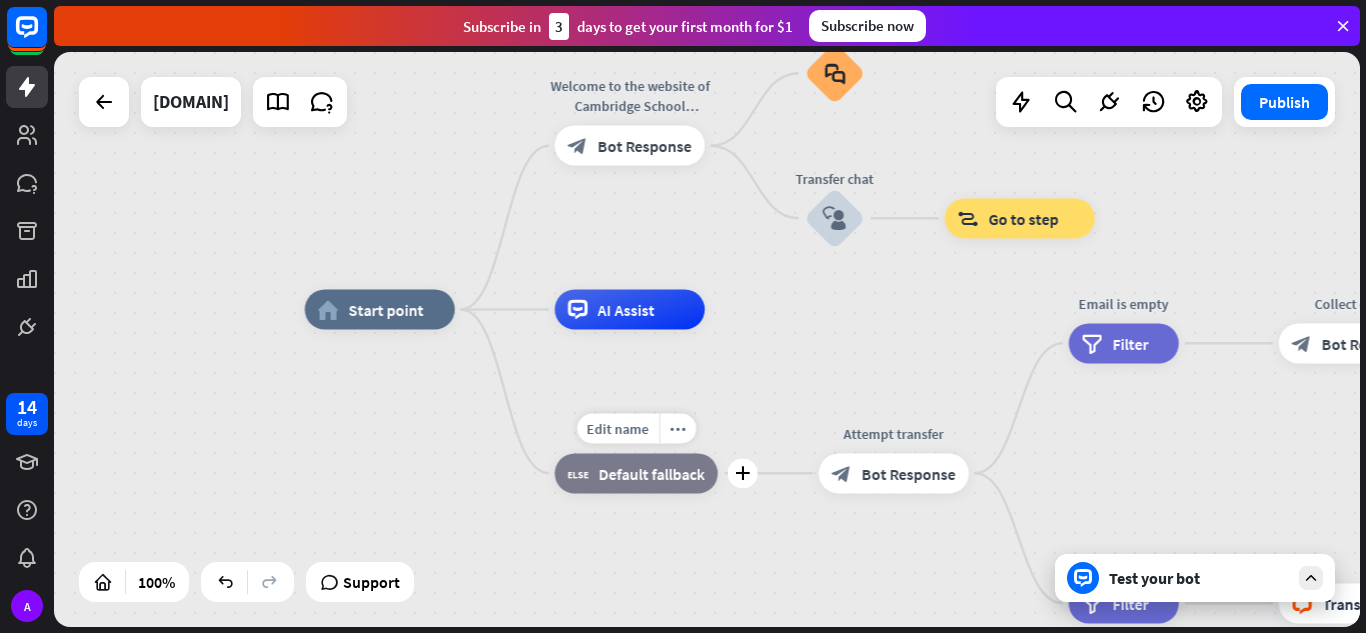 click on "block_fallback   Default fallback" at bounding box center [636, 473] 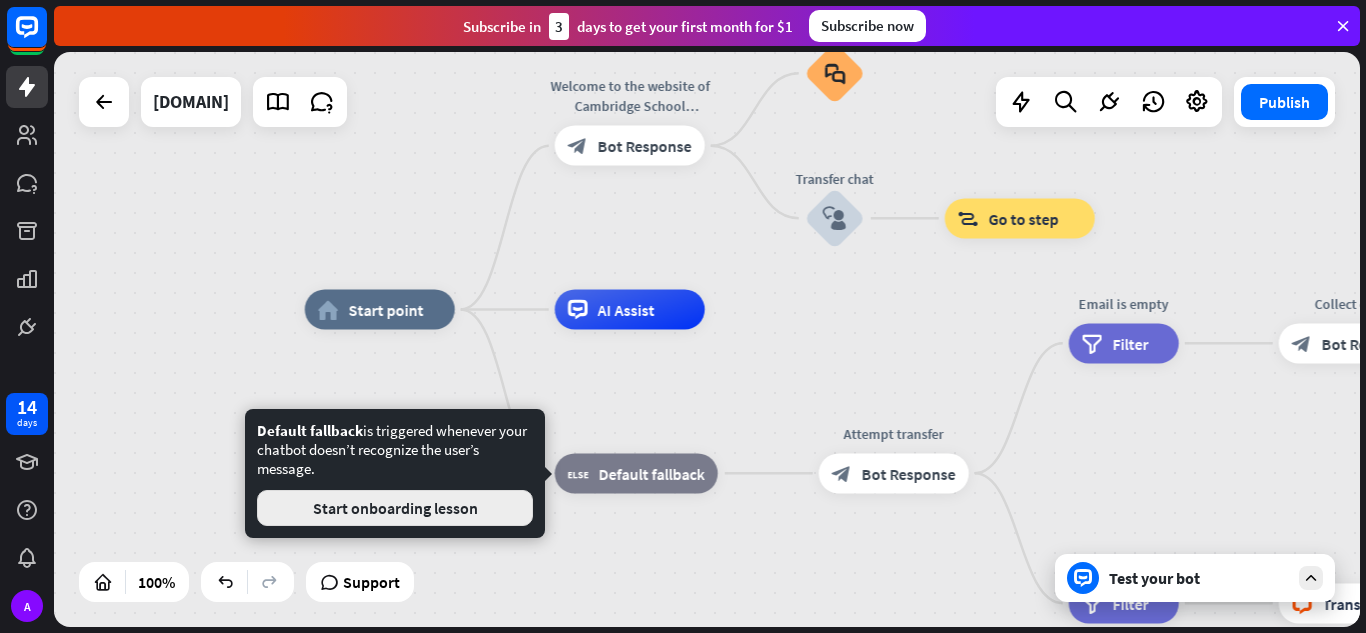 click on "Start onboarding lesson" at bounding box center [395, 508] 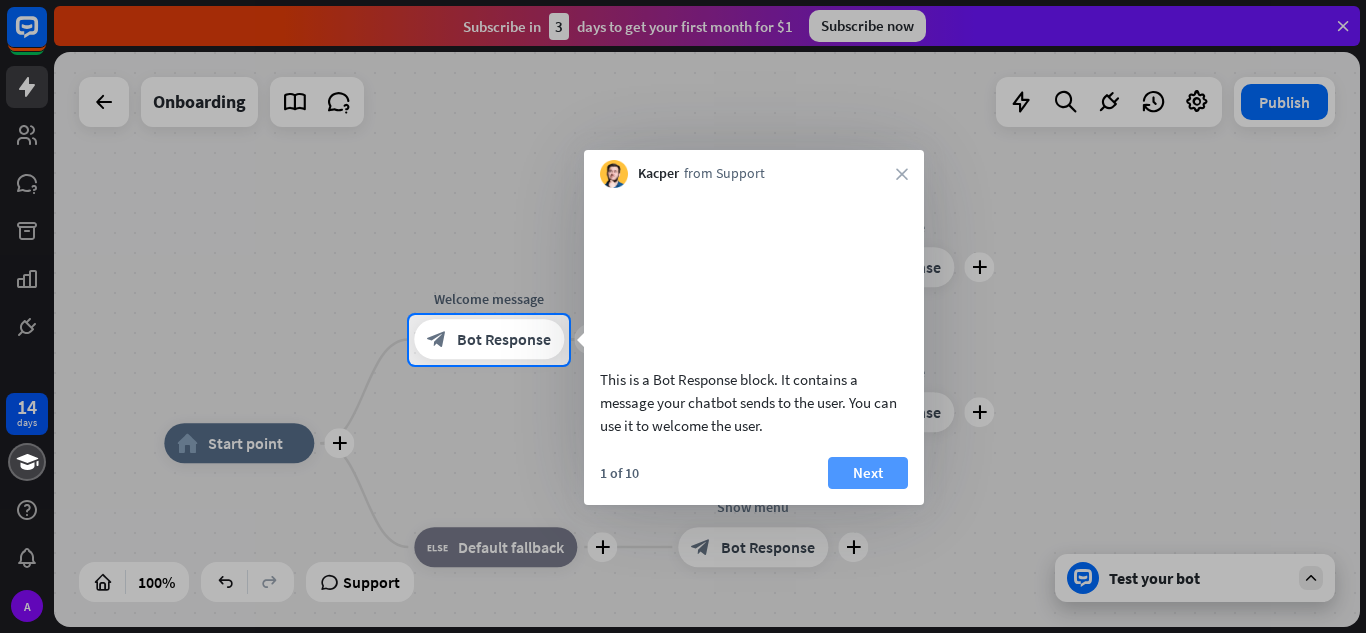click on "Next" at bounding box center (868, 473) 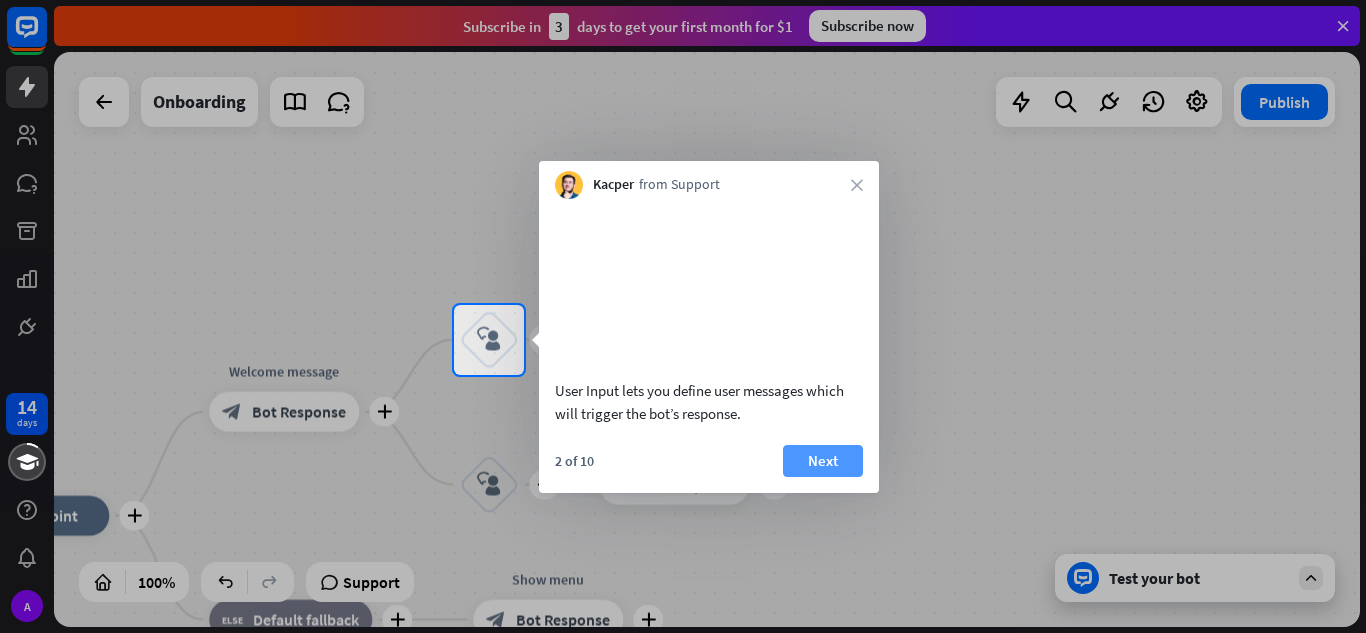 click on "Next" at bounding box center [823, 461] 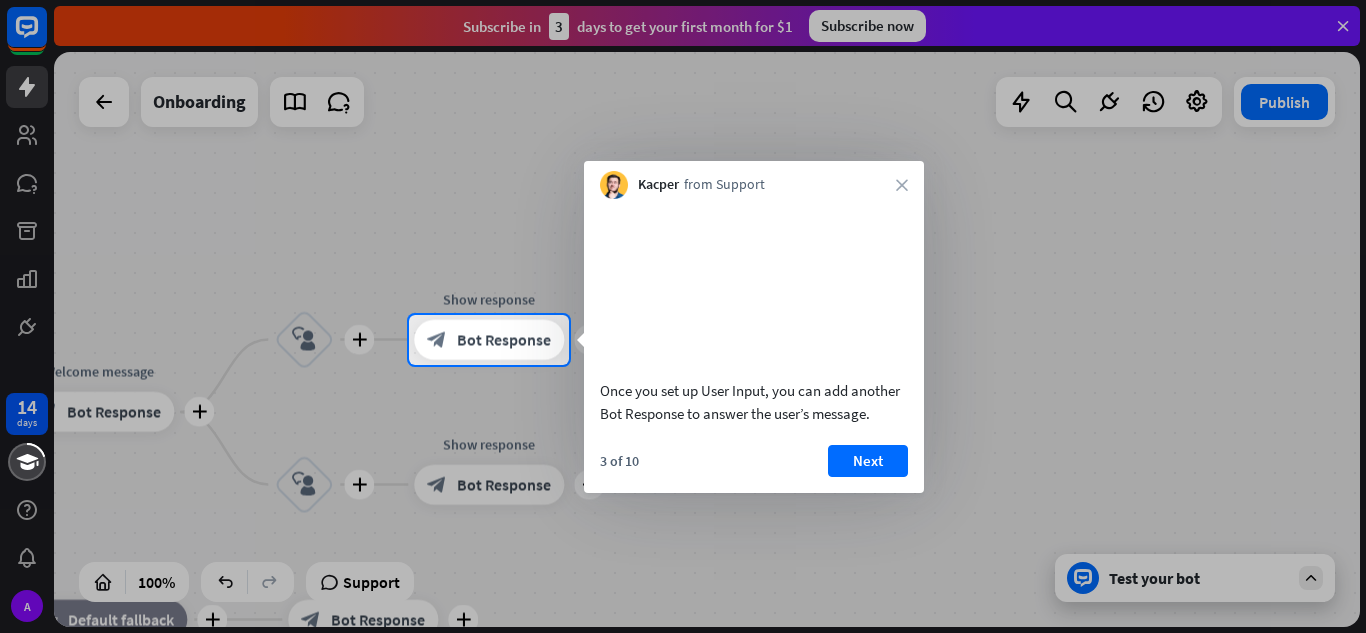 click on "Kacper
from Support
close" at bounding box center (754, 180) 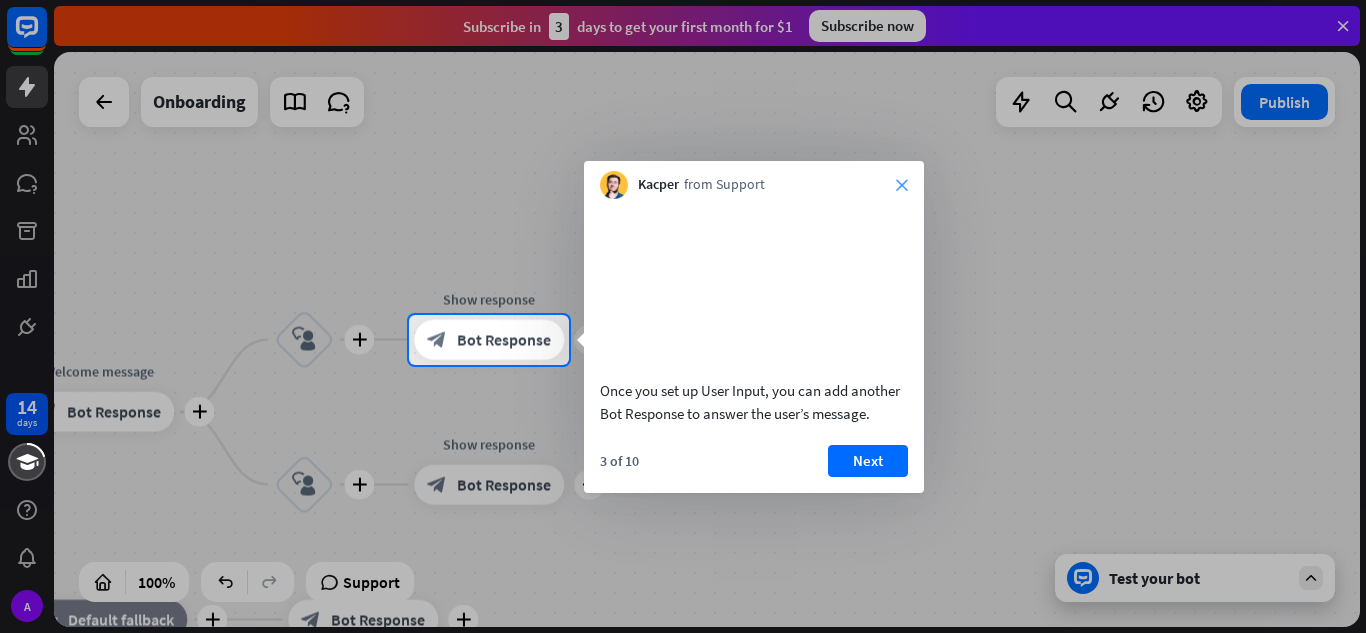 click on "close" at bounding box center [902, 185] 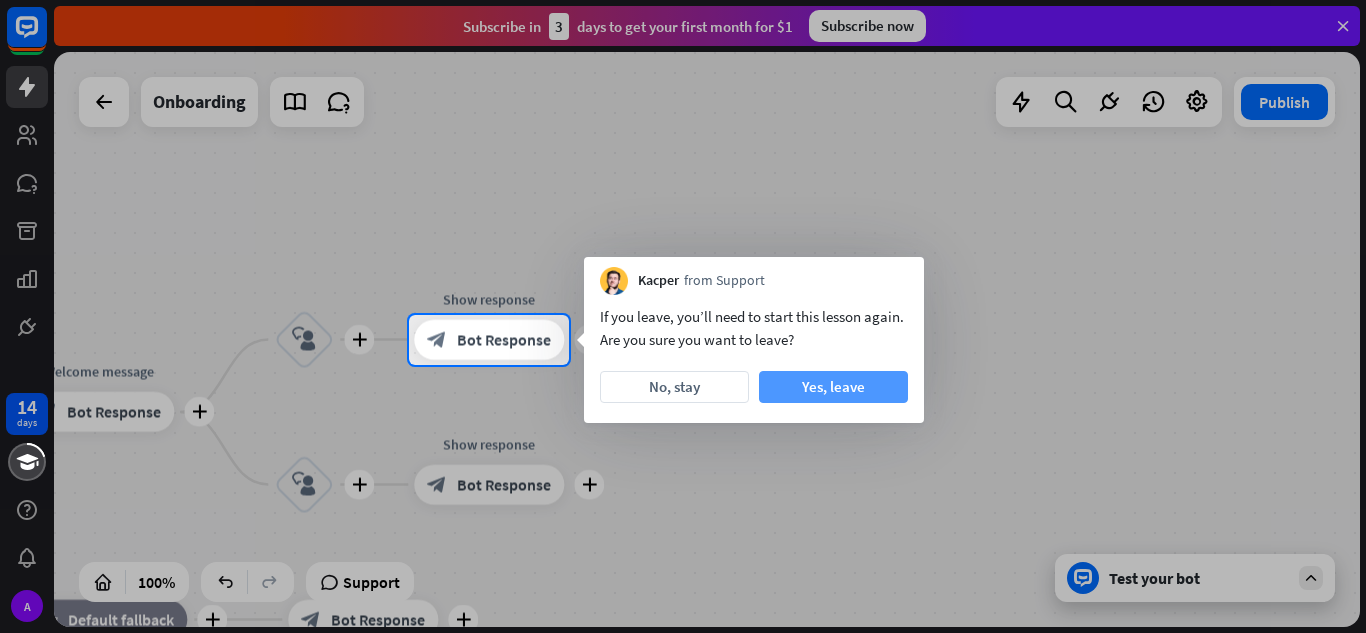 click on "Yes, leave" at bounding box center (833, 387) 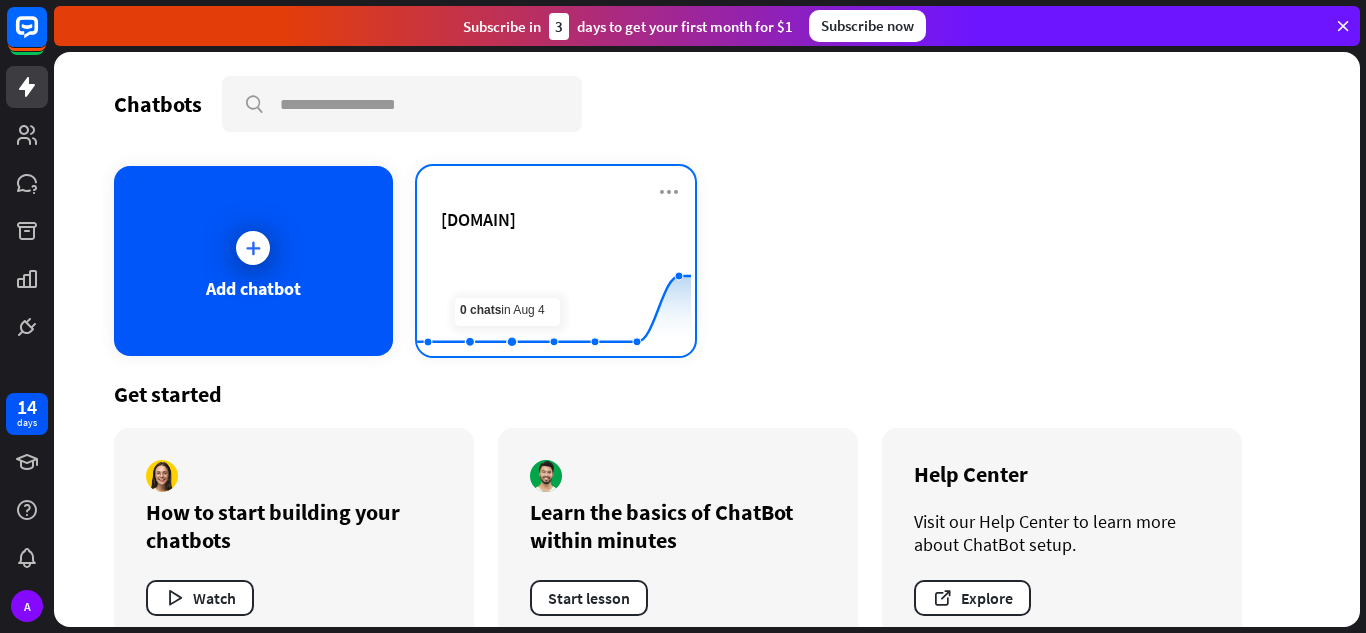 click 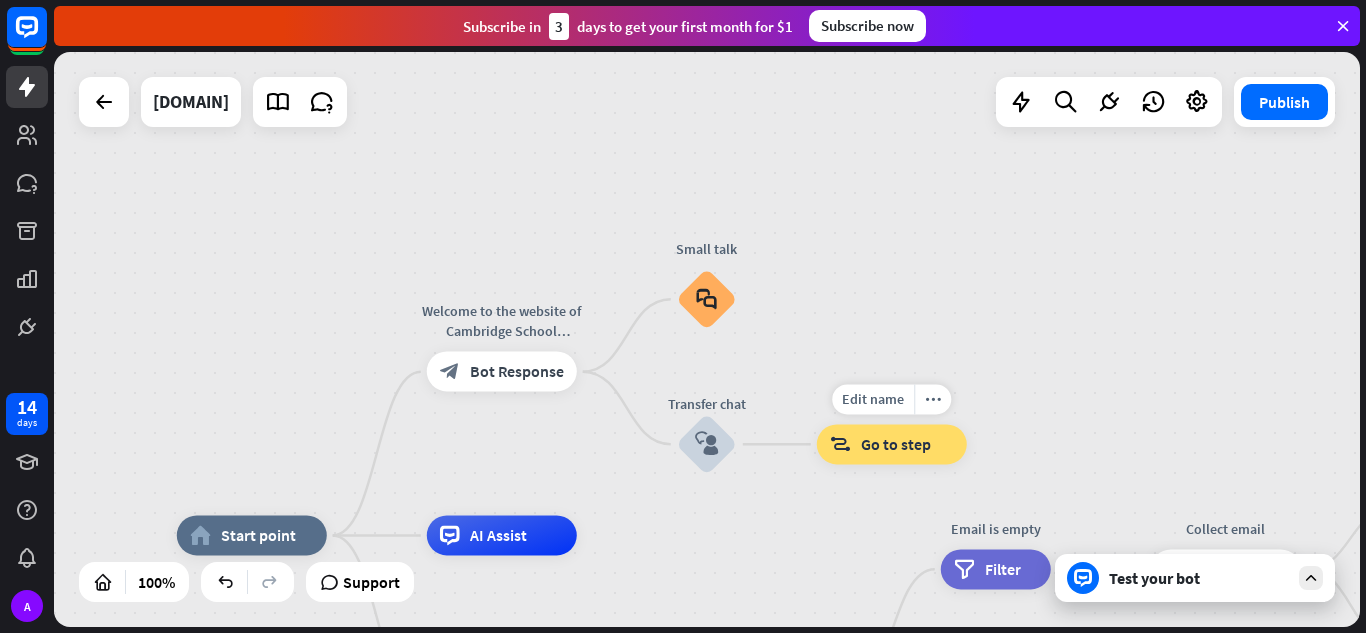 drag, startPoint x: 930, startPoint y: 216, endPoint x: 798, endPoint y: 413, distance: 237.13498 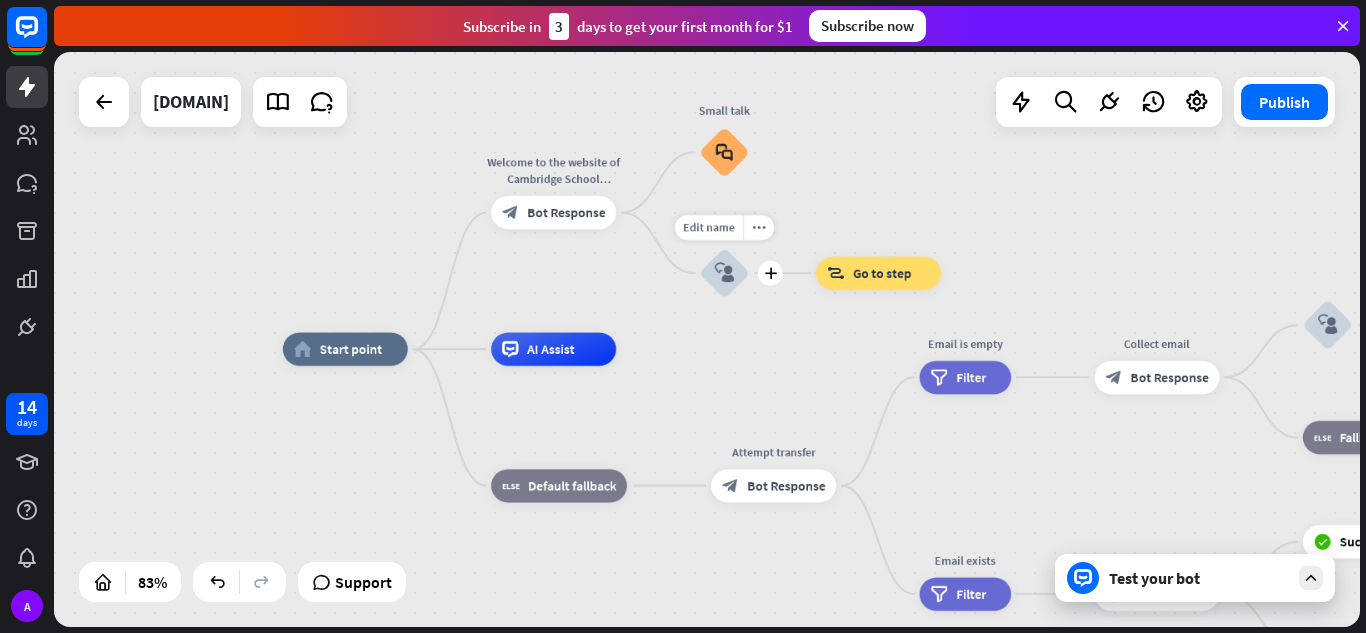 drag, startPoint x: 758, startPoint y: 480, endPoint x: 759, endPoint y: 327, distance: 153.00327 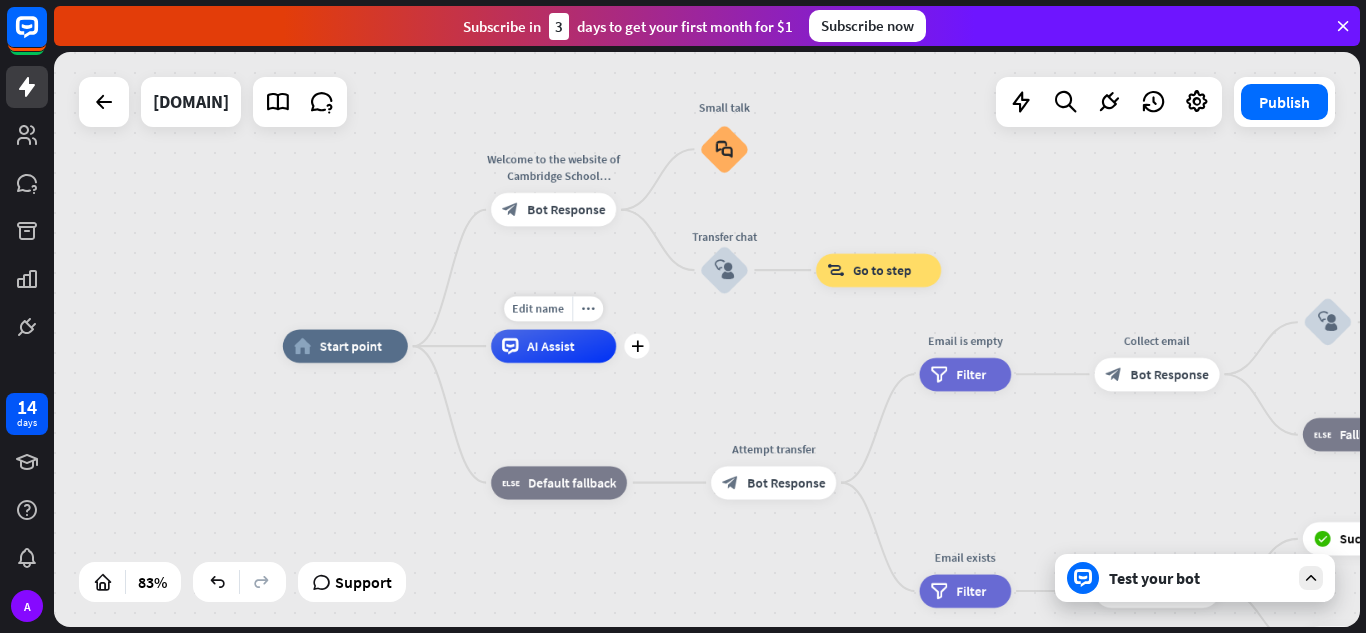 click on "Edit name   more_horiz         plus       AI Assist" at bounding box center (553, 345) 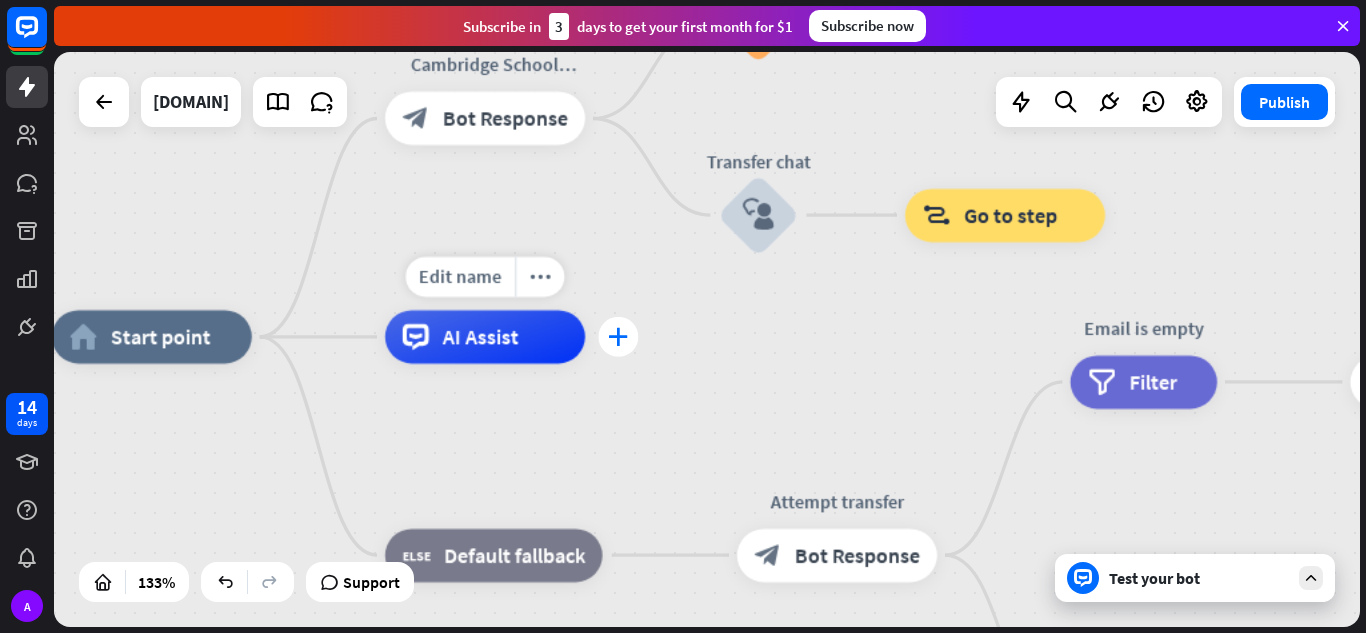 click on "plus" at bounding box center [618, 337] 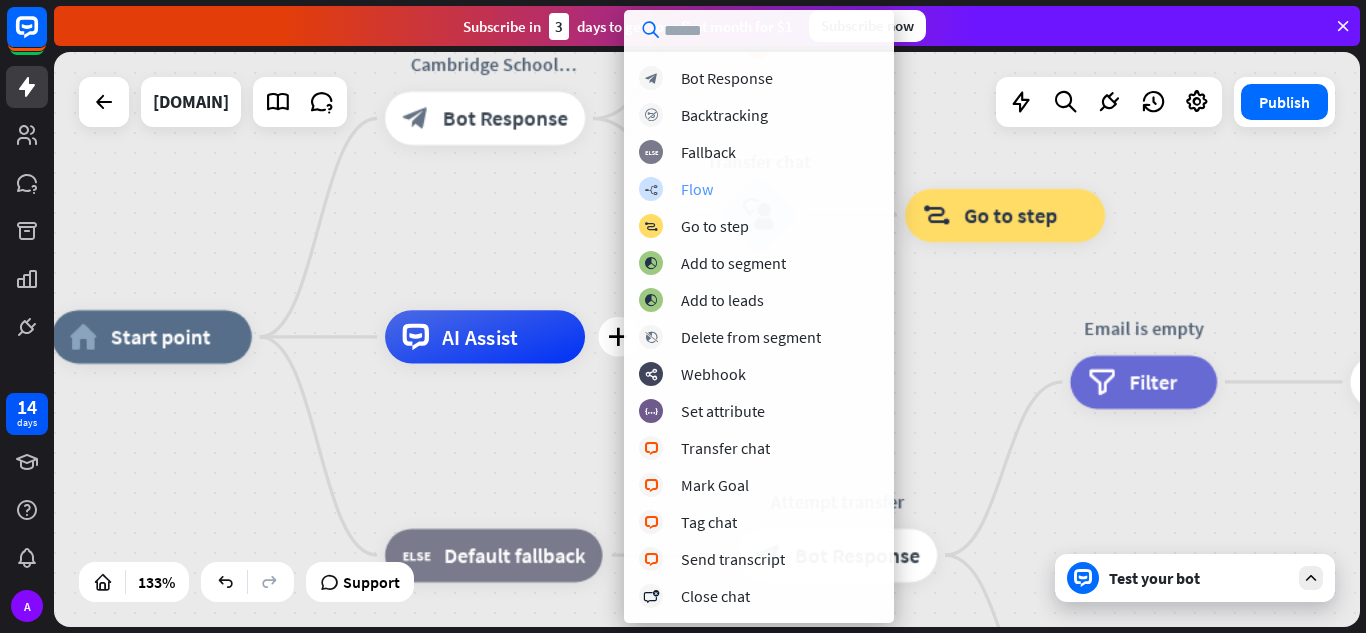click on "builder_tree
Flow" at bounding box center [759, 189] 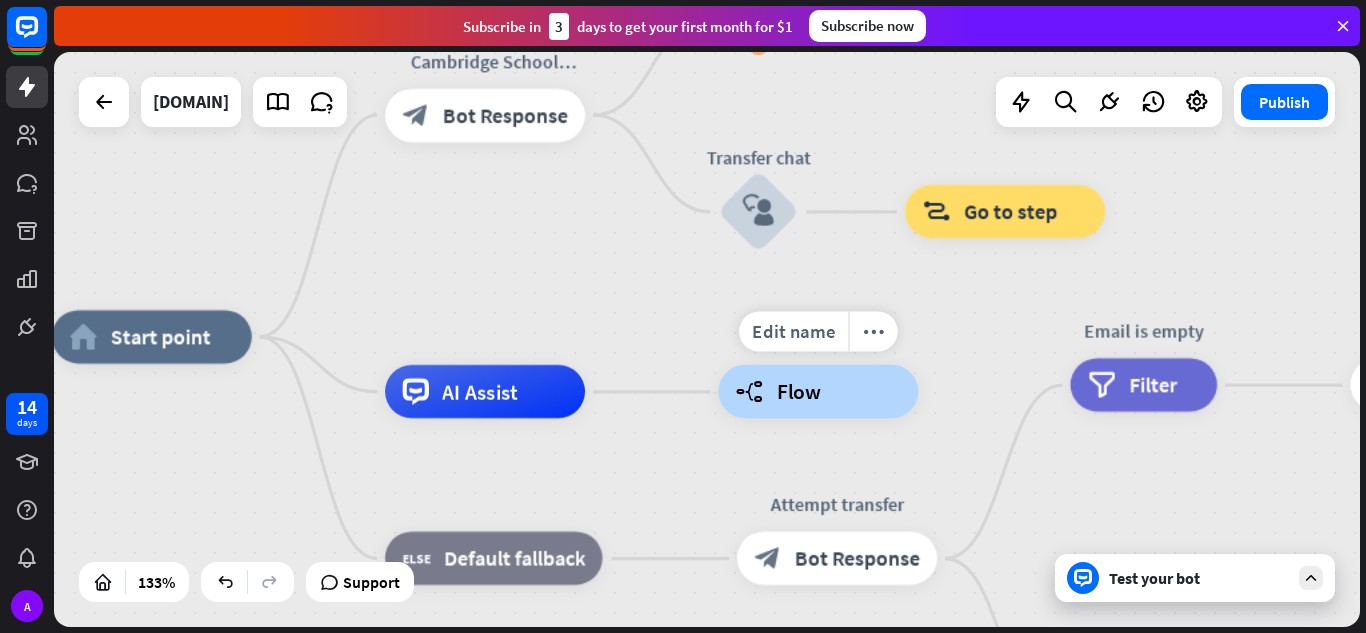 click on "Flow" at bounding box center (799, 391) 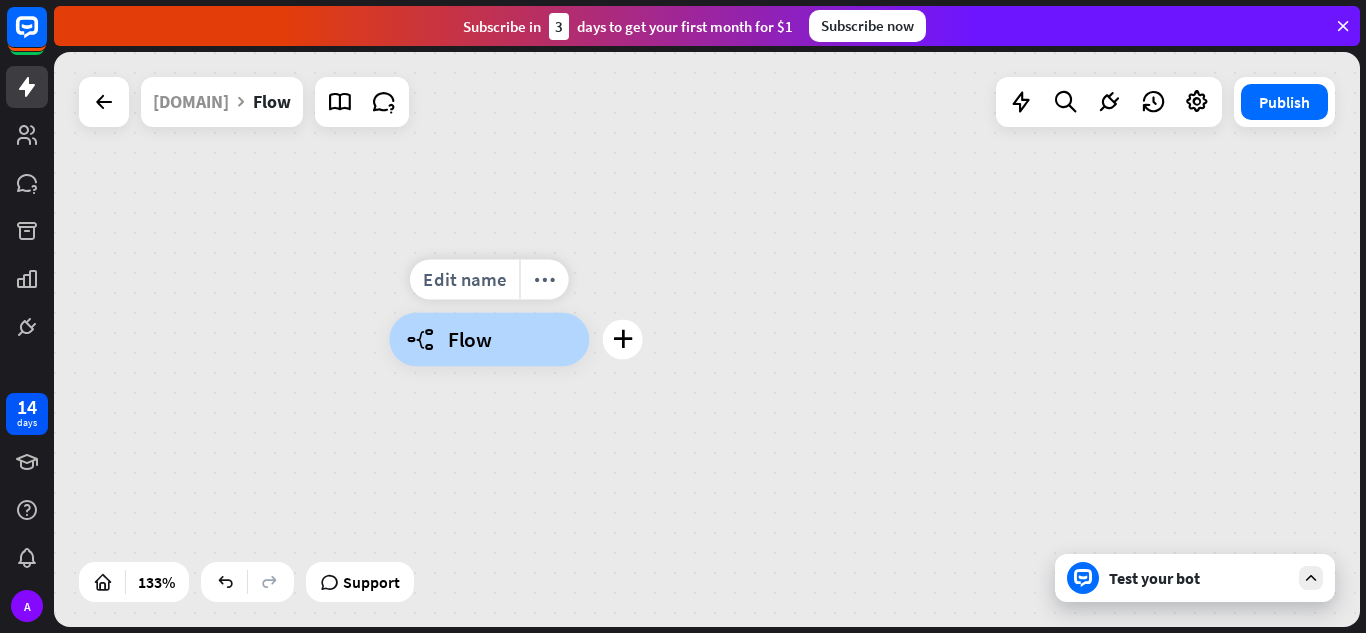 click on "builder_tree   Flow" at bounding box center [489, 339] 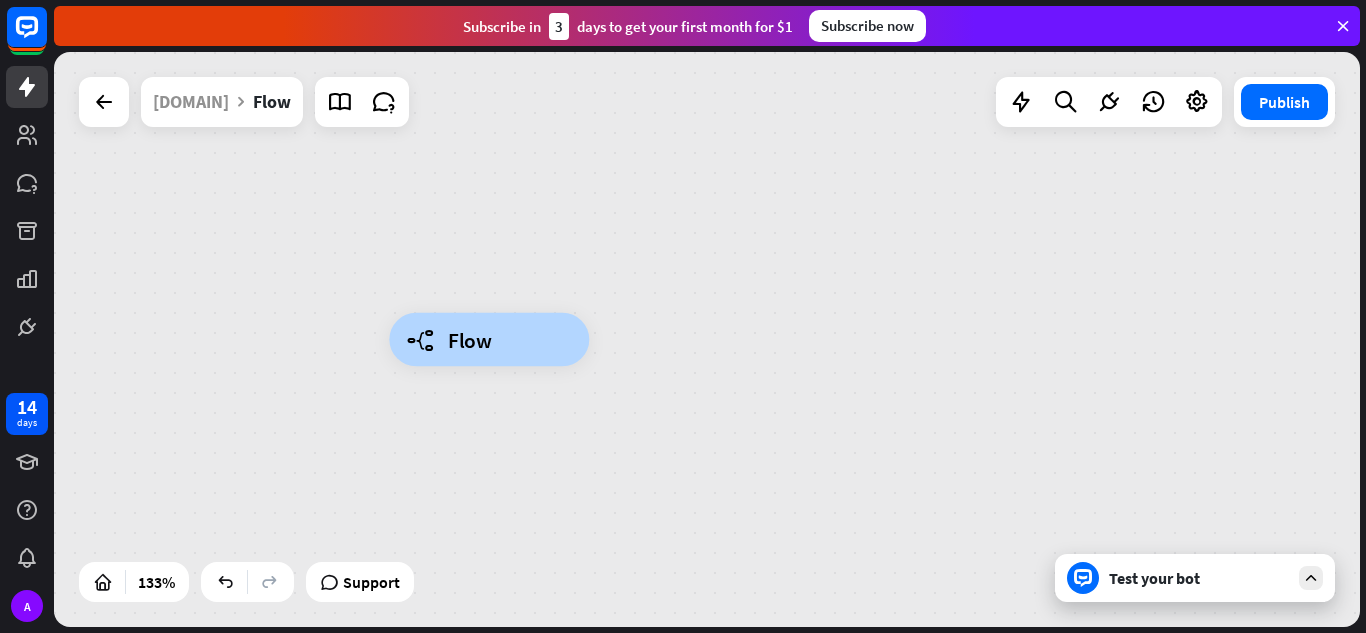 click on "Flow" at bounding box center [470, 339] 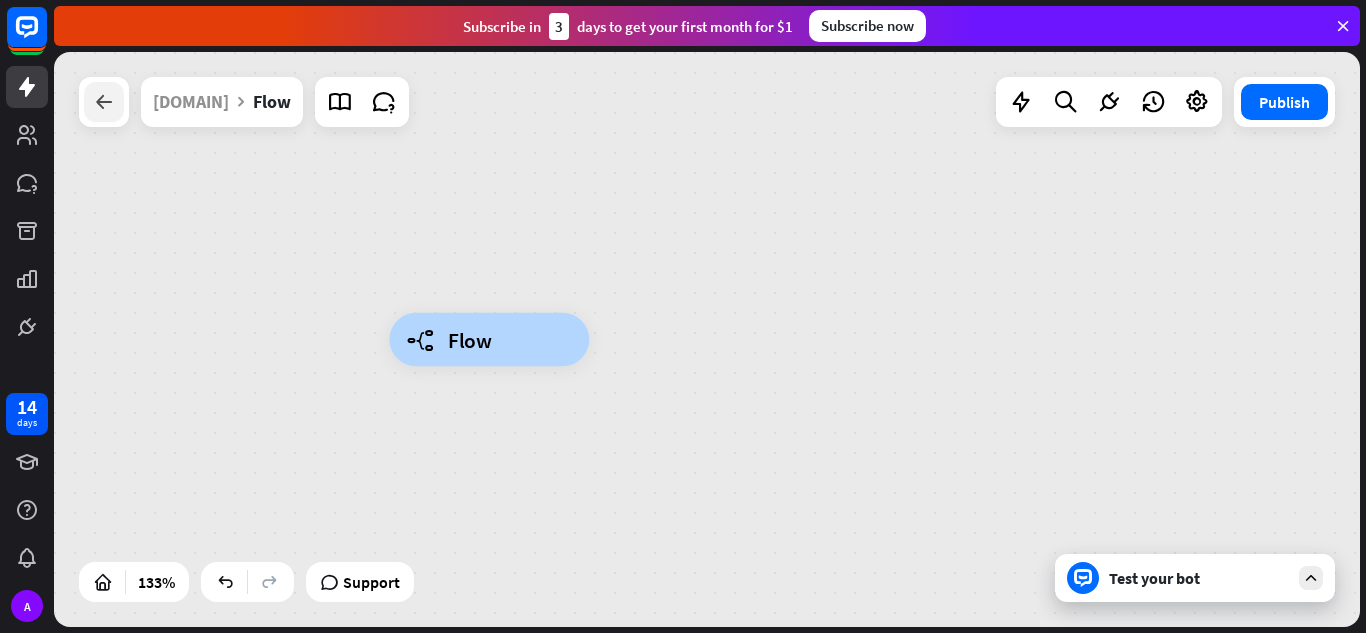 click at bounding box center [104, 102] 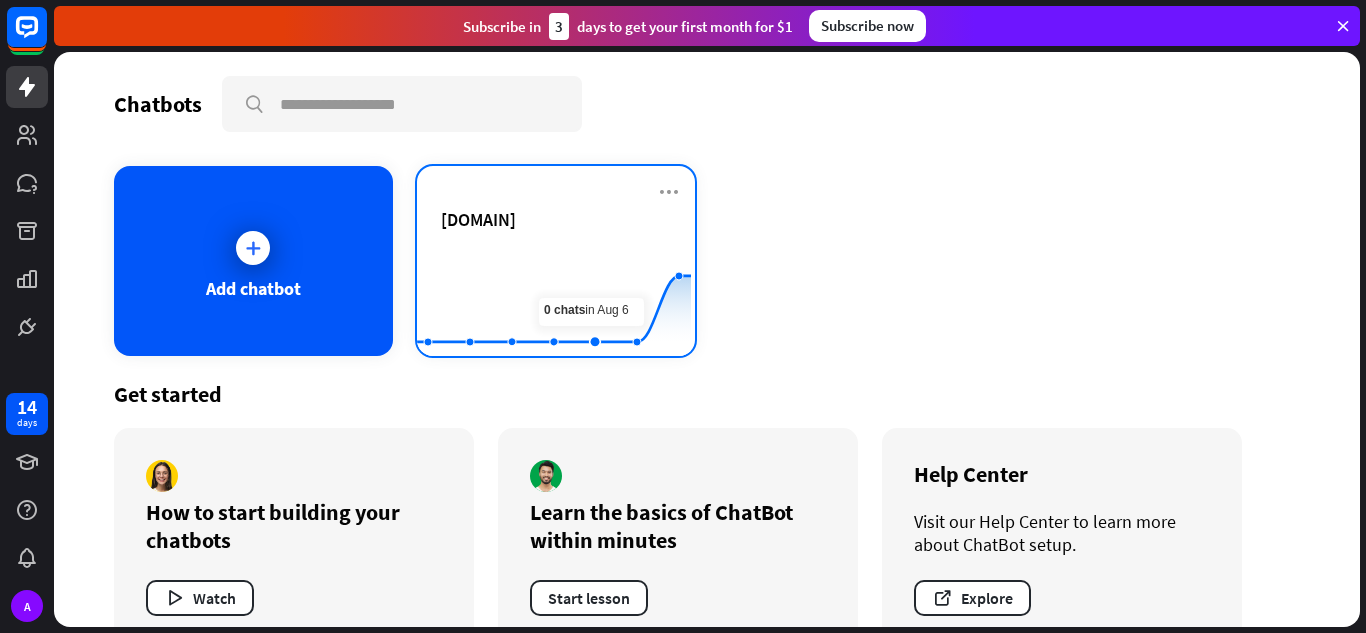 click 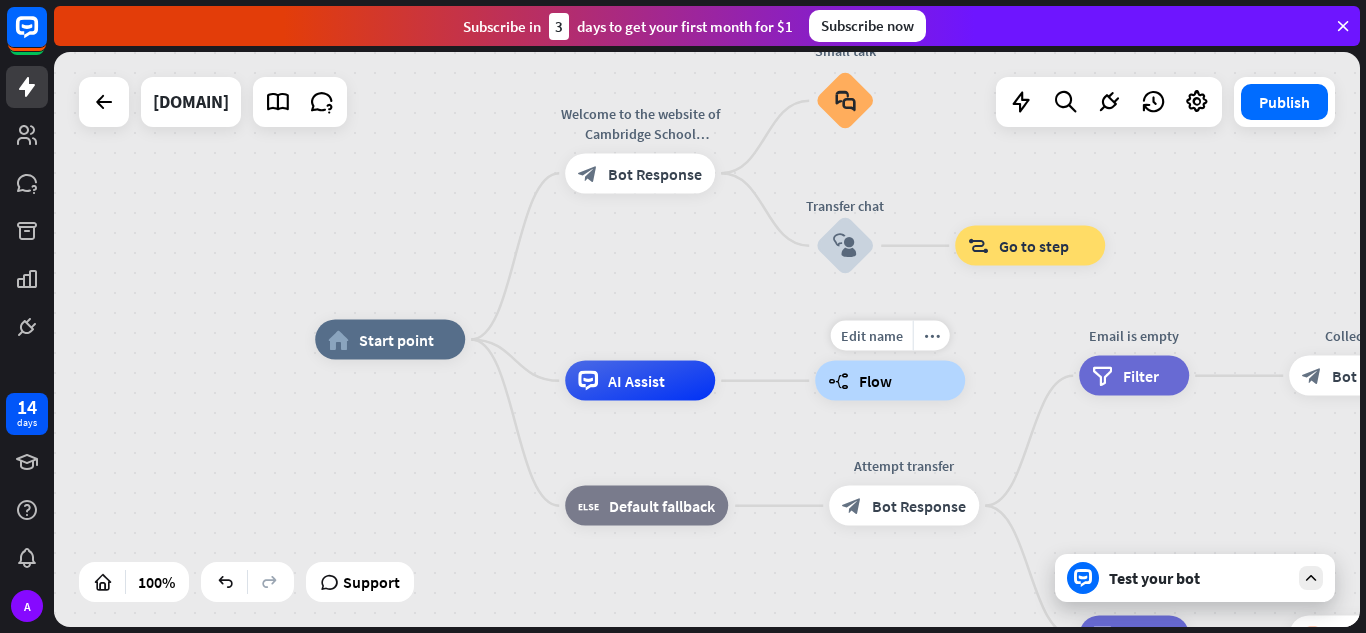 click on "builder_tree   Flow" at bounding box center [890, 381] 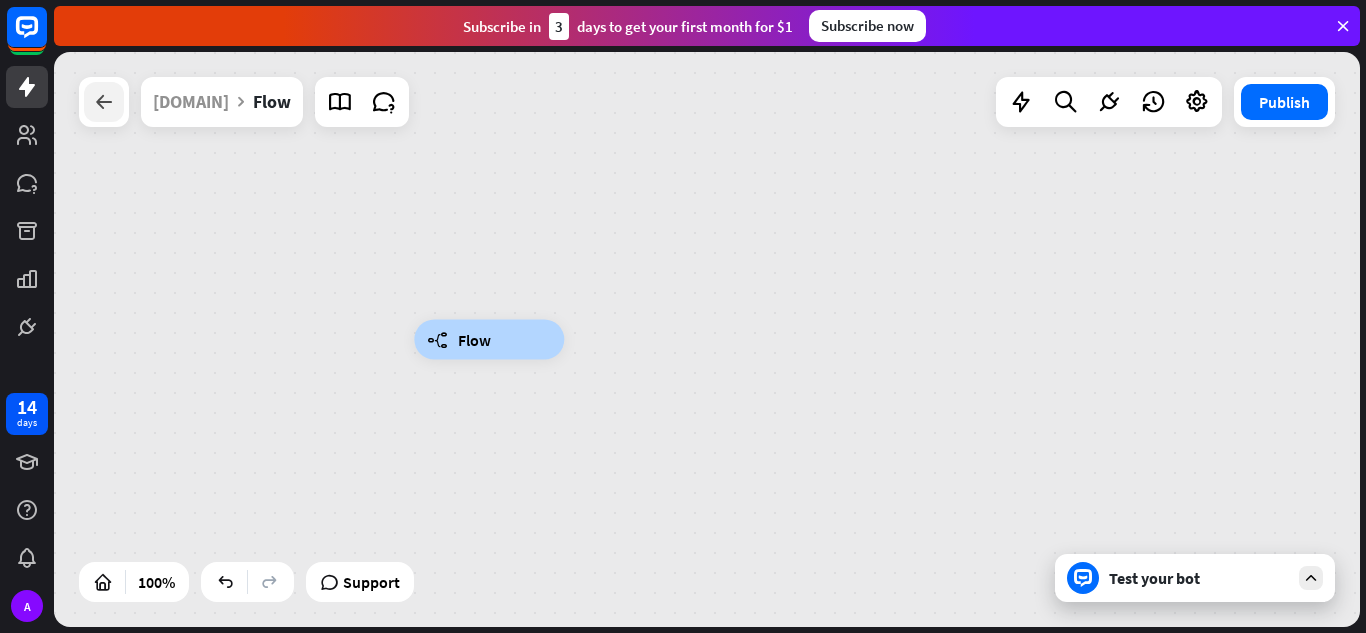 click at bounding box center [104, 102] 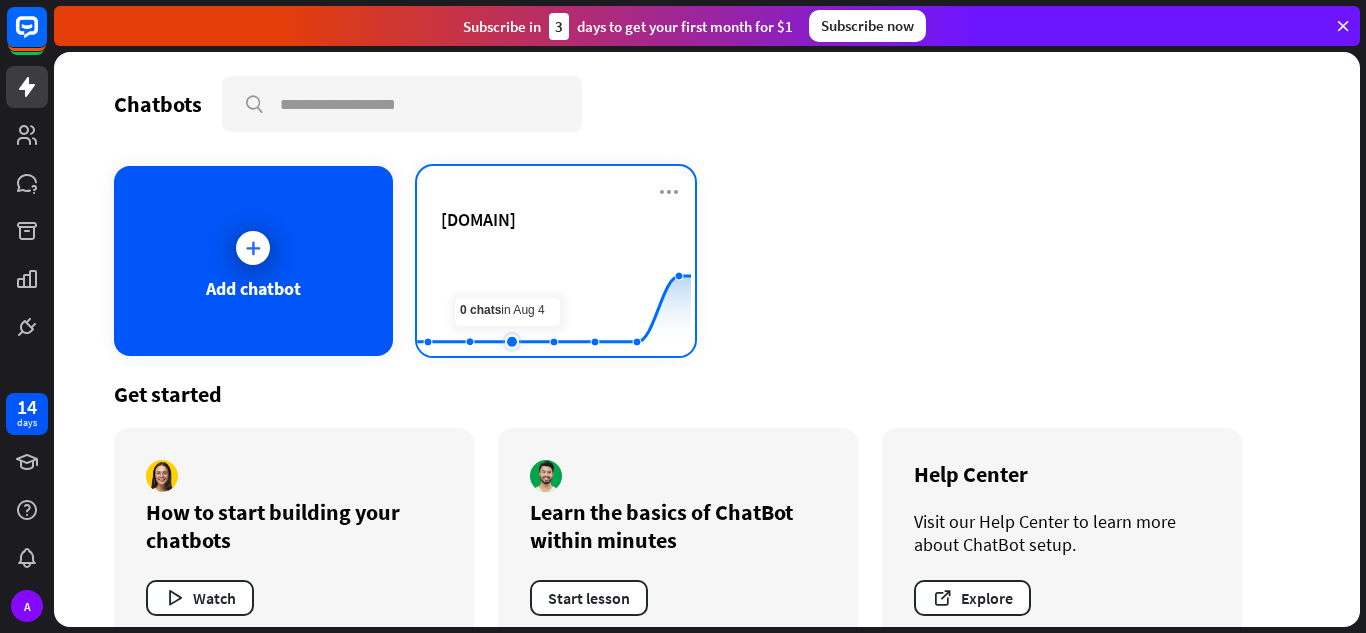 click 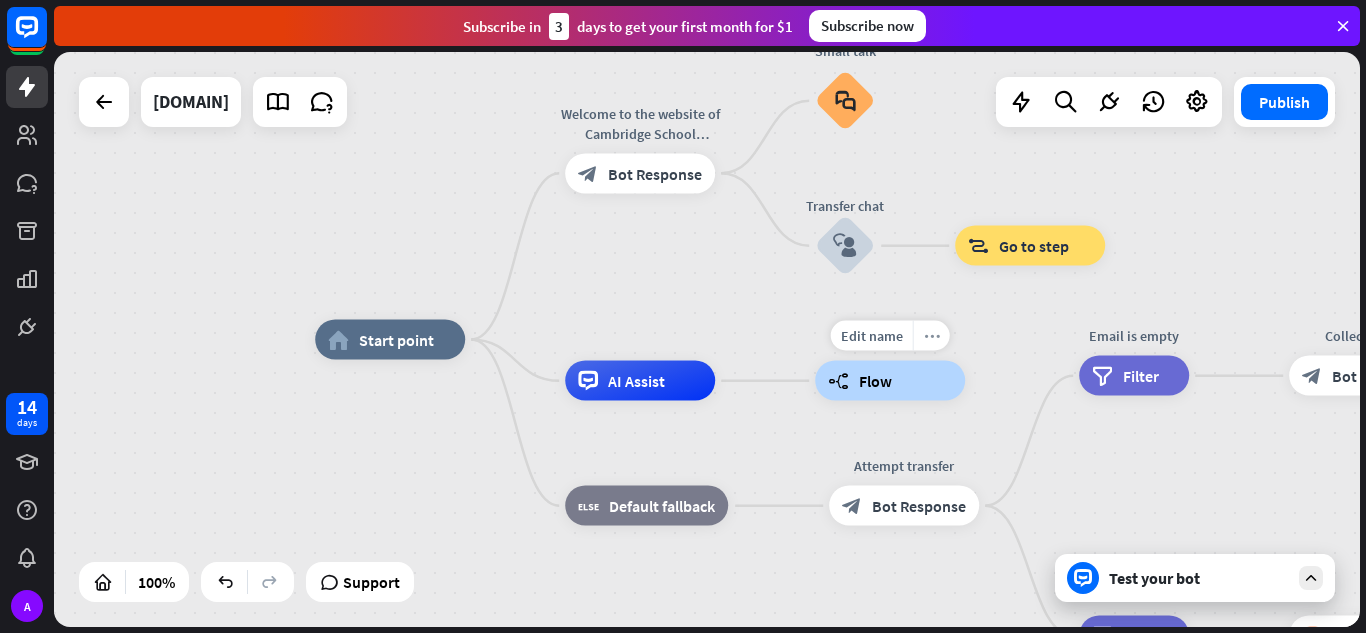 click on "more_horiz" at bounding box center (931, 336) 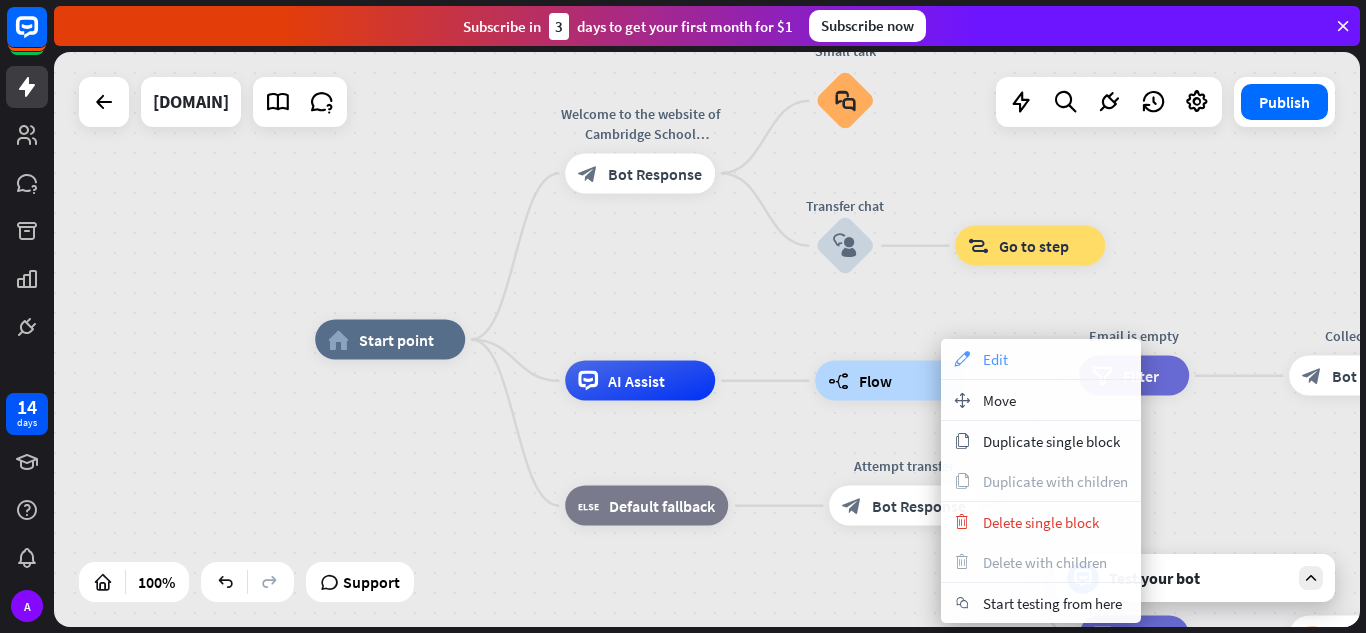 click on "appearance   Edit" at bounding box center [1041, 359] 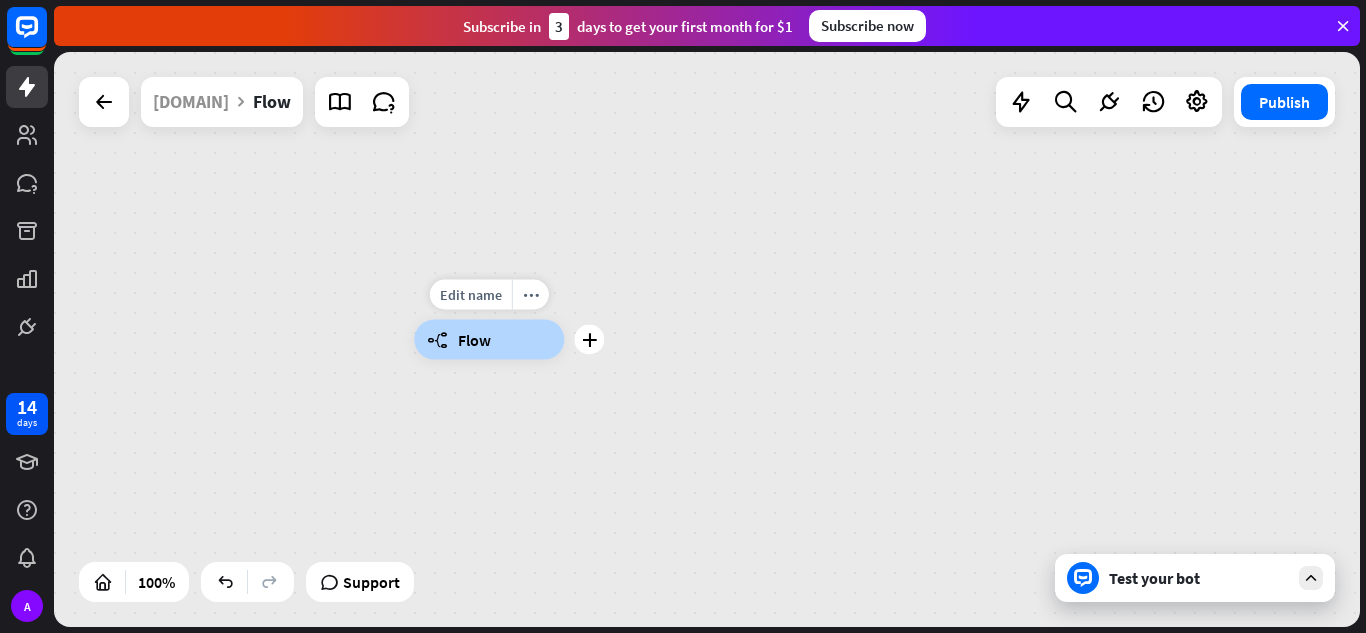click on "Flow" at bounding box center (474, 340) 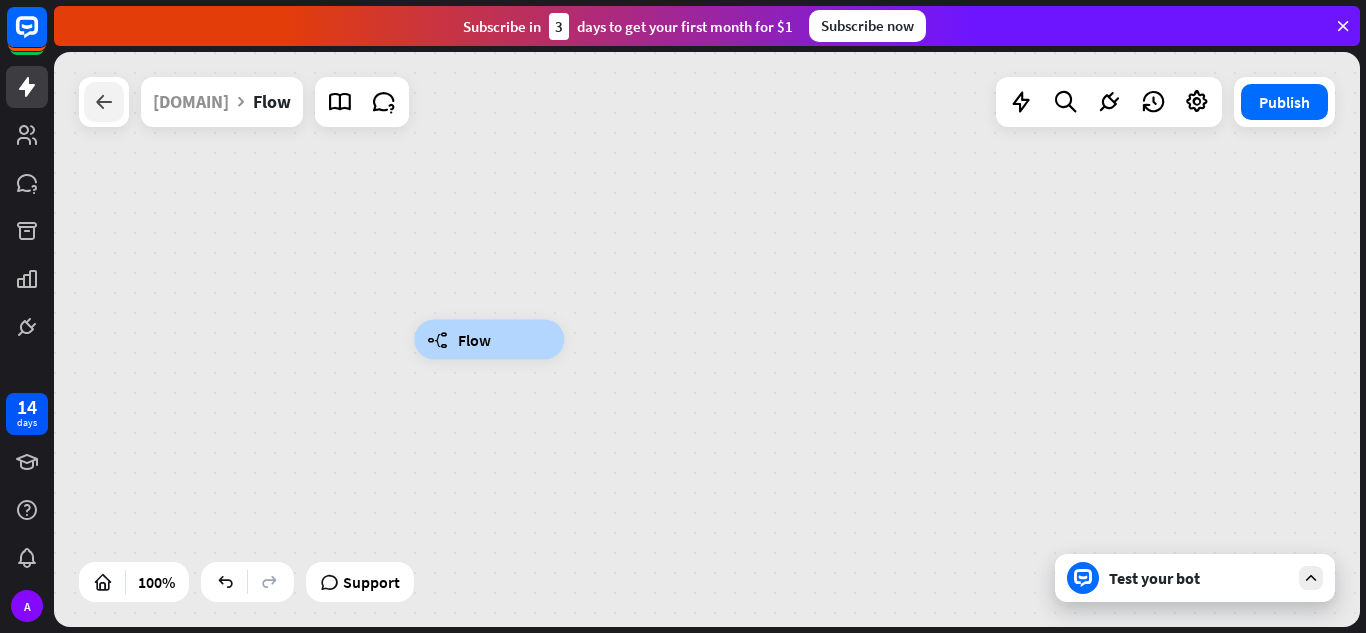 click at bounding box center (104, 102) 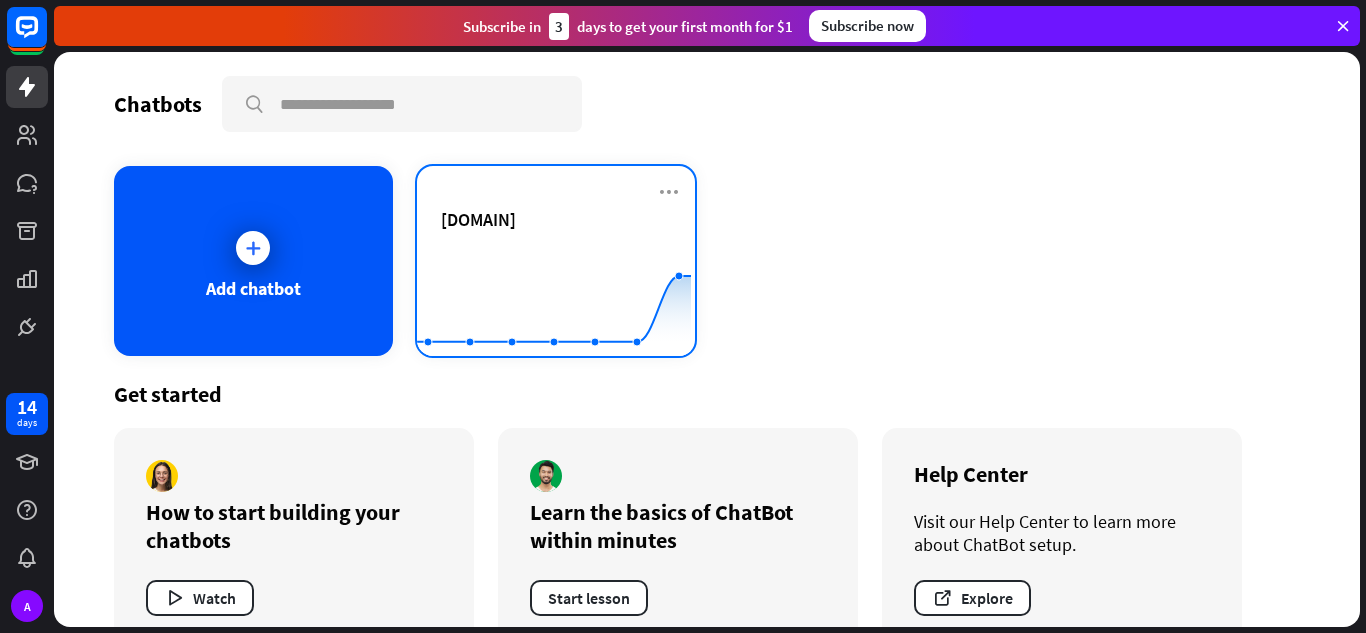 click on "[DOMAIN]" at bounding box center [478, 219] 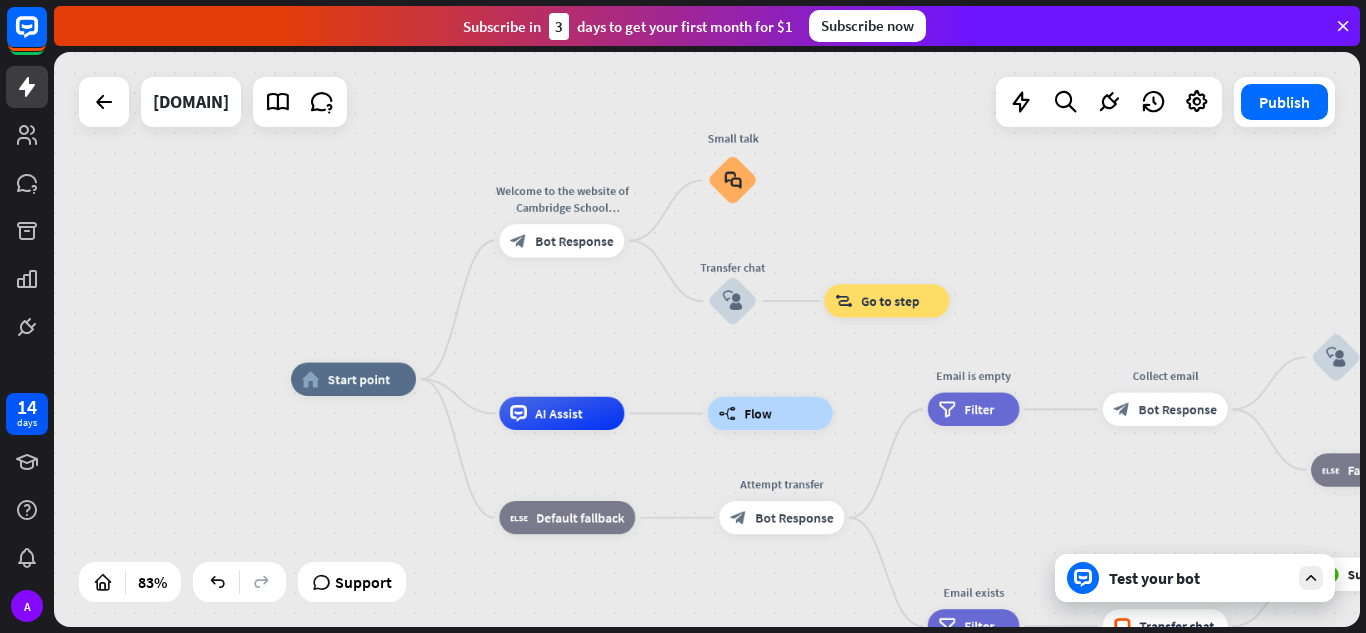drag, startPoint x: 658, startPoint y: 277, endPoint x: 625, endPoint y: 311, distance: 47.38143 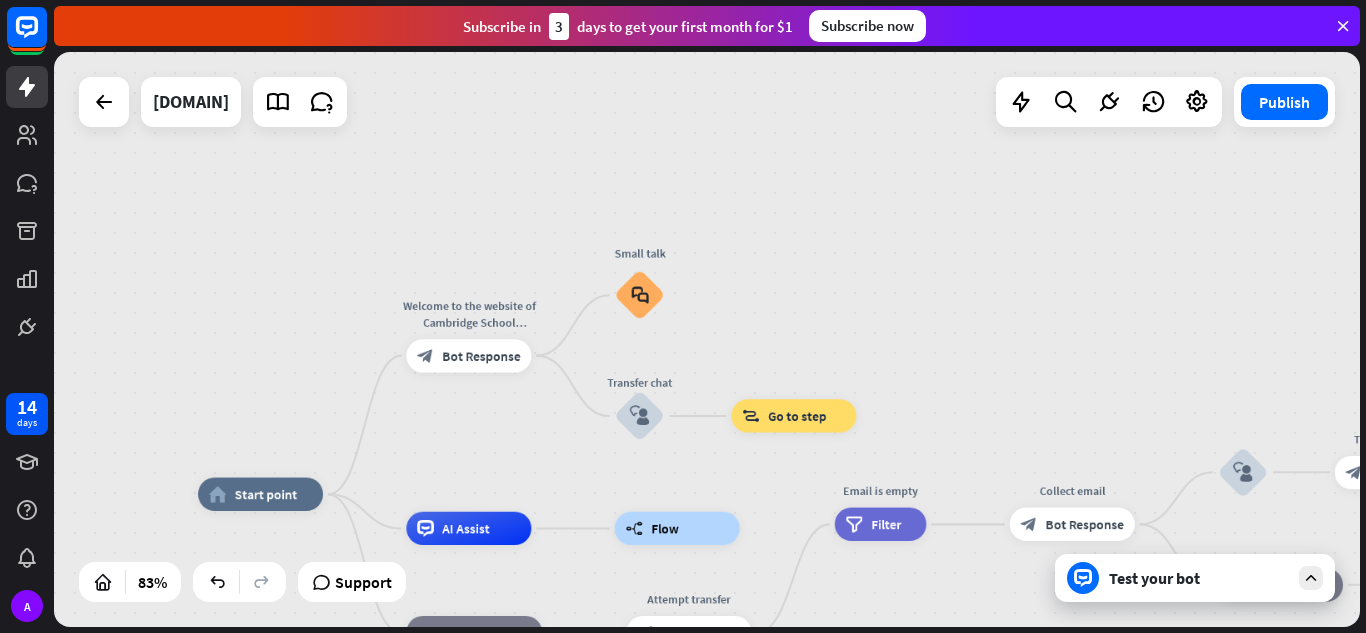 drag, startPoint x: 535, startPoint y: 329, endPoint x: 442, endPoint y: 448, distance: 151.0298 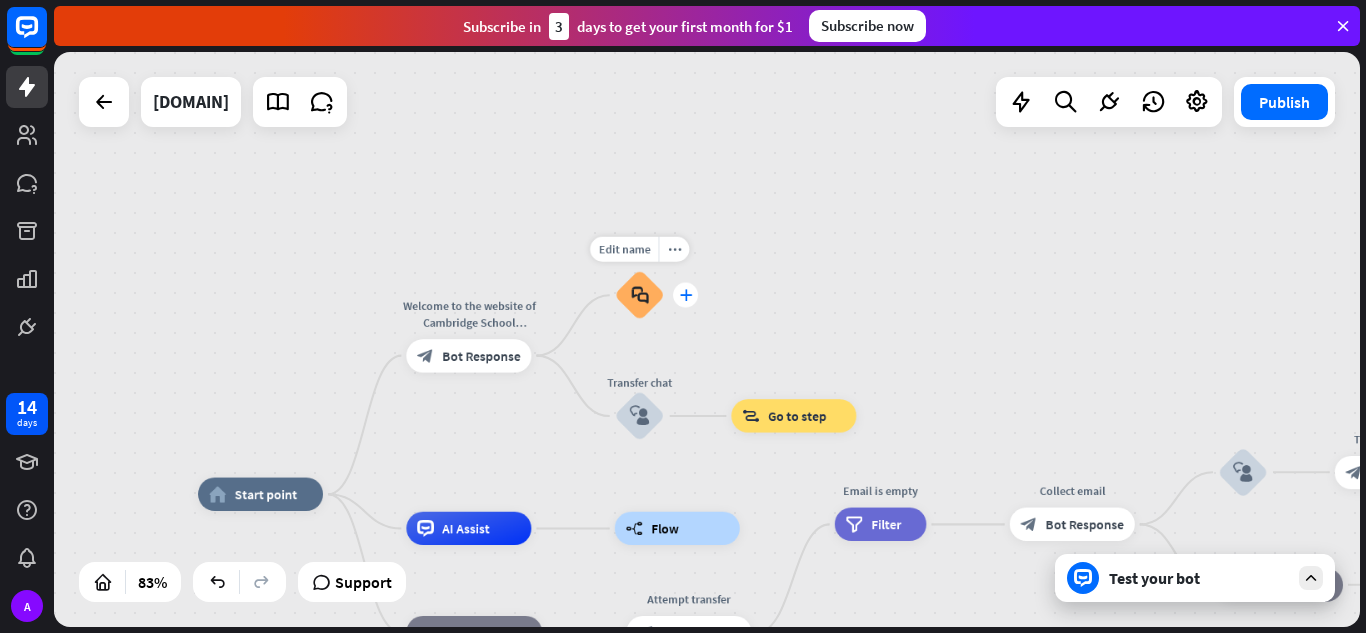 click on "plus" at bounding box center [685, 295] 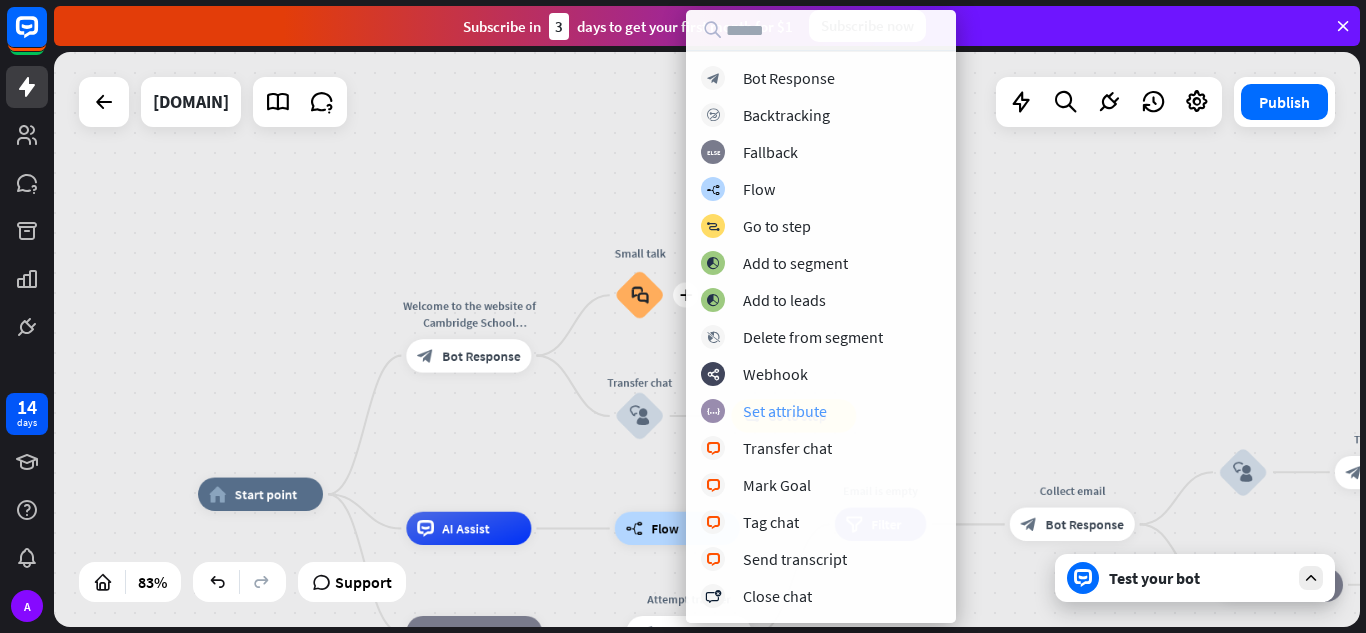 click on "block_set_attribute Set attribute" at bounding box center [821, 411] 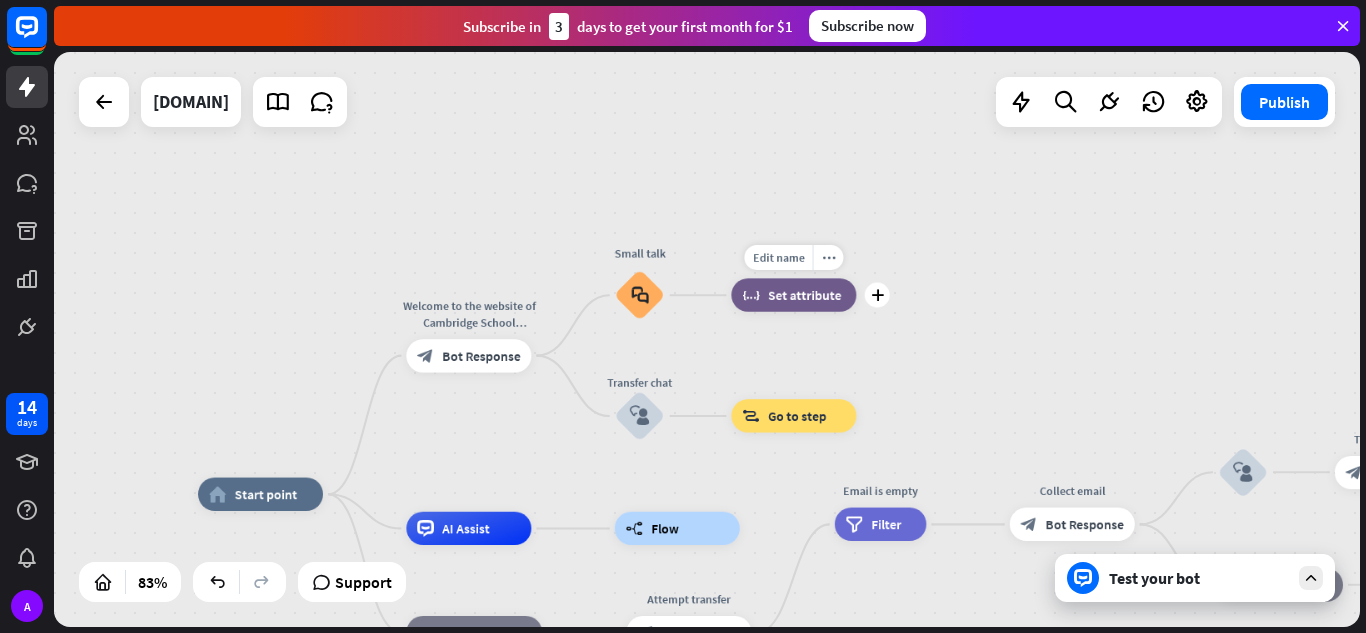 click on "Set attribute" at bounding box center (804, 295) 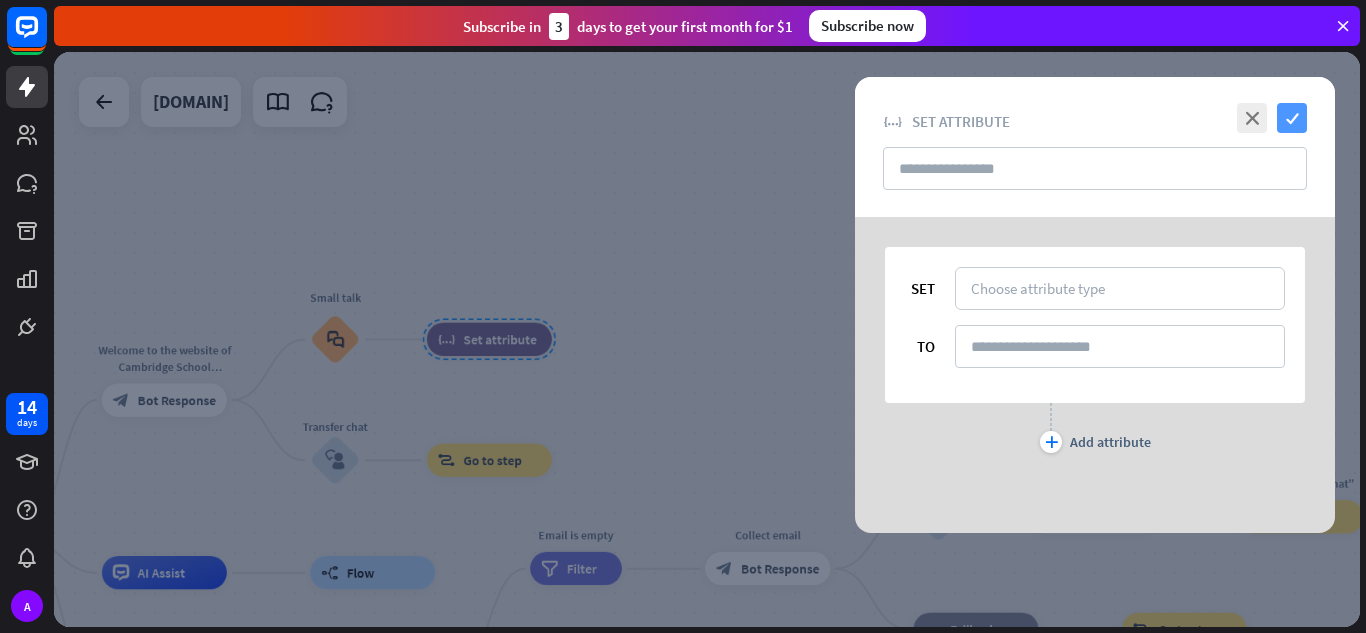 click on "check" at bounding box center [1292, 118] 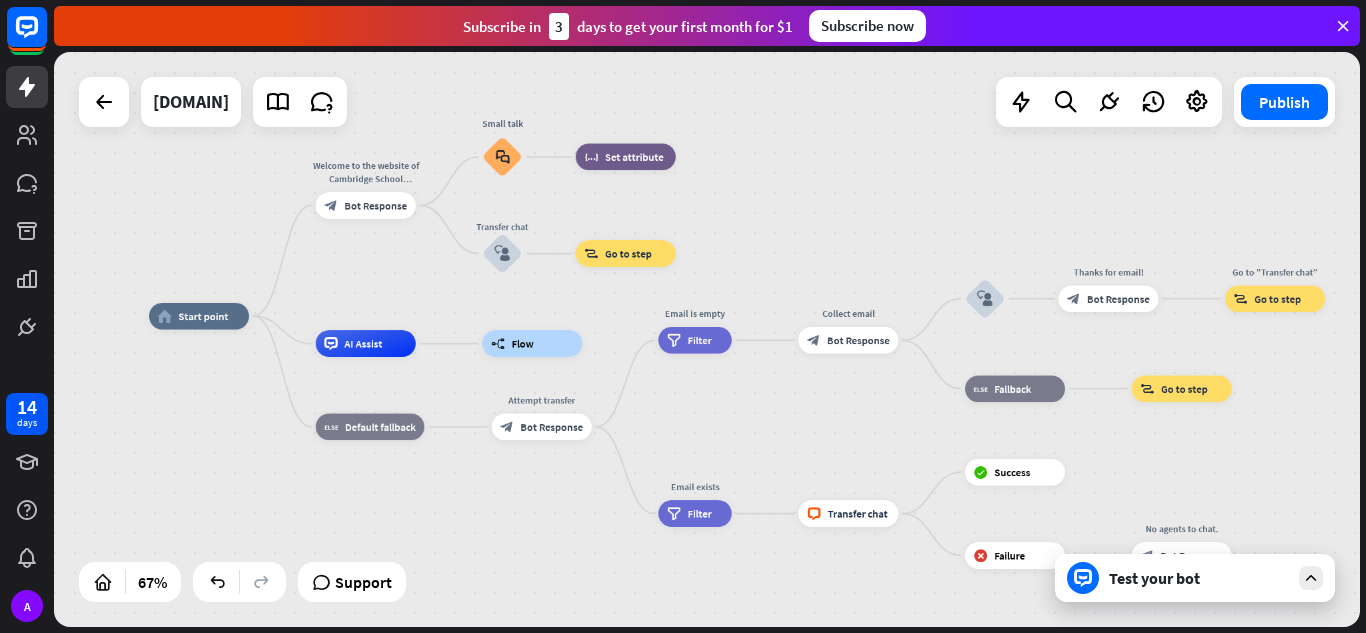 drag, startPoint x: 854, startPoint y: 270, endPoint x: 923, endPoint y: 170, distance: 121.49486 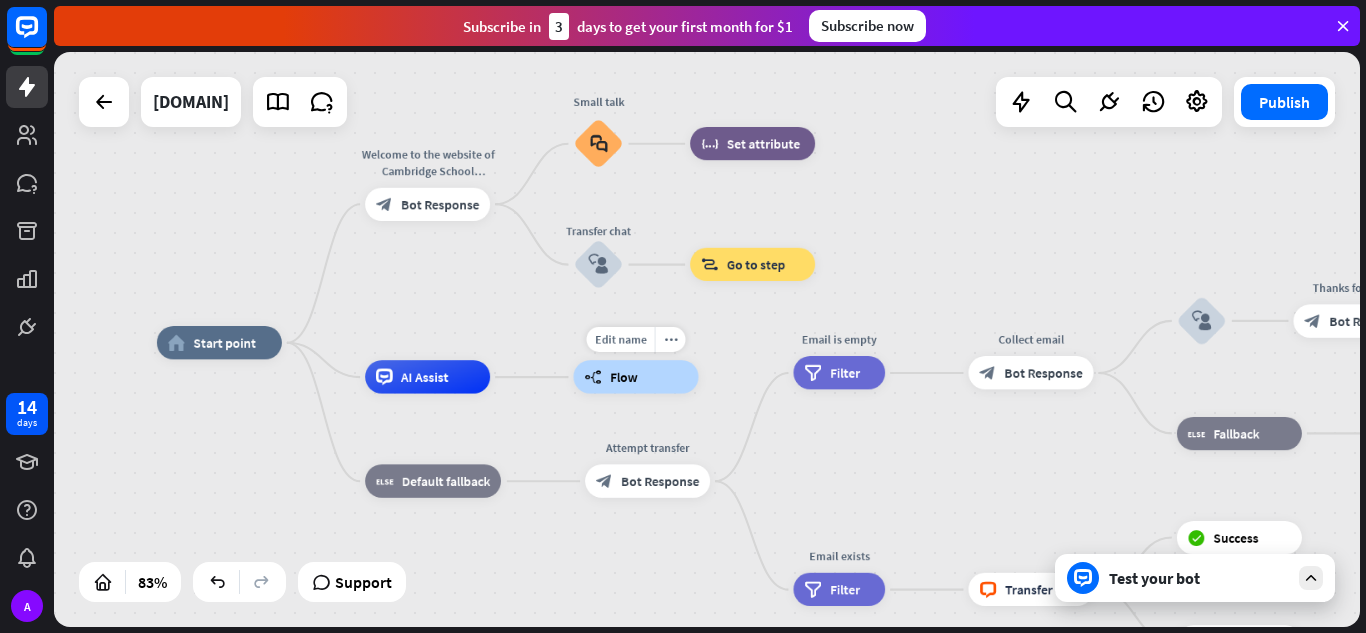 drag, startPoint x: 603, startPoint y: 283, endPoint x: 804, endPoint y: 320, distance: 204.3771 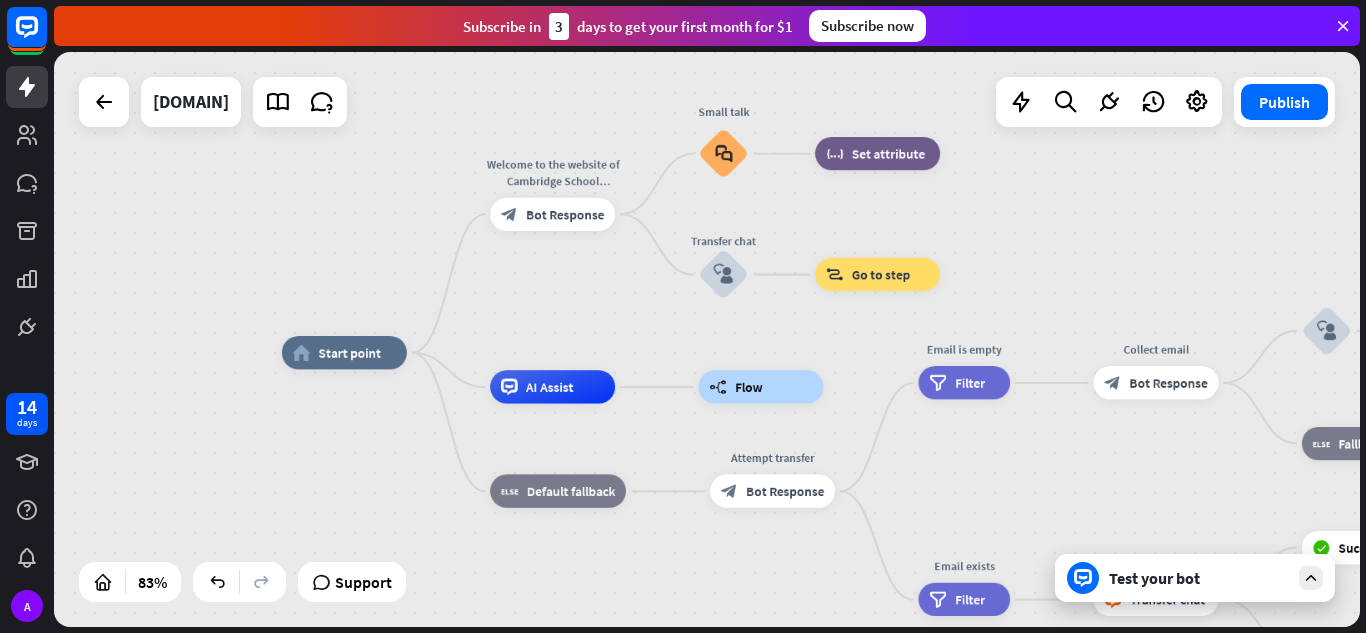 drag, startPoint x: 558, startPoint y: 311, endPoint x: 594, endPoint y: 317, distance: 36.496574 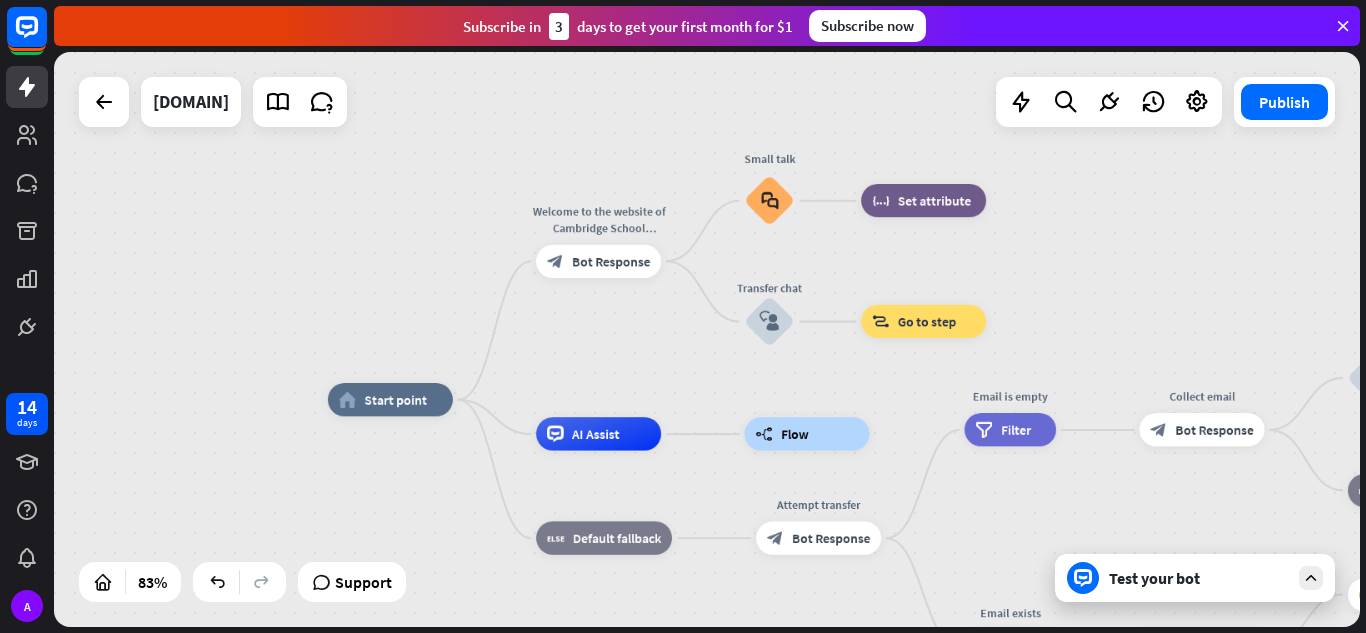 drag, startPoint x: 584, startPoint y: 307, endPoint x: 630, endPoint y: 354, distance: 65.76473 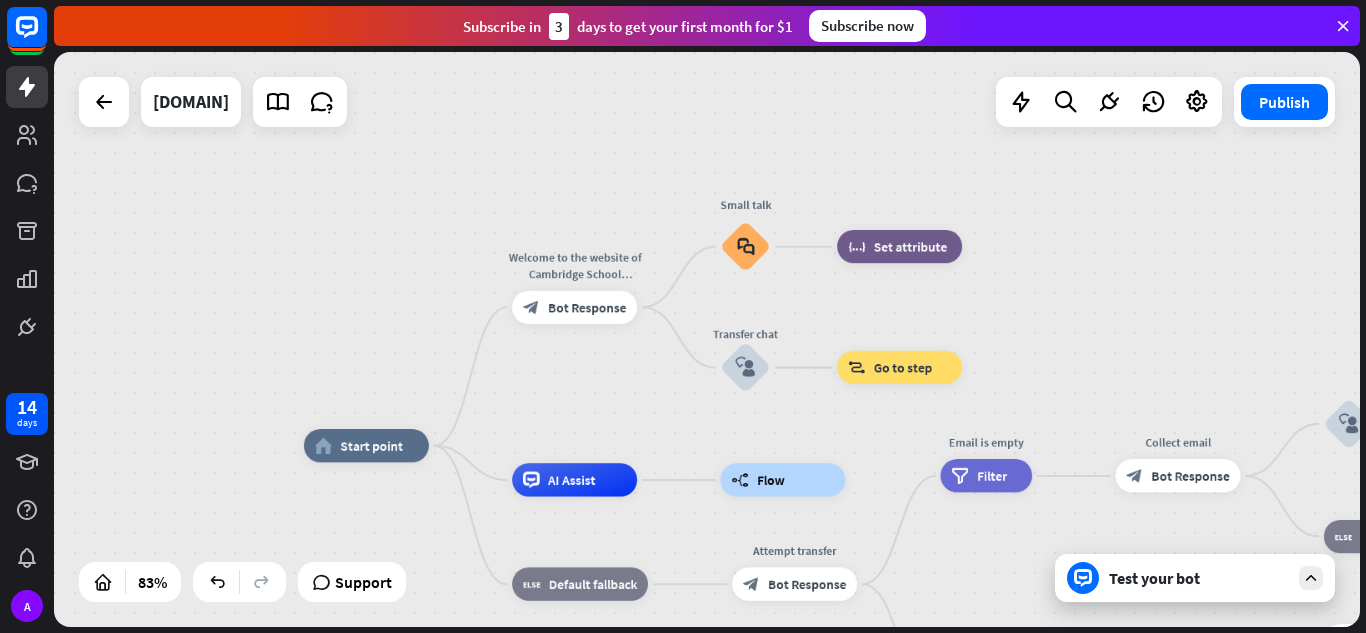 drag, startPoint x: 623, startPoint y: 359, endPoint x: 593, endPoint y: 398, distance: 49.20366 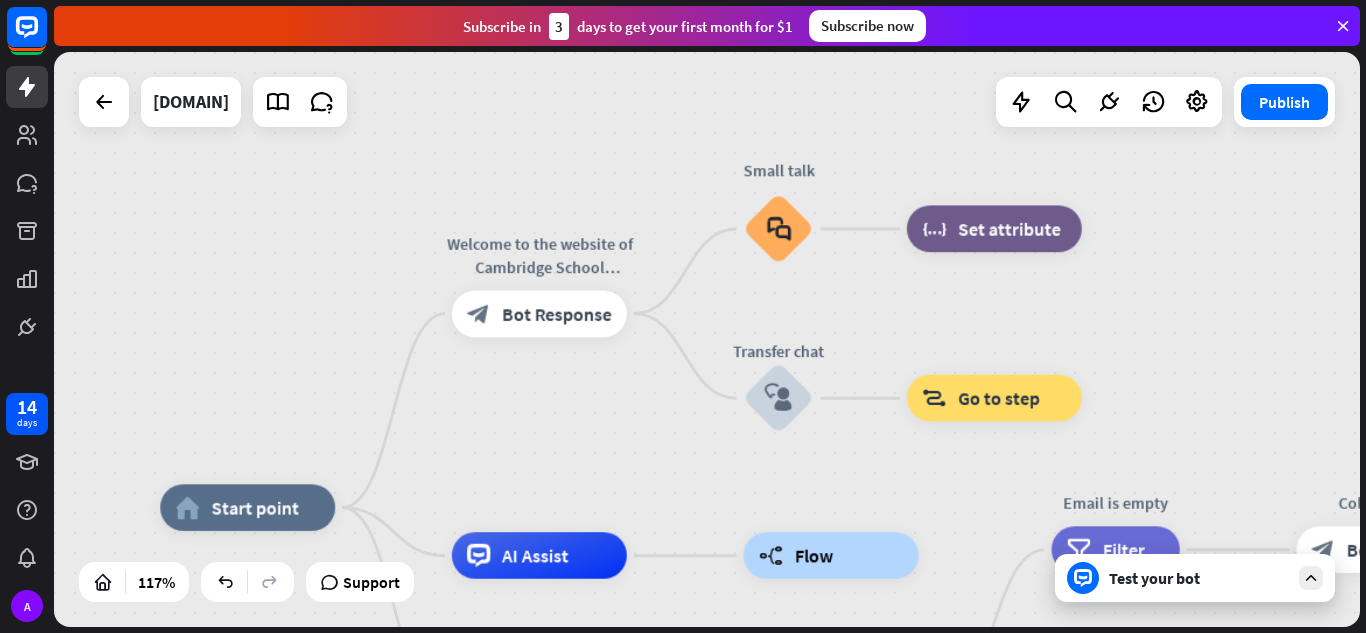 drag, startPoint x: 598, startPoint y: 405, endPoint x: 553, endPoint y: 472, distance: 80.70936 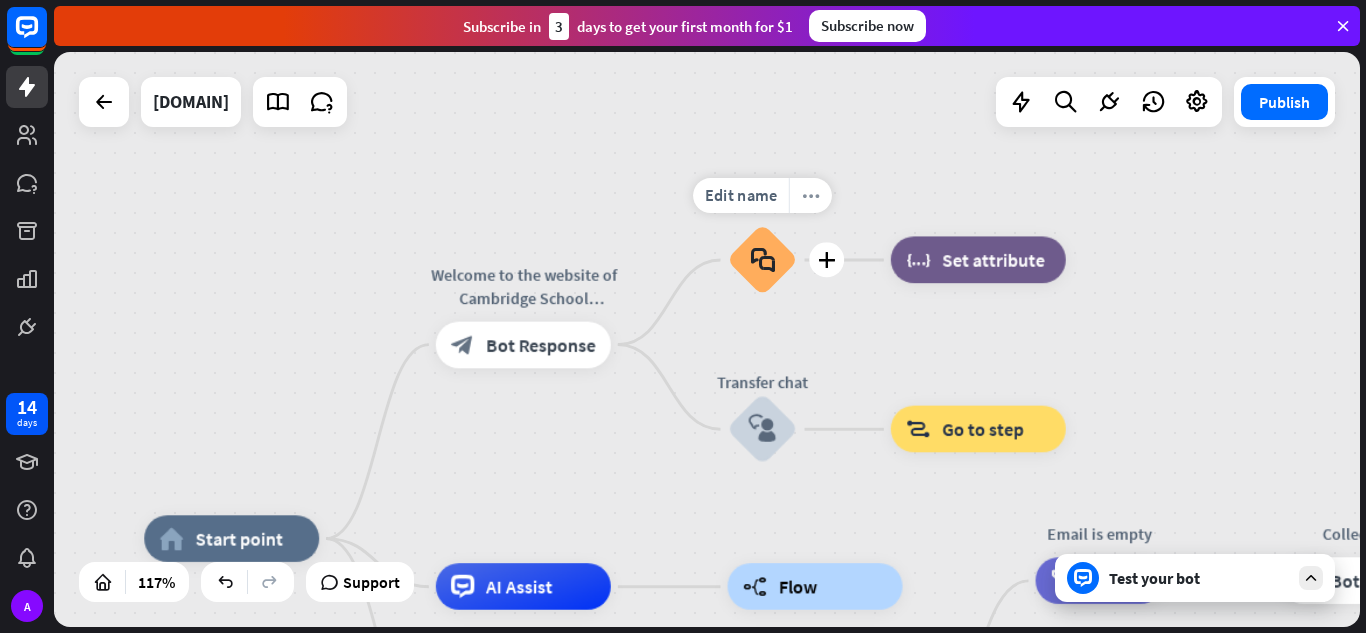 click on "more_horiz" at bounding box center [811, 196] 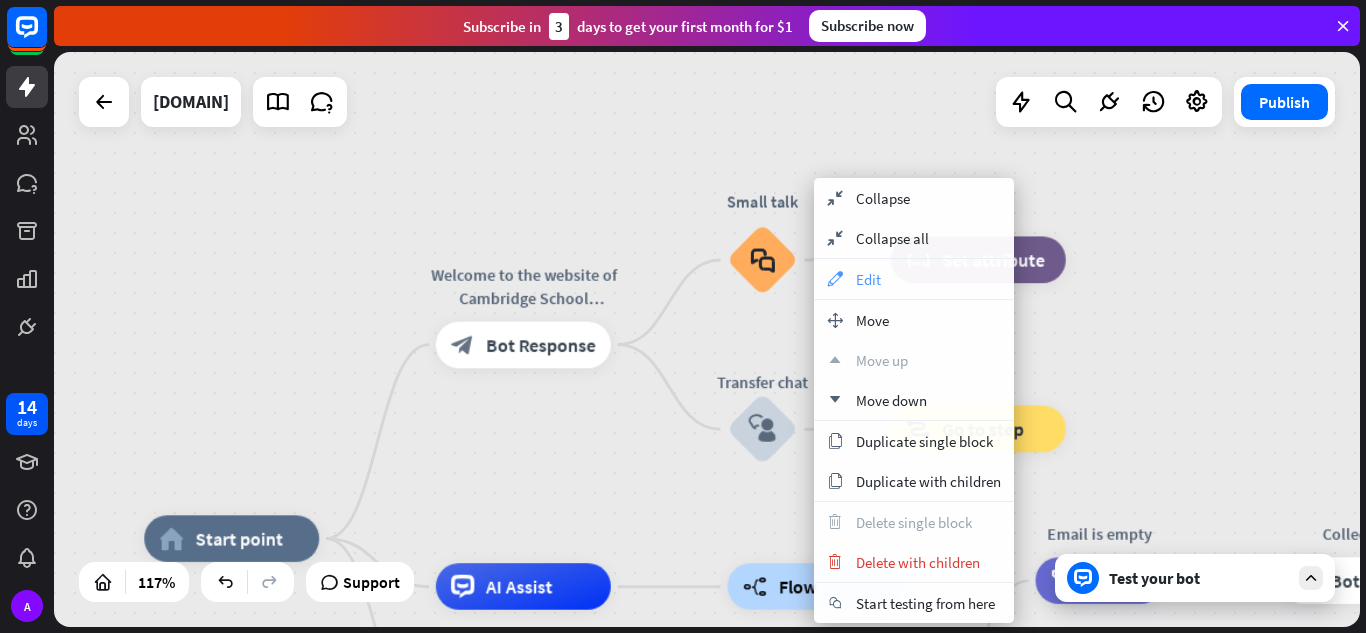 click on "appearance   Edit" at bounding box center [914, 279] 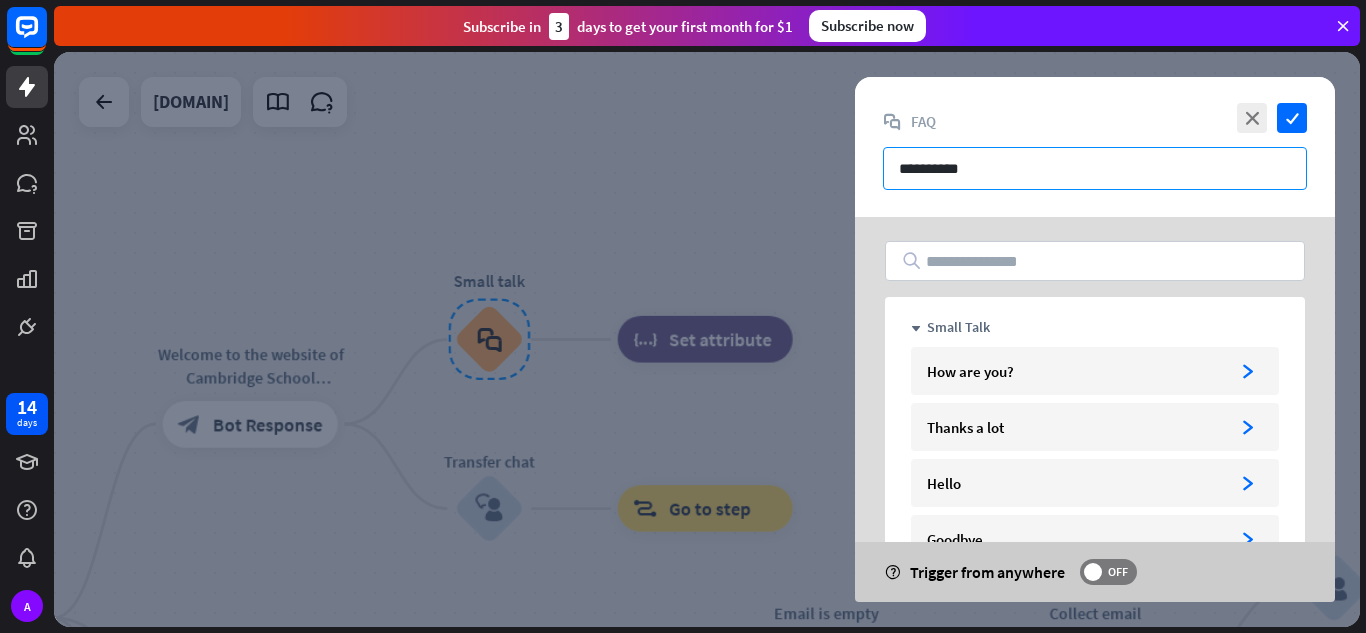 click on "**********" at bounding box center (1095, 168) 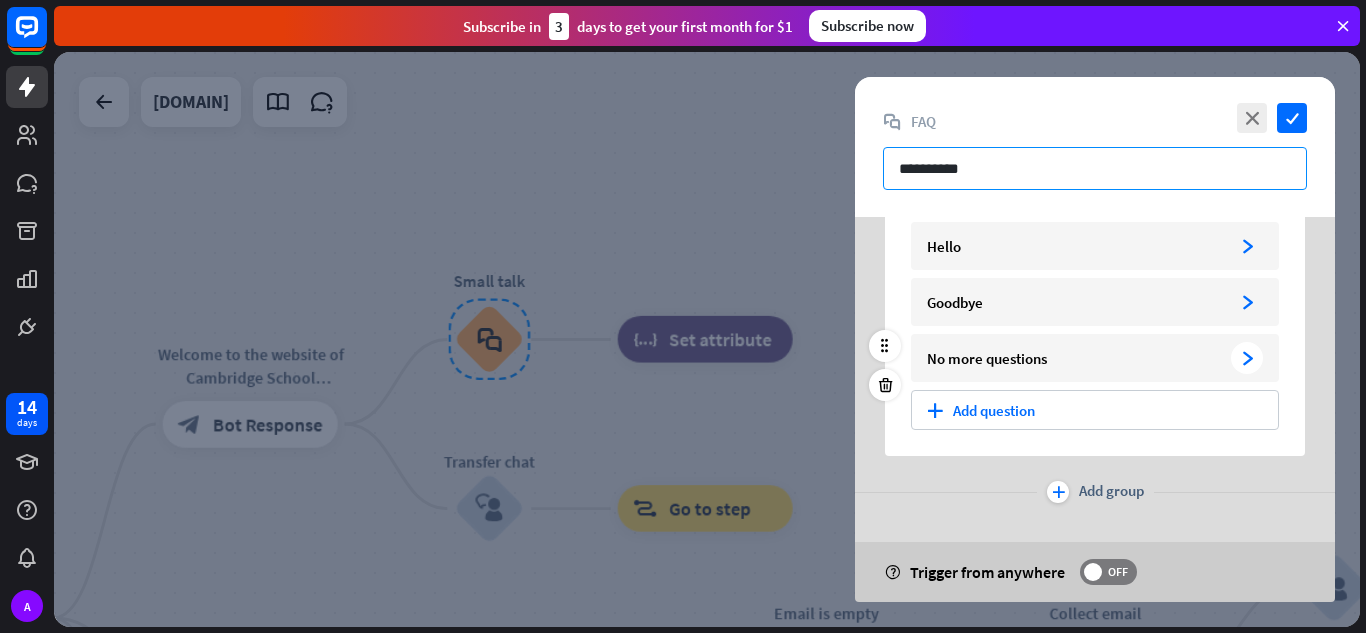 scroll, scrollTop: 0, scrollLeft: 0, axis: both 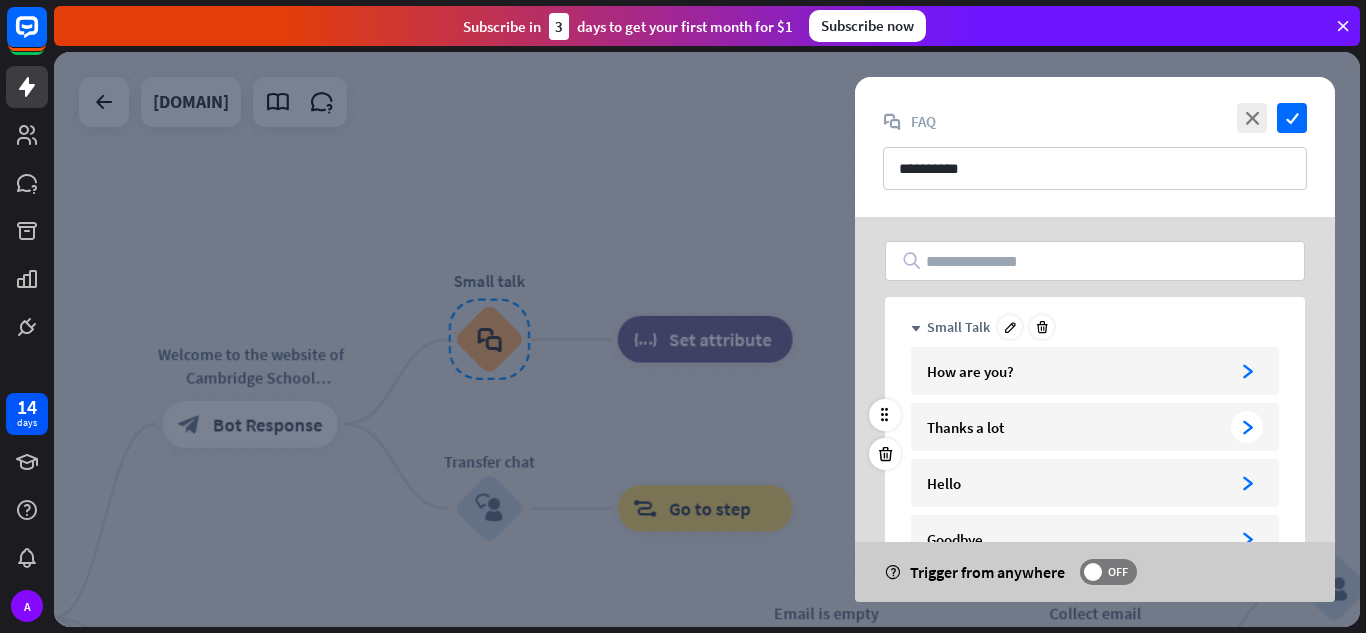 click on "Thanks a lot" at bounding box center (1075, 427) 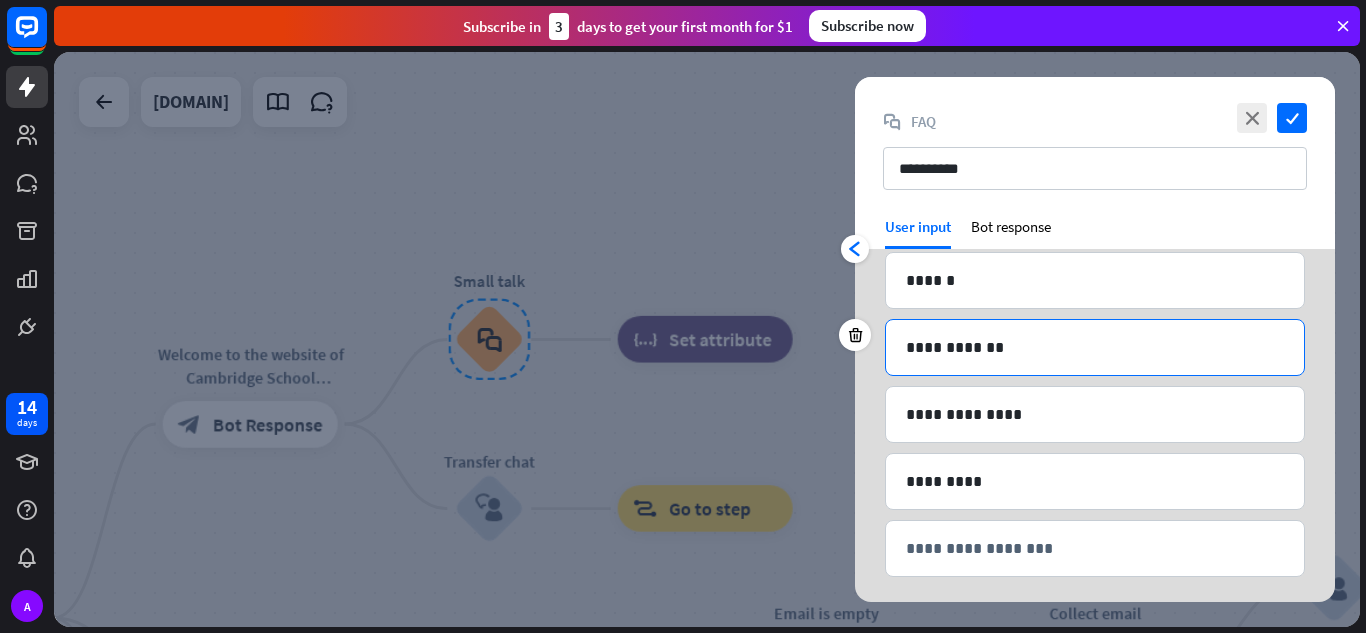 scroll, scrollTop: 1375, scrollLeft: 0, axis: vertical 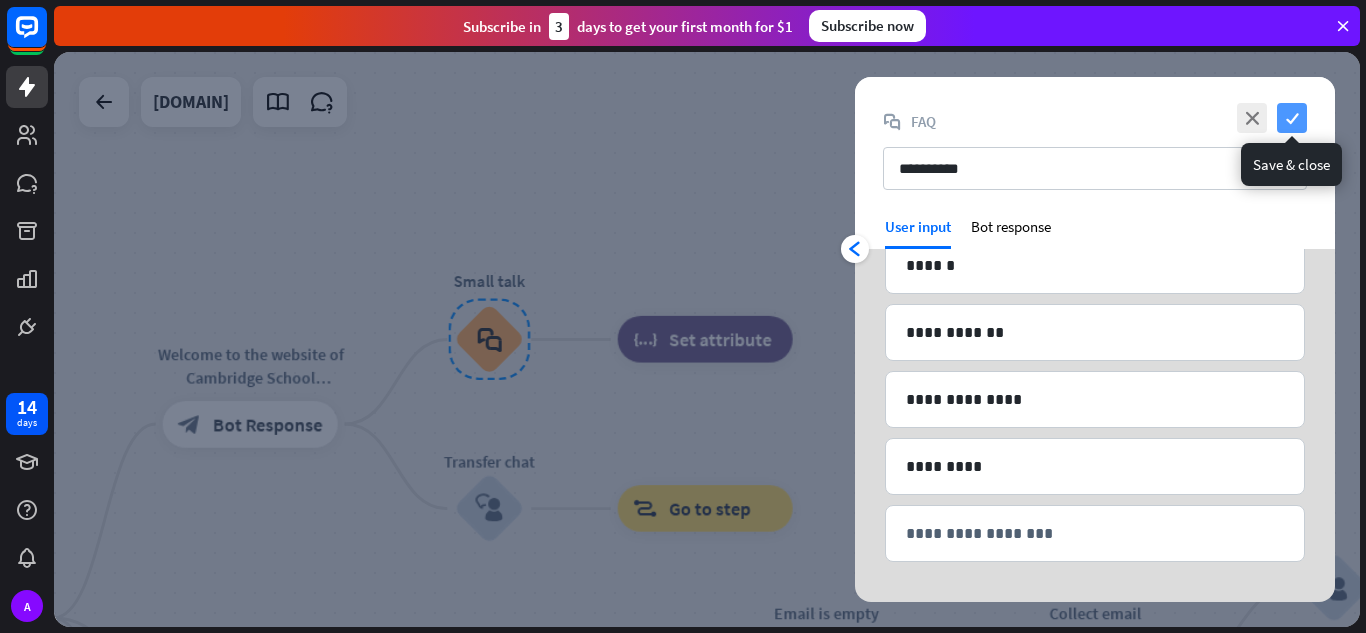 click on "check" at bounding box center (1292, 118) 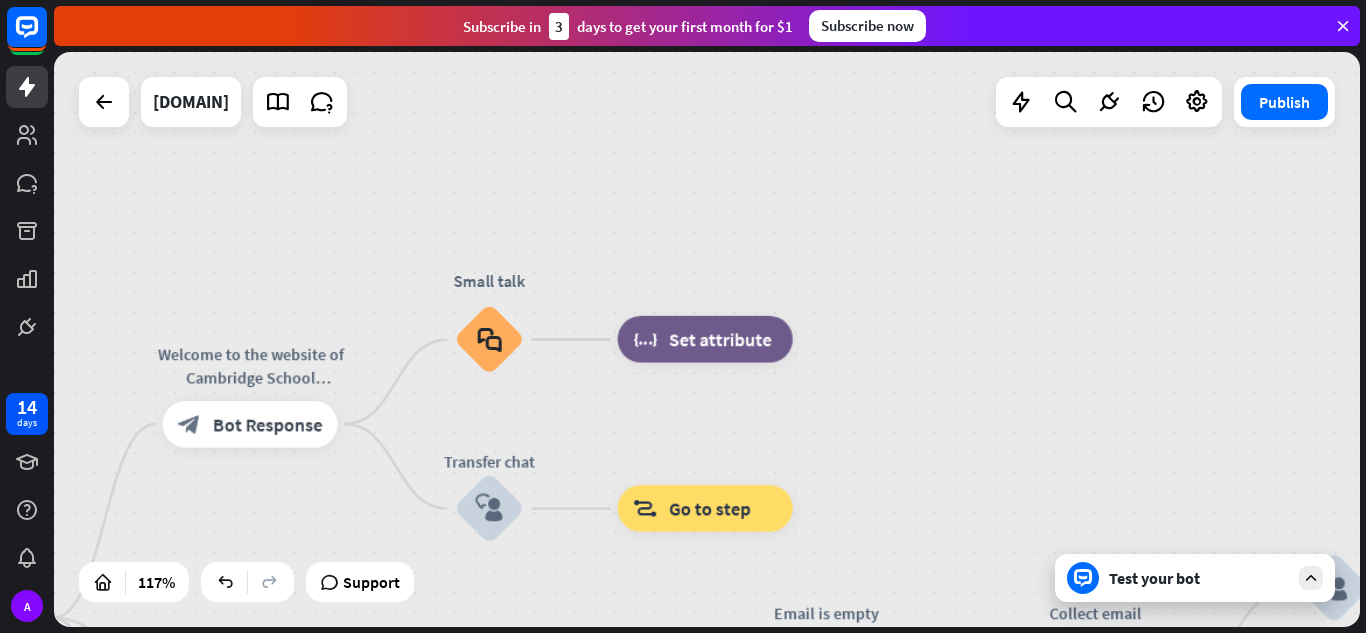 click on "Test your bot" at bounding box center (1199, 578) 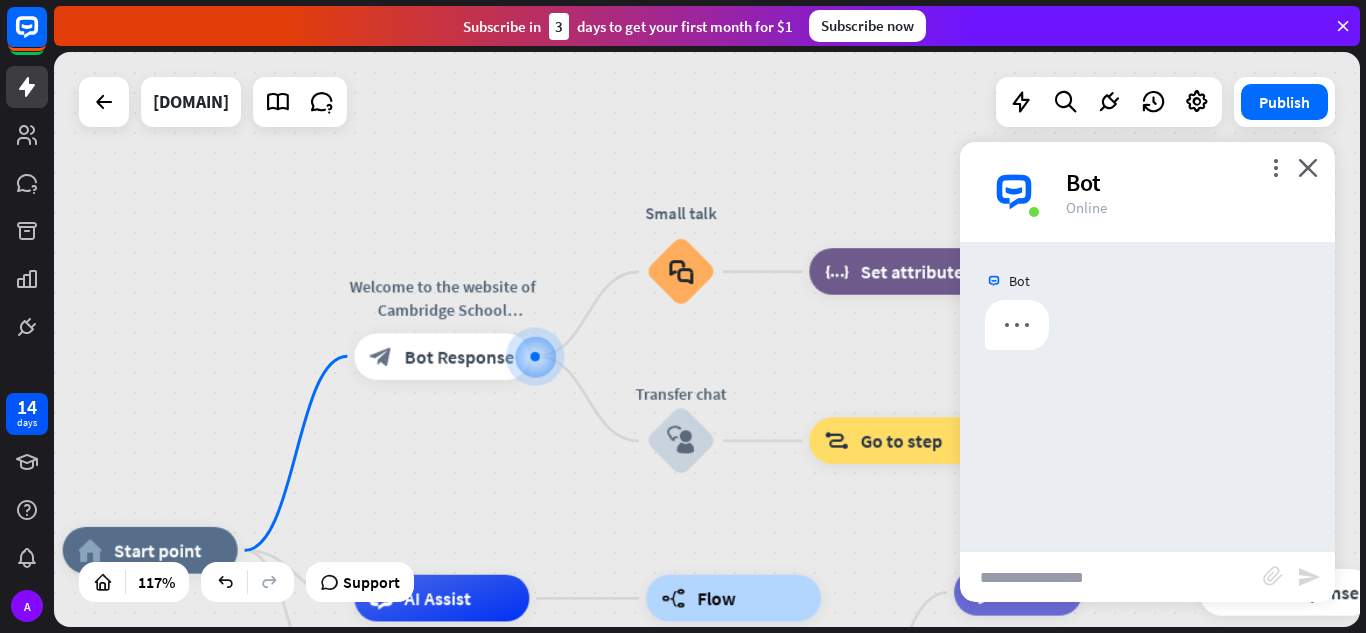 click on "more_vert
close
Bot
Online" at bounding box center [1147, 192] 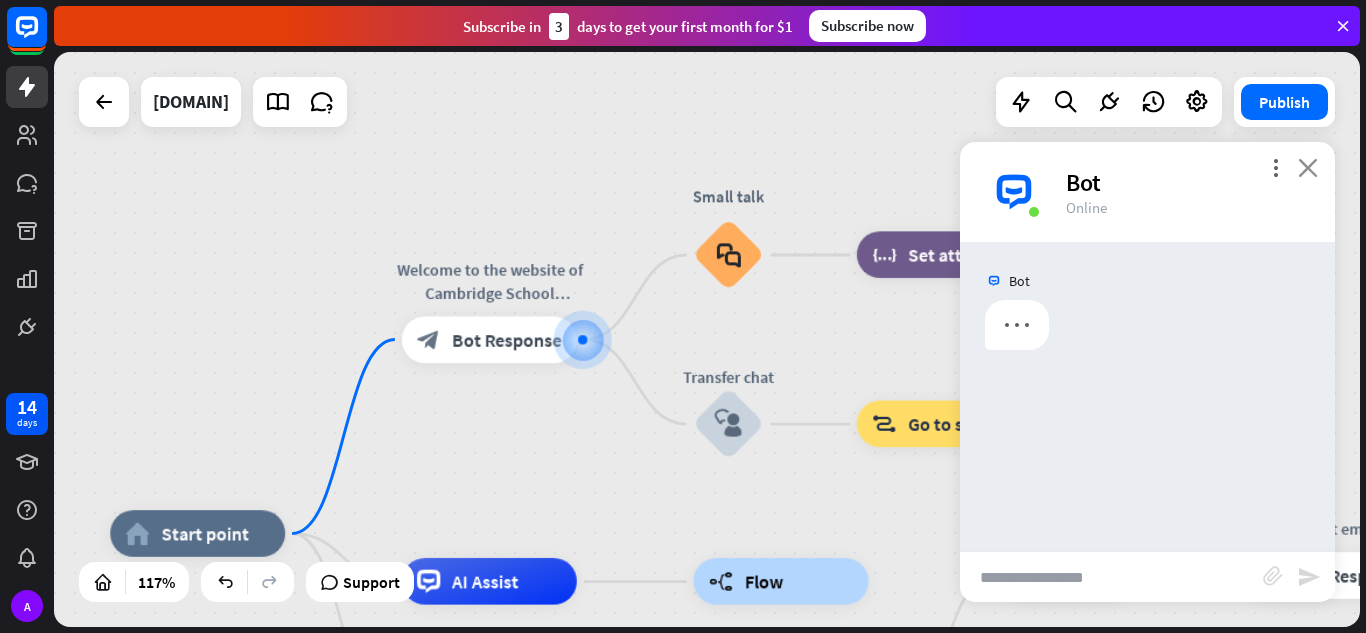 click on "close" at bounding box center (1308, 167) 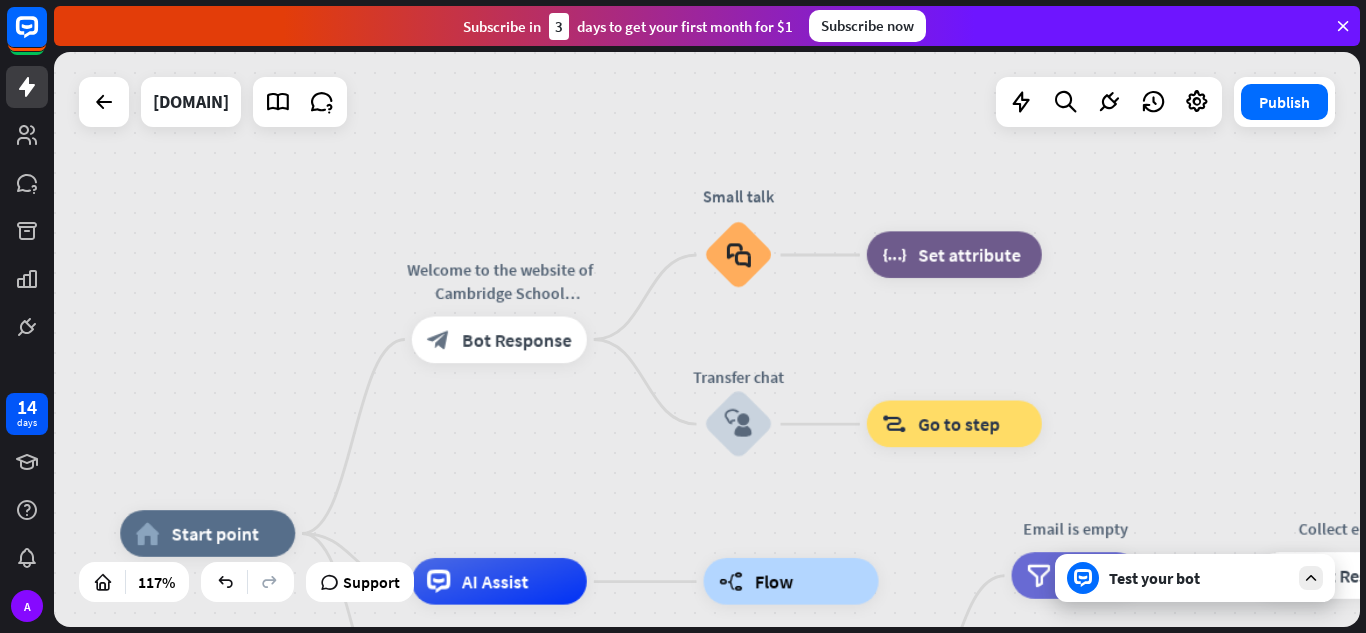 drag, startPoint x: 508, startPoint y: 467, endPoint x: 571, endPoint y: 444, distance: 67.06713 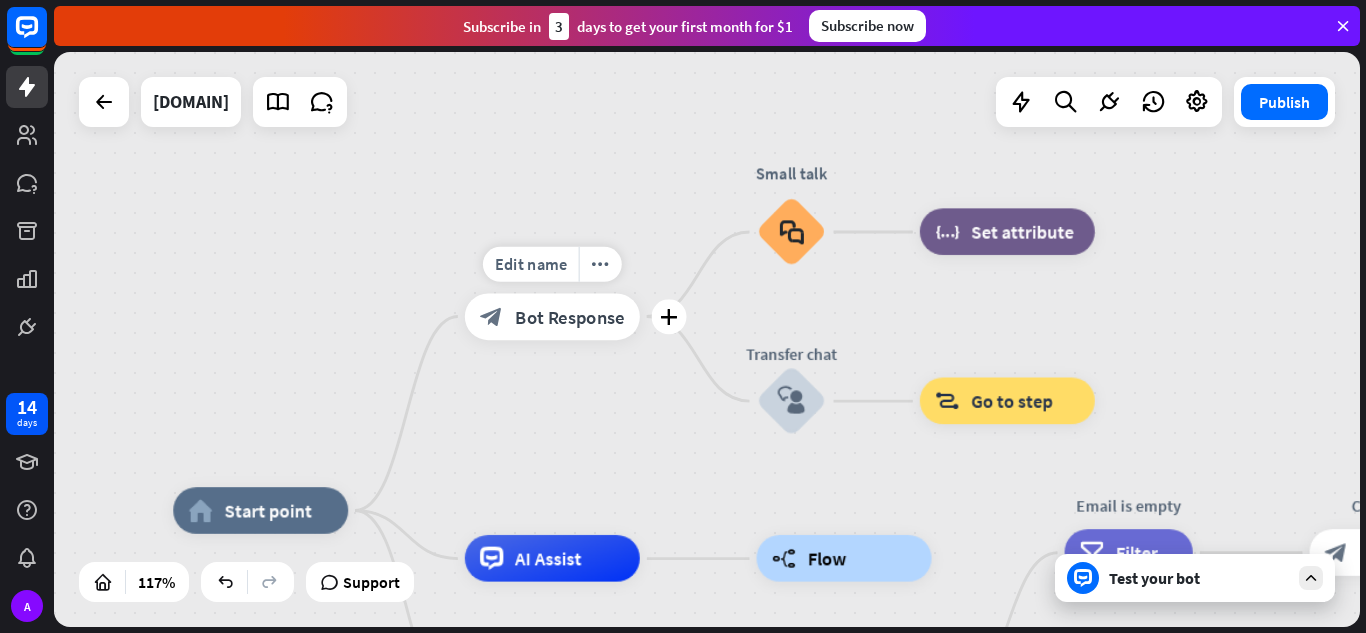 click on "Bot Response" at bounding box center (570, 316) 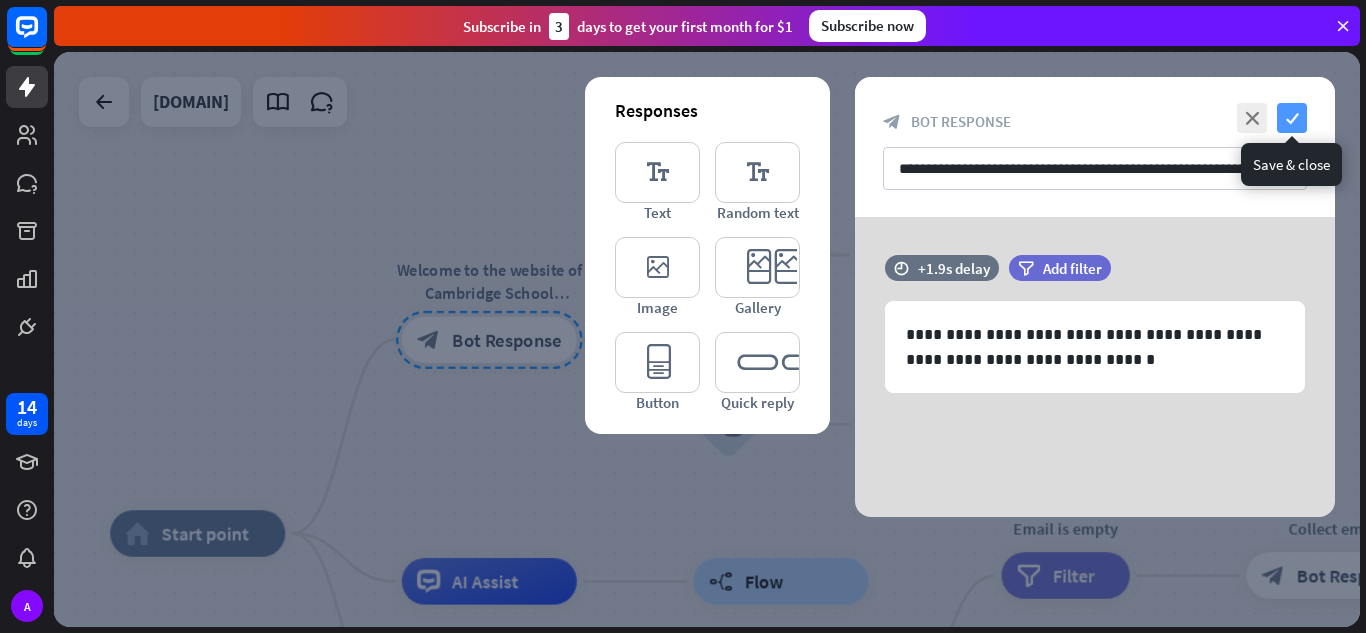 click on "check" at bounding box center (1292, 118) 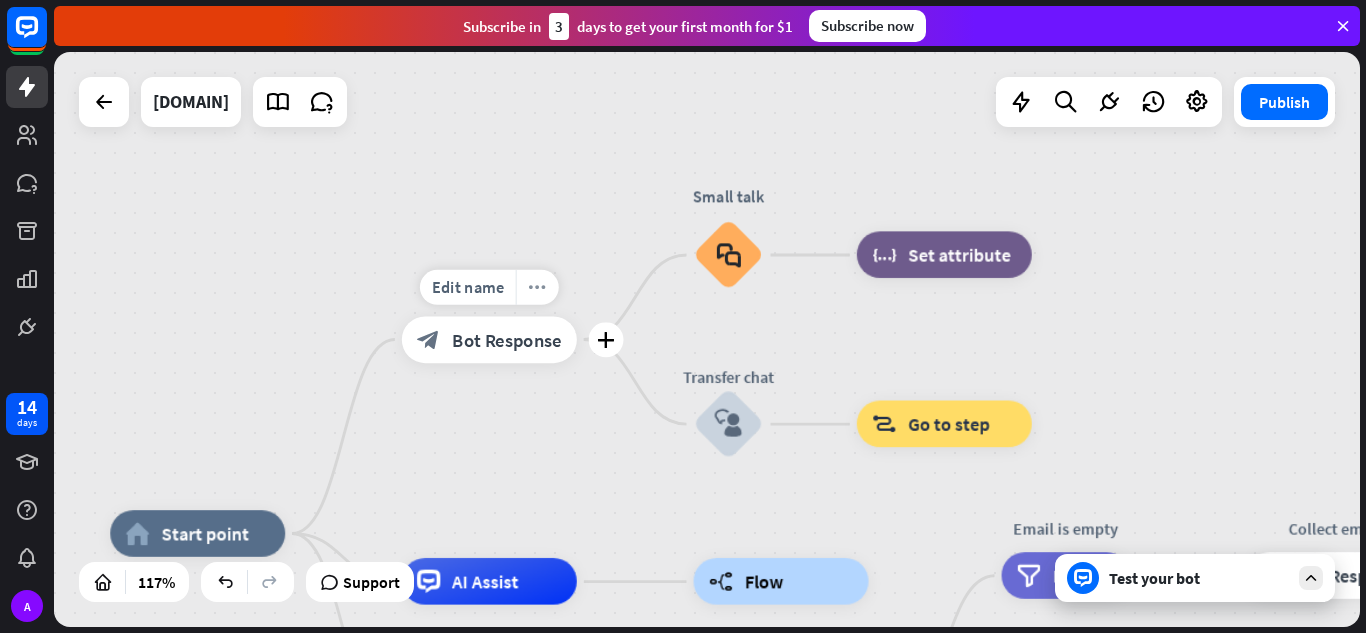 click on "more_horiz" at bounding box center [537, 287] 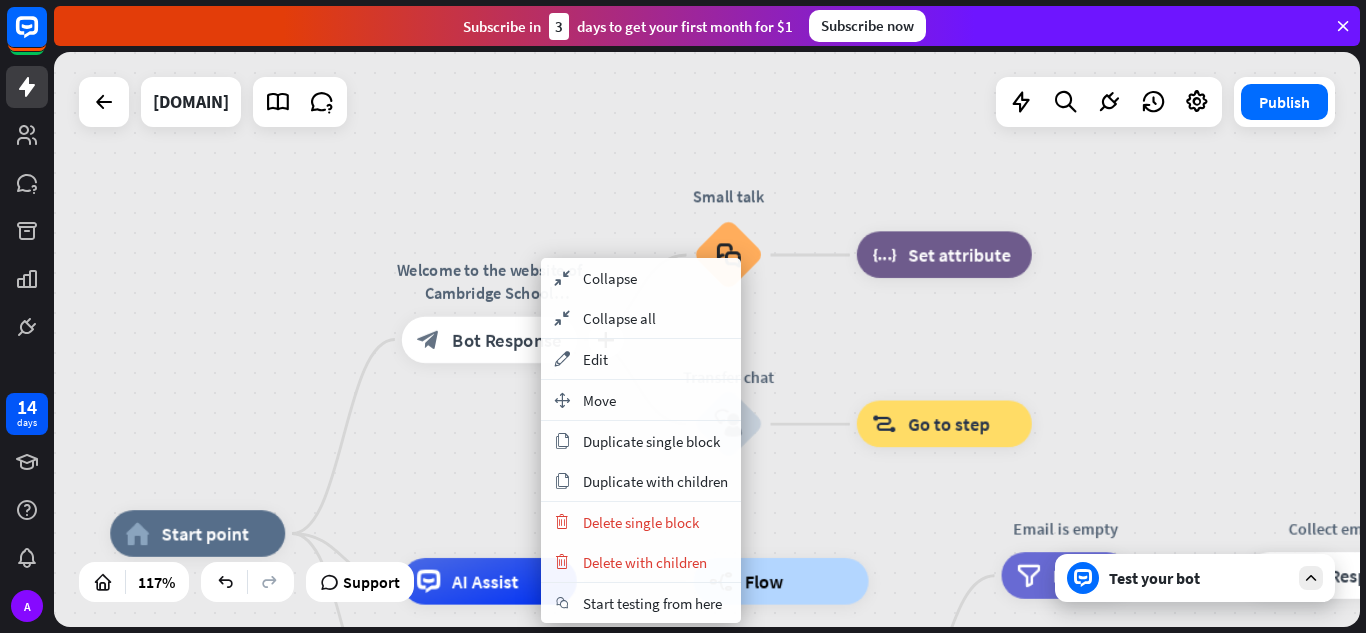 click on "plus Welcome to the website of Cambridge School Indirapuram, how can I help you ? block_bot_response Bot Response" at bounding box center (489, 339) 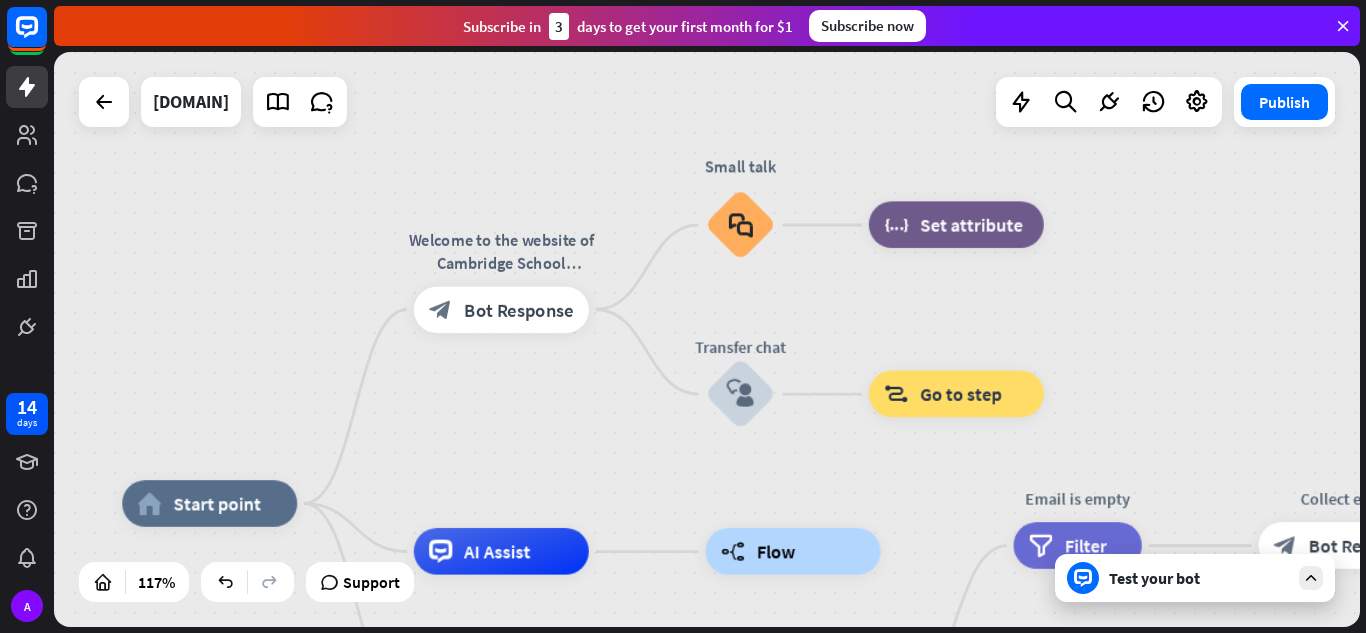 drag, startPoint x: 503, startPoint y: 436, endPoint x: 537, endPoint y: 339, distance: 102.78619 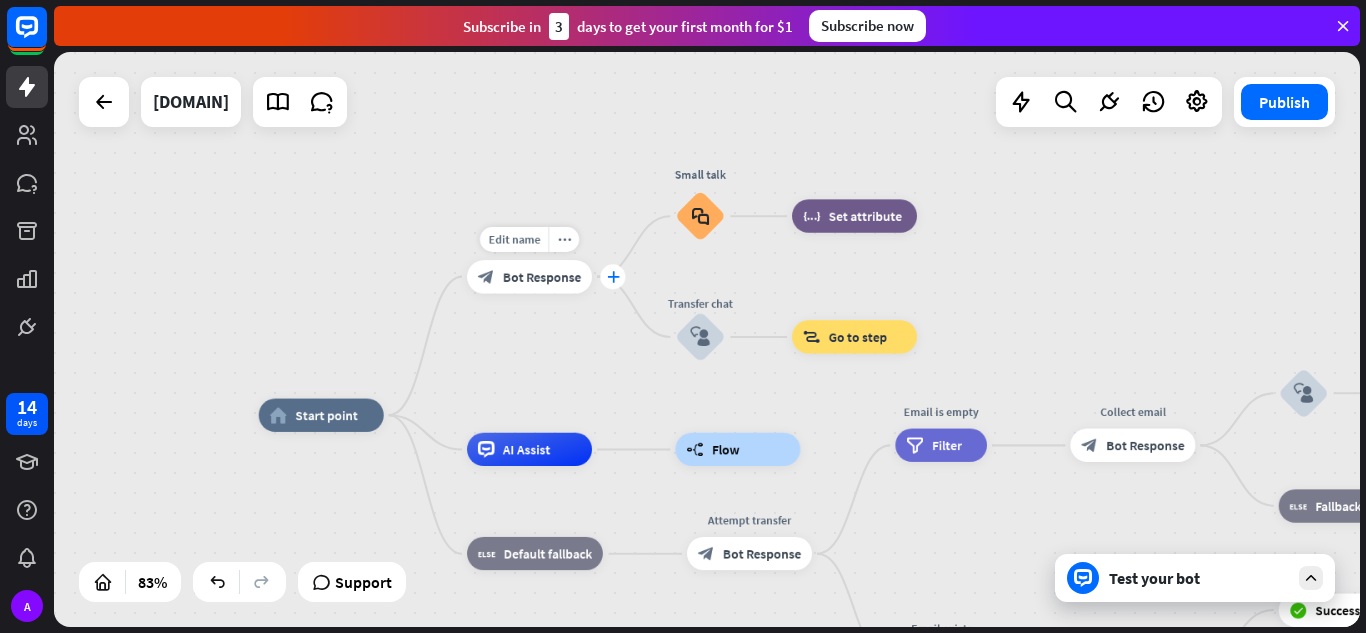 click on "plus" at bounding box center (613, 277) 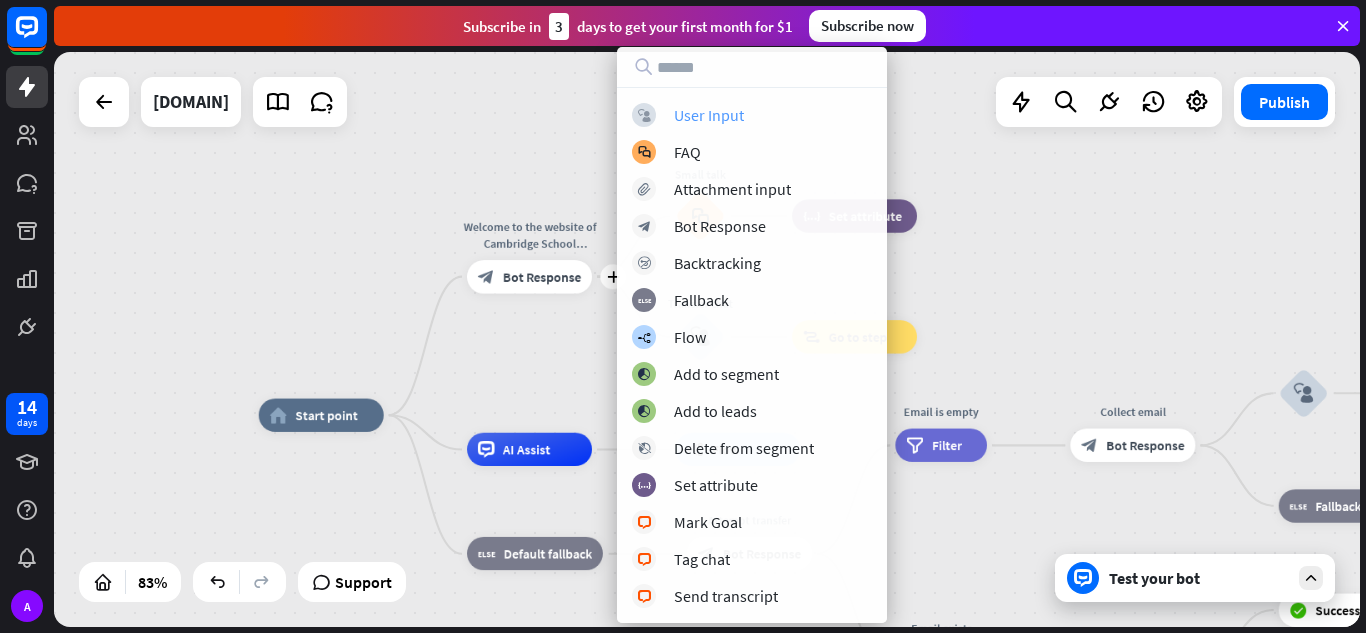 click on "block_user_input
User Input" at bounding box center (752, 115) 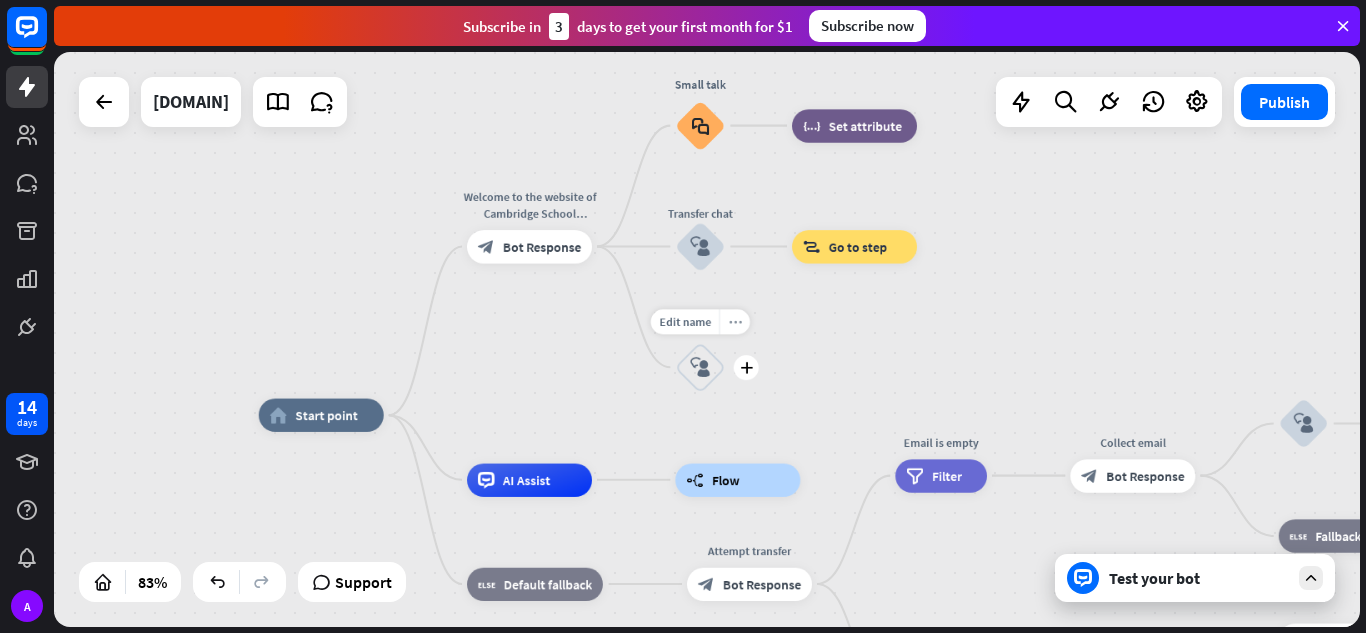 click on "more_horiz" at bounding box center [734, 321] 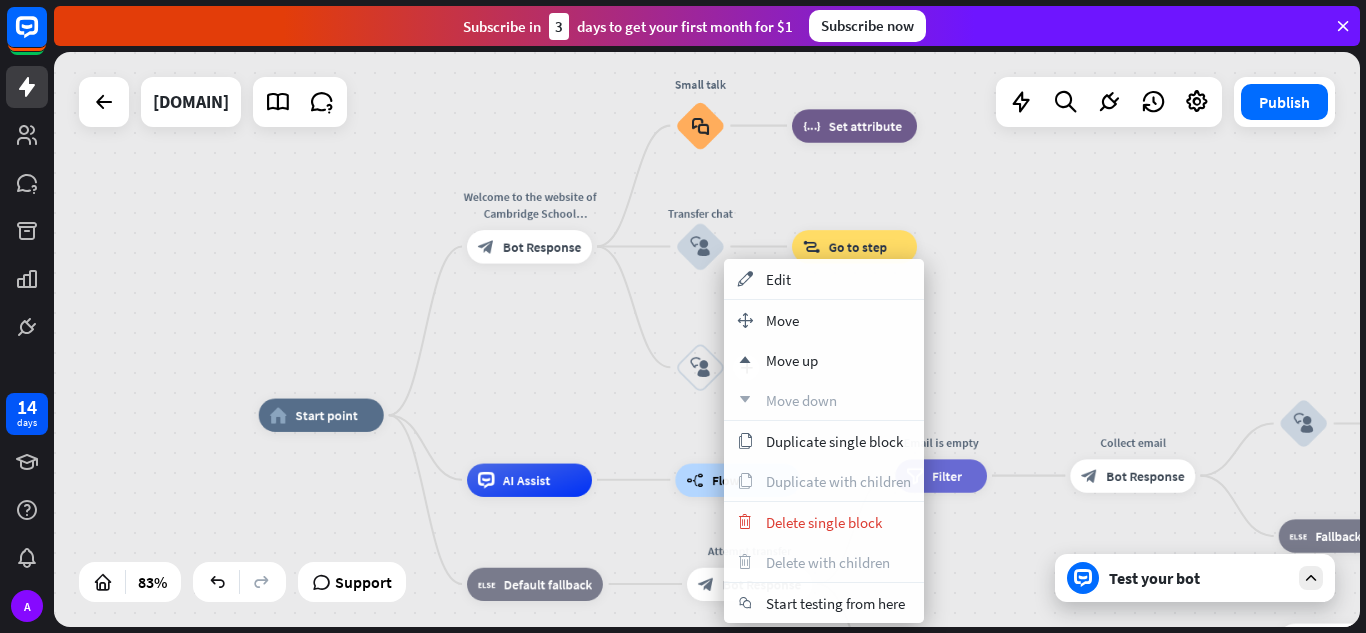 click on "block_user_input" at bounding box center [700, 367] 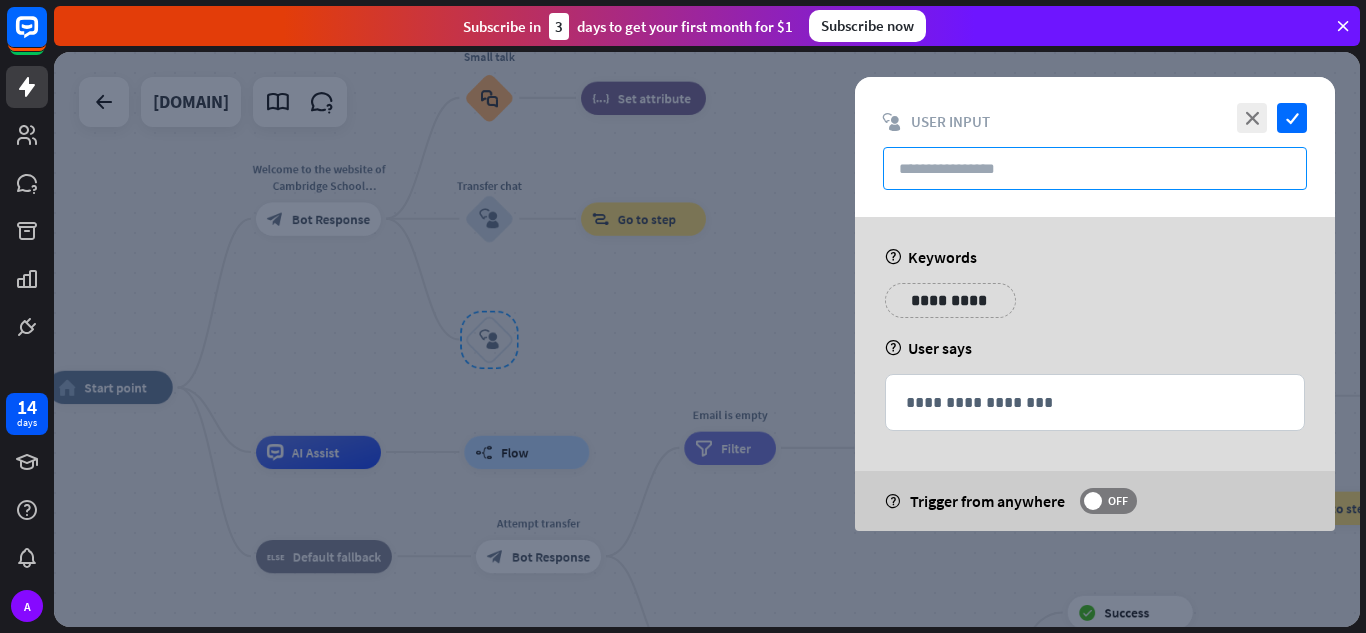 click at bounding box center [1095, 168] 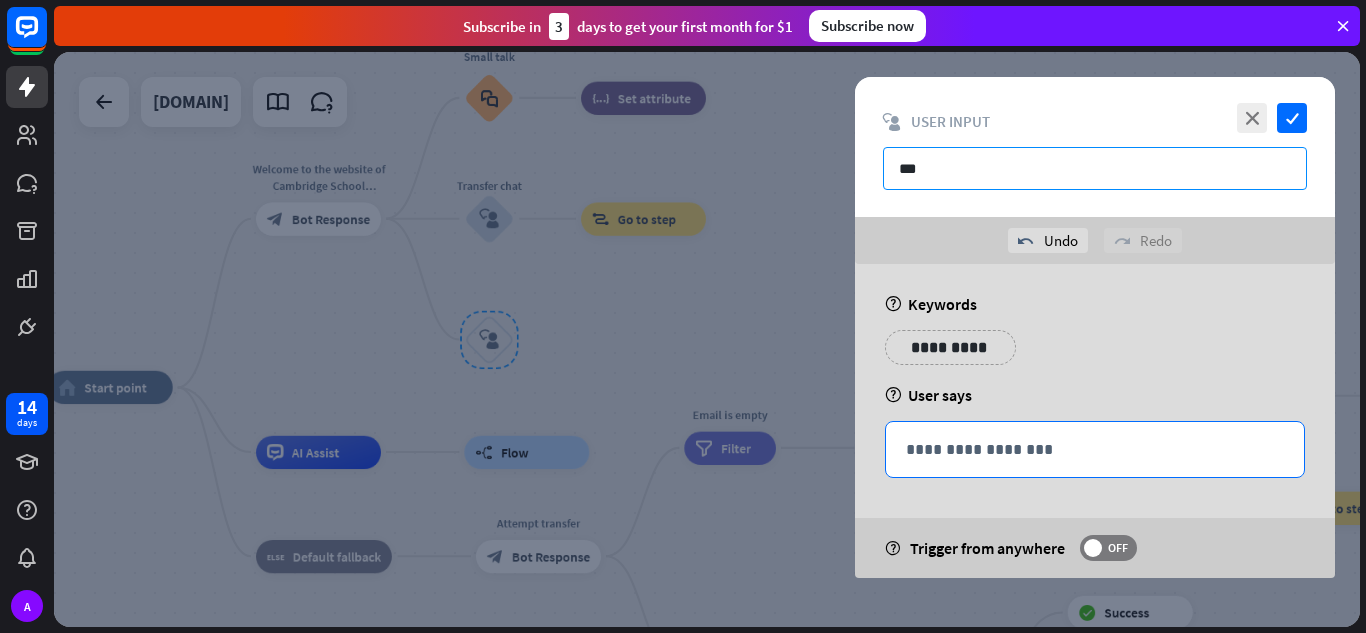 type on "***" 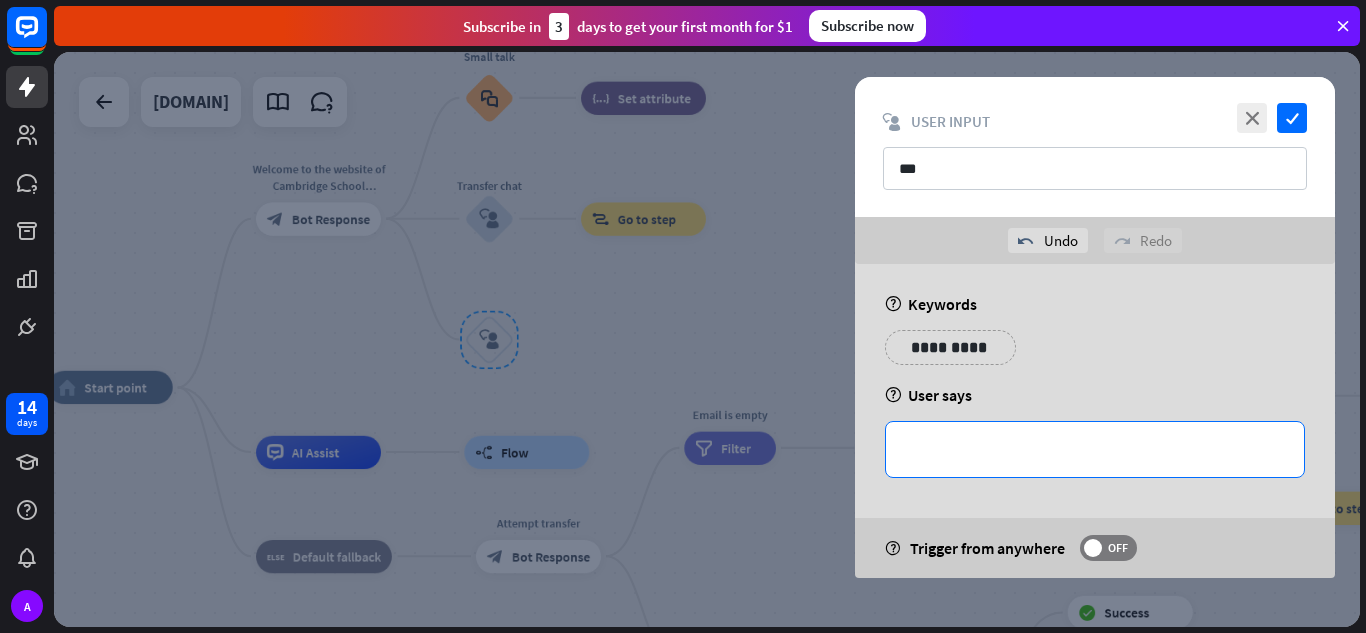 click on "**********" at bounding box center (1095, 449) 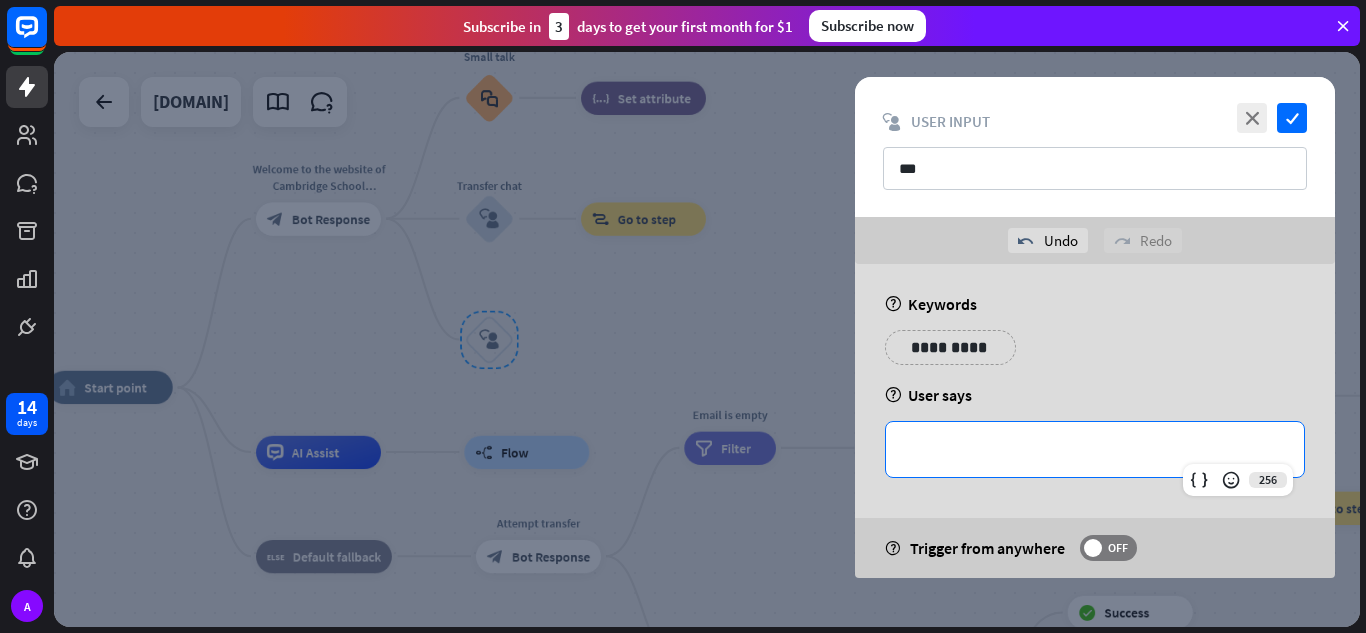 type 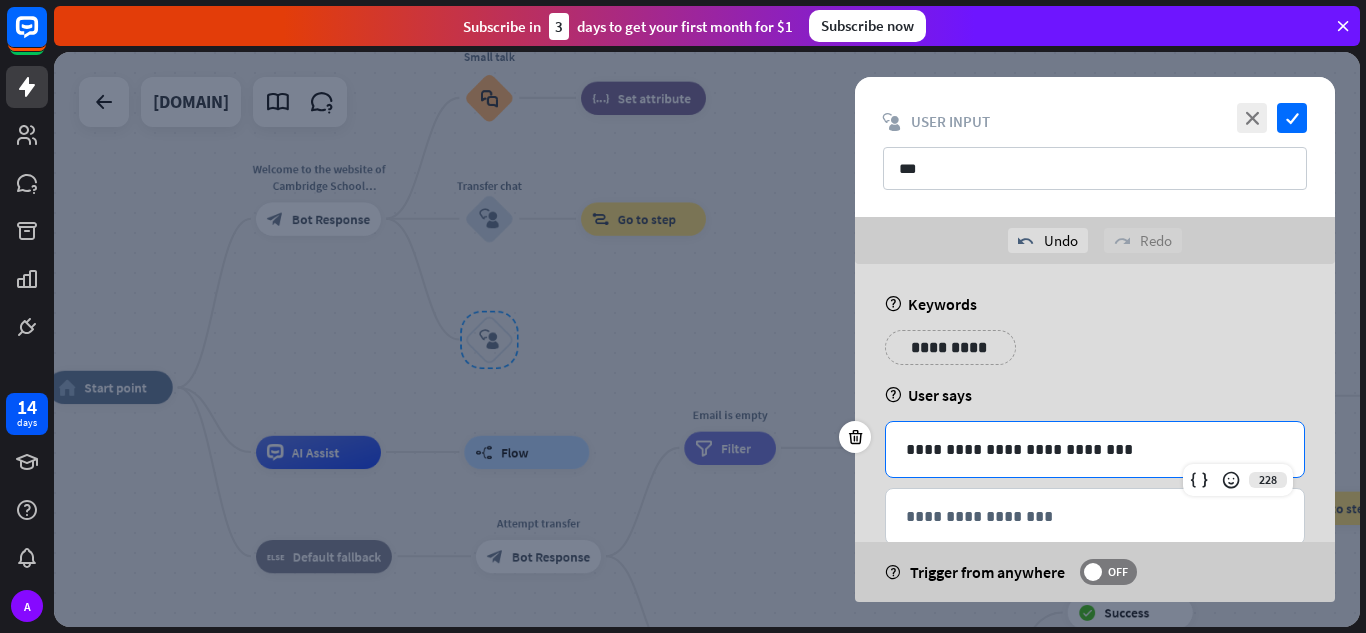 click on "**********" at bounding box center [1095, 355] 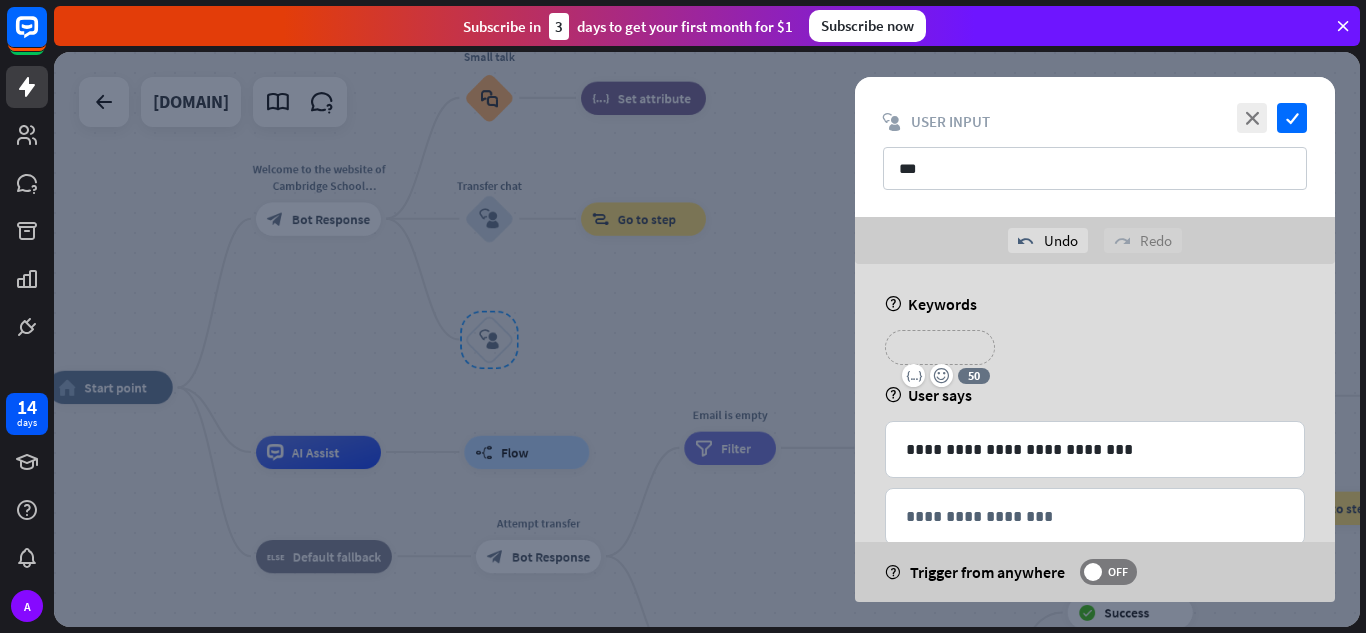 click on "**********" at bounding box center (940, 347) 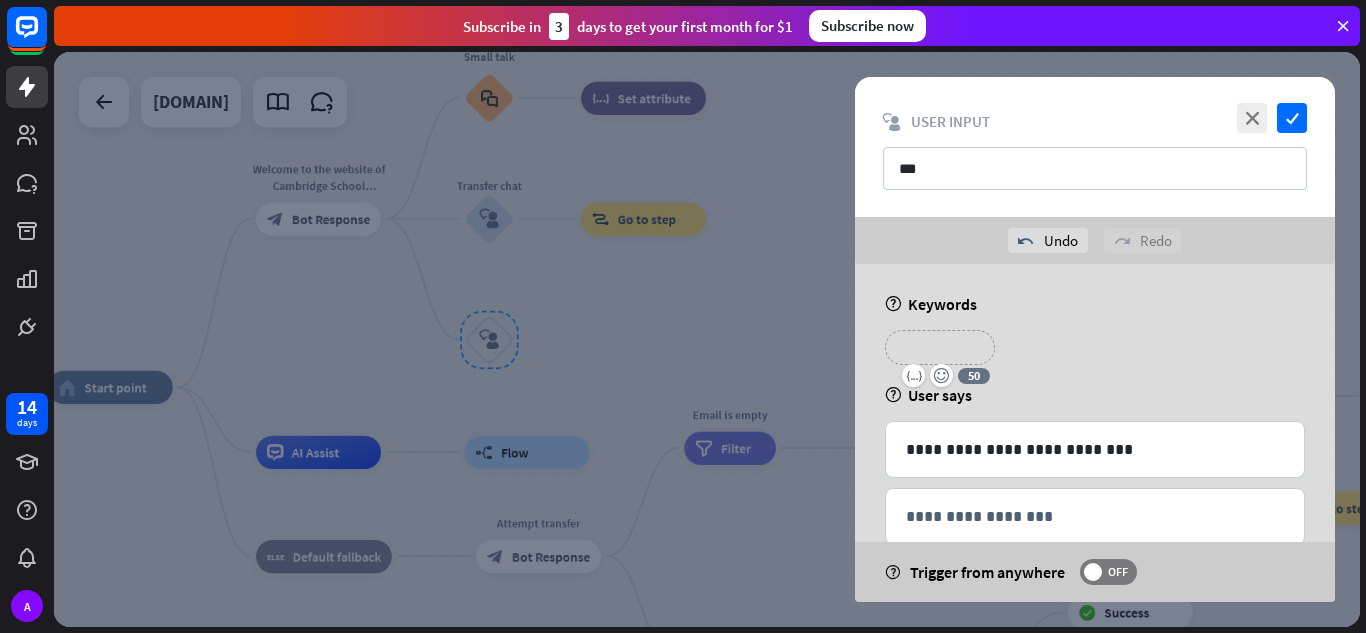 type 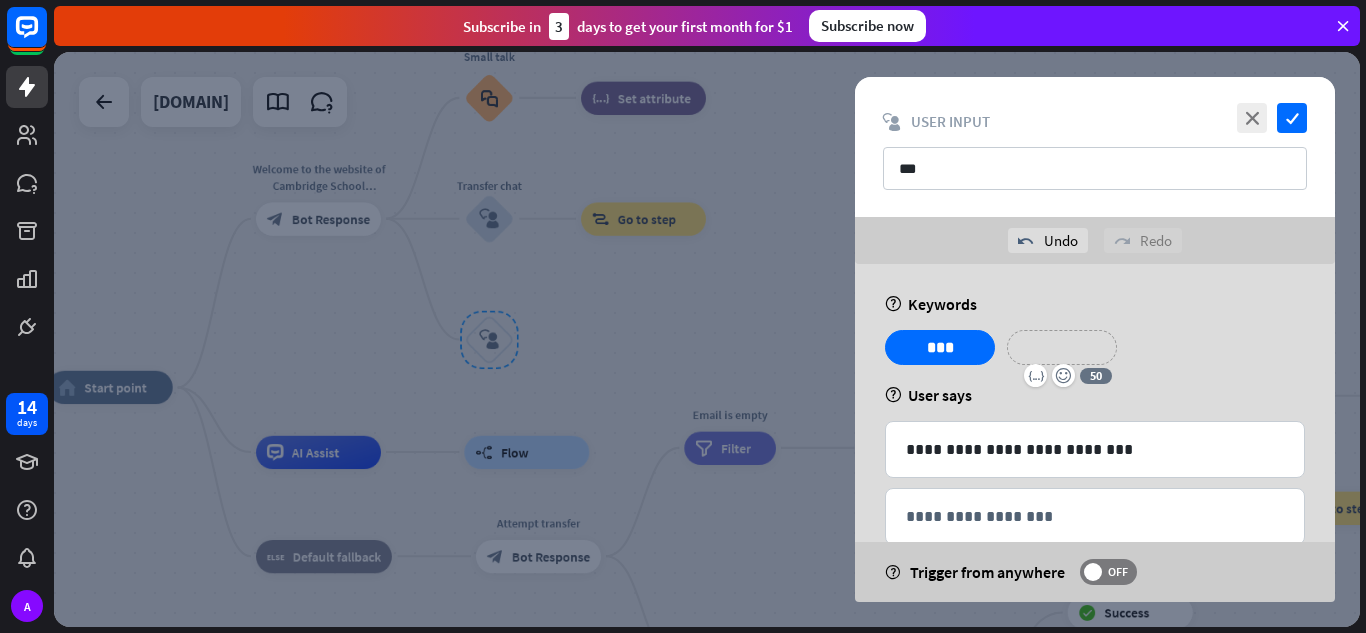 click on "**********" at bounding box center (1062, 347) 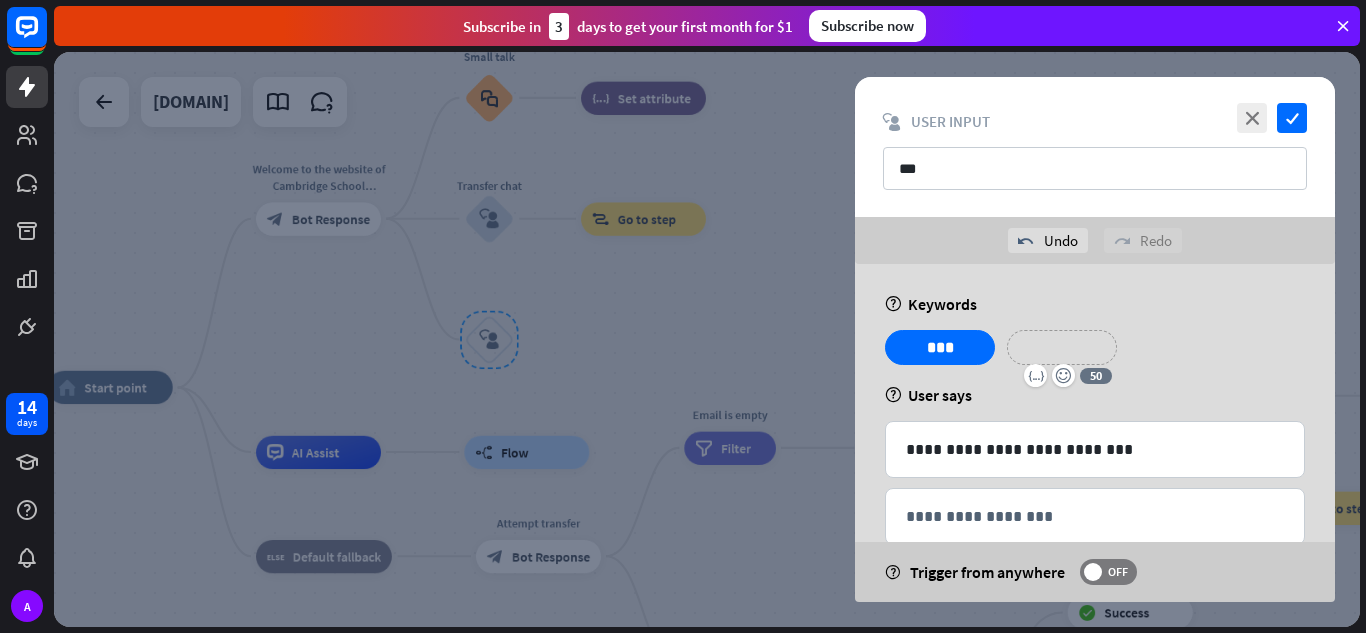 type 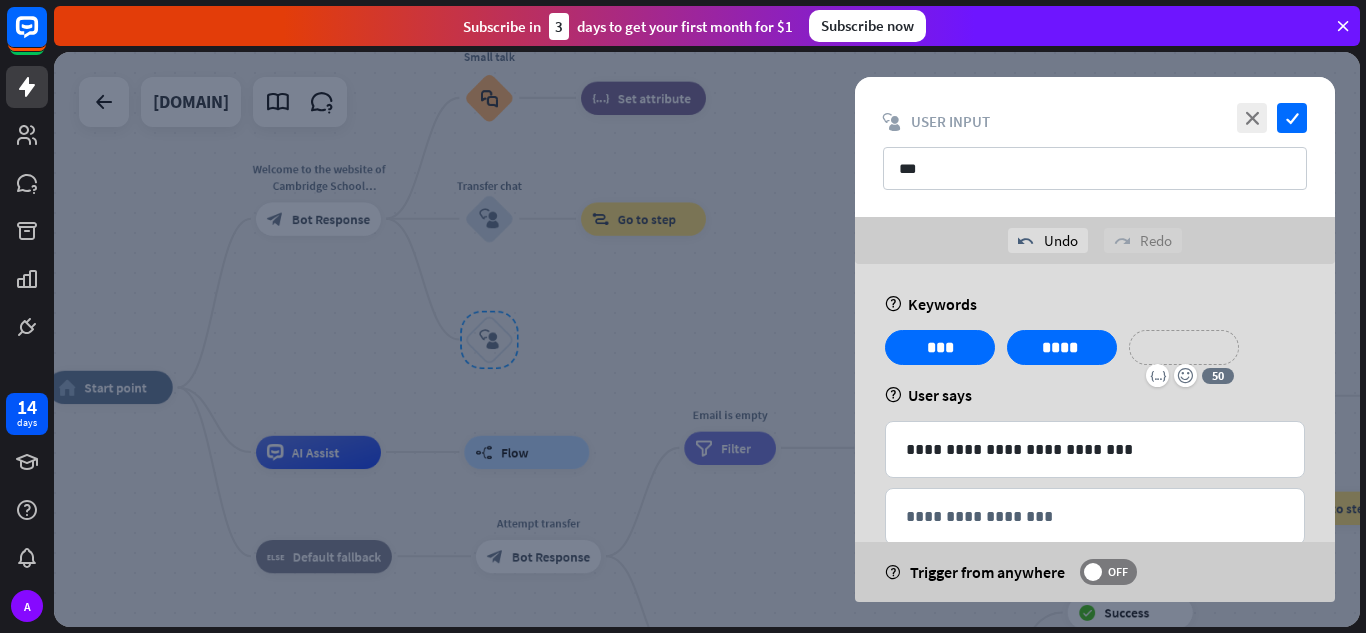 click on "**********" at bounding box center [1184, 347] 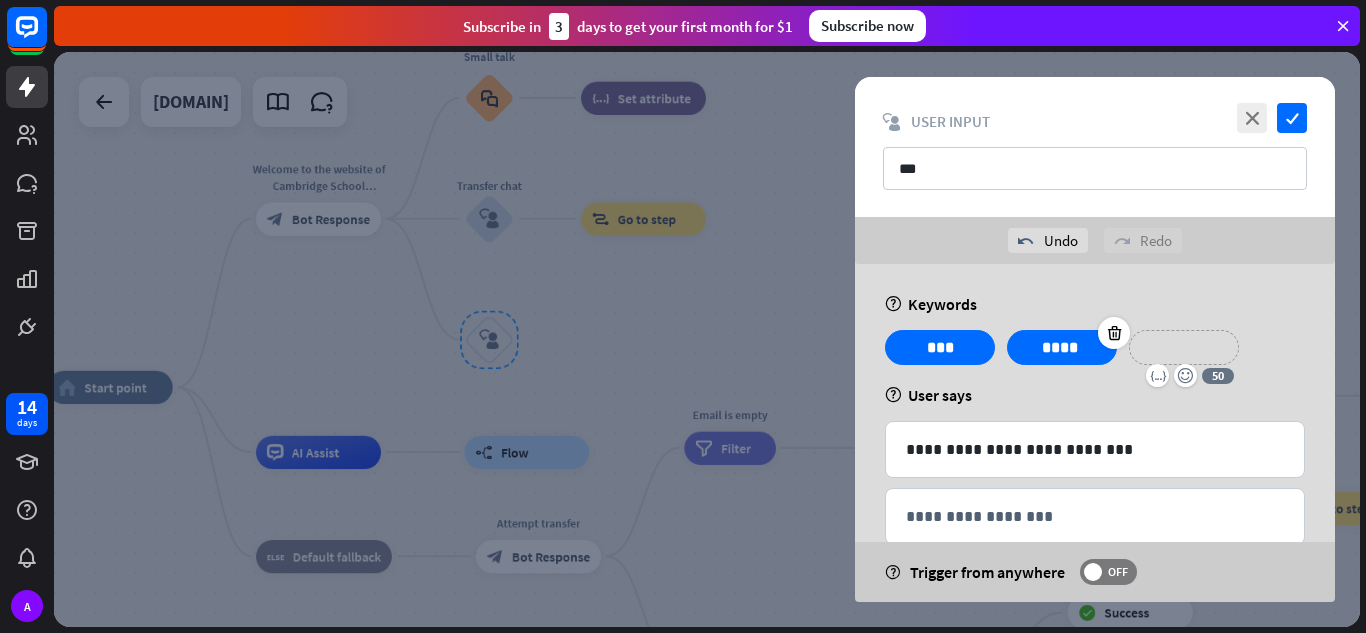 type 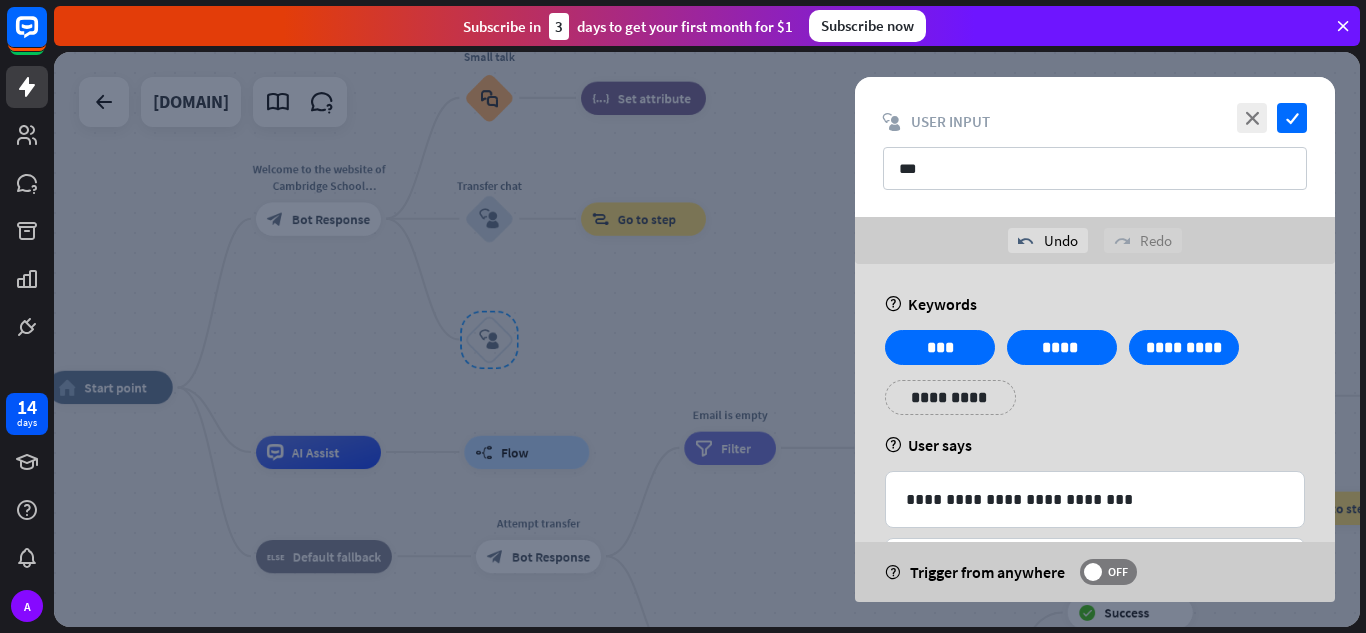 click on "**********" at bounding box center [1095, 479] 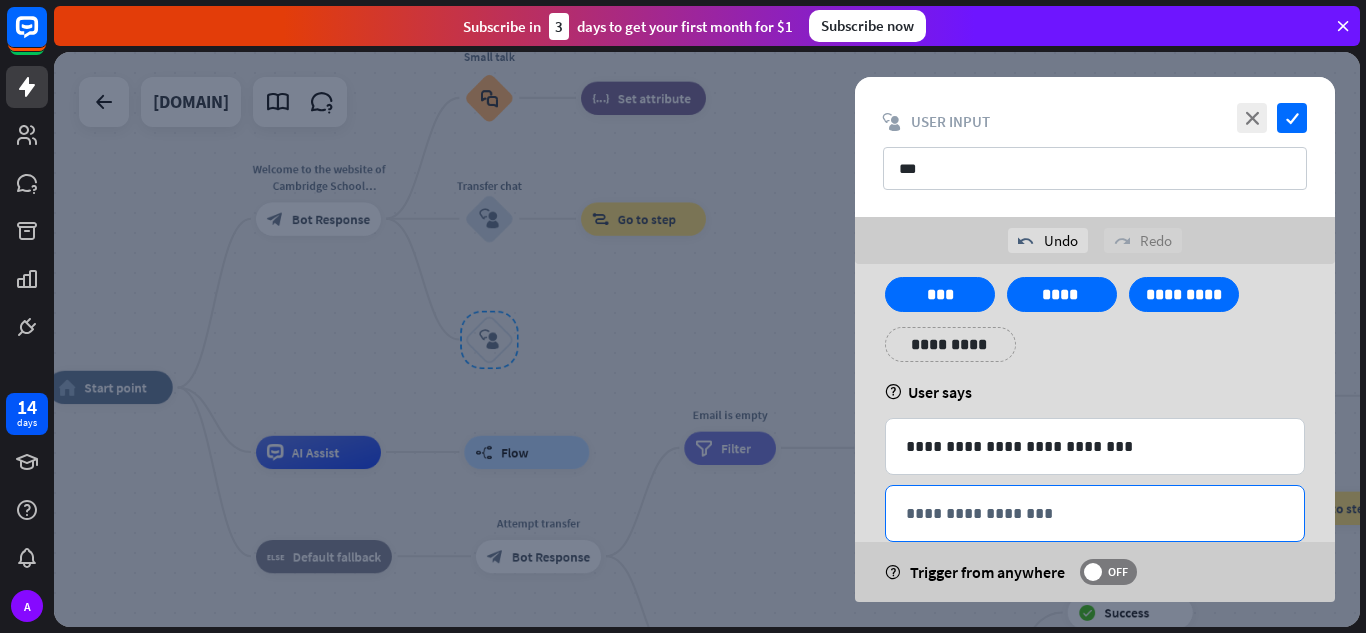 scroll, scrollTop: 93, scrollLeft: 0, axis: vertical 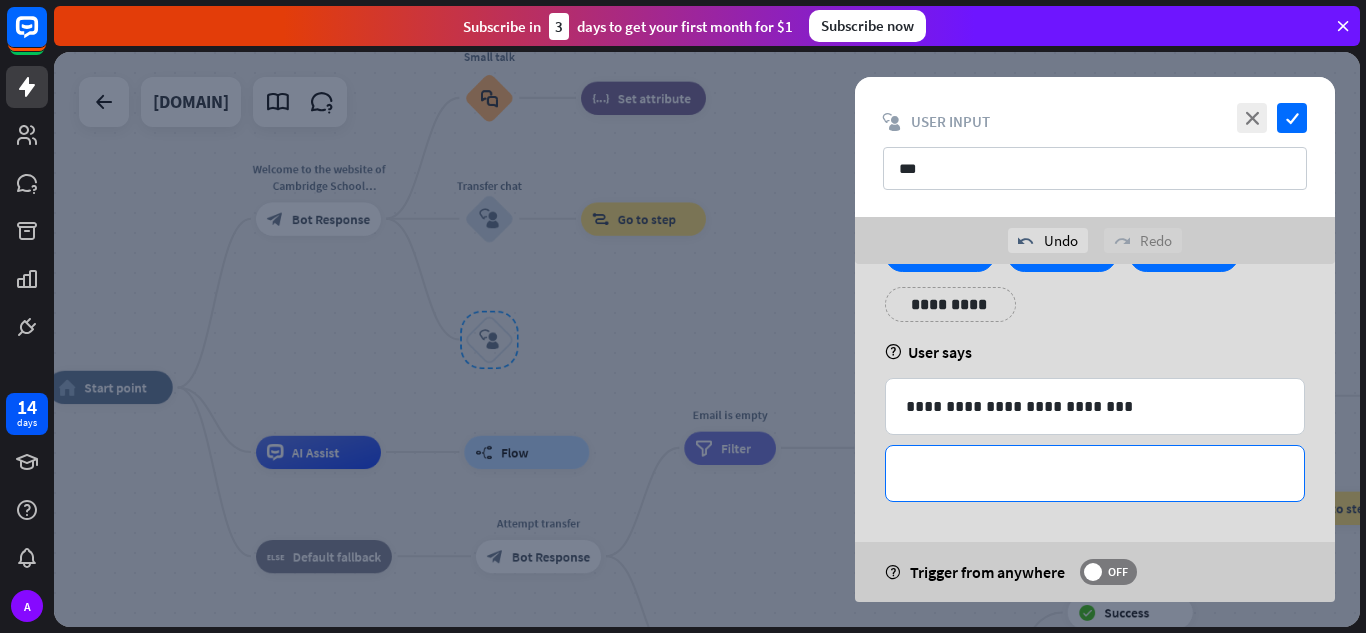 click on "**********" at bounding box center (1095, 473) 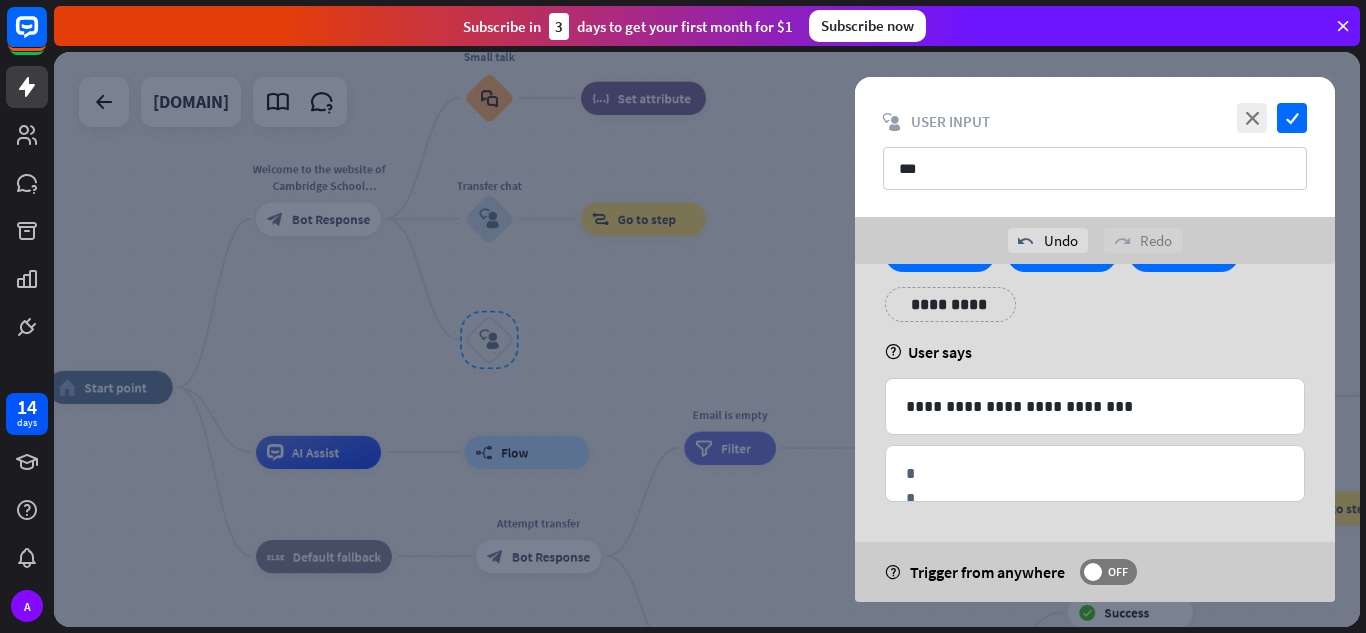 click on "help
User says" at bounding box center [1095, 352] 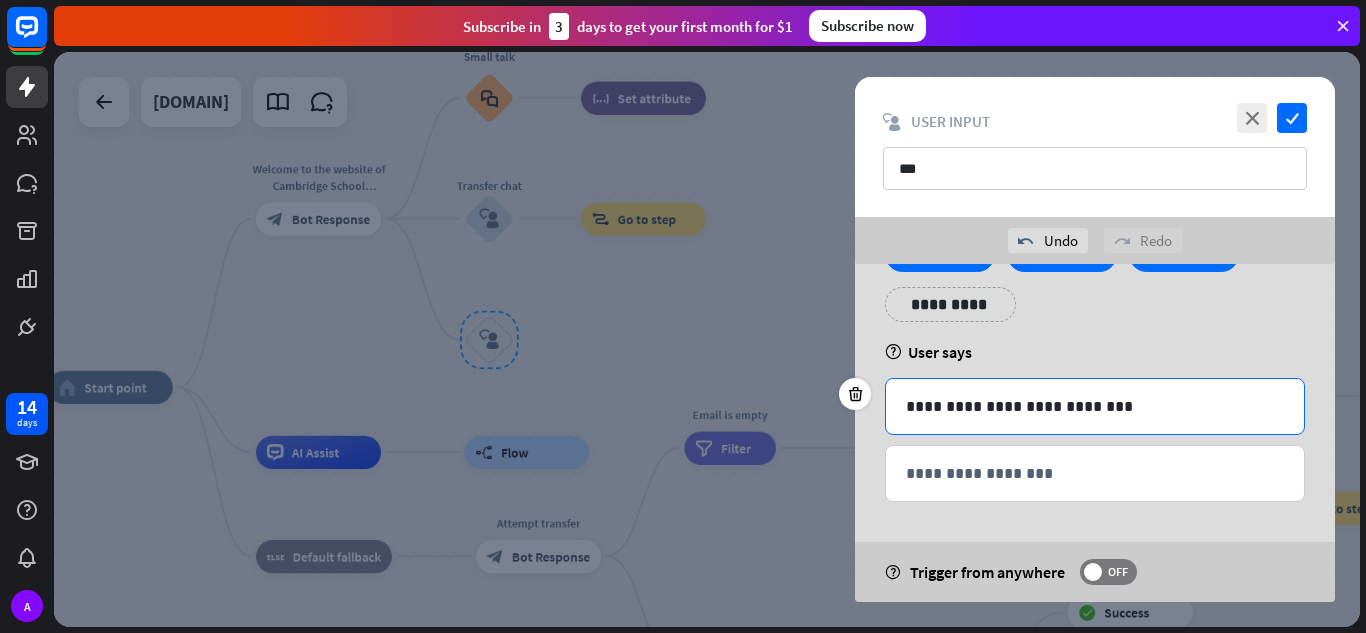 click on "**********" at bounding box center (1095, 406) 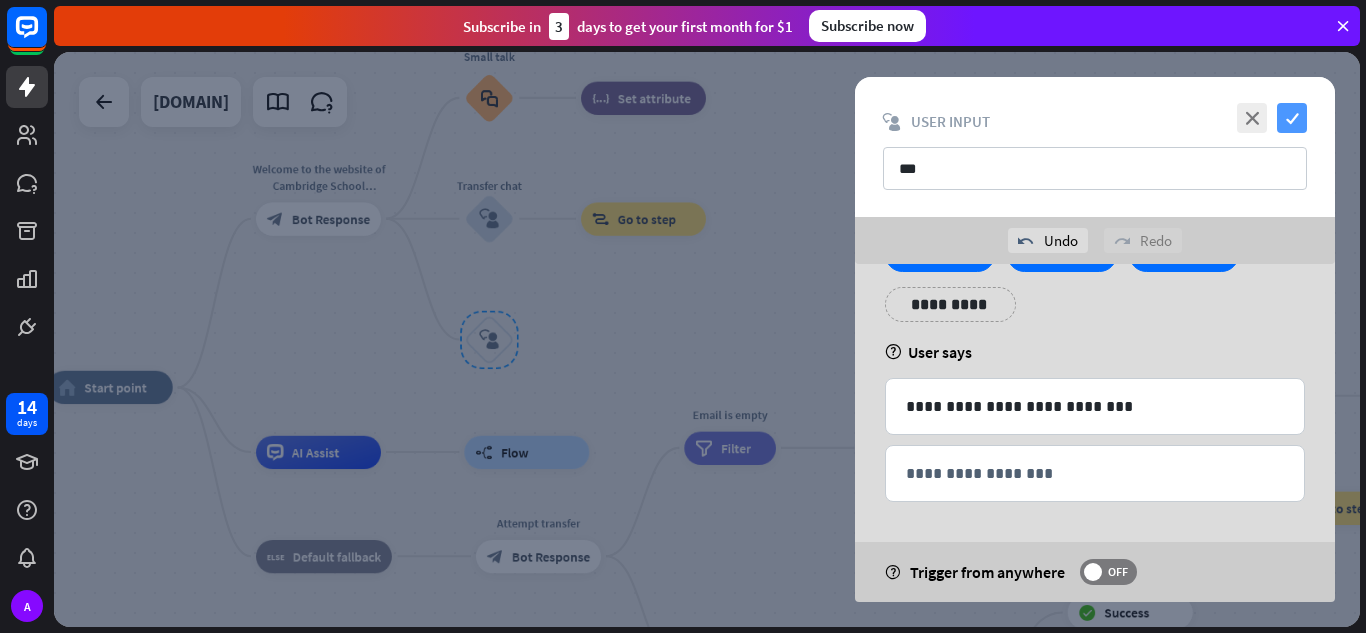 click on "check" at bounding box center (1292, 118) 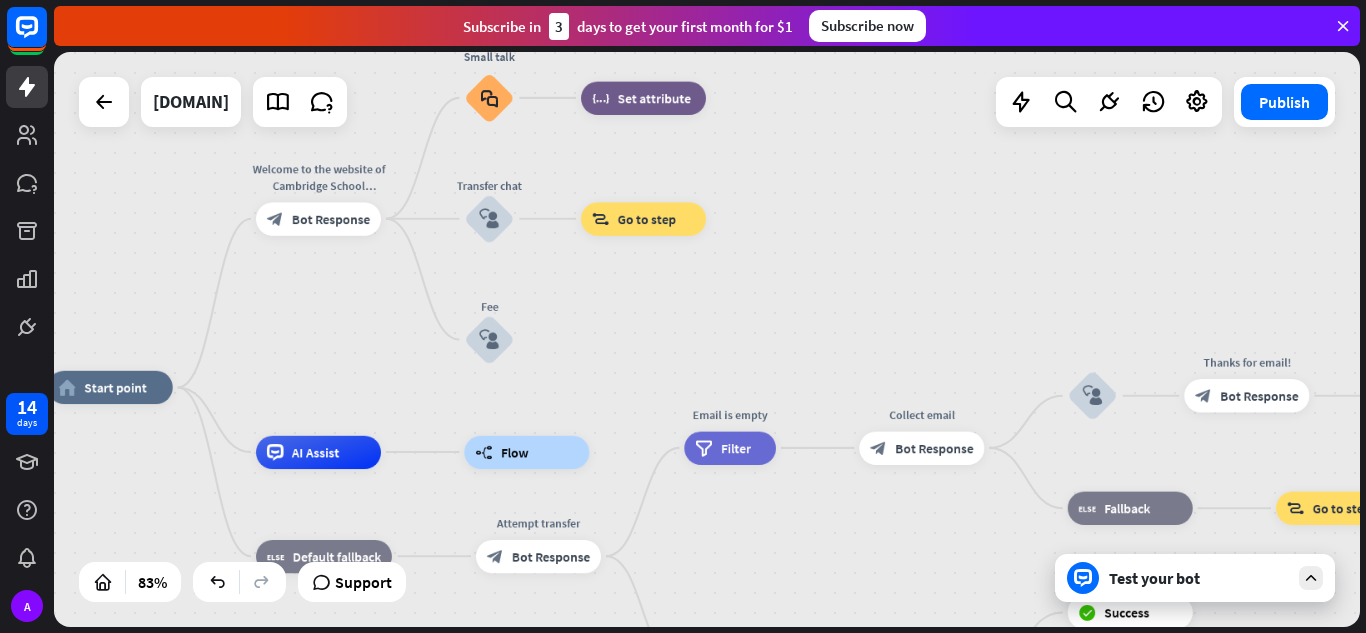 click on "Test your bot" at bounding box center [1199, 578] 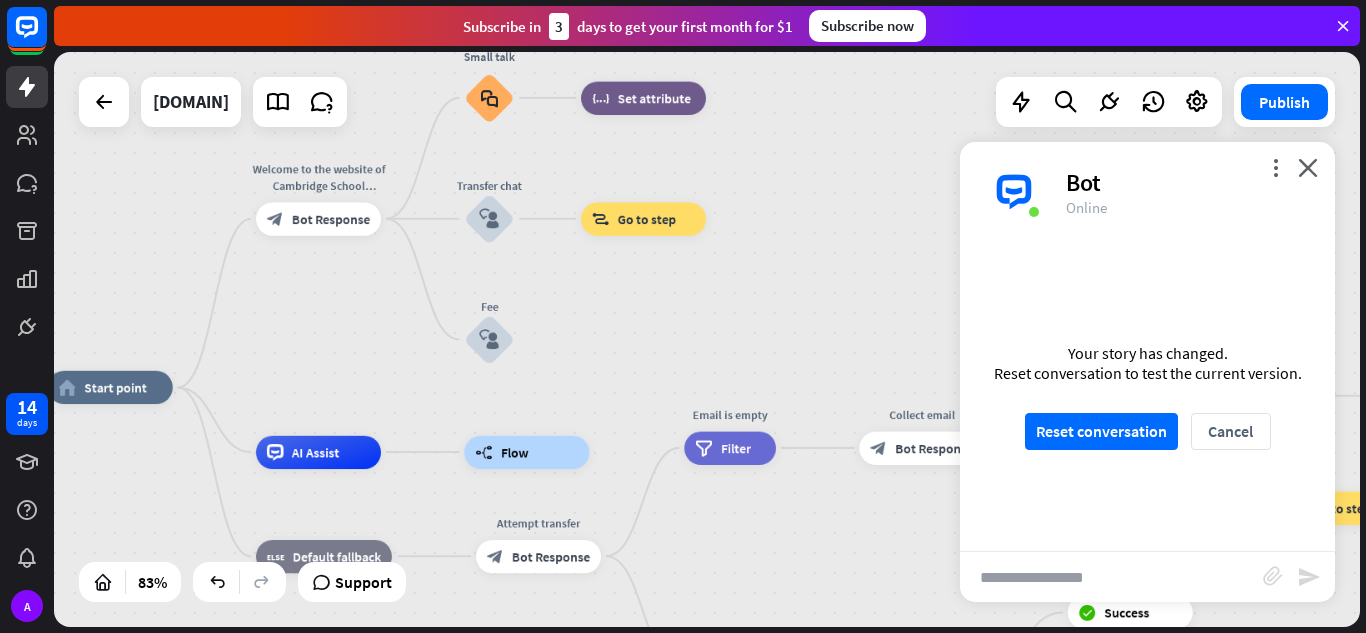 click at bounding box center (1111, 577) 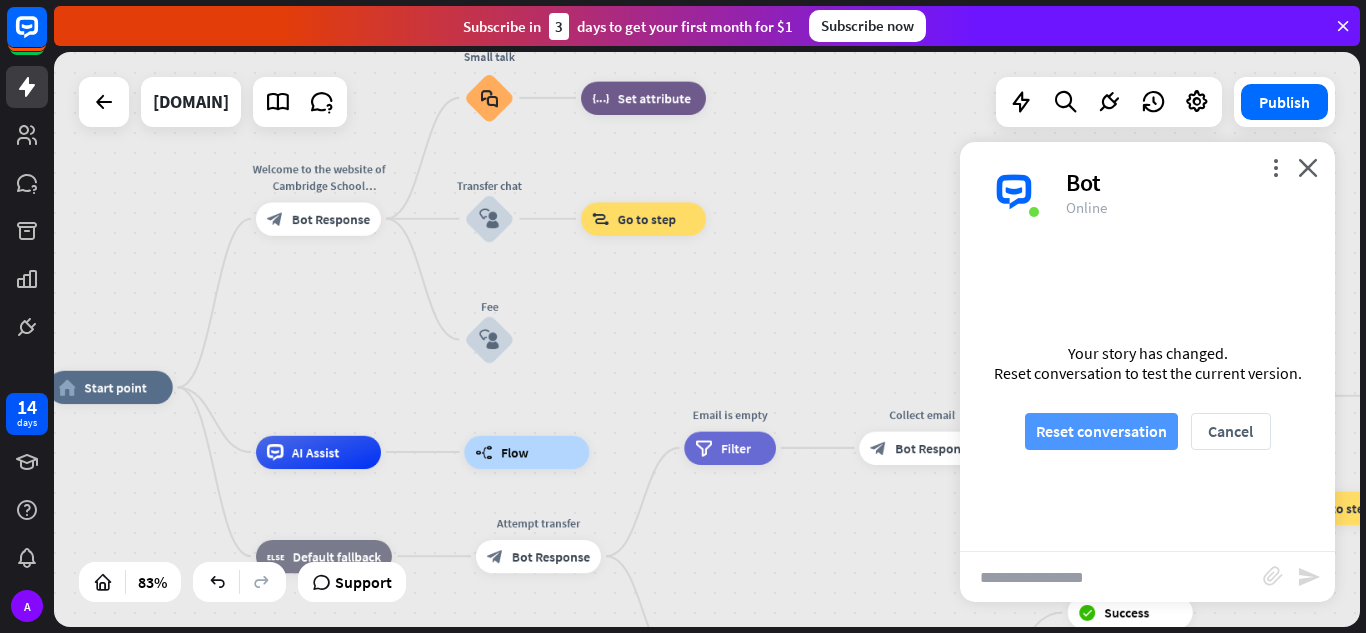 click on "Reset conversation" at bounding box center (1101, 431) 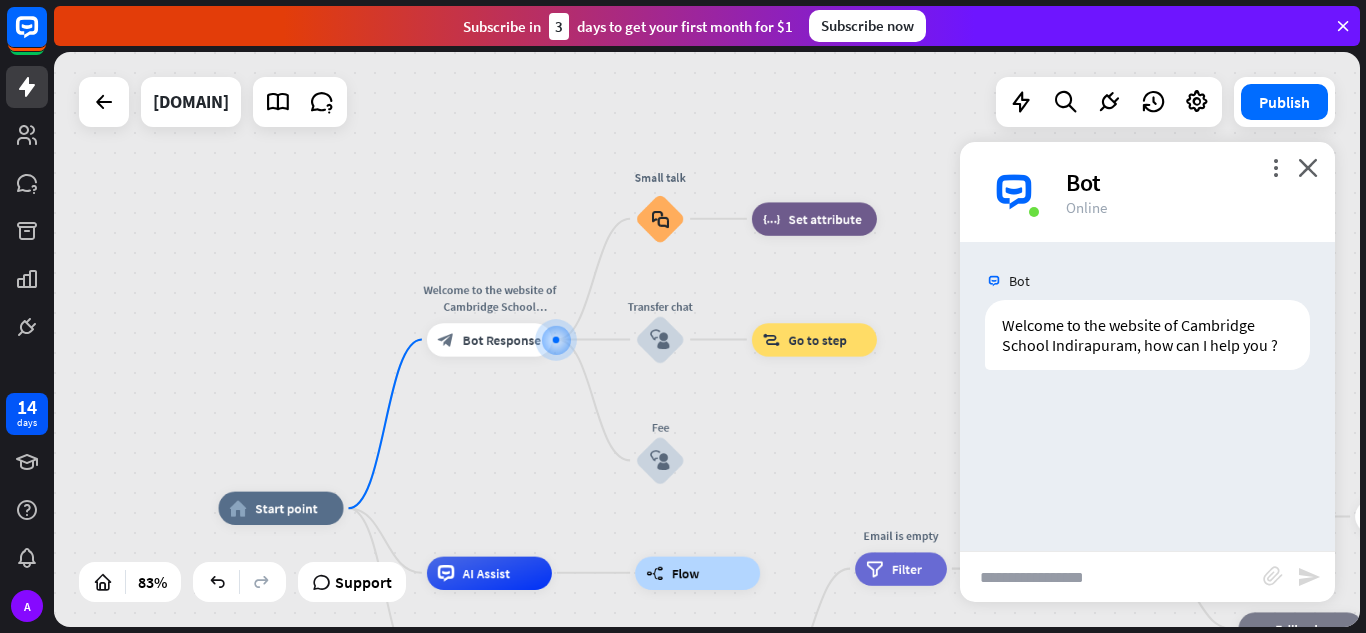click at bounding box center (1111, 577) 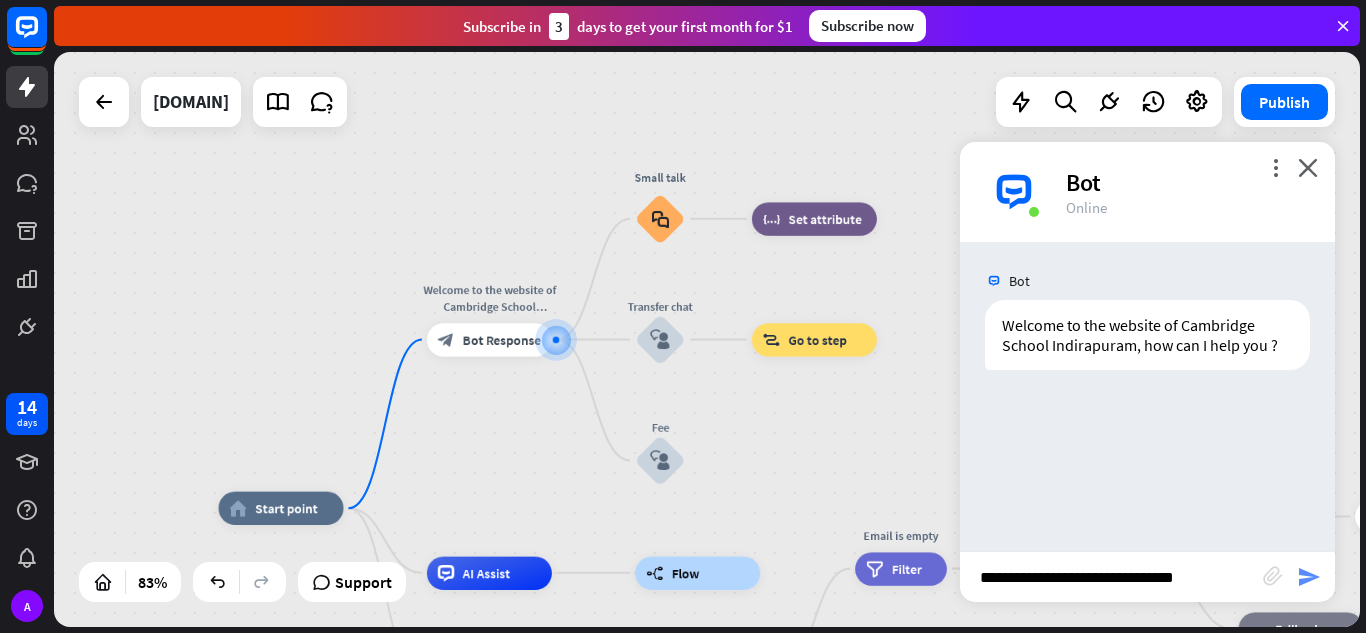 type on "**********" 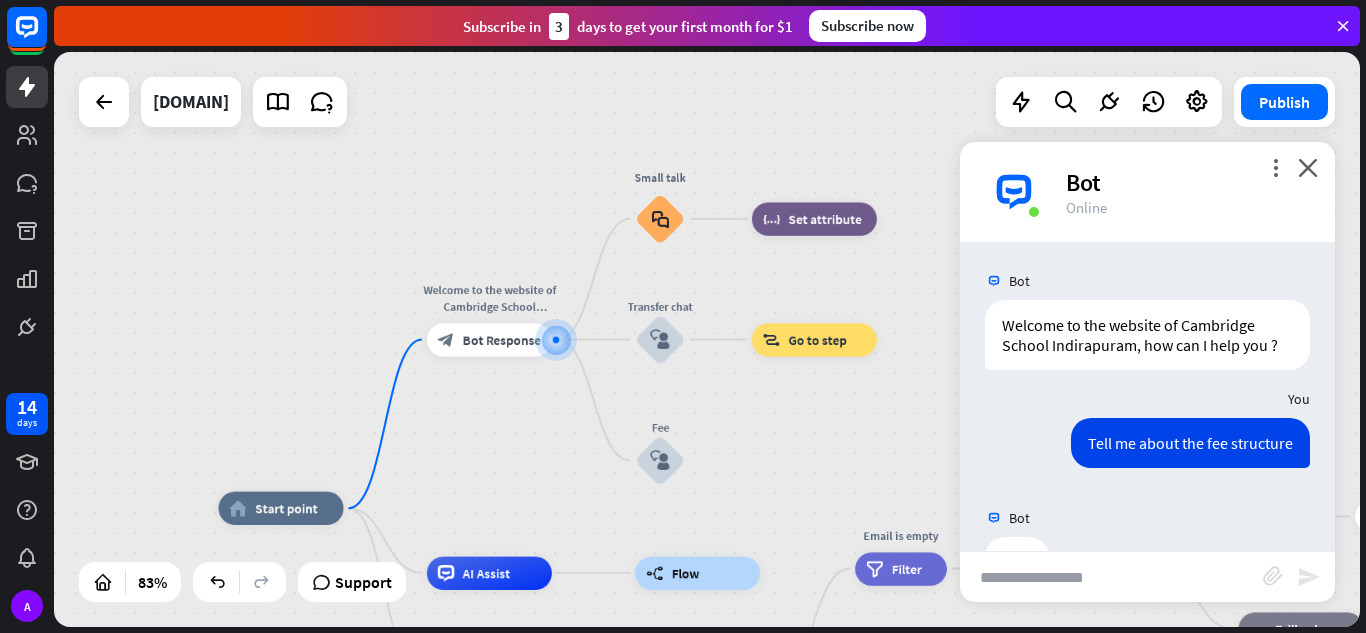 scroll, scrollTop: 0, scrollLeft: 0, axis: both 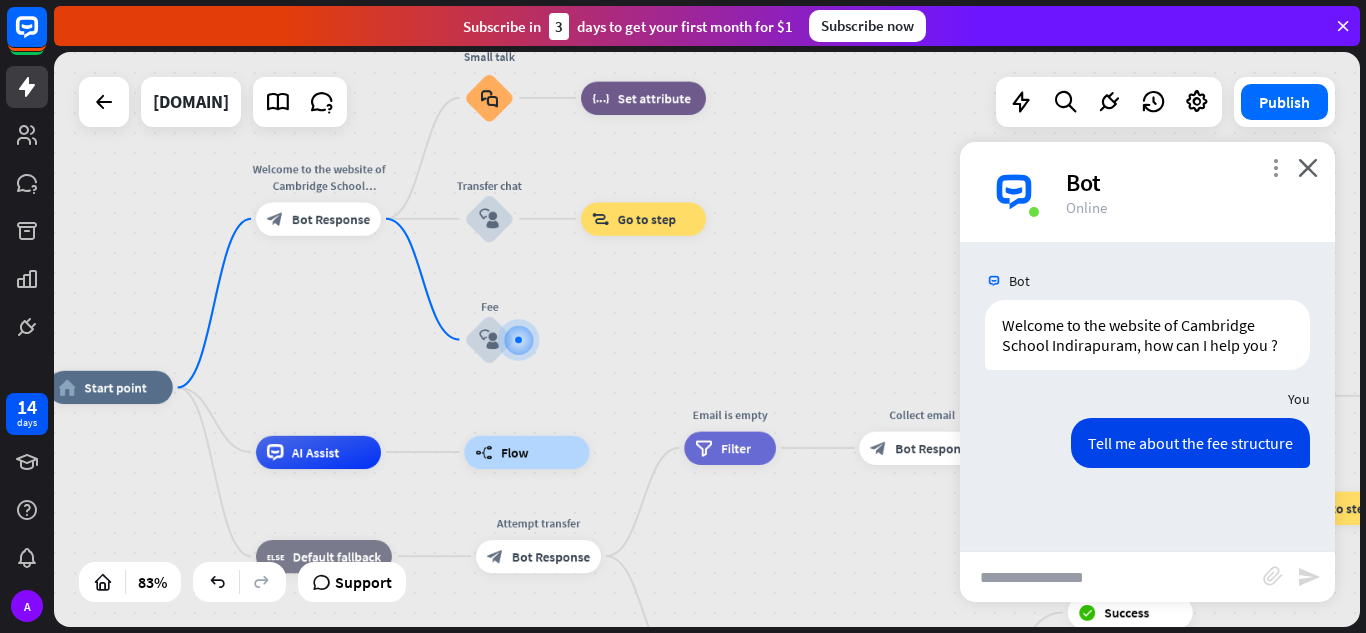 click on "more_vert" at bounding box center [1275, 167] 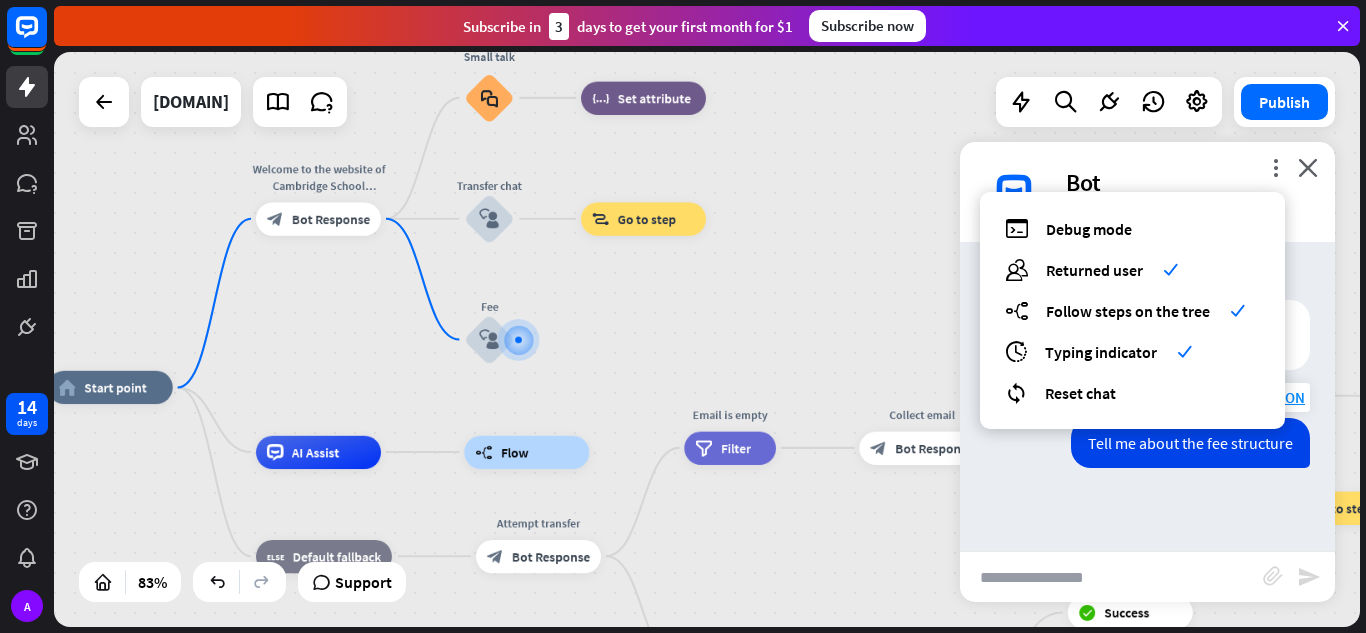 click on "Tell me about the fee structure" at bounding box center (1190, 443) 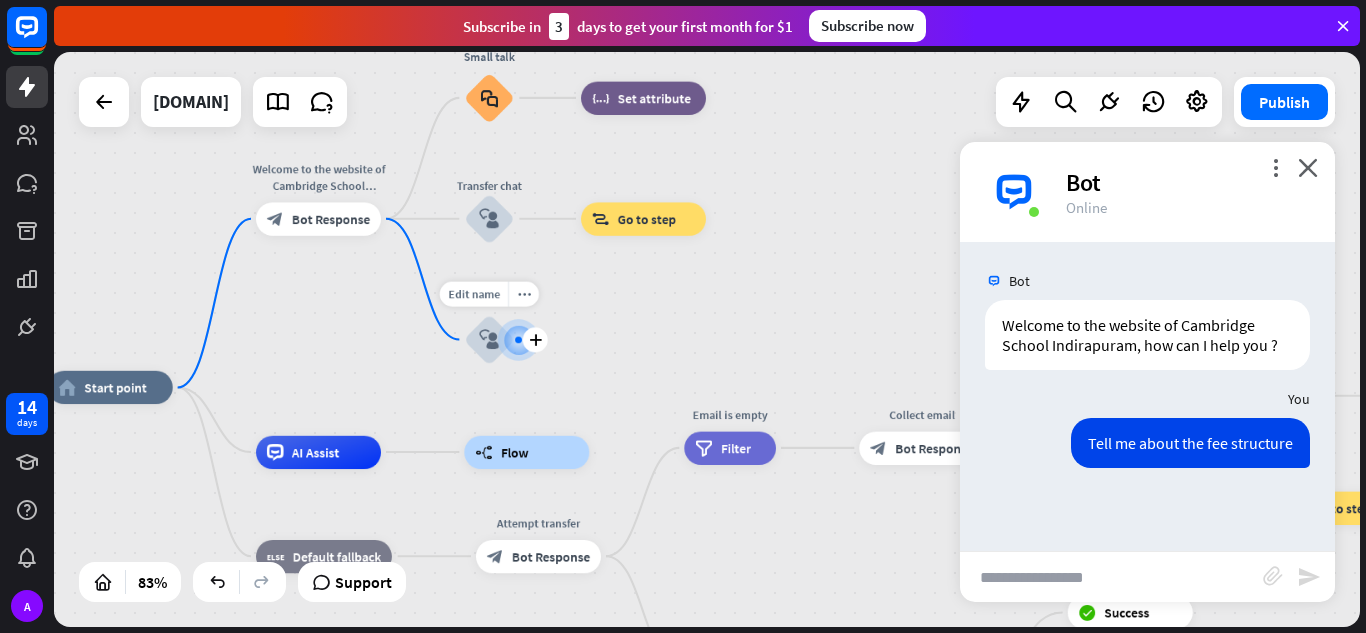 click on "plus" at bounding box center [535, 339] 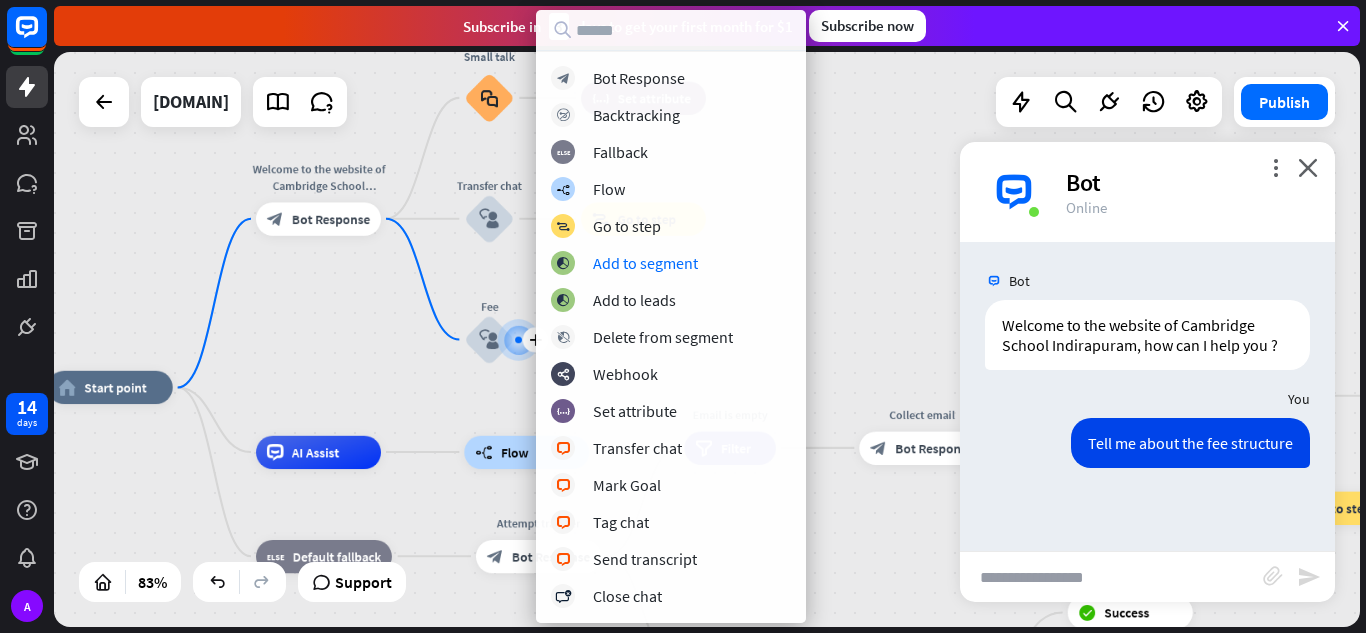 click on "home_2   Start point                 Welcome to the website of Cambridge School Indirapuram, how can I help you ?   block_bot_response   Bot Response                 Small talk   block_faq                   block_set_attribute   Set attribute                 Transfer chat   block_bot_response   Bot Response                   block_goto   Go to step               plus   Fee   block_bot_response                     AI Assist                   builder_tree   Flow                   block_fallback   Default fallback                 Attempt transfer   block_bot_response   Bot Response                 Email is empty   filter   Filter                 Collect email   block_bot_response   Bot Response                   block_user_input                 Thanks for email!   block_bot_response   Bot Response                 Go to "Transfer chat"   block_goto   Go to step                   block_fallback   Fallback                   block_goto   Go to step                 Email exists   filter   Filter" at bounding box center [707, 339] 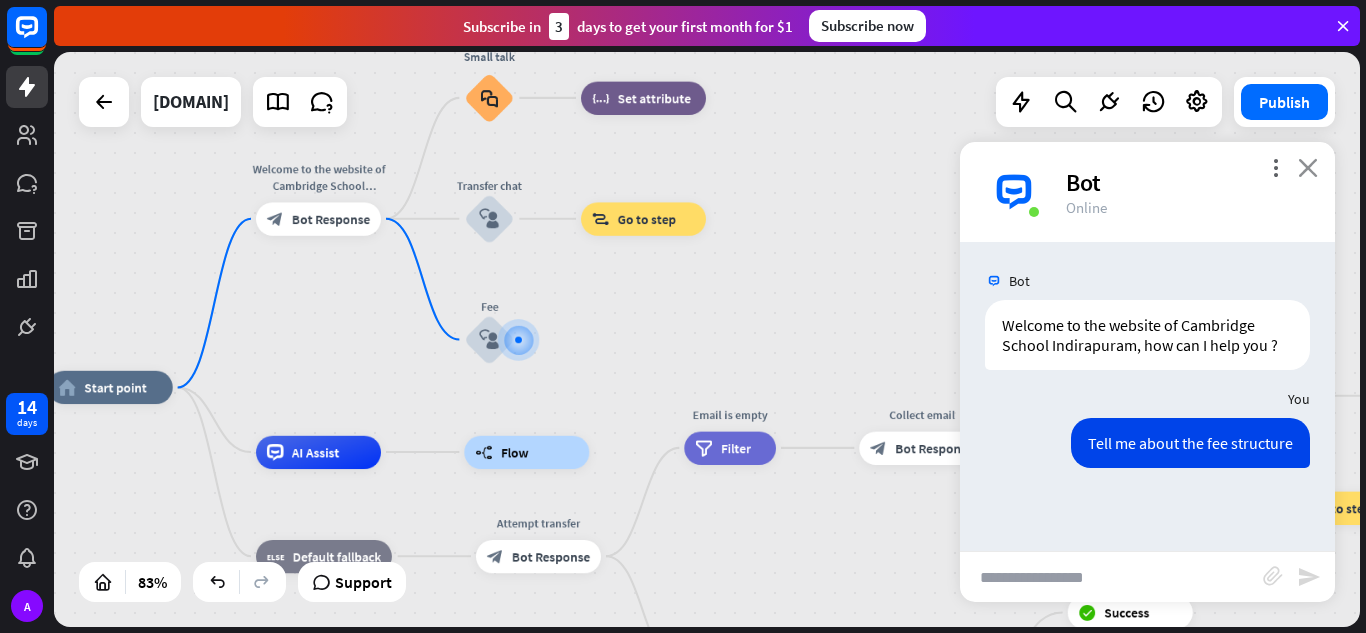 click on "close" at bounding box center [1308, 167] 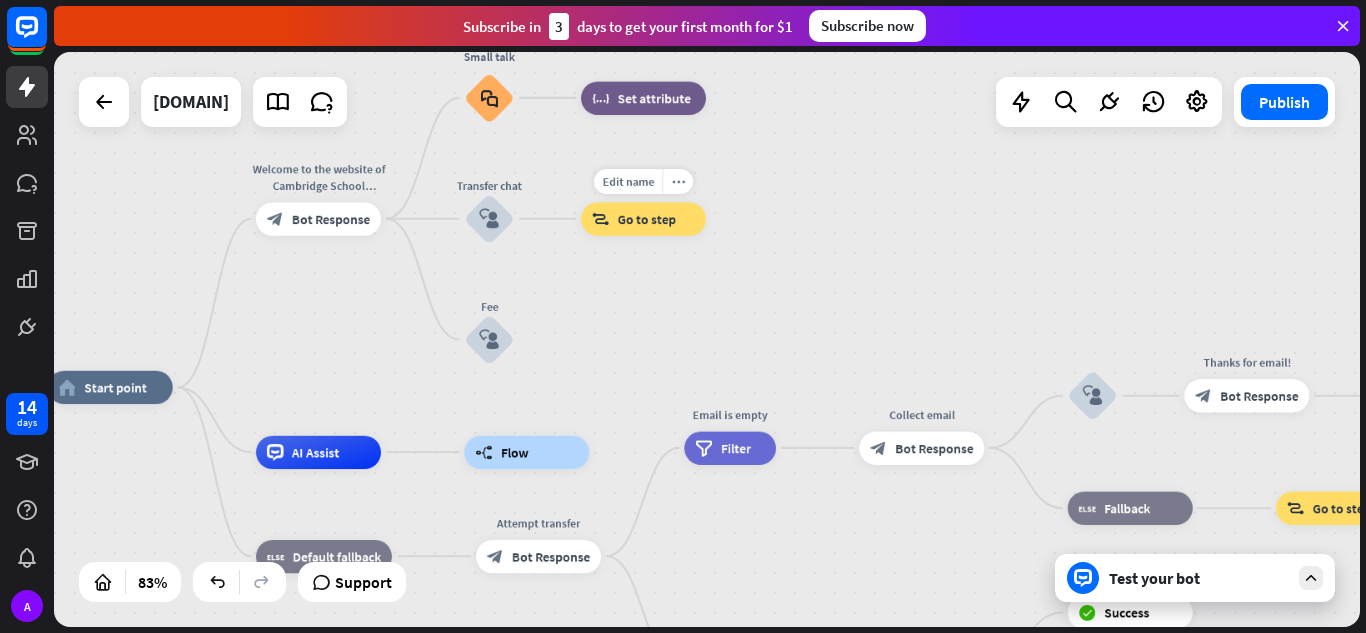click on "Go to step" at bounding box center [647, 218] 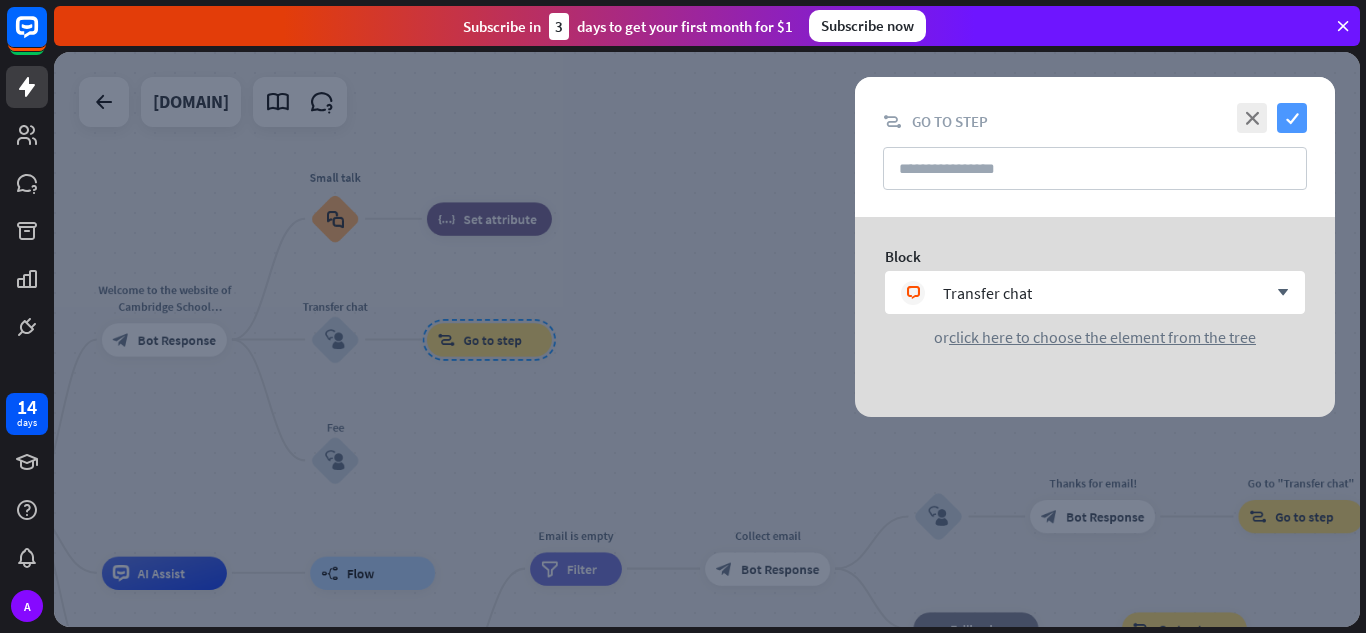 click on "check" at bounding box center [1292, 118] 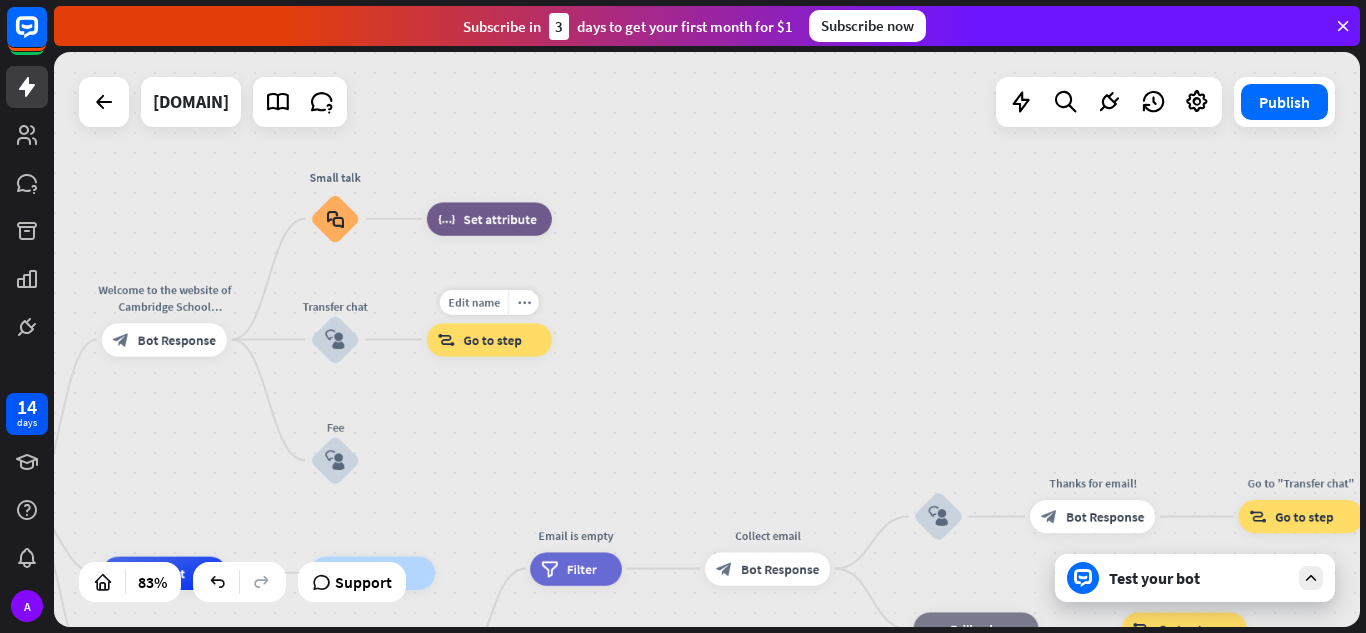 click on "Edit name more_horiz block_goto Go to step" at bounding box center (489, 339) 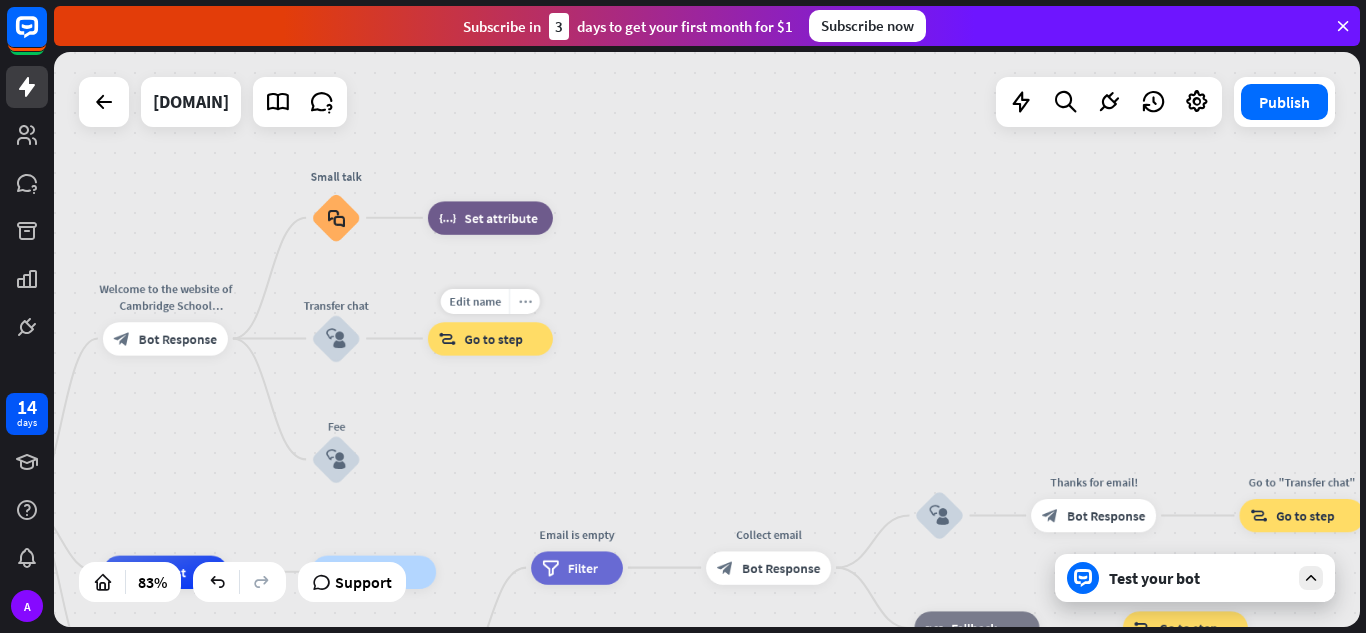 click on "more_horiz" at bounding box center (524, 301) 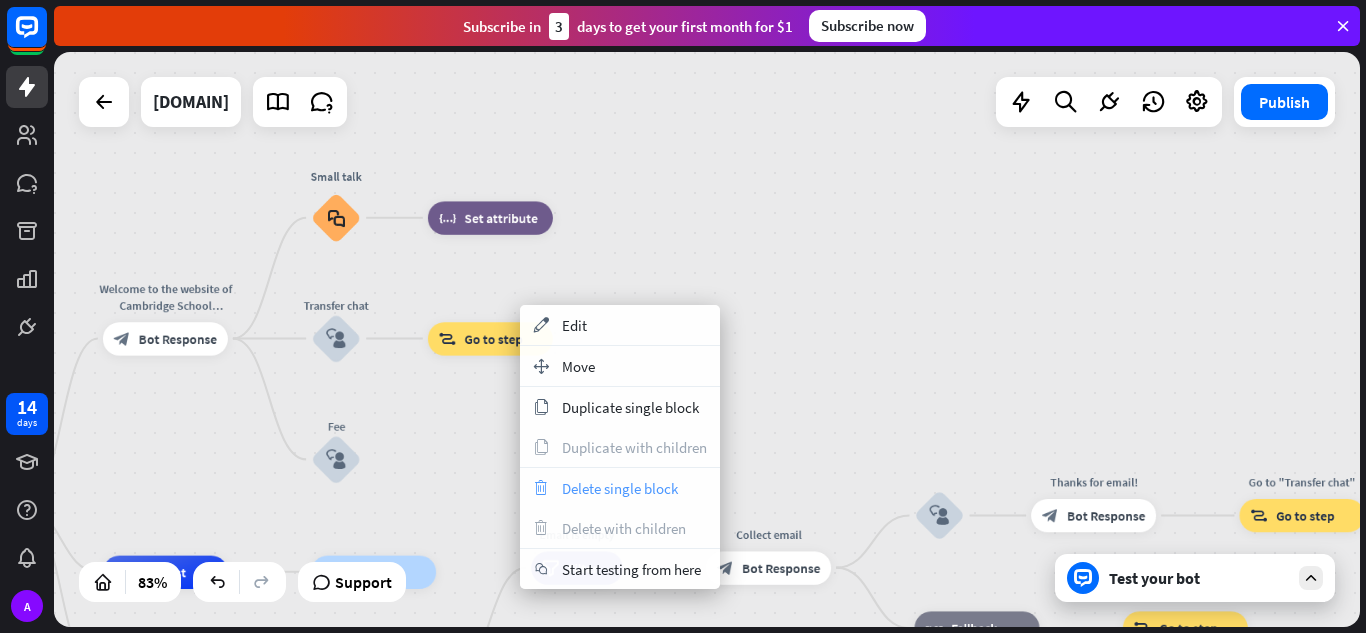 click on "Delete single block" at bounding box center (620, 488) 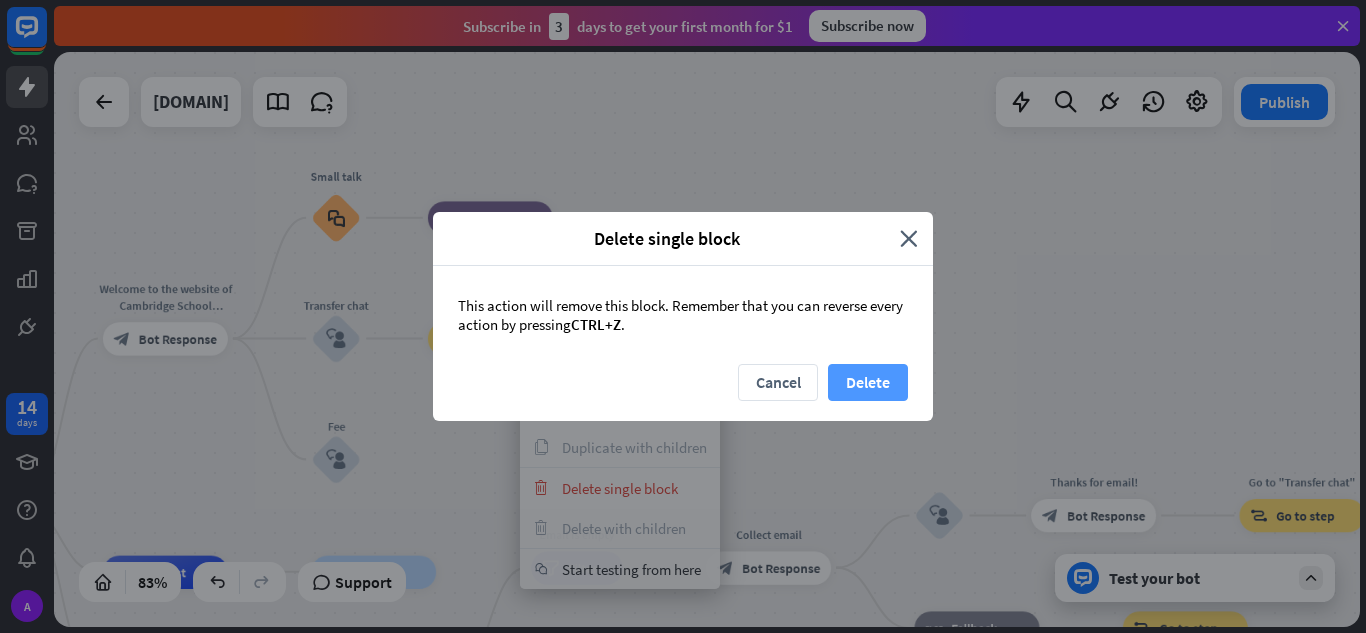 click on "Delete" at bounding box center [868, 382] 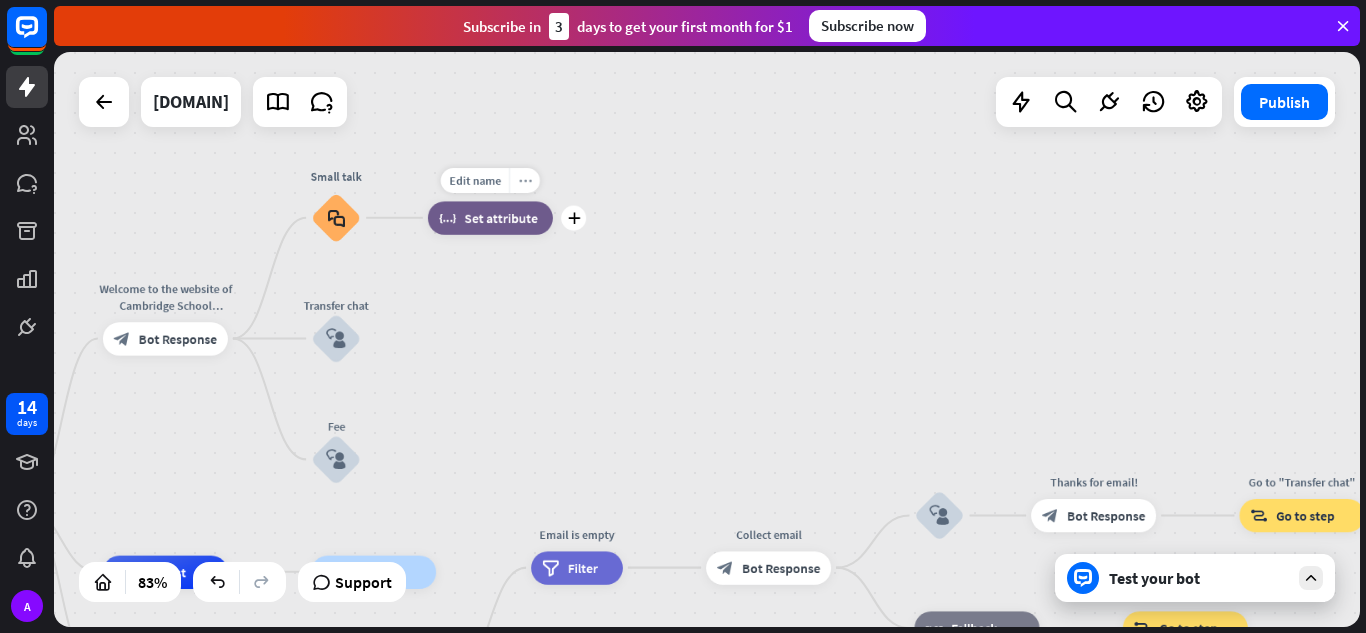 click on "more_horiz" at bounding box center (524, 180) 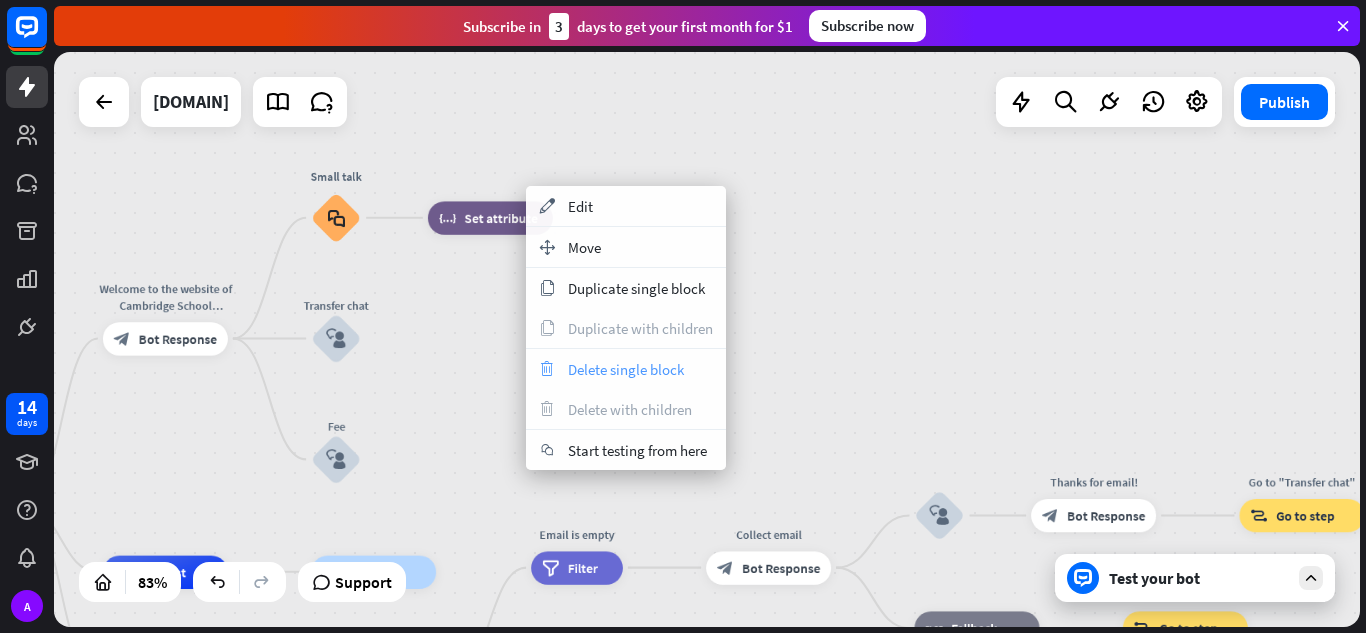 click on "trash   Delete single block" at bounding box center (626, 369) 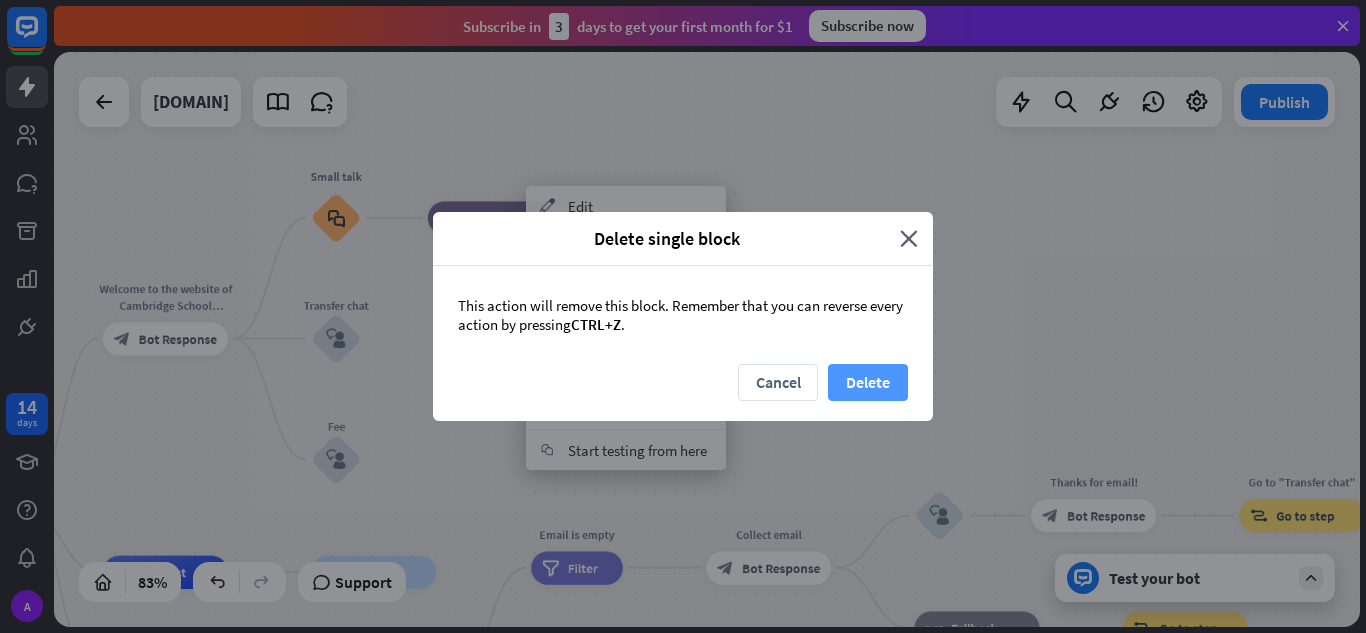 click on "Delete" at bounding box center [868, 382] 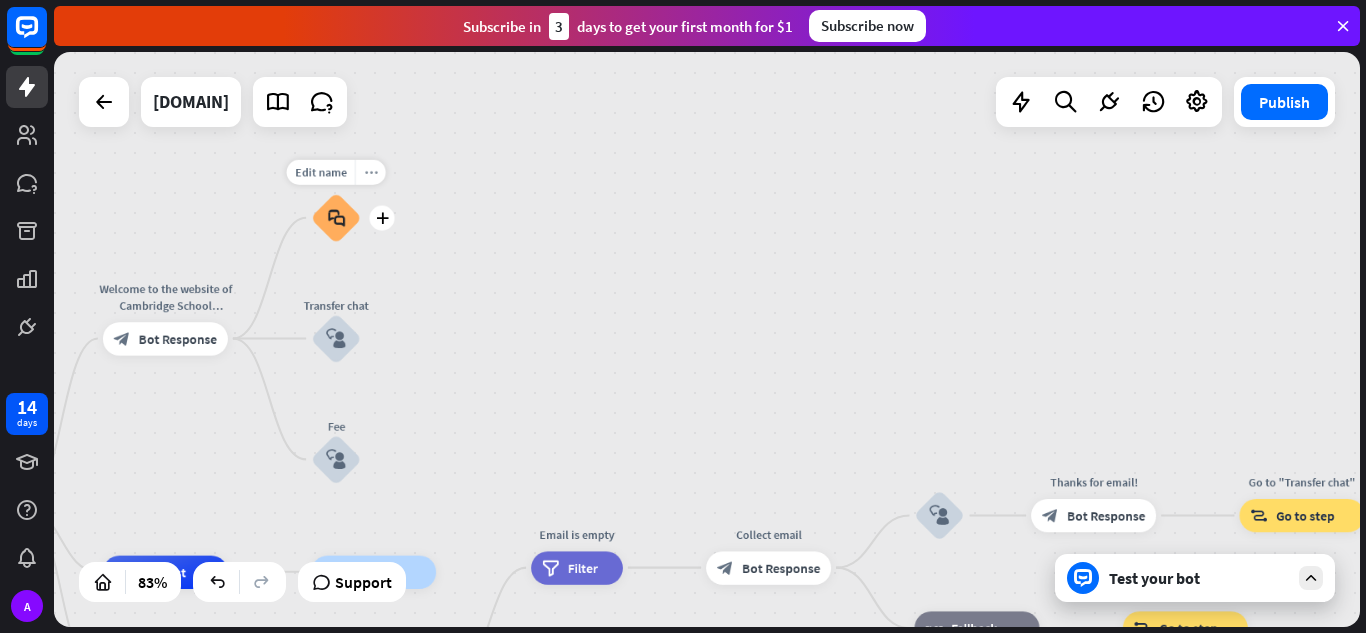 click on "more_horiz" at bounding box center (370, 171) 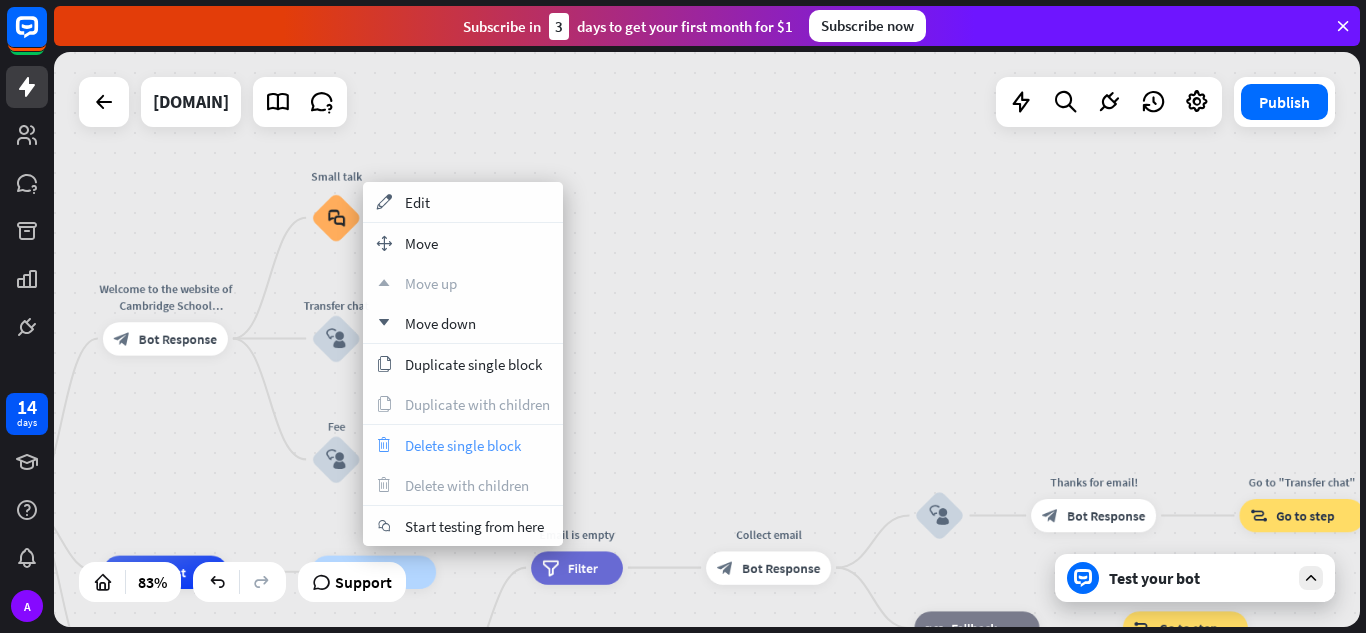 click on "trash   Delete single block" at bounding box center (463, 445) 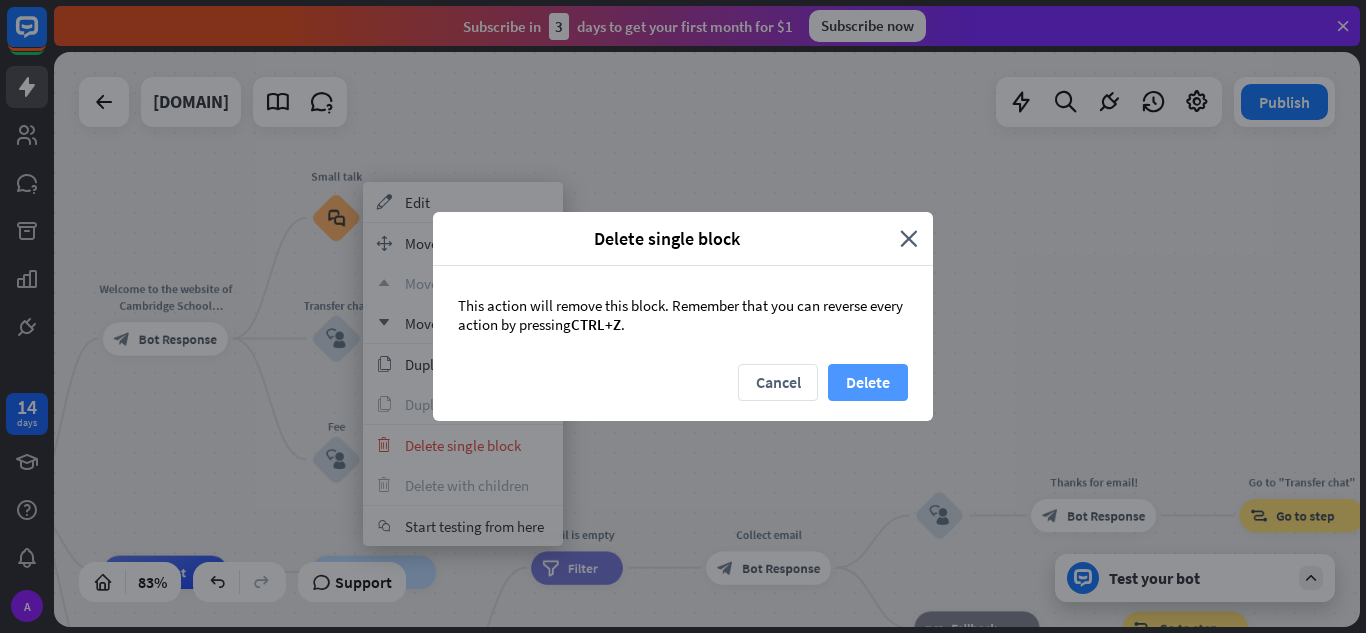 click on "Delete" at bounding box center [868, 382] 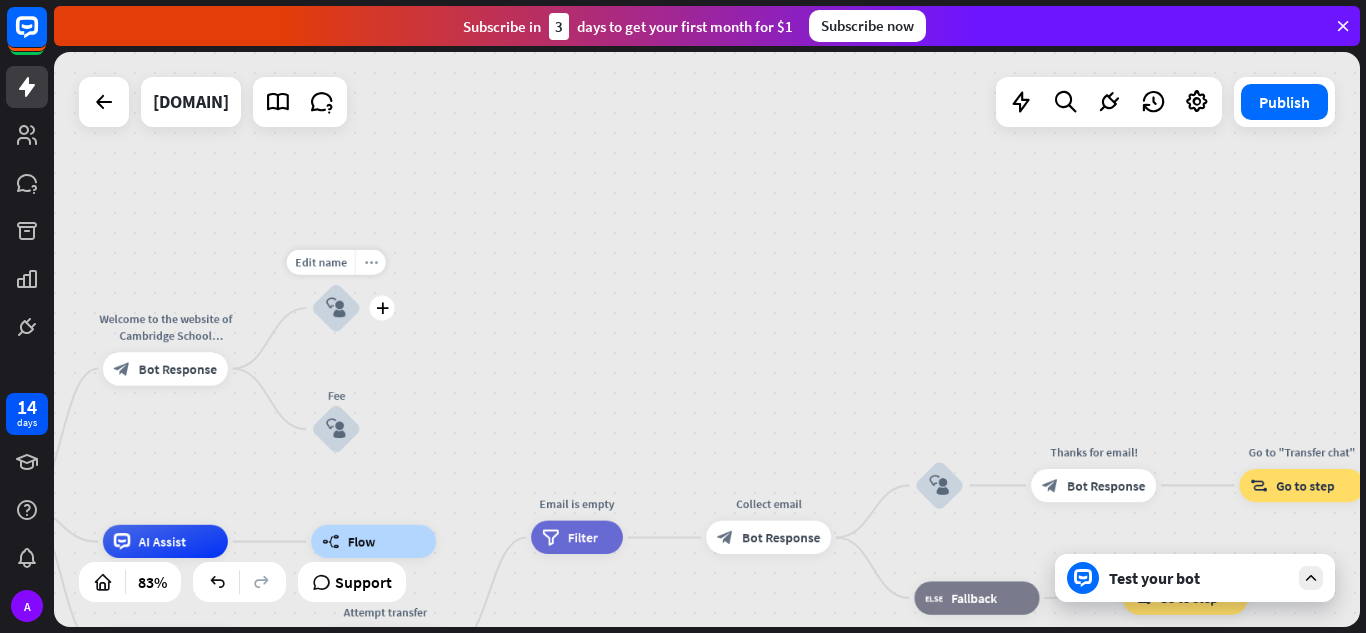 click on "more_horiz" at bounding box center [370, 262] 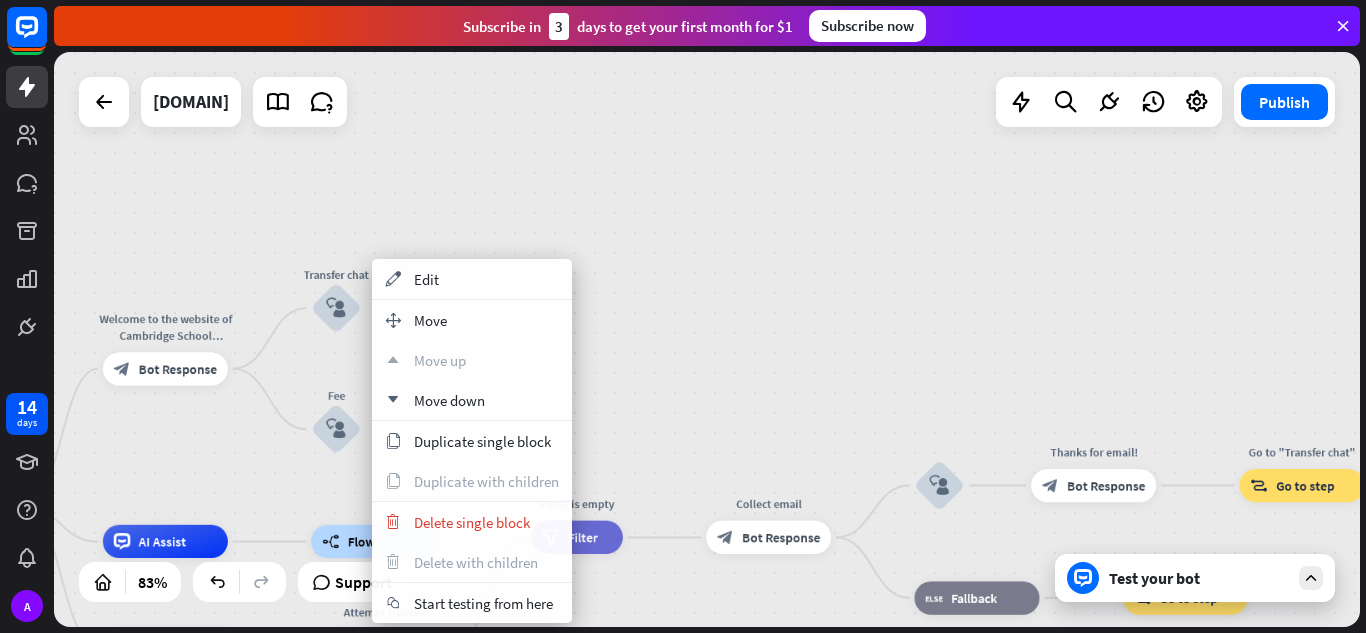 click on "home_2   Start point                 Welcome to the website of Cambridge School Indirapuram, how can I help you ?   block_bot_response   Bot Response                 Transfer chat   block_bot_response   Bot Response                 Fee   block_bot_response                     AI Assist                   builder_tree   Flow                   block_fallback   Default fallback                 Attempt transfer   block_bot_response   Bot Response                 Email is empty   filter   Filter                 Collect email   block_bot_response   Bot Response                   block_user_input                 Thanks for email!   block_bot_response   Bot Response                 Go to "Transfer chat"   block_goto   Go to step                   block_fallback   Fallback                   block_goto   Go to step                 Email exists   filter   Filter                   block_livechat   Transfer chat                   block_success   Success                   block_failure   Failure" at bounding box center [707, 339] 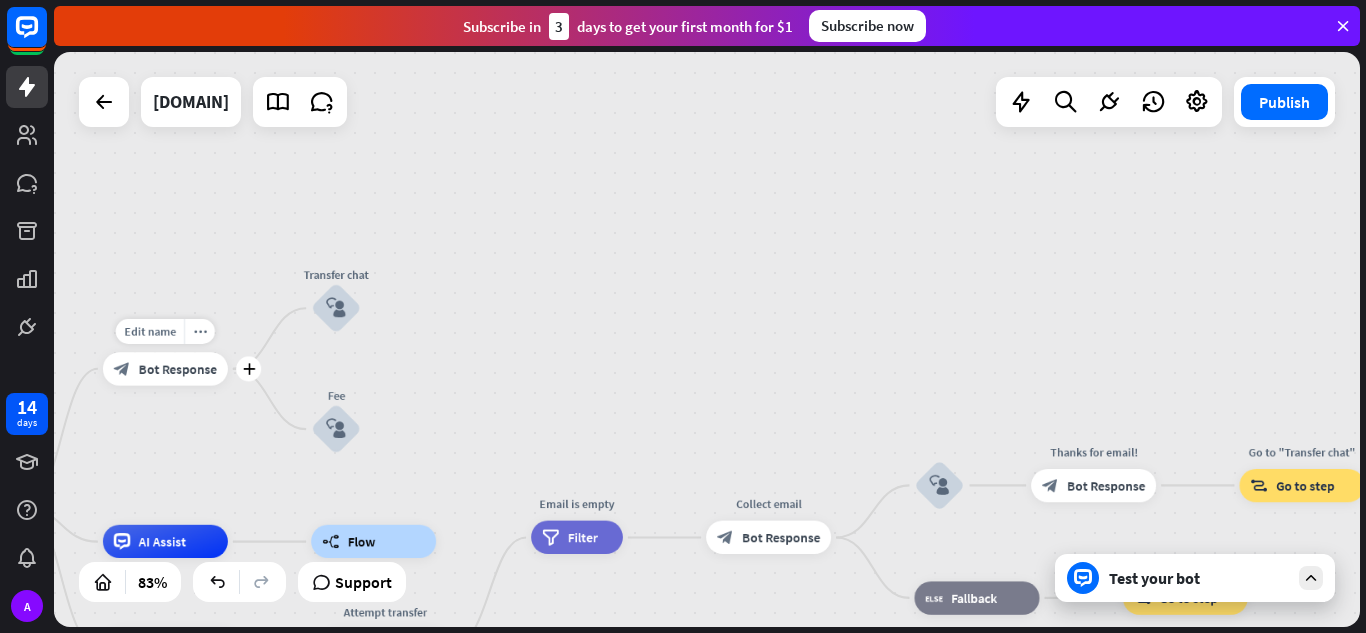 click on "block_bot_response   Bot Response" at bounding box center (165, 368) 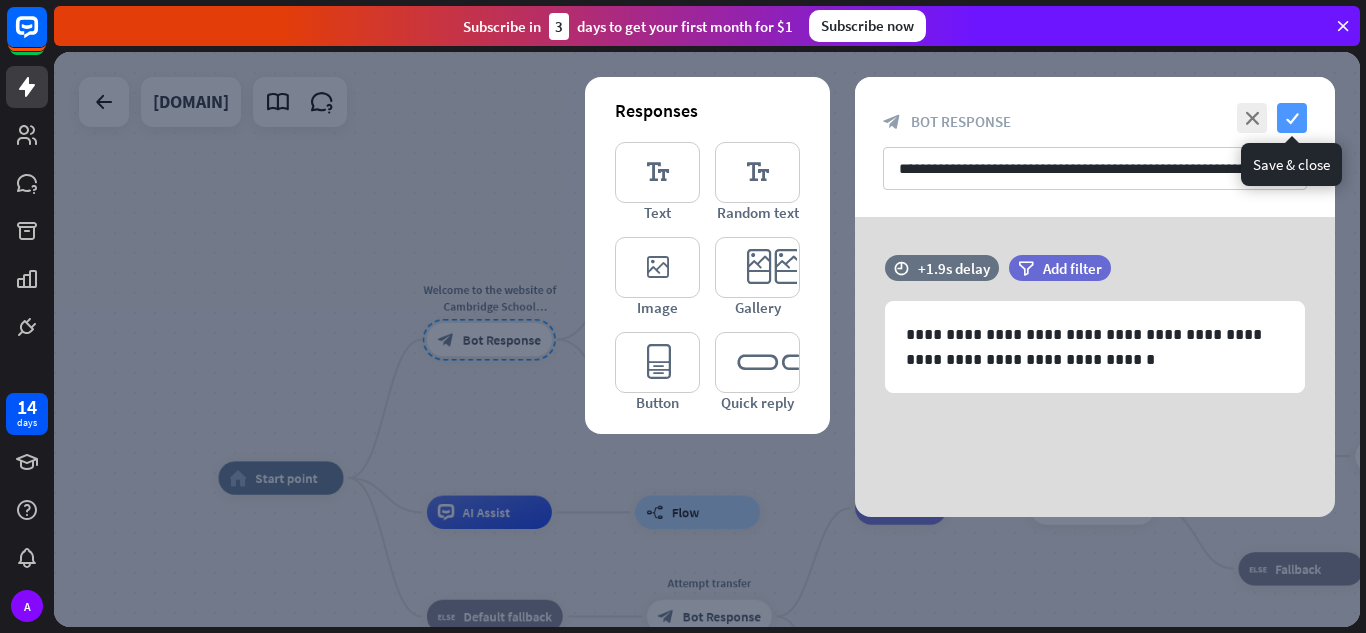 click on "check" at bounding box center (1292, 118) 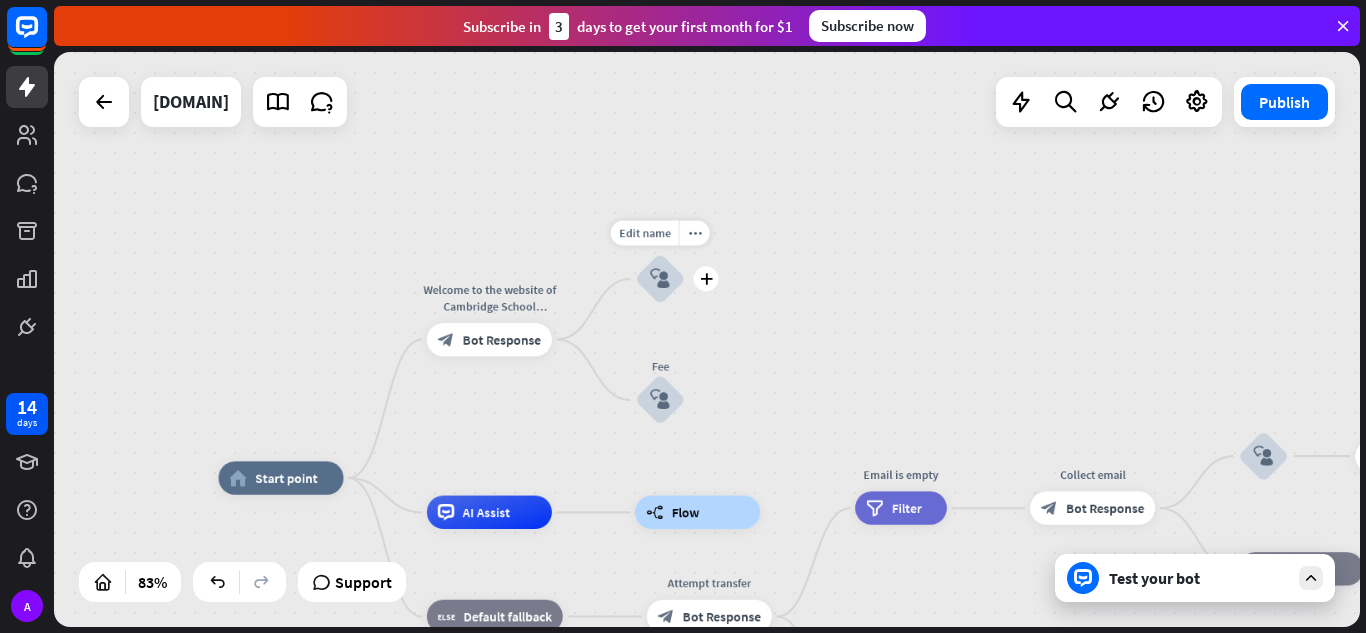 click on "block_user_input" at bounding box center [660, 279] 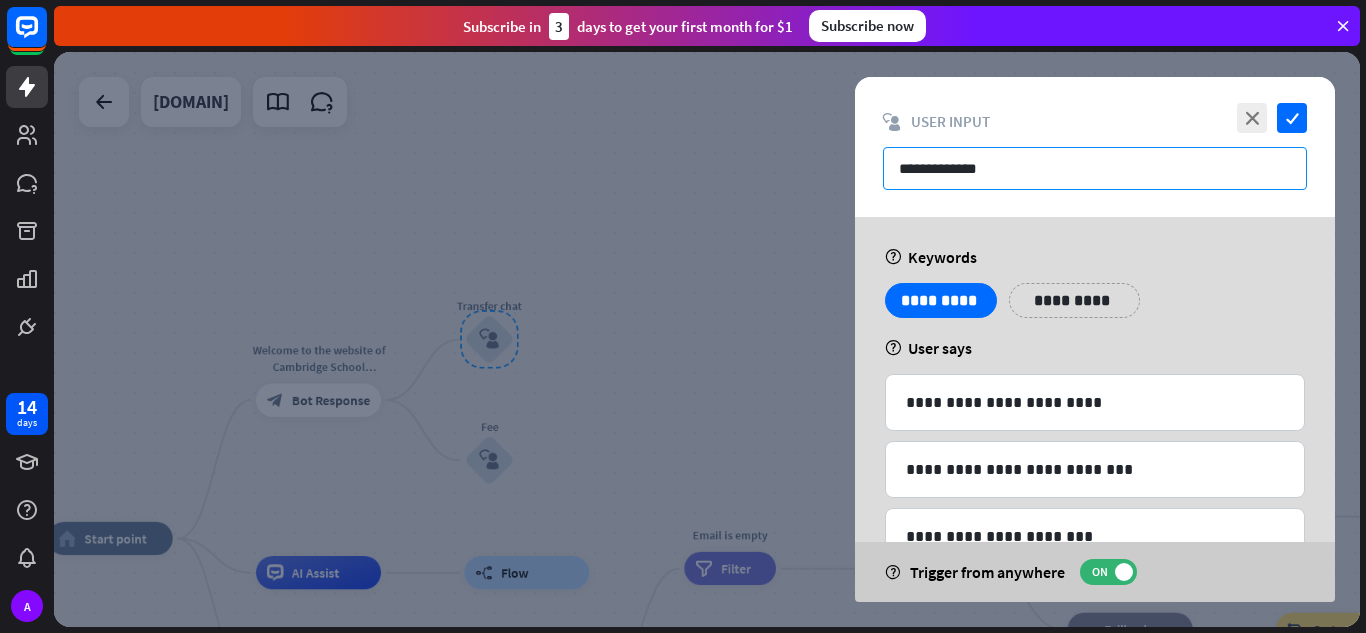 click on "**********" at bounding box center [1095, 168] 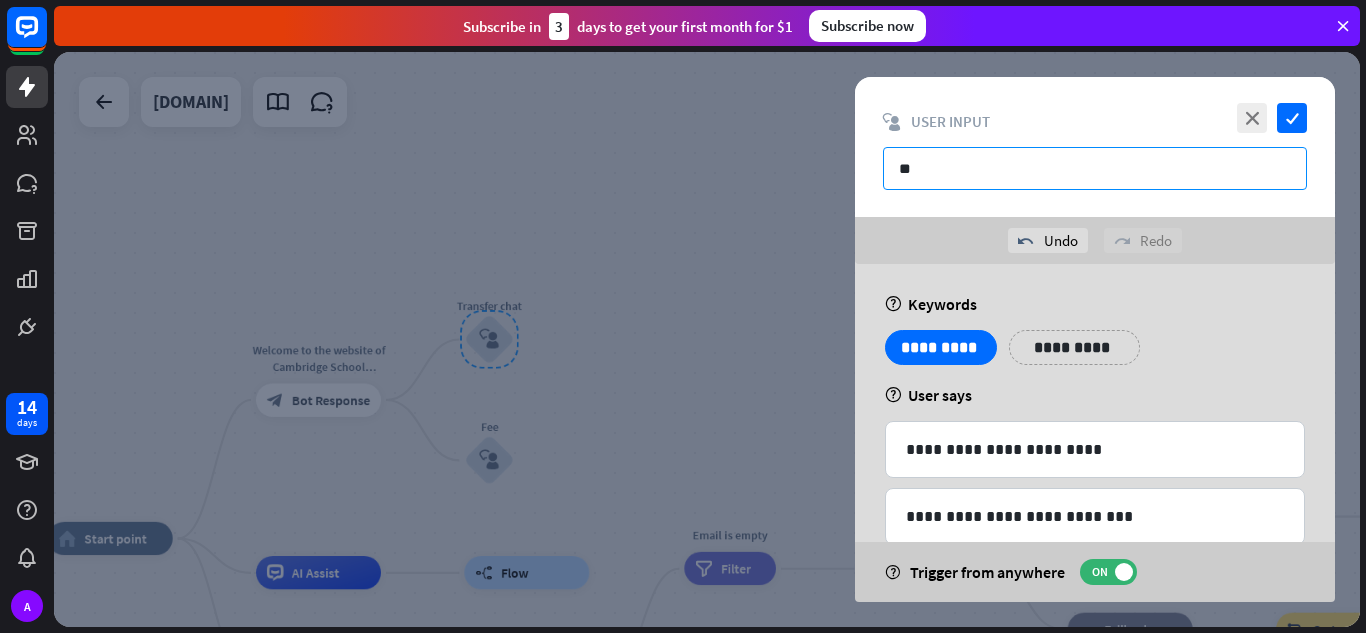 type on "*" 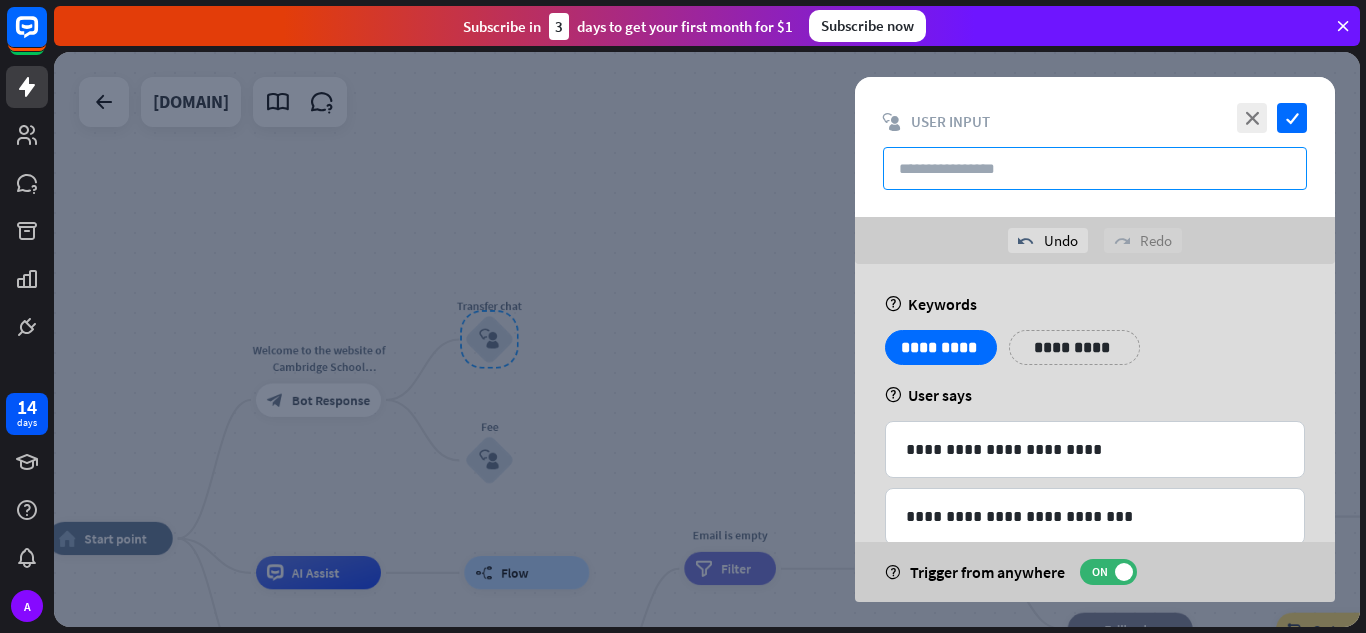 type 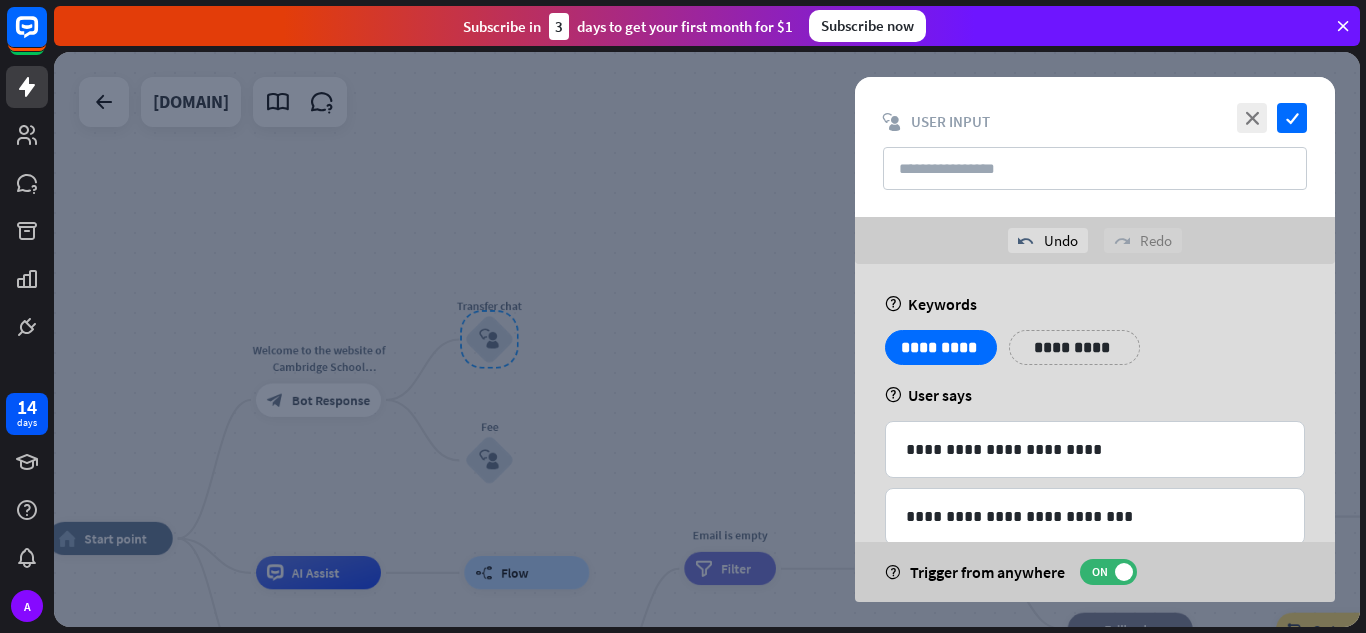 click at bounding box center (707, 339) 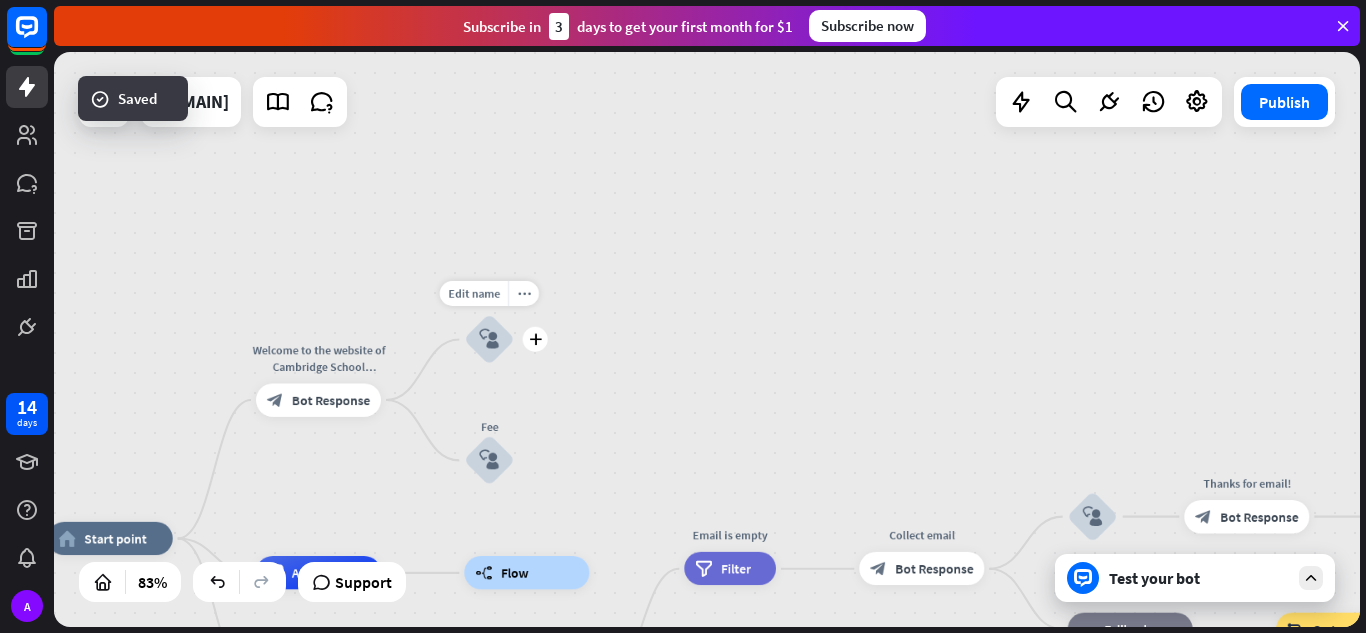 click on "Edit name   more_horiz         plus     block_user_input" at bounding box center (489, 340) 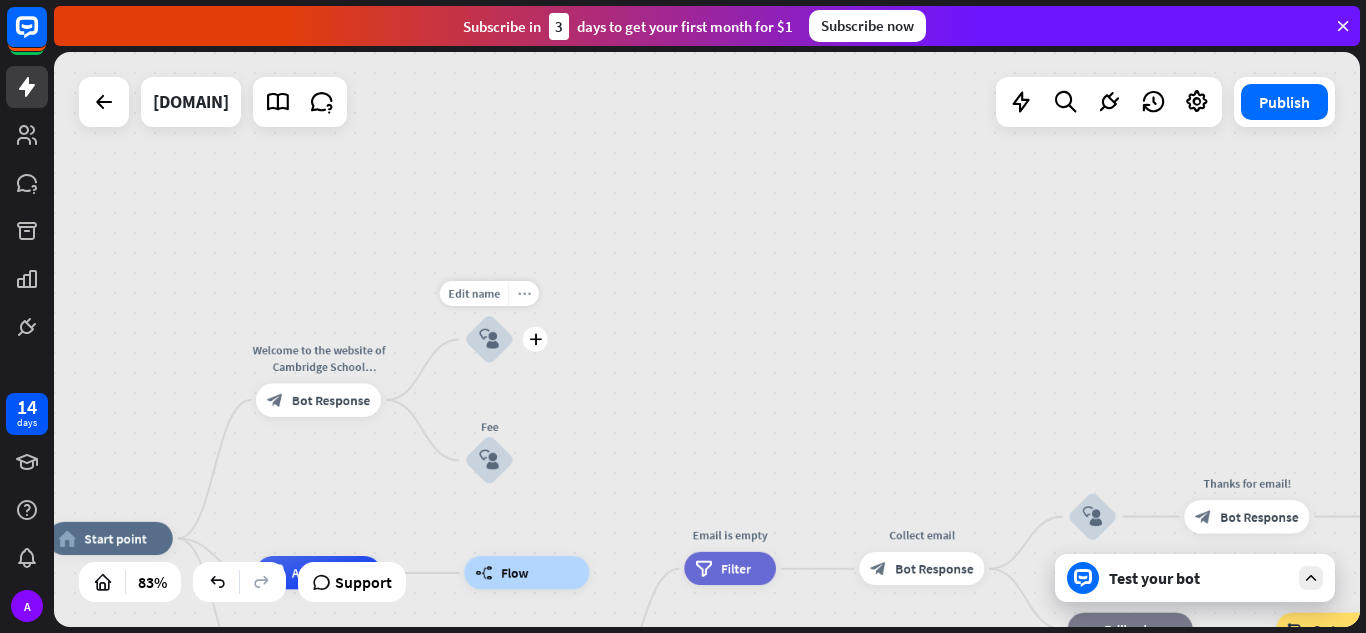 click on "more_horiz" at bounding box center [523, 293] 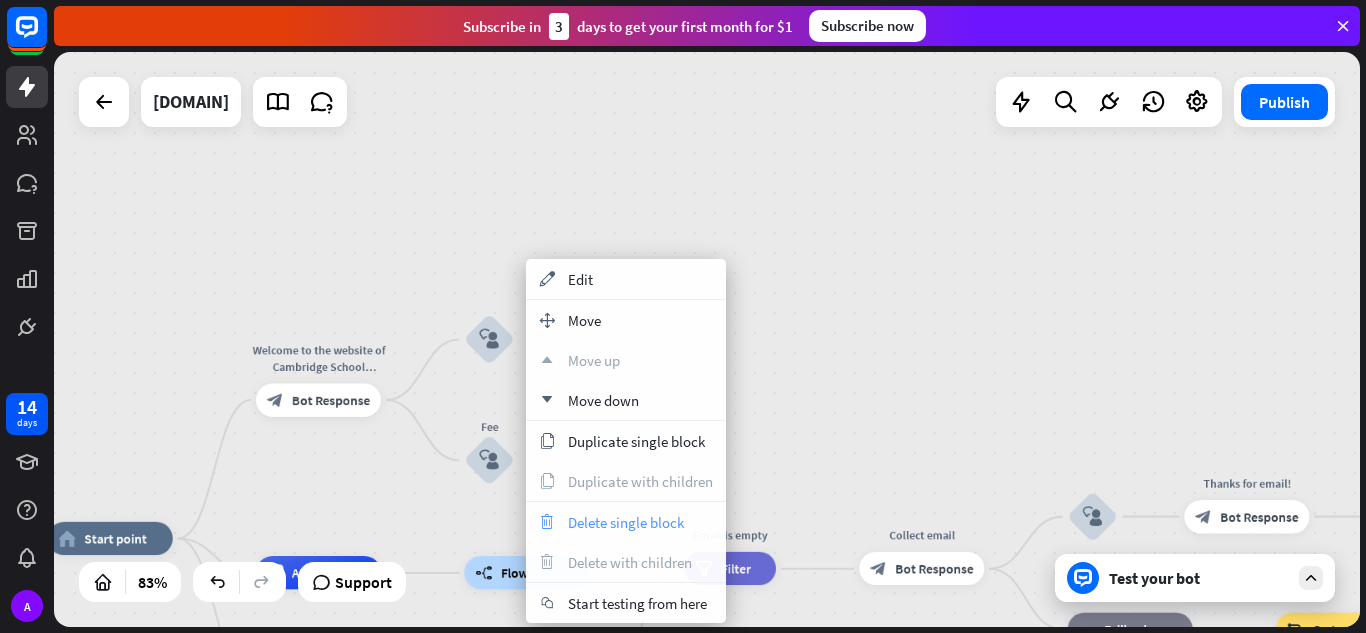click on "Delete single block" at bounding box center [626, 522] 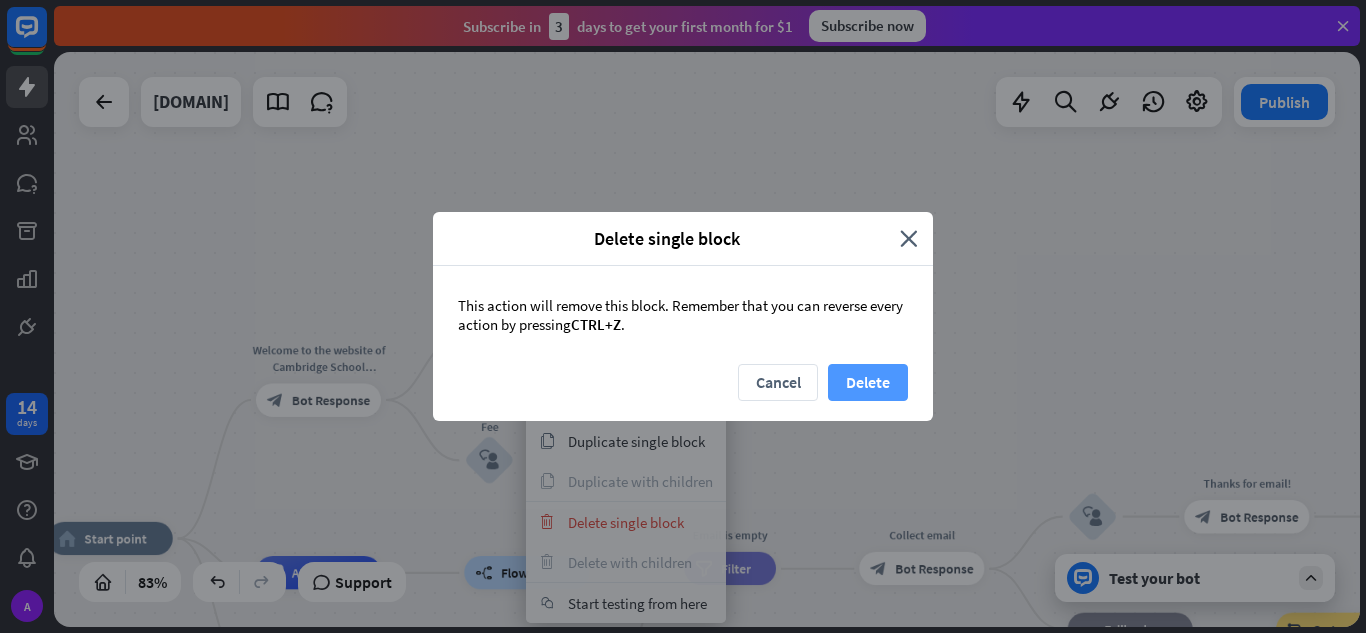 click on "Delete" at bounding box center (868, 382) 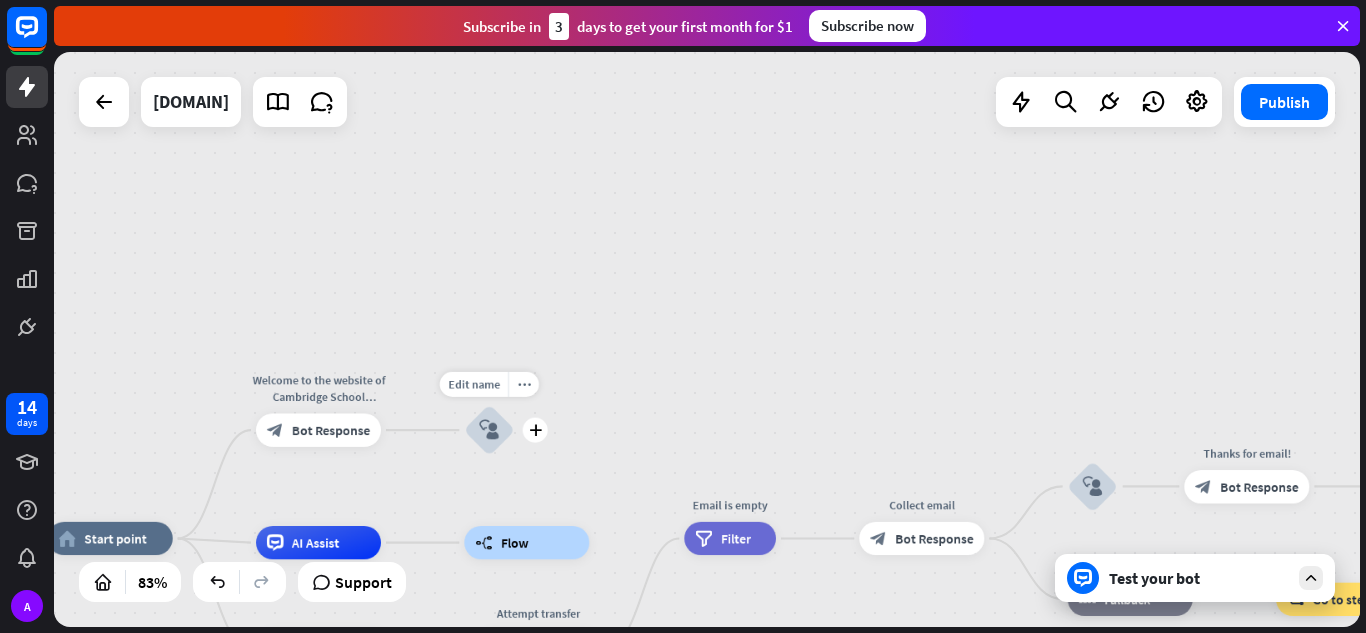 click on "block_user_input" at bounding box center (489, 430) 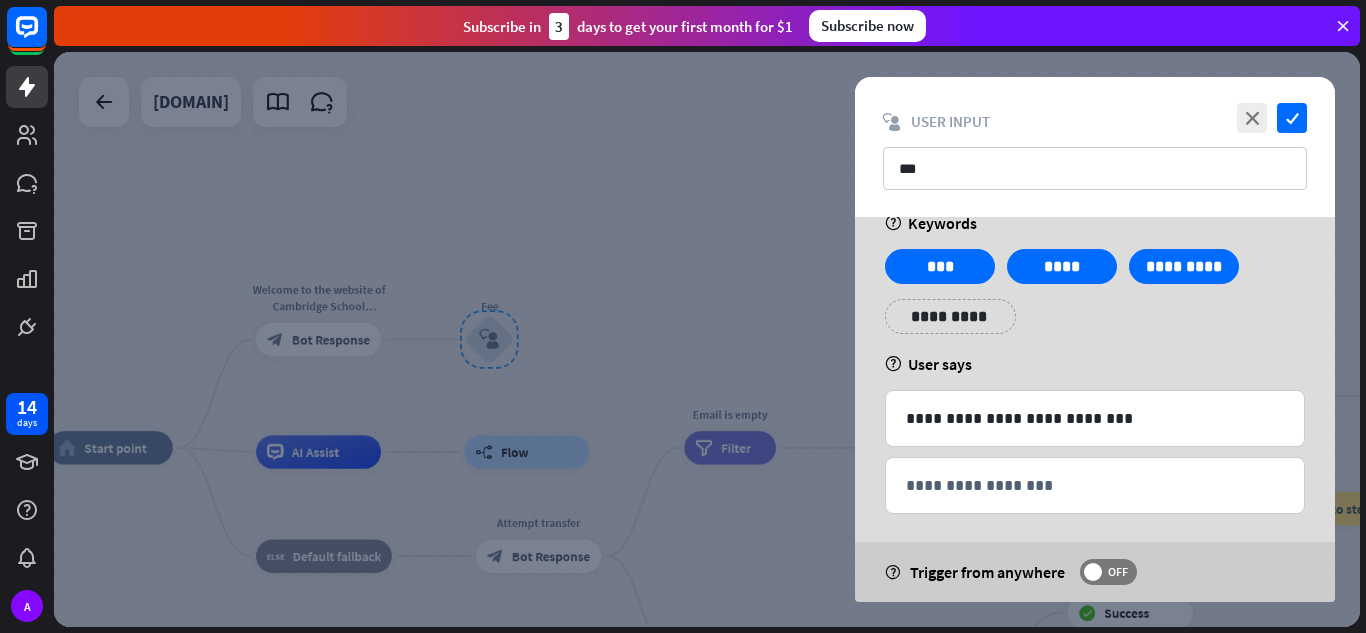 scroll, scrollTop: 46, scrollLeft: 0, axis: vertical 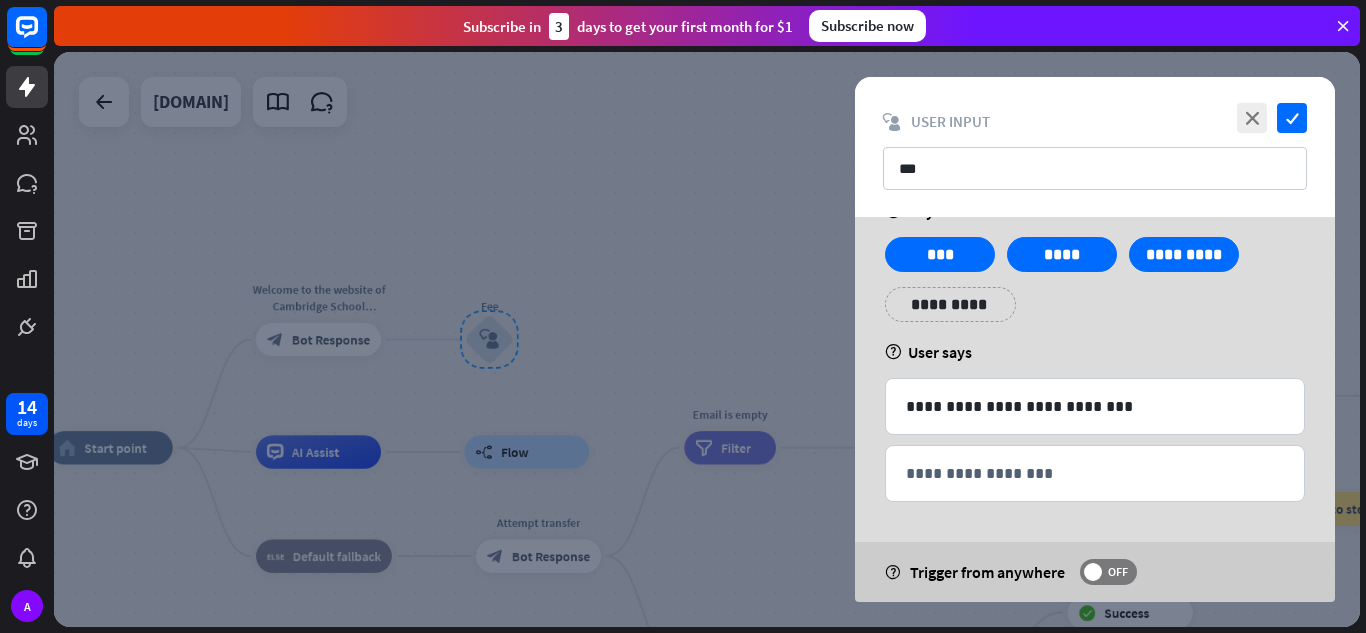 click on "**********" at bounding box center [950, 304] 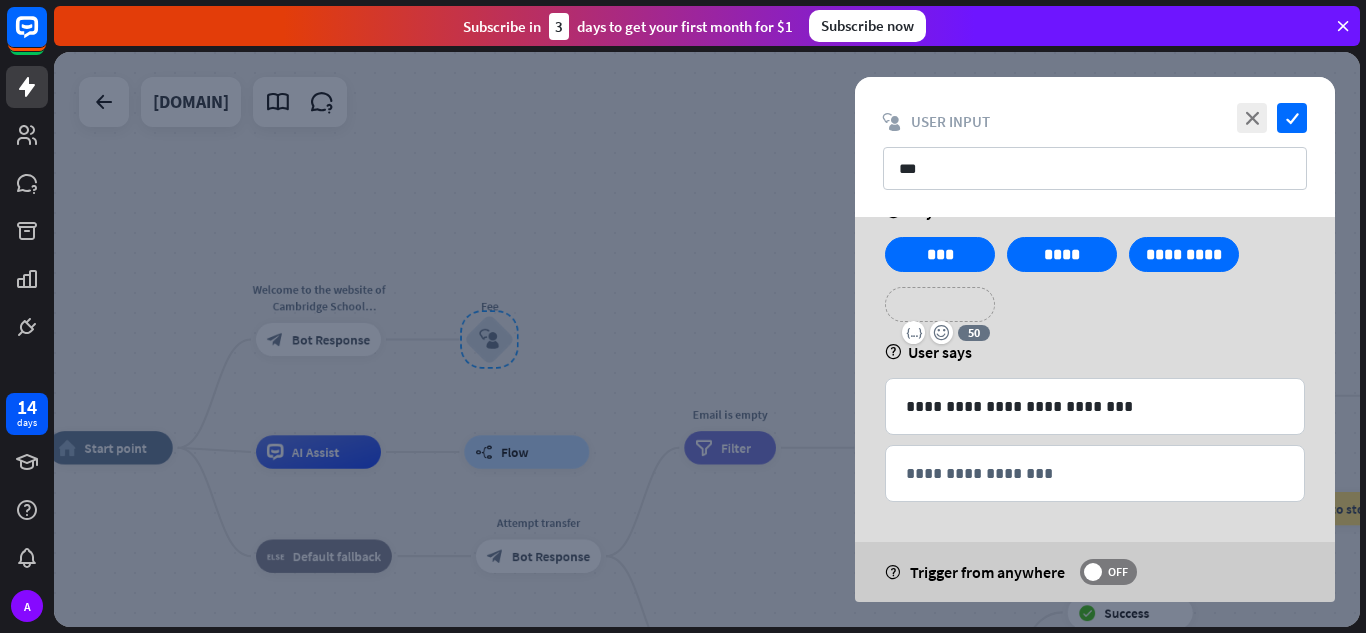 type 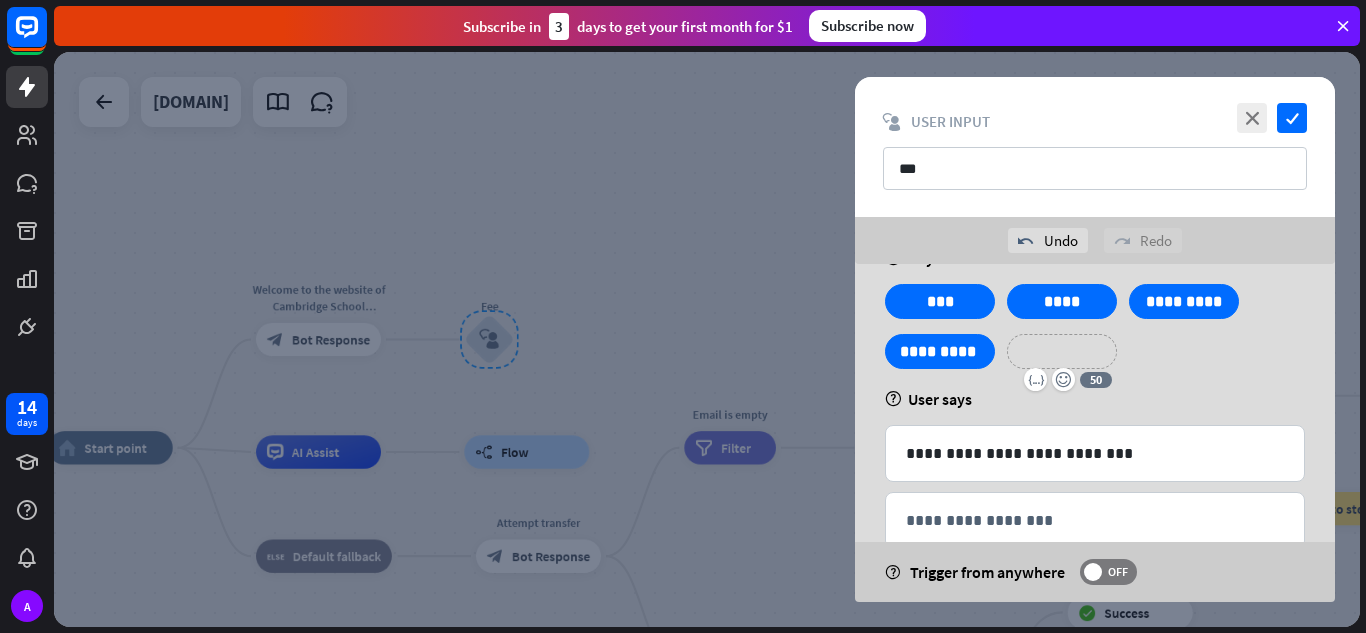 click on "**********" at bounding box center (1062, 351) 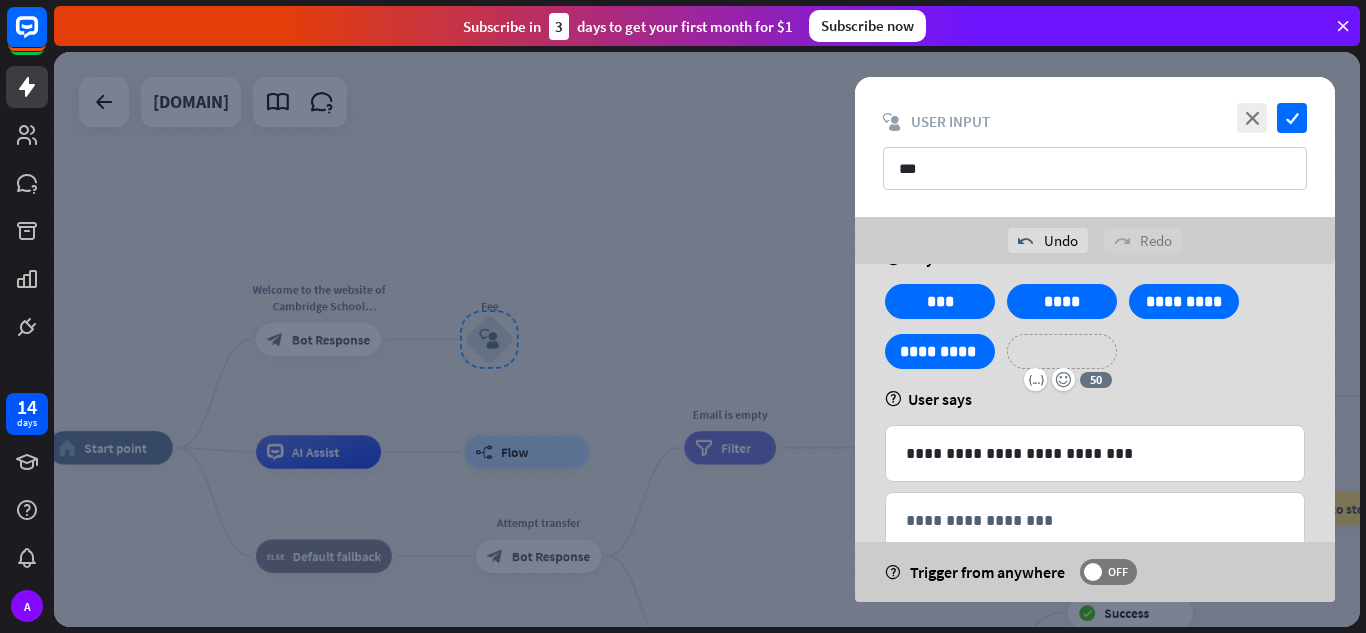 type 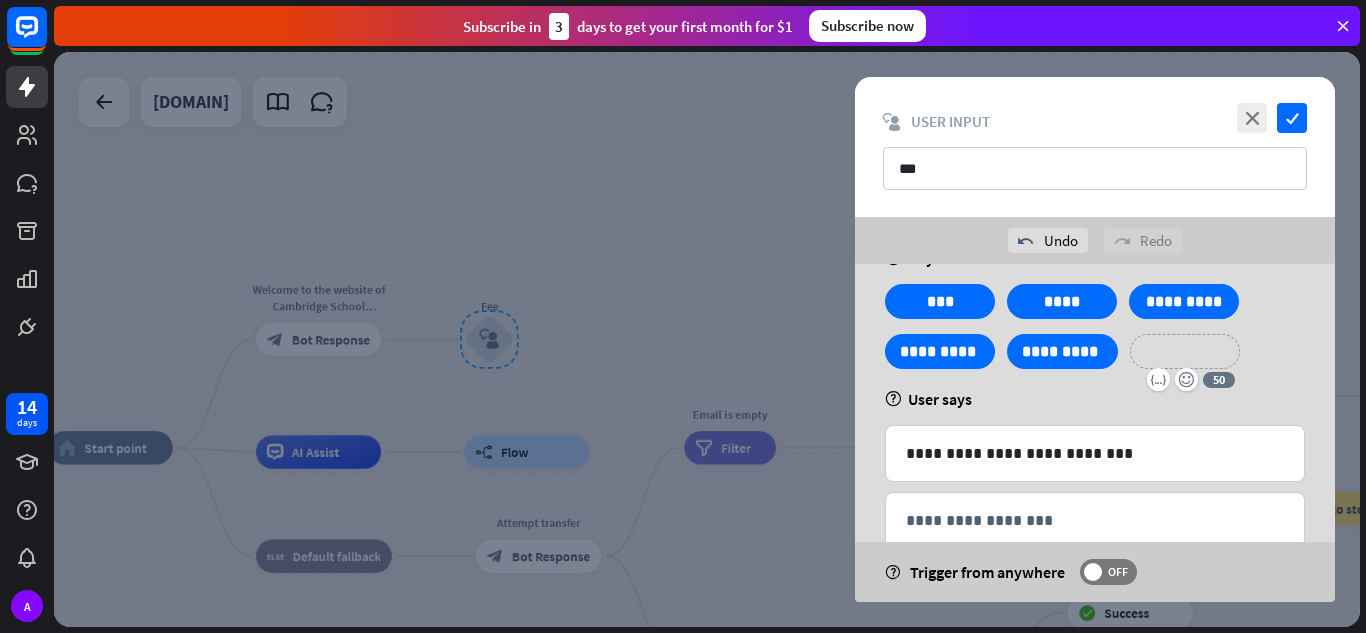 click on "**********" at bounding box center (1185, 351) 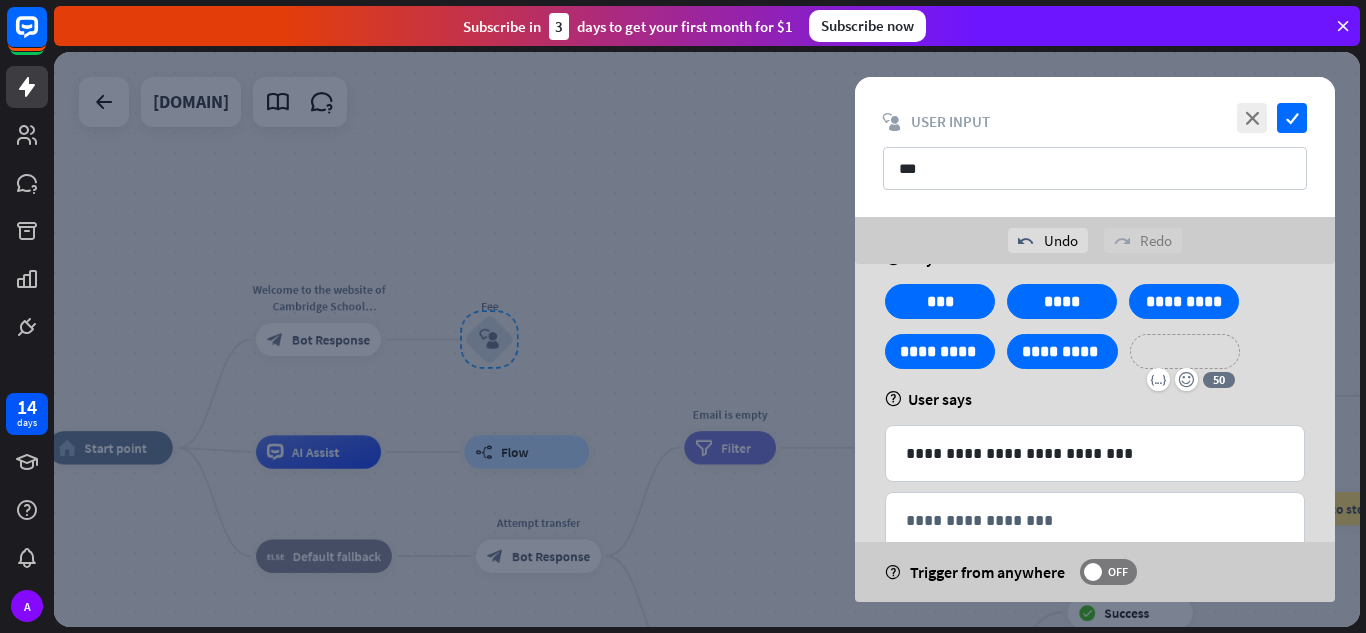 type 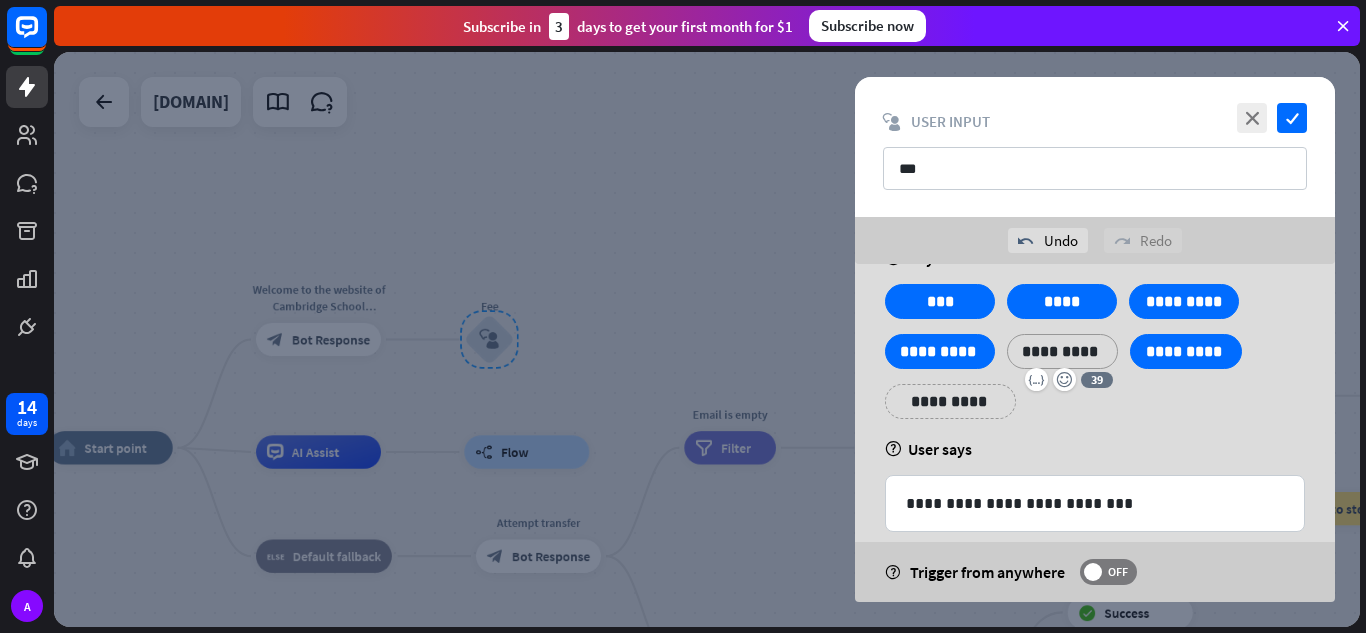 click on "**********" at bounding box center [1062, 351] 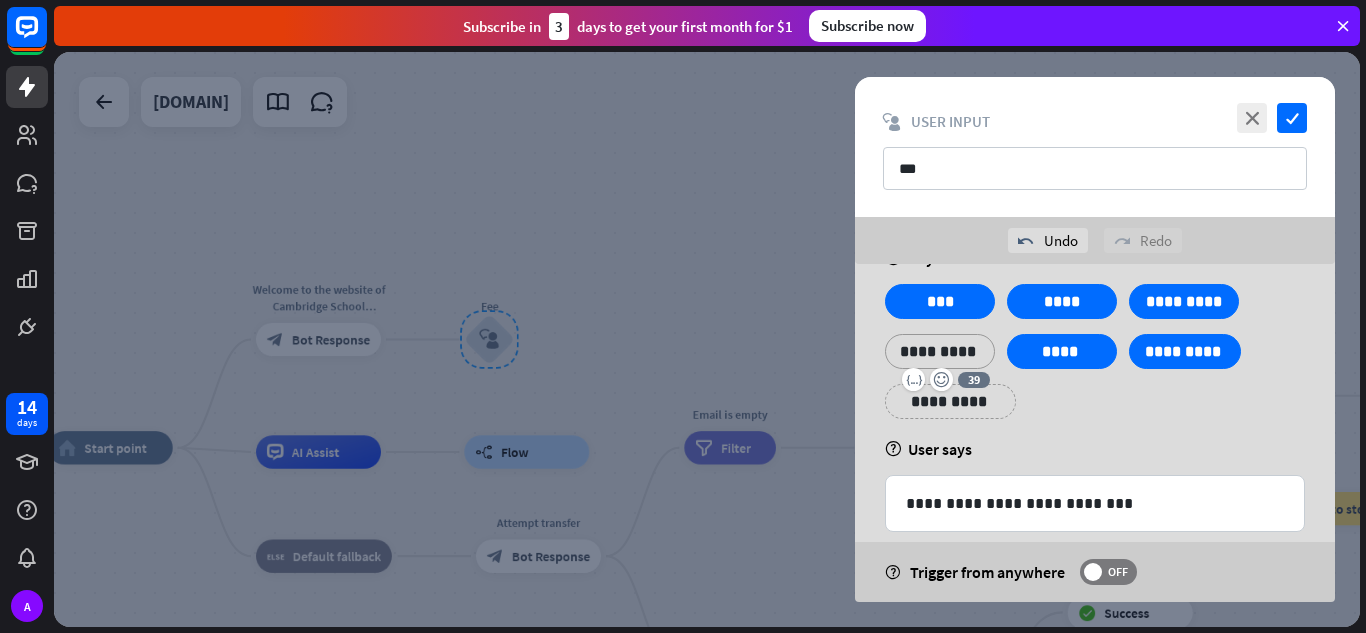 click on "**********" at bounding box center (940, 351) 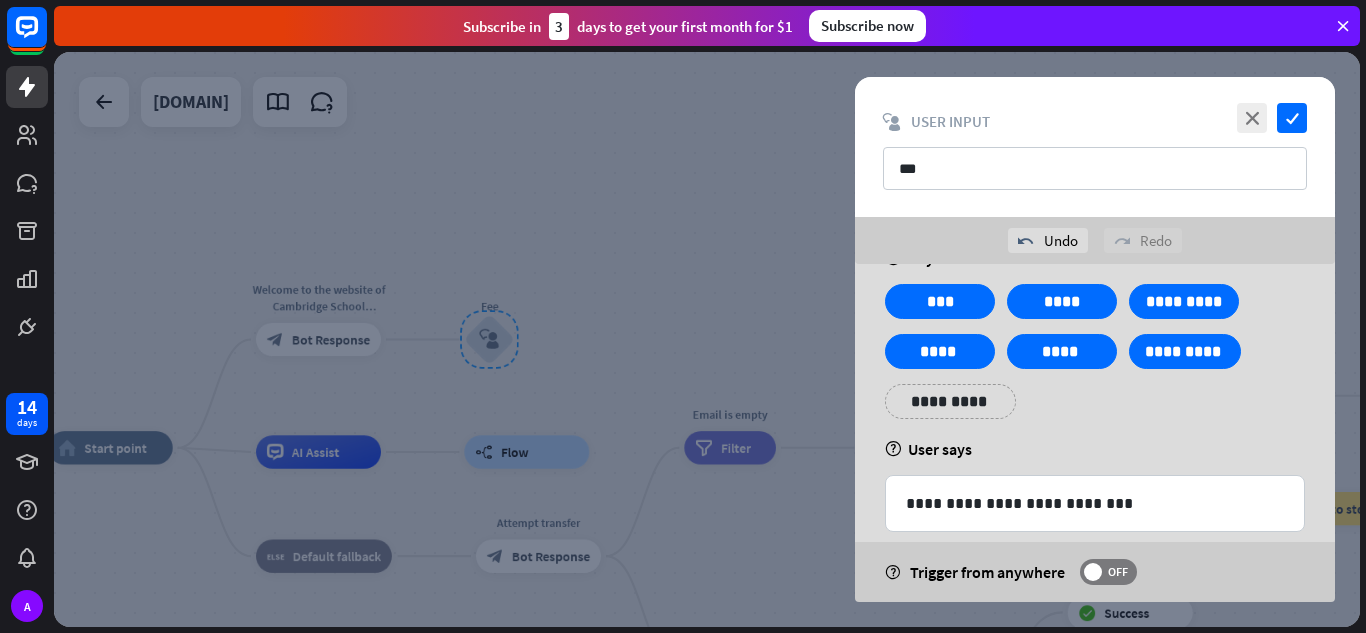 click on "**********" at bounding box center (1095, 359) 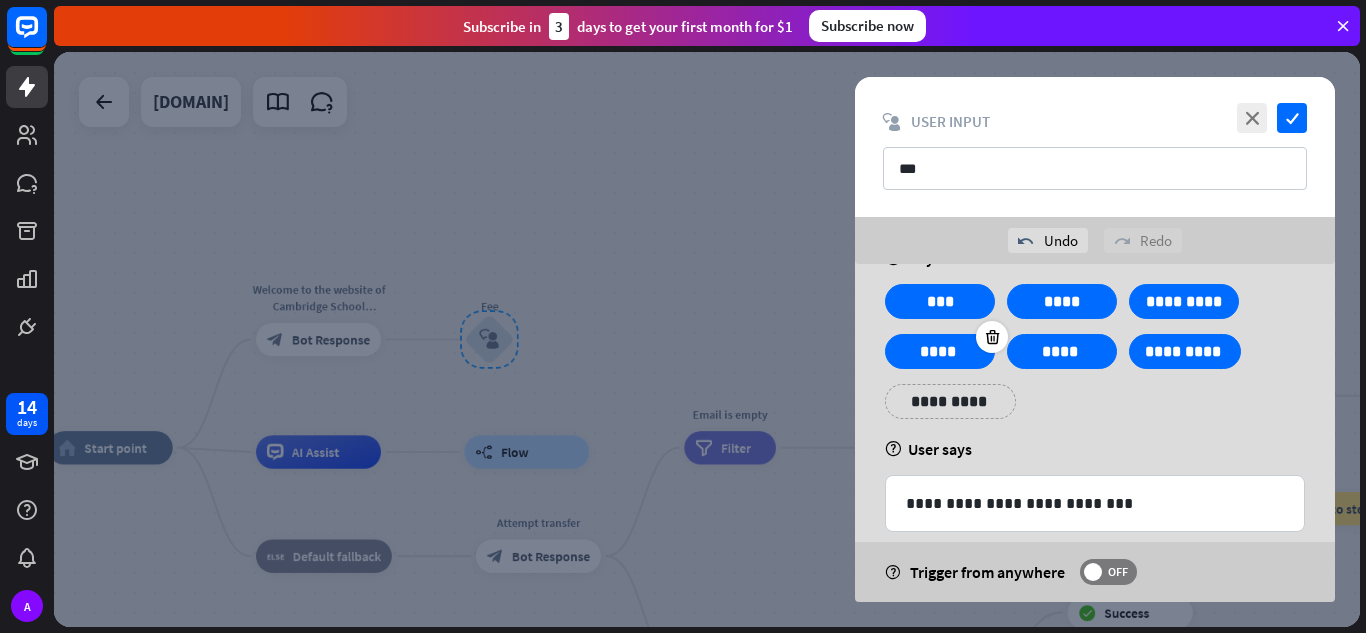 click on "**********" at bounding box center [940, 351] 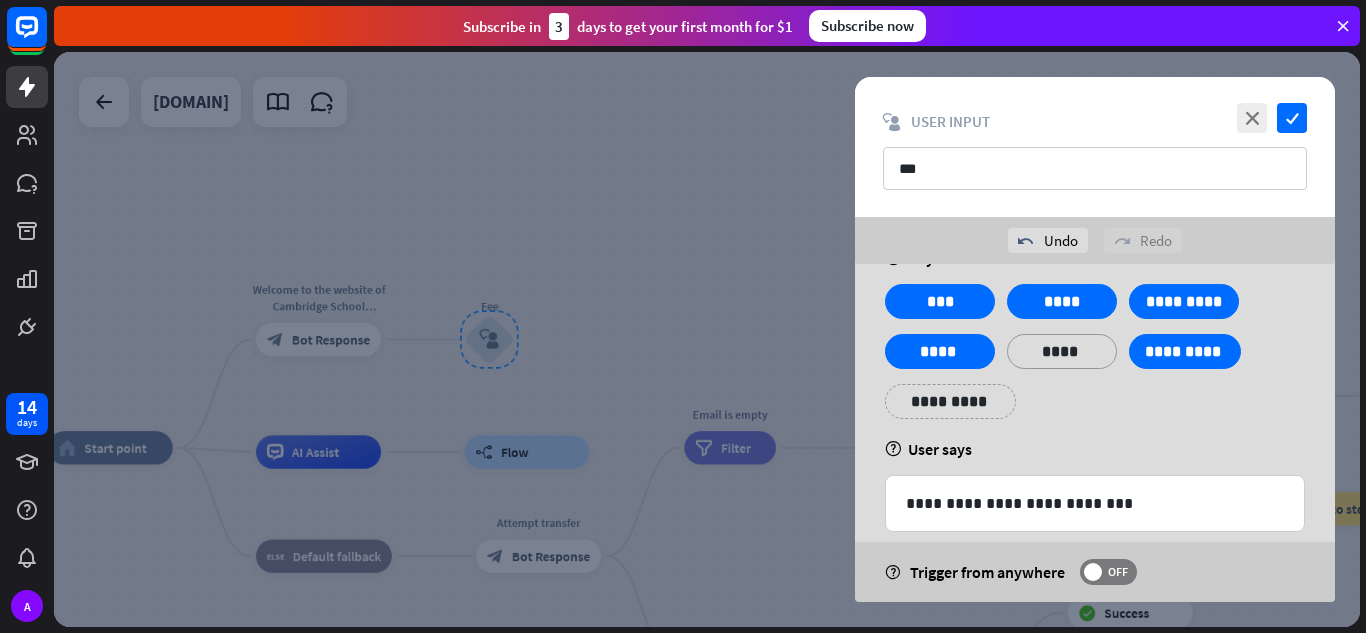 click on "**********" at bounding box center (1062, 351) 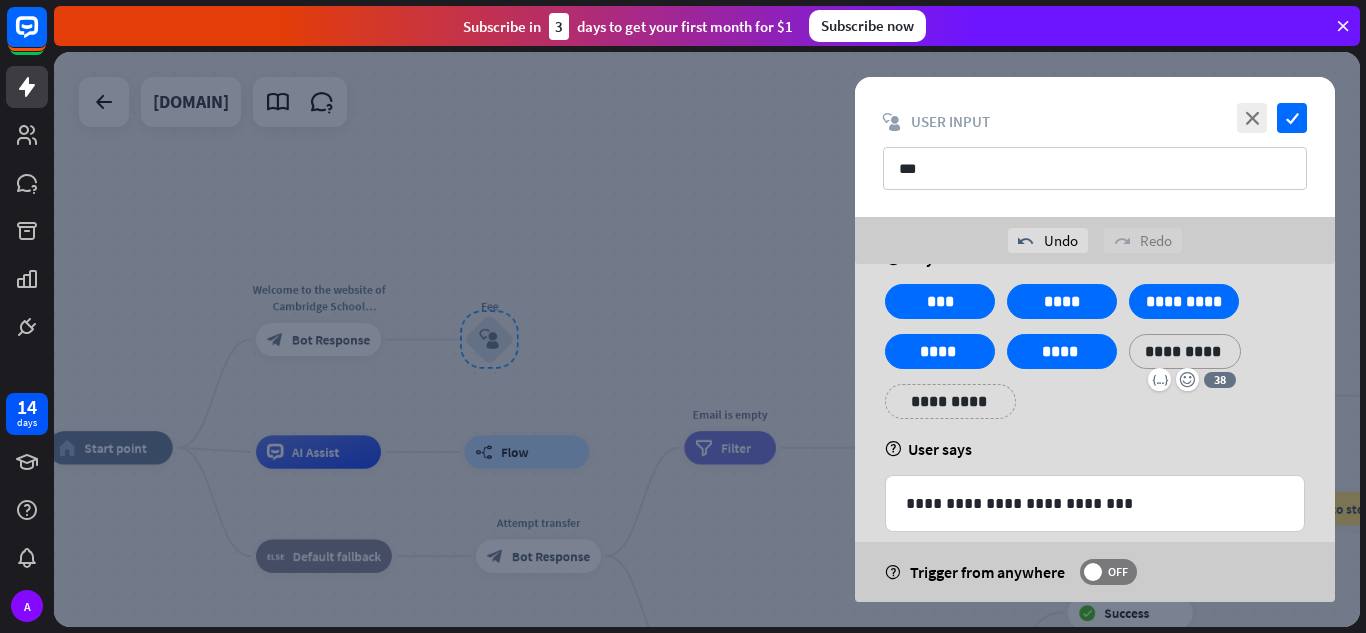 click on "**********" at bounding box center [1185, 351] 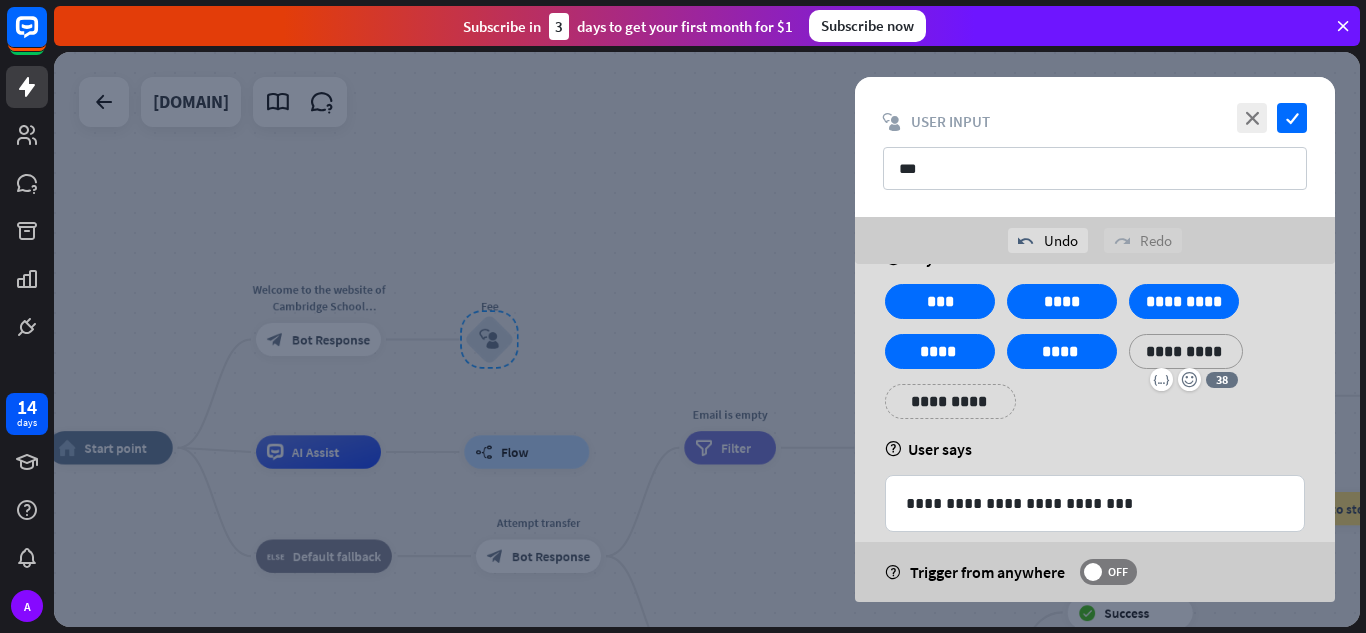 click on "**********" at bounding box center [1095, 359] 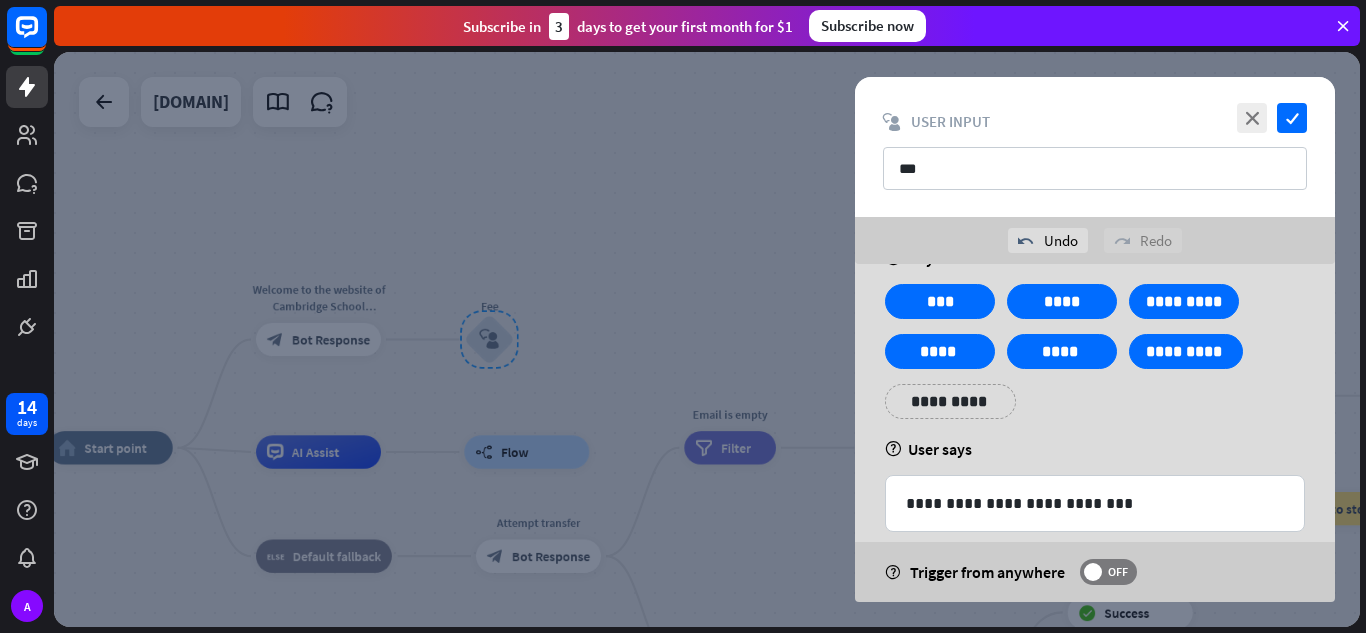 click on "**********" at bounding box center (950, 401) 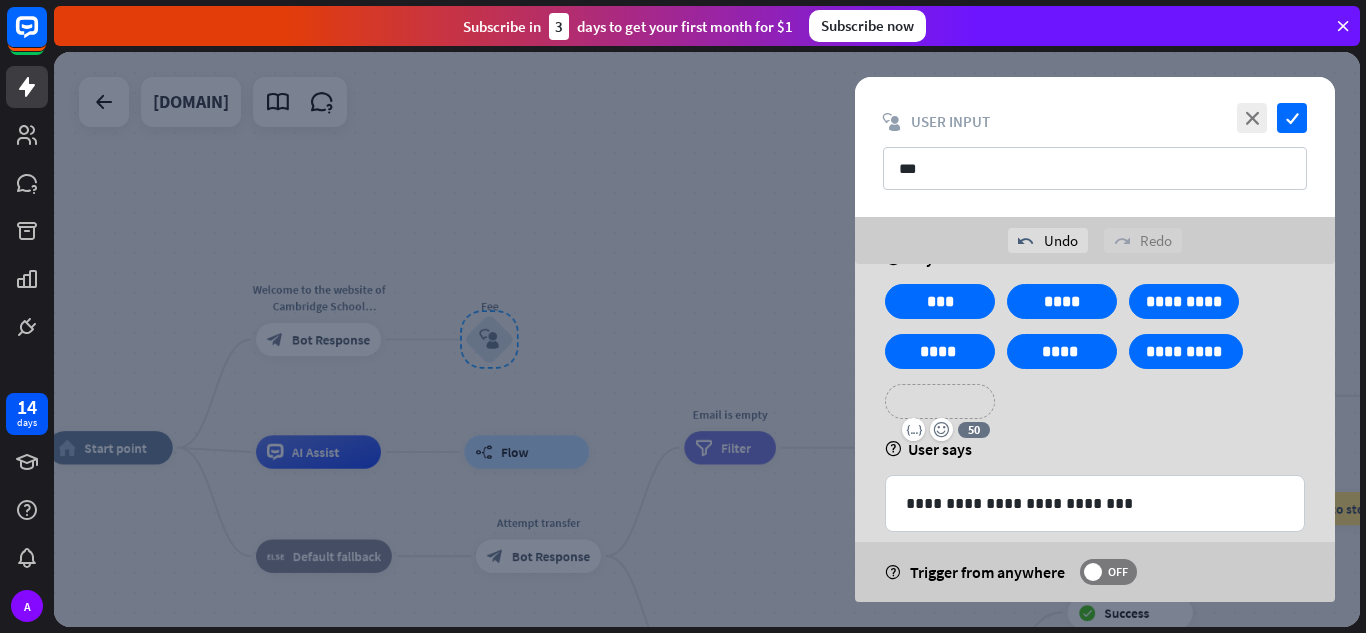 click on "**********" at bounding box center [1095, 359] 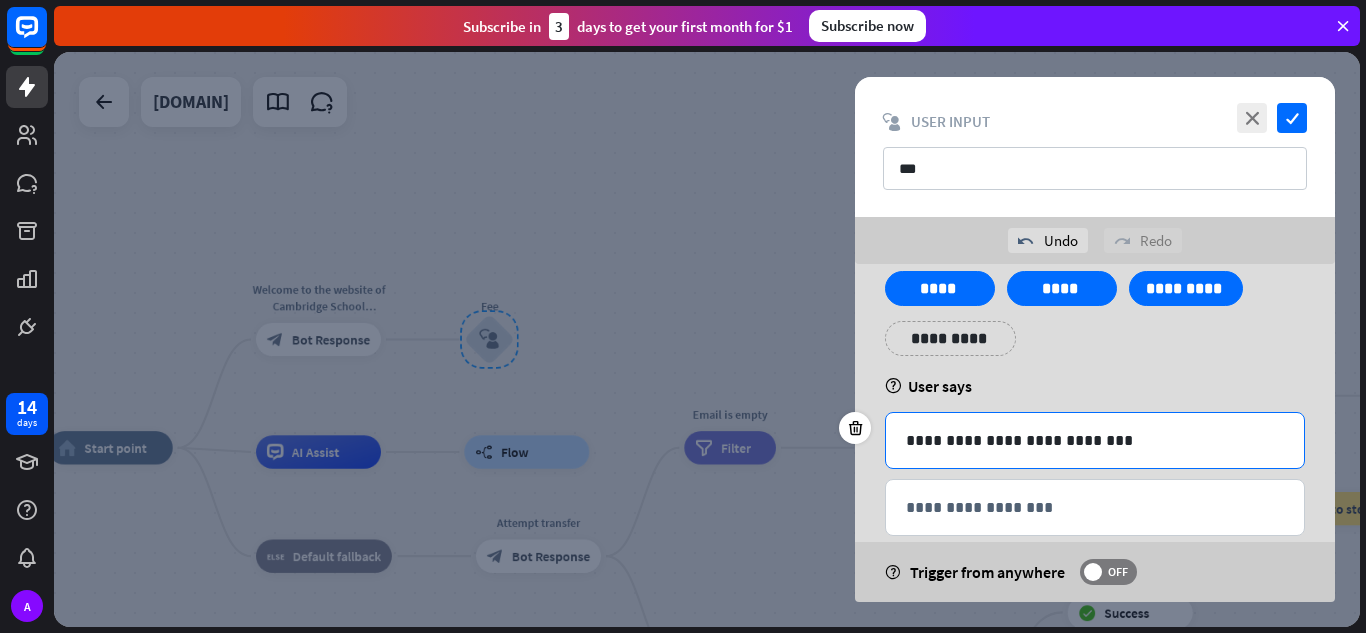 scroll, scrollTop: 143, scrollLeft: 0, axis: vertical 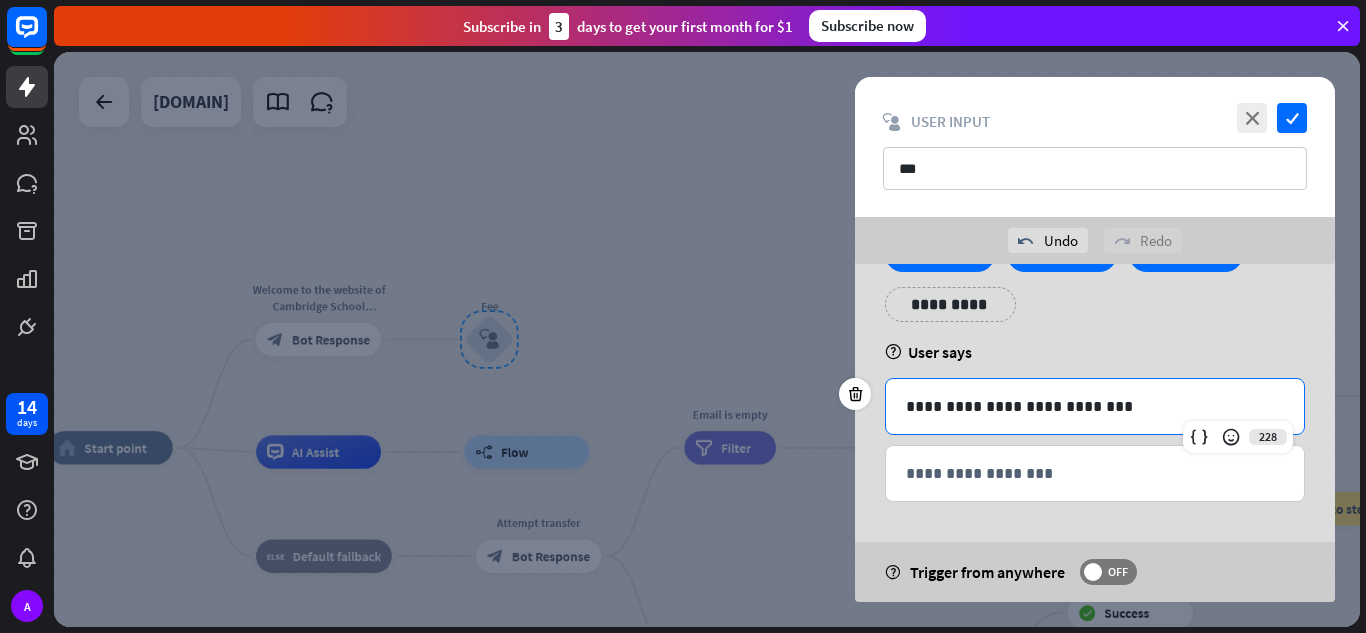 click on "**********" at bounding box center (1095, 406) 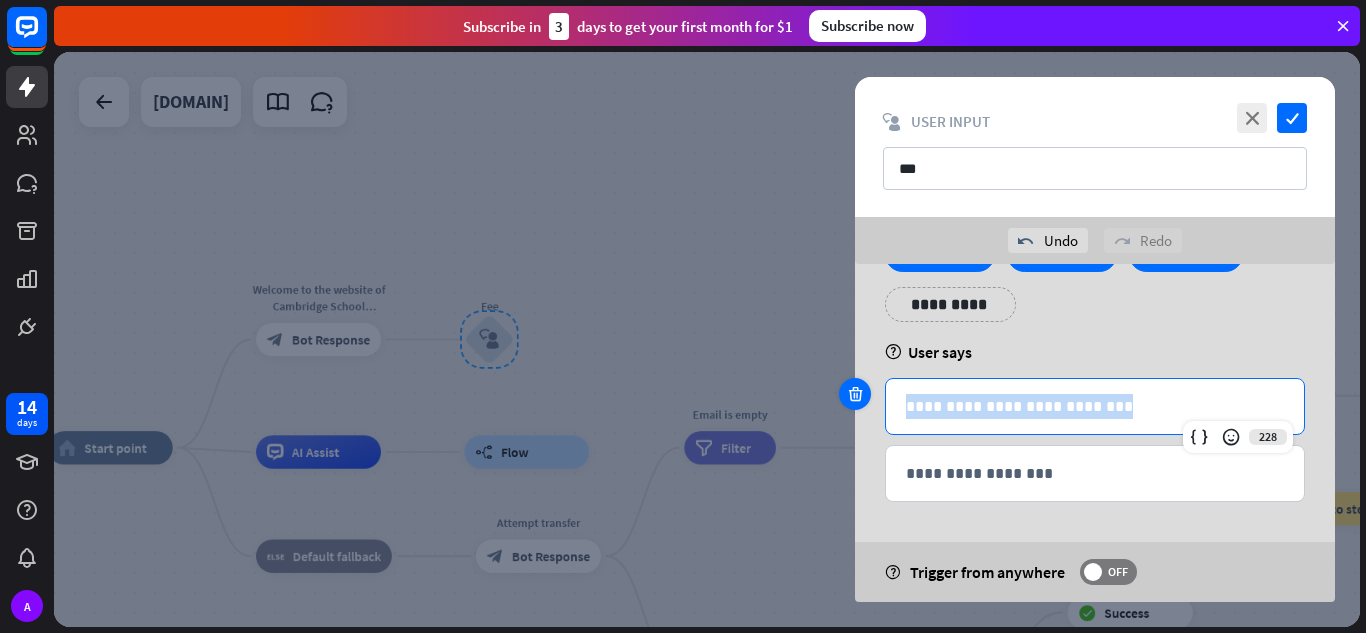 drag, startPoint x: 1107, startPoint y: 418, endPoint x: 853, endPoint y: 406, distance: 254.28331 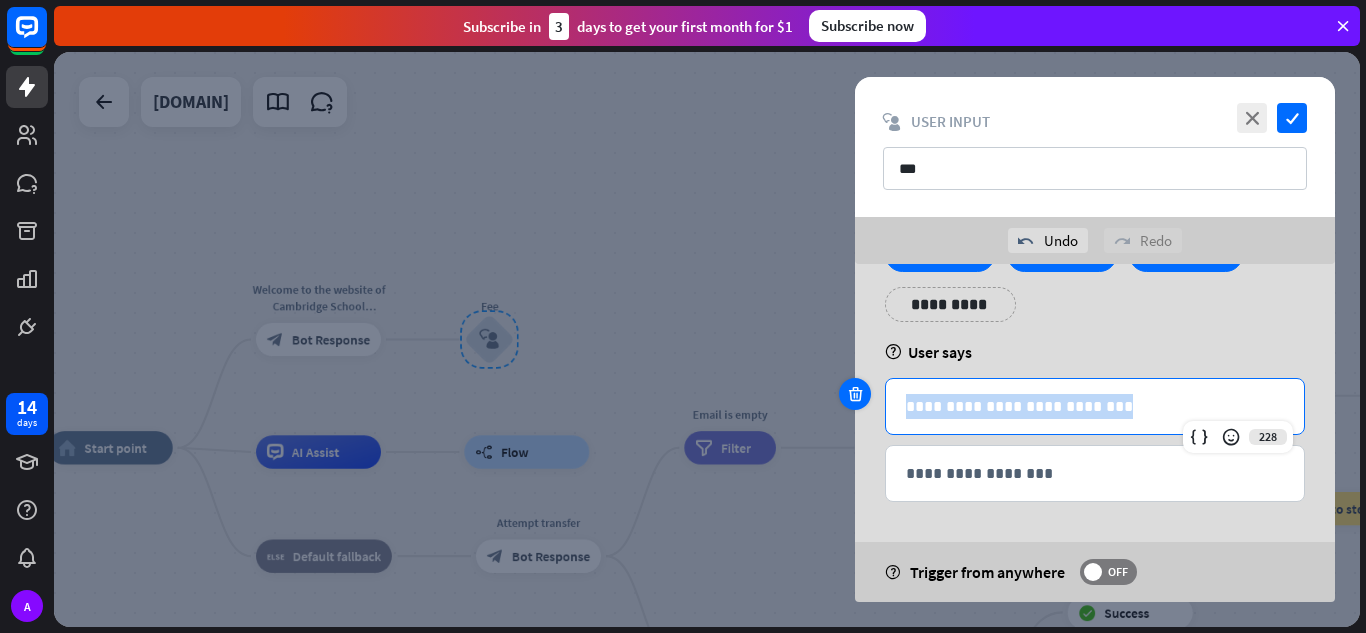click on "**********" at bounding box center [1095, 406] 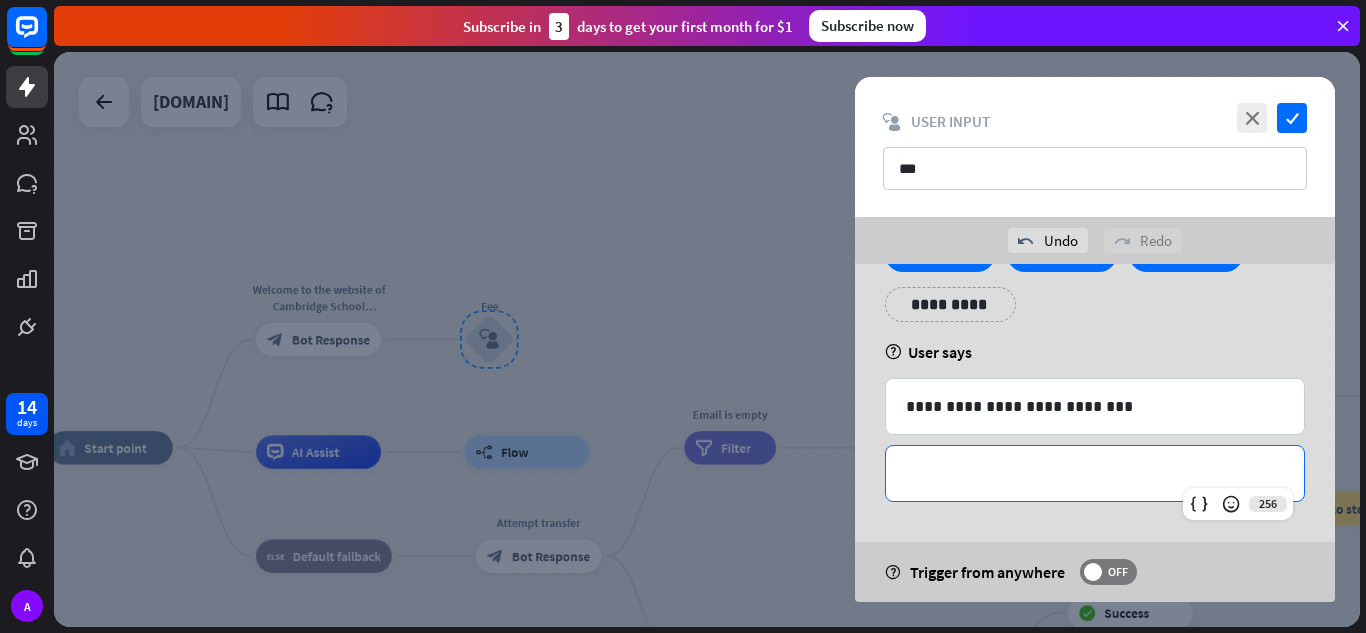 click on "**********" at bounding box center [1095, 473] 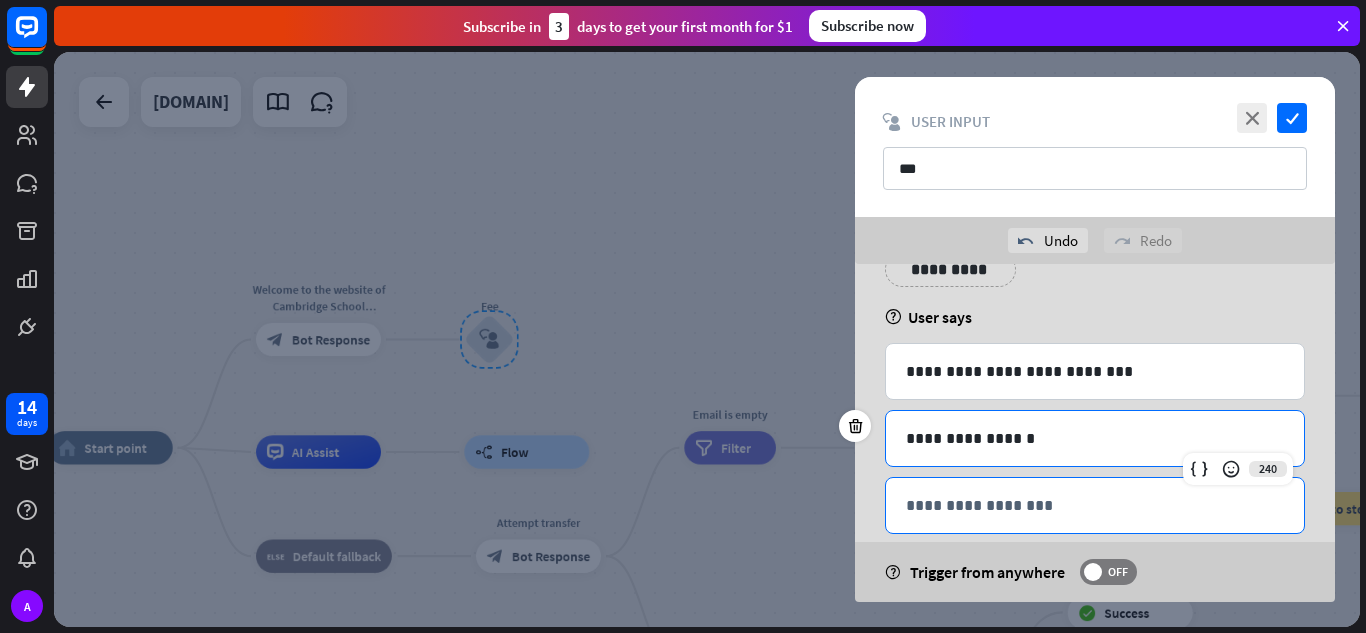 scroll, scrollTop: 210, scrollLeft: 0, axis: vertical 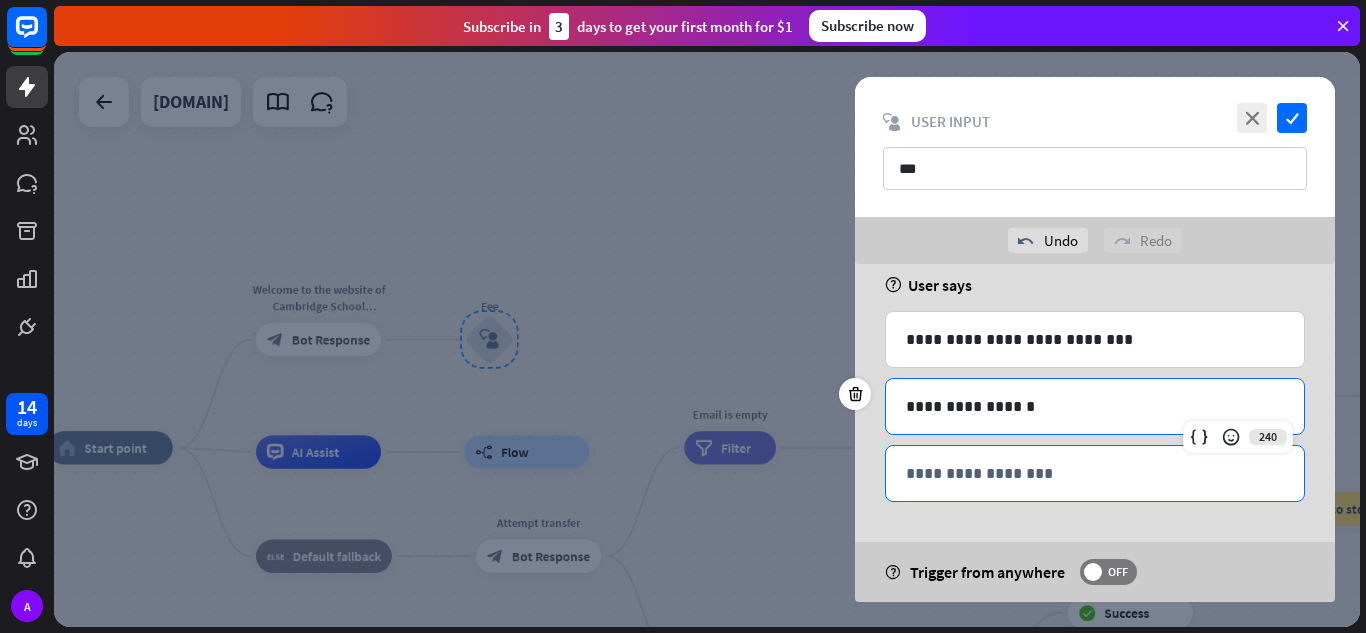 click on "**********" at bounding box center [1095, 473] 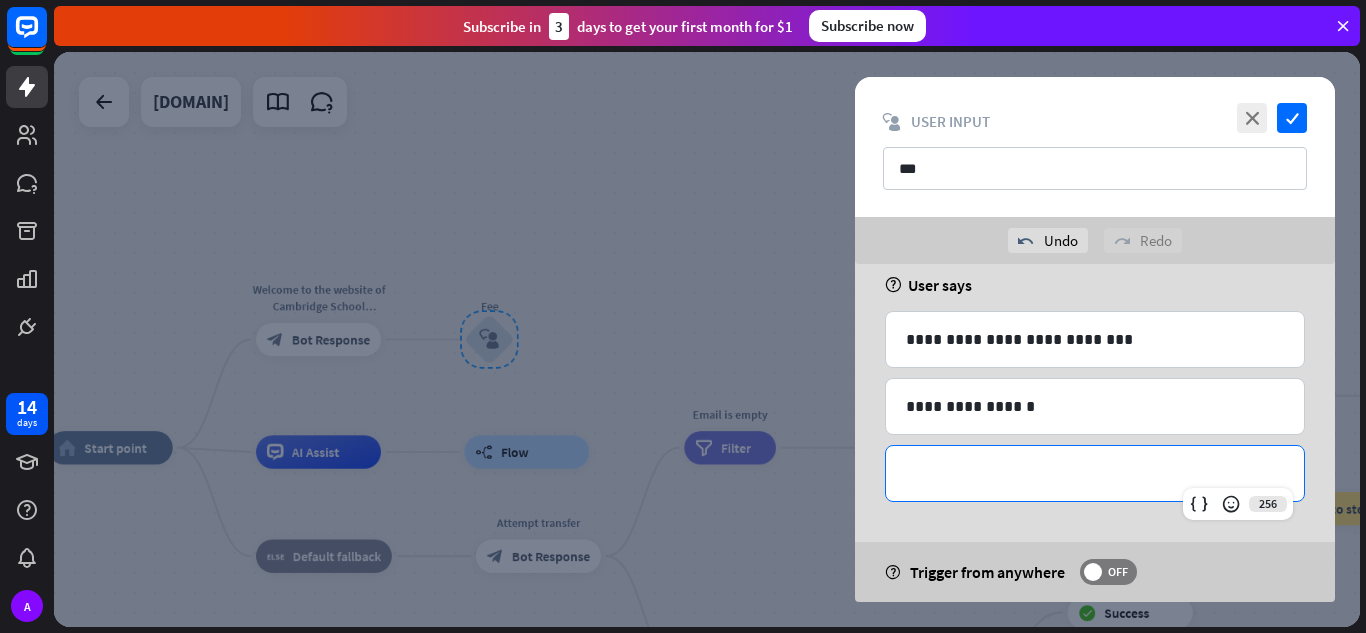 type 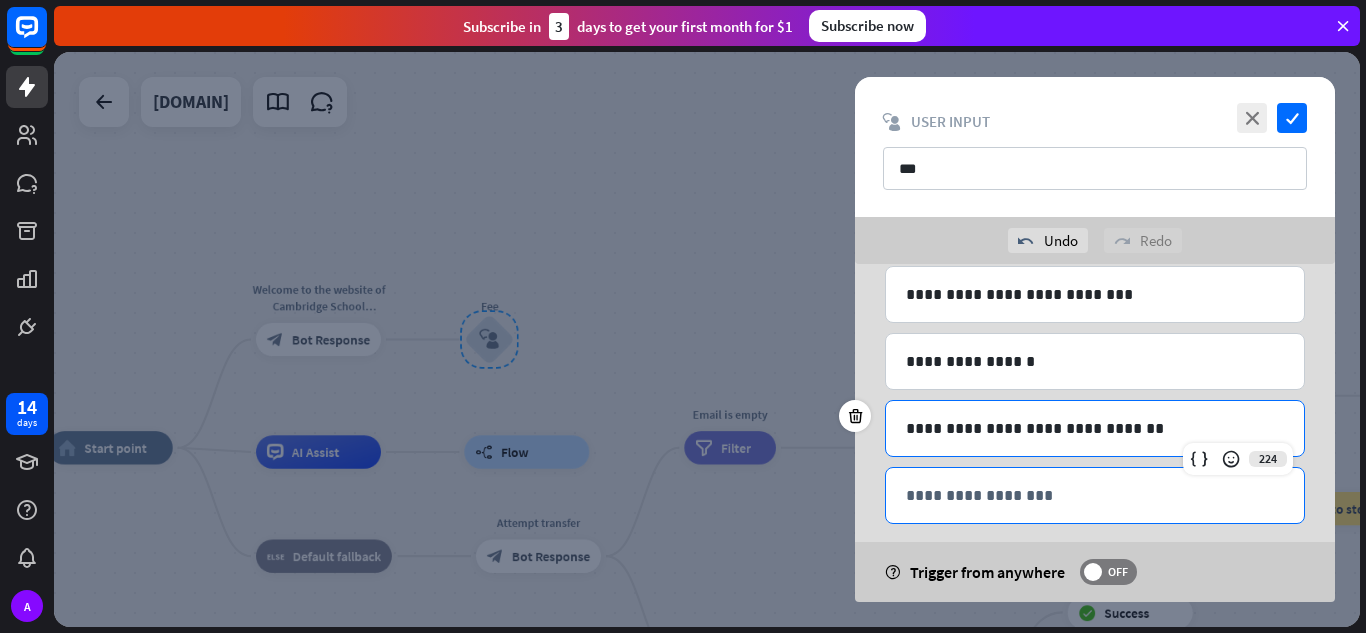 scroll, scrollTop: 277, scrollLeft: 0, axis: vertical 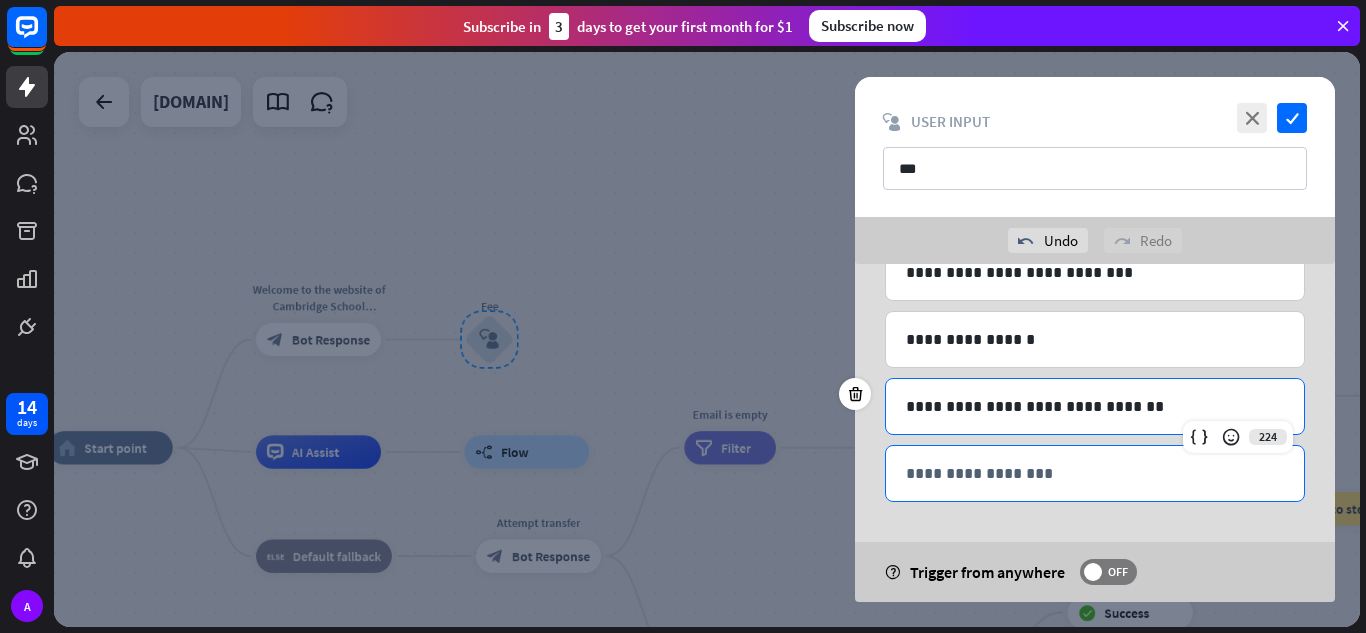 click on "**********" at bounding box center [1095, 473] 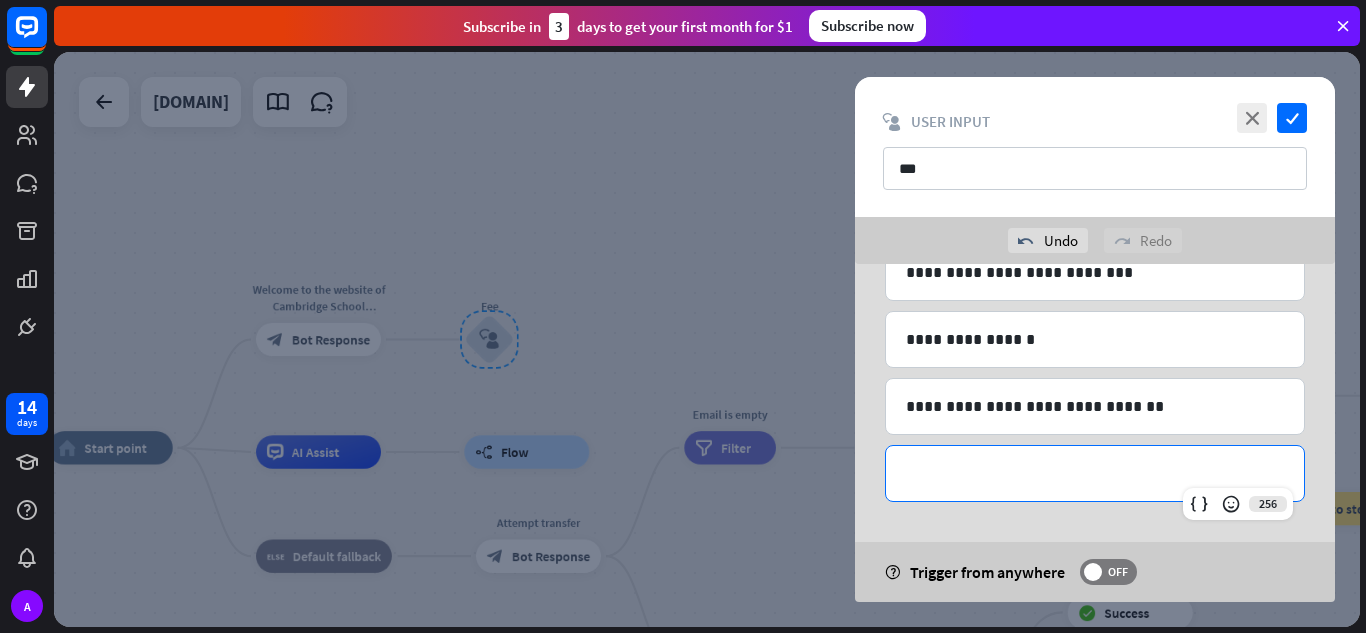 type 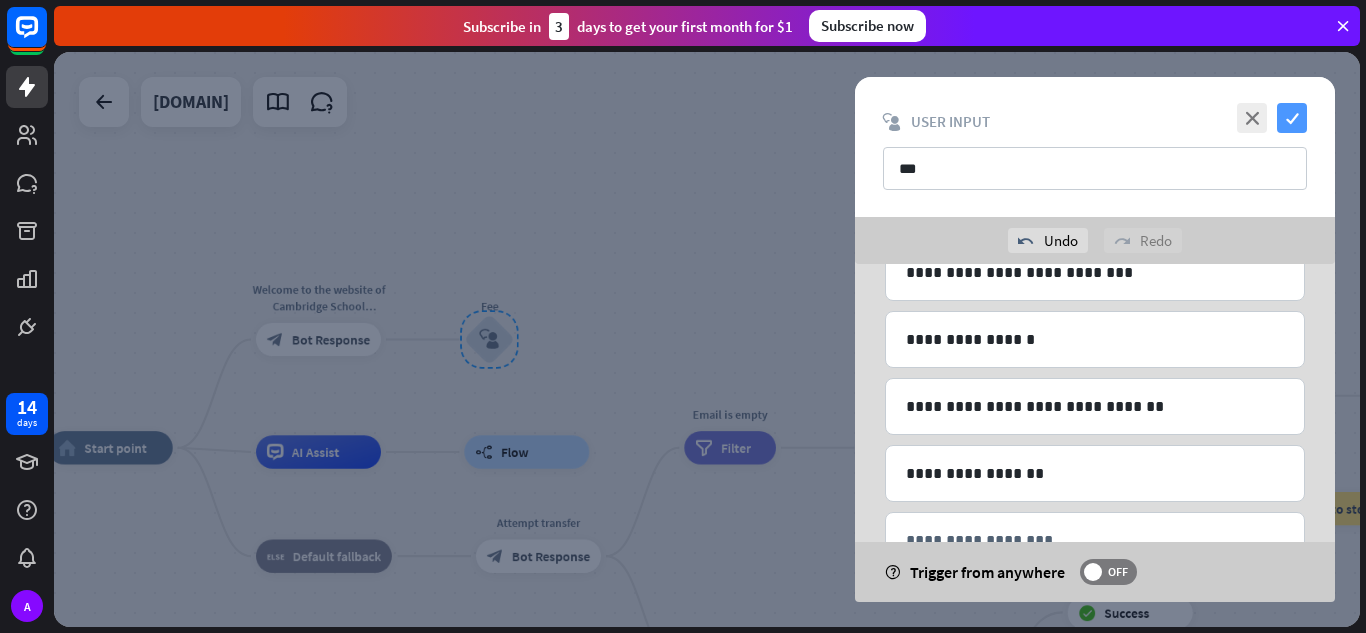 click on "check" at bounding box center [1292, 118] 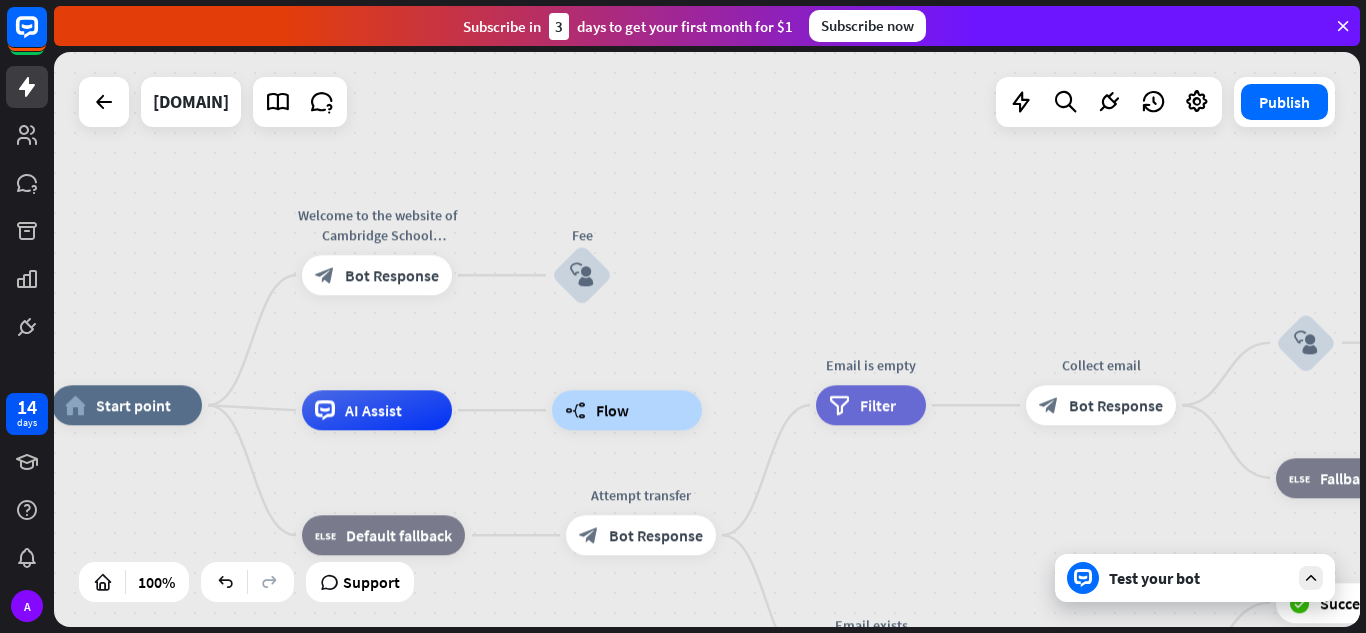 drag, startPoint x: 597, startPoint y: 360, endPoint x: 753, endPoint y: 262, distance: 184.22812 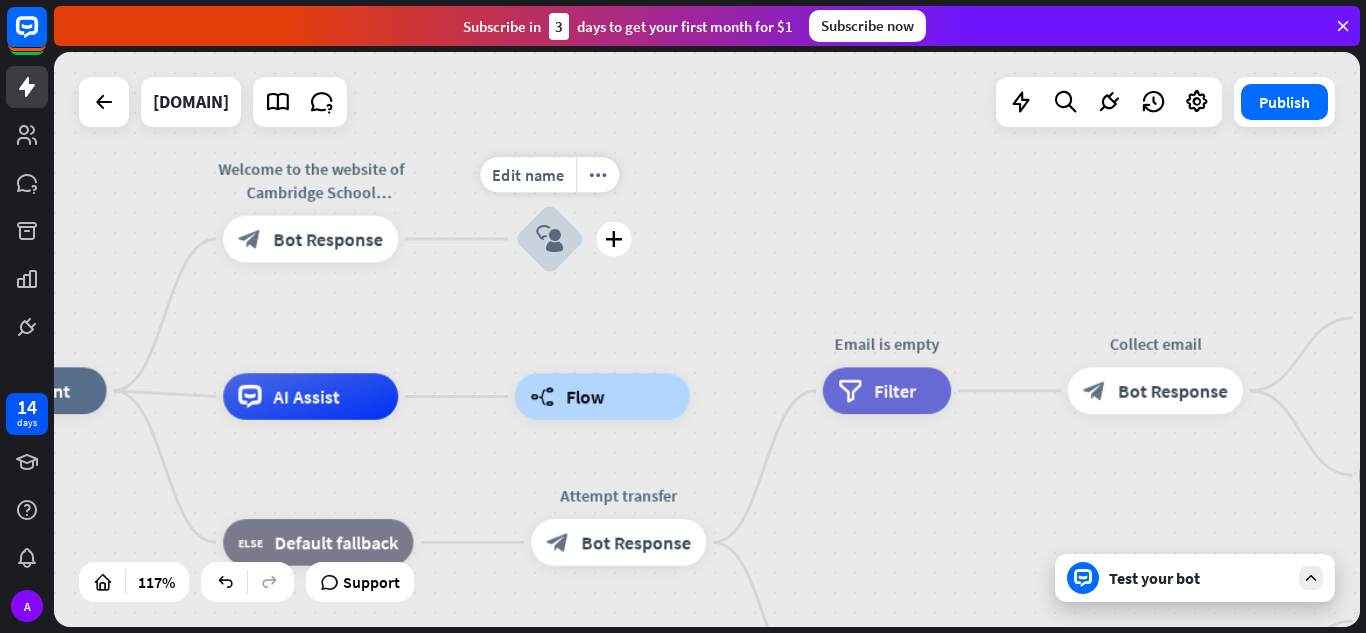 click on "block_user_input" at bounding box center [550, 239] 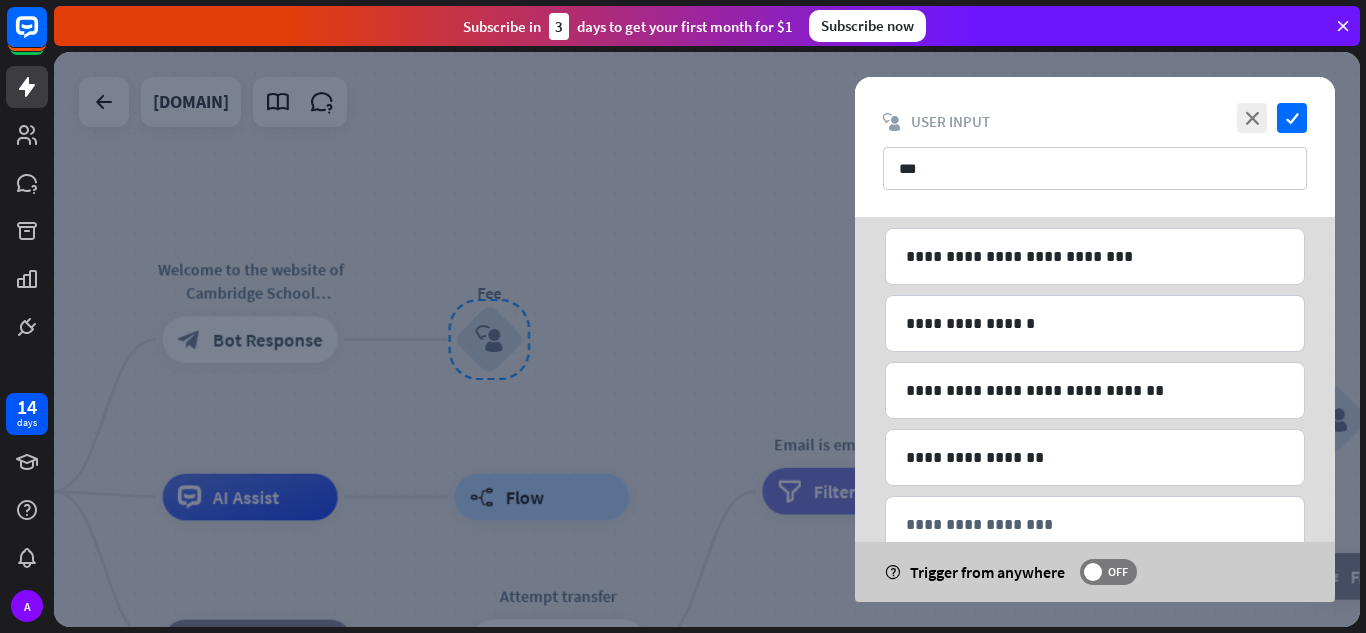 scroll, scrollTop: 297, scrollLeft: 0, axis: vertical 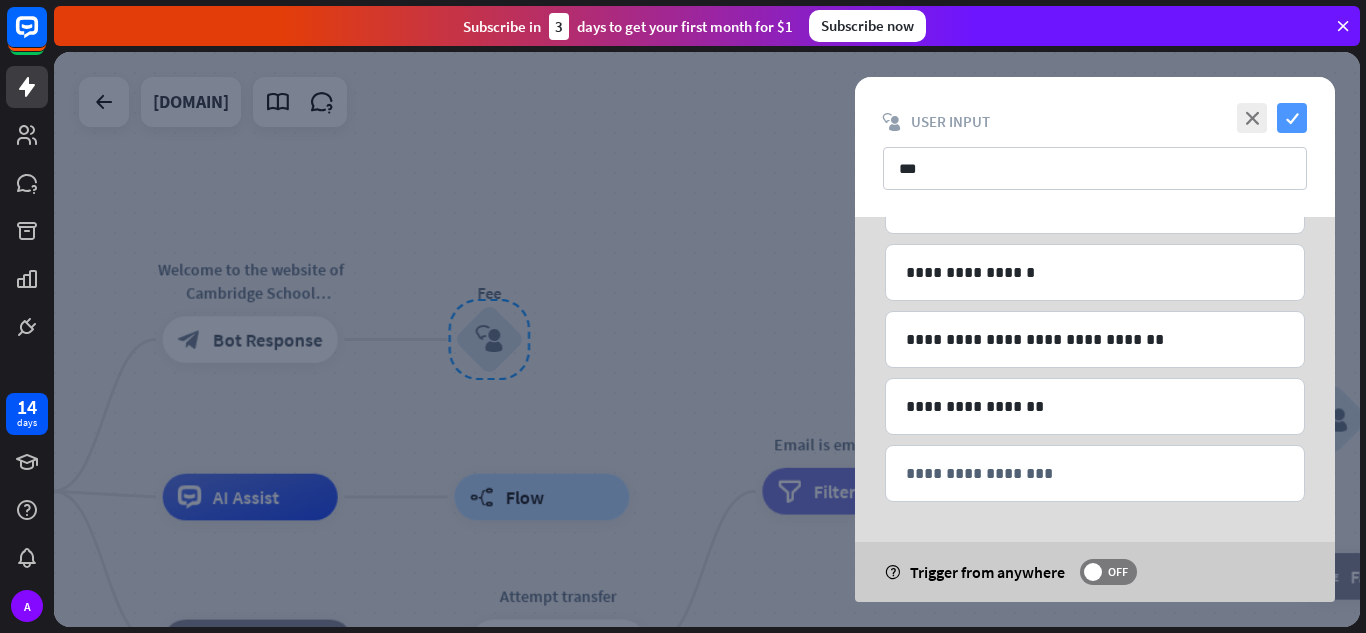 click on "check" at bounding box center [1292, 118] 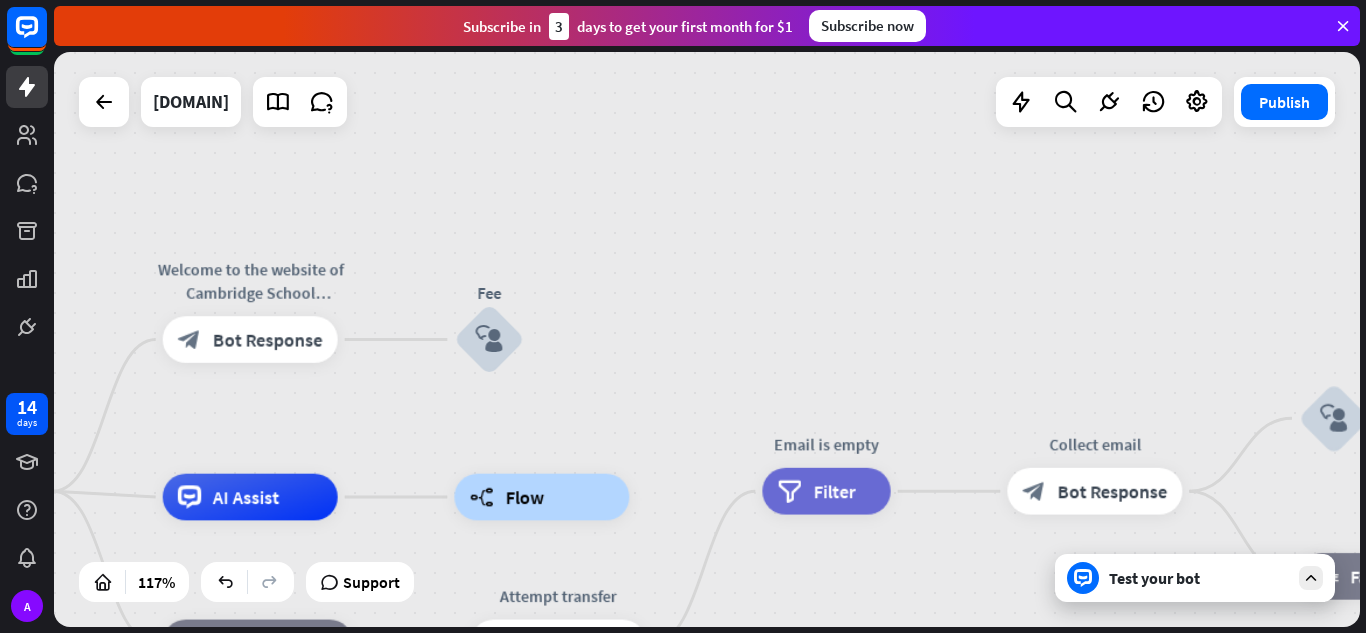 click on "Test your bot" at bounding box center (1199, 578) 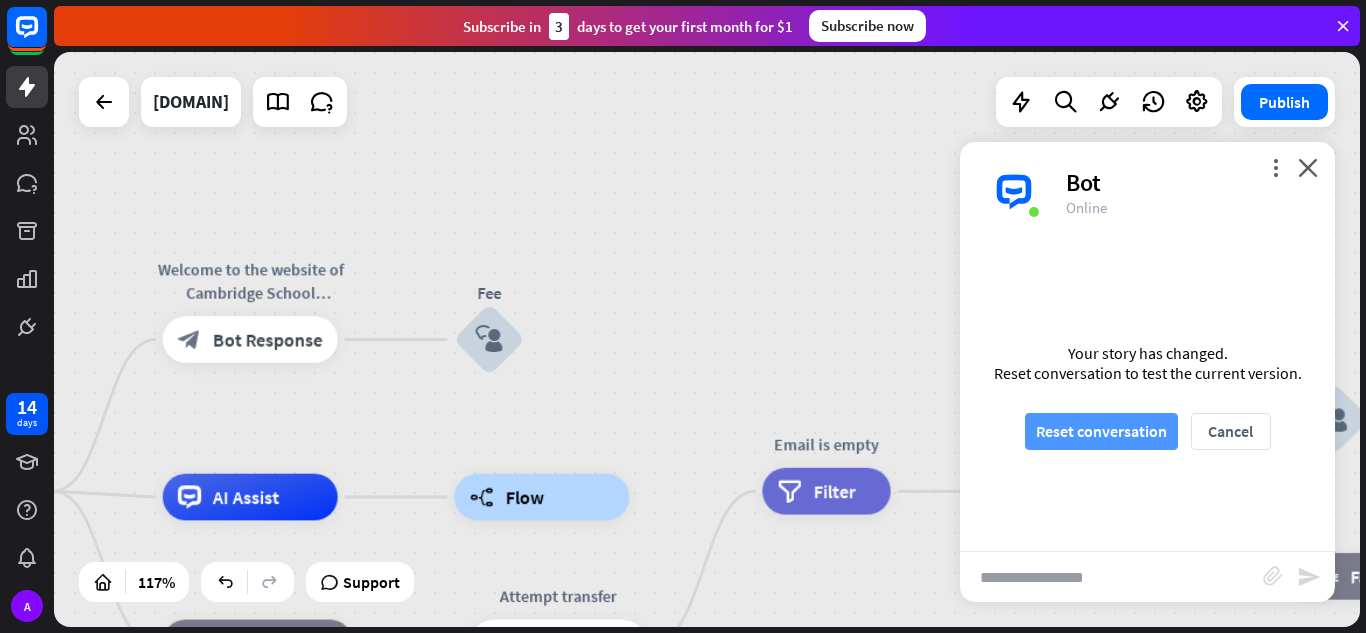 click on "Reset conversation" at bounding box center [1101, 431] 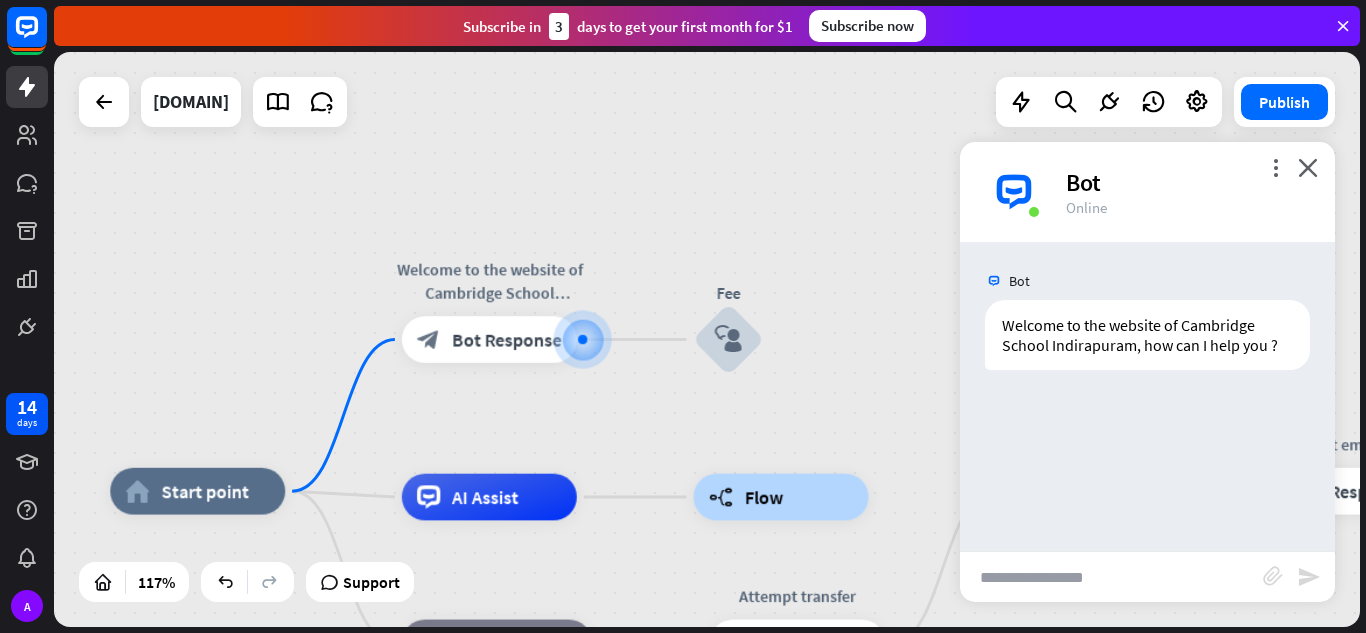 click at bounding box center (1111, 577) 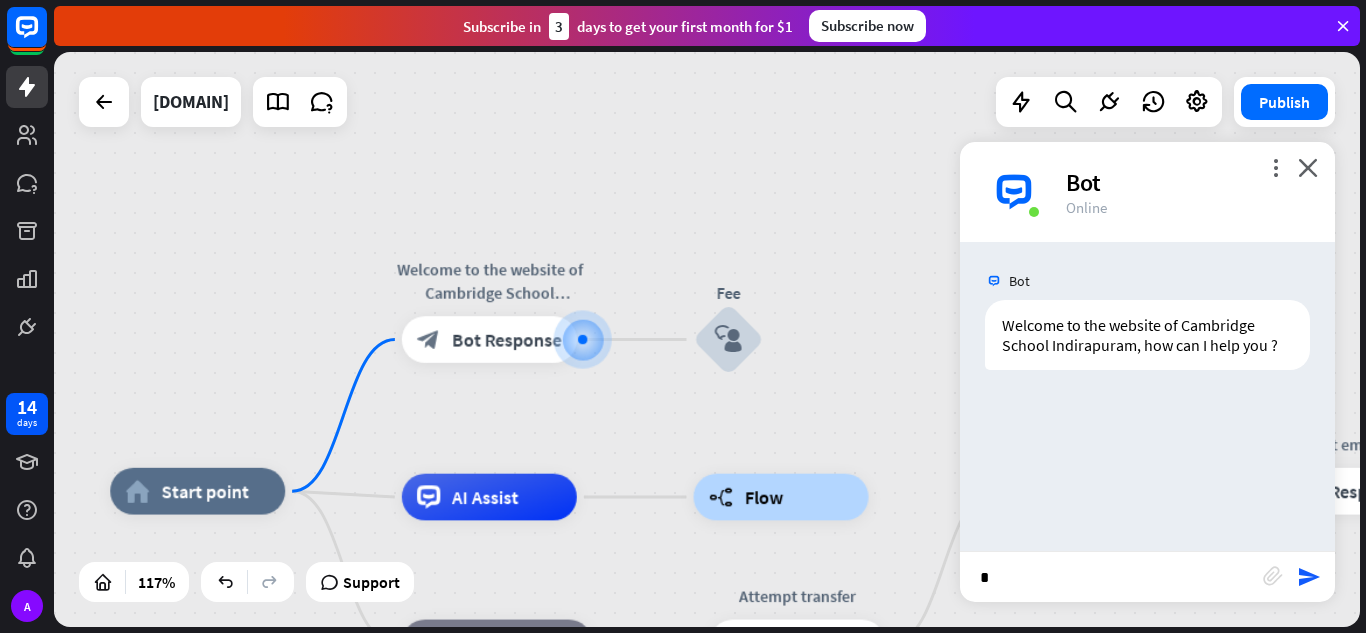 type on "**" 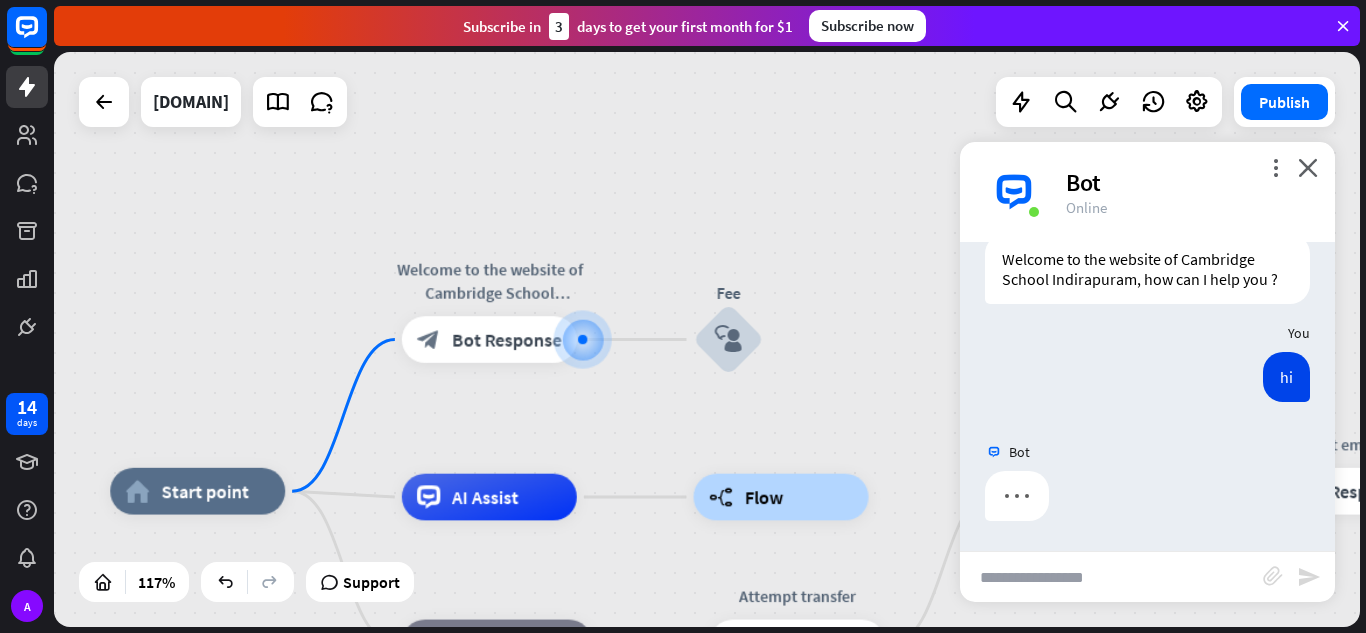 scroll, scrollTop: 0, scrollLeft: 0, axis: both 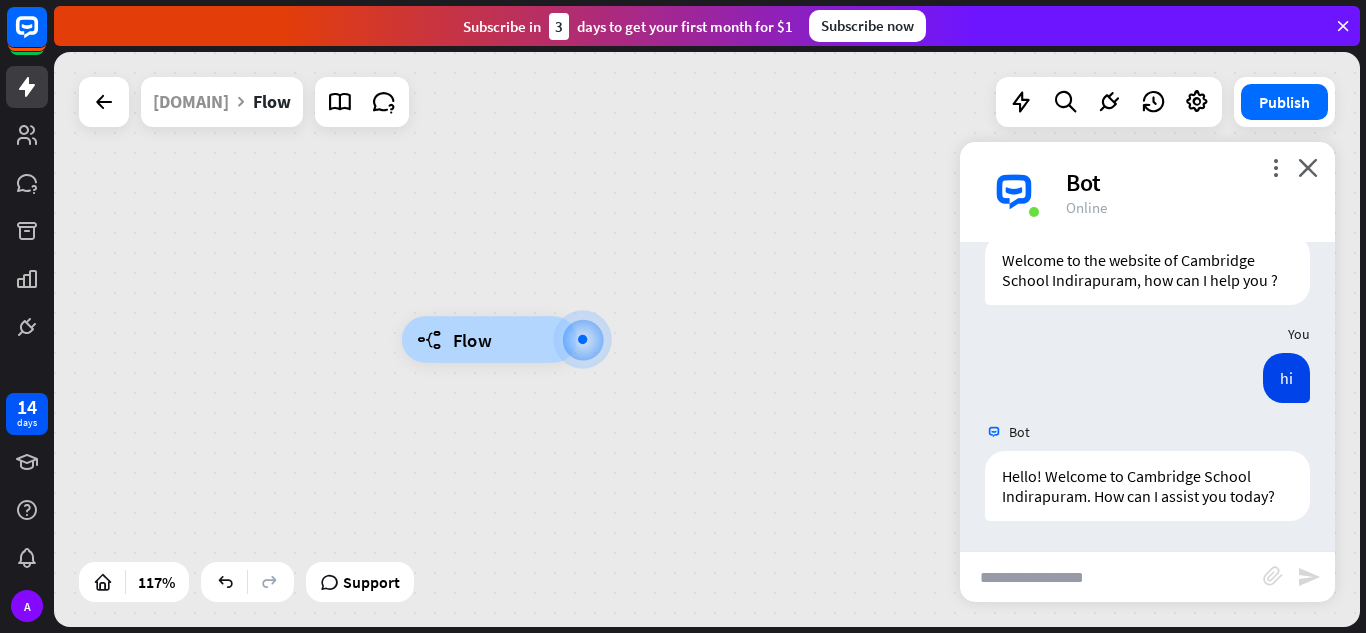 click at bounding box center [1111, 577] 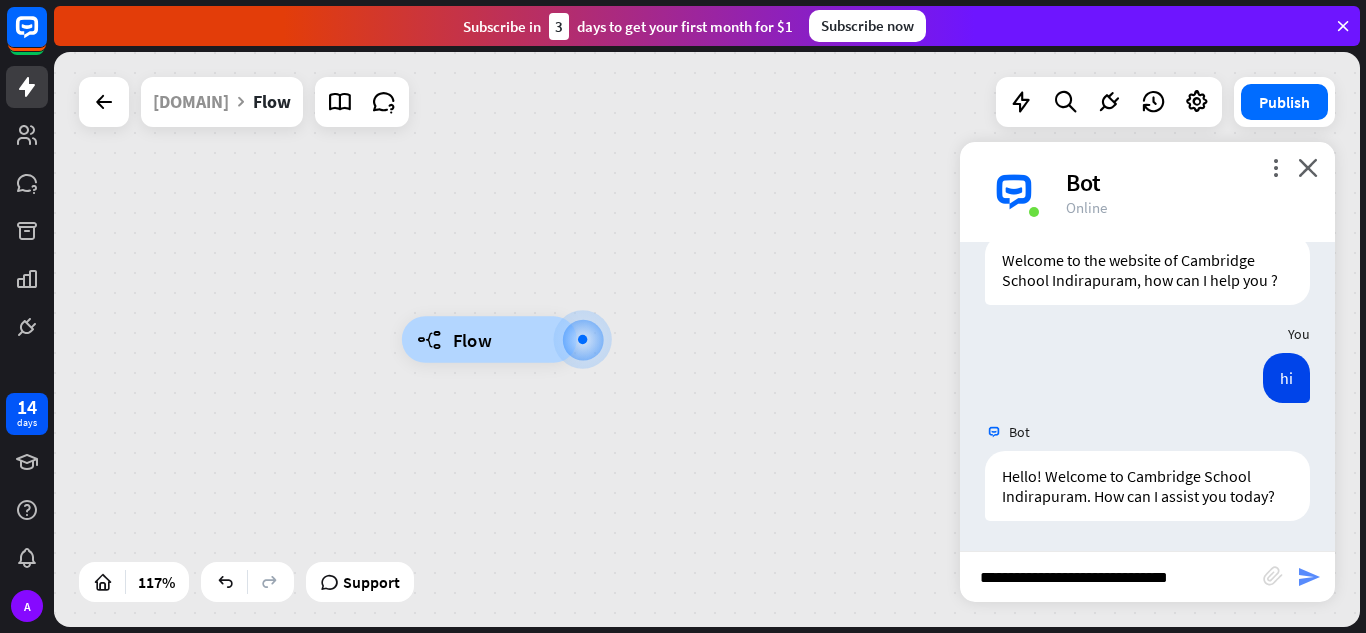 type on "**********" 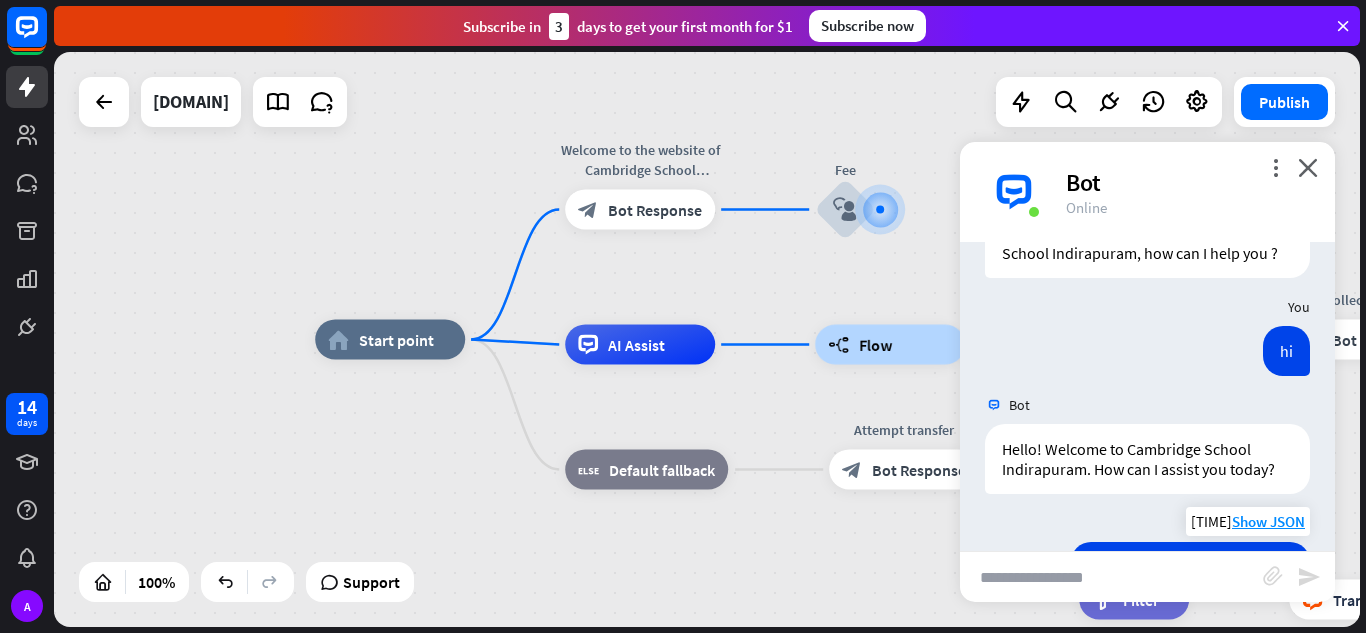 scroll, scrollTop: 163, scrollLeft: 0, axis: vertical 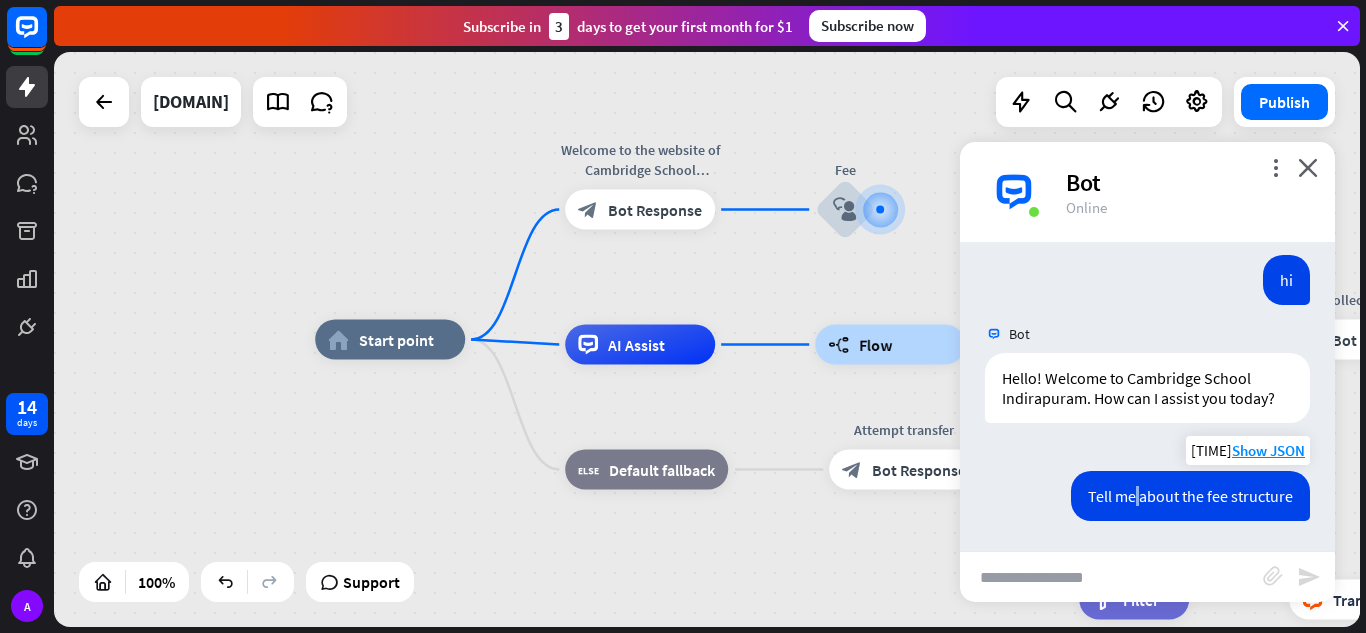 drag, startPoint x: 1119, startPoint y: 503, endPoint x: 1123, endPoint y: 493, distance: 10.770329 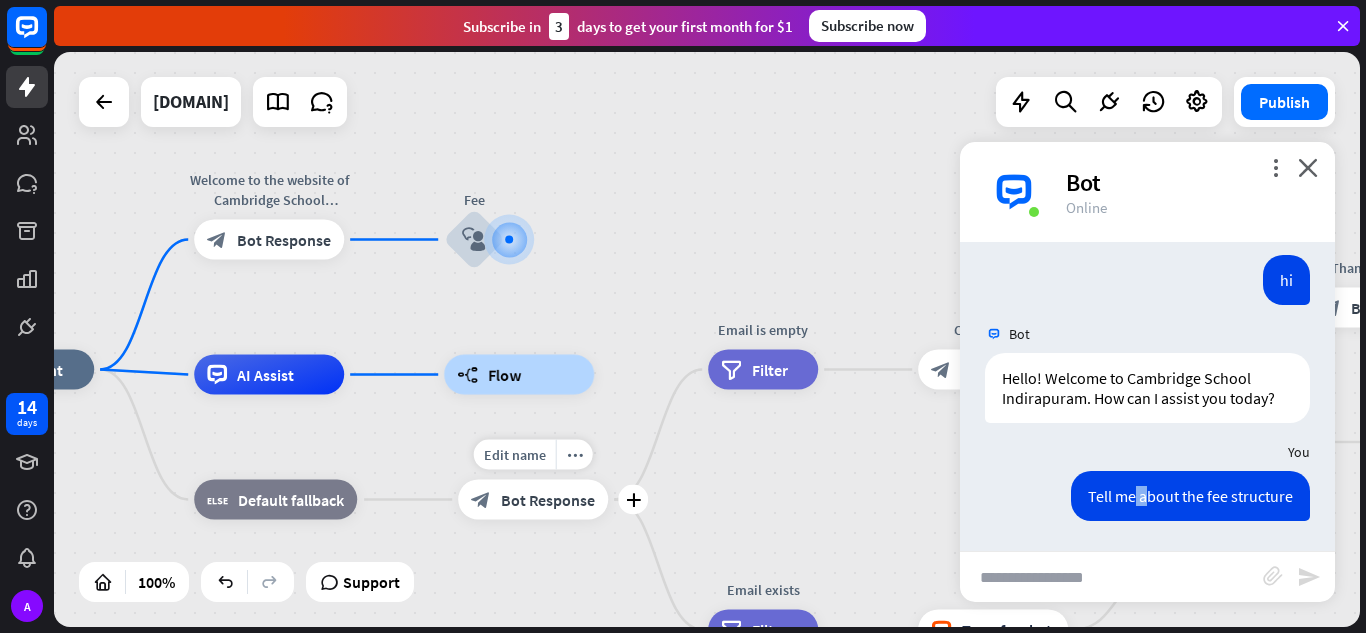 drag, startPoint x: 790, startPoint y: 427, endPoint x: 419, endPoint y: 457, distance: 372.21097 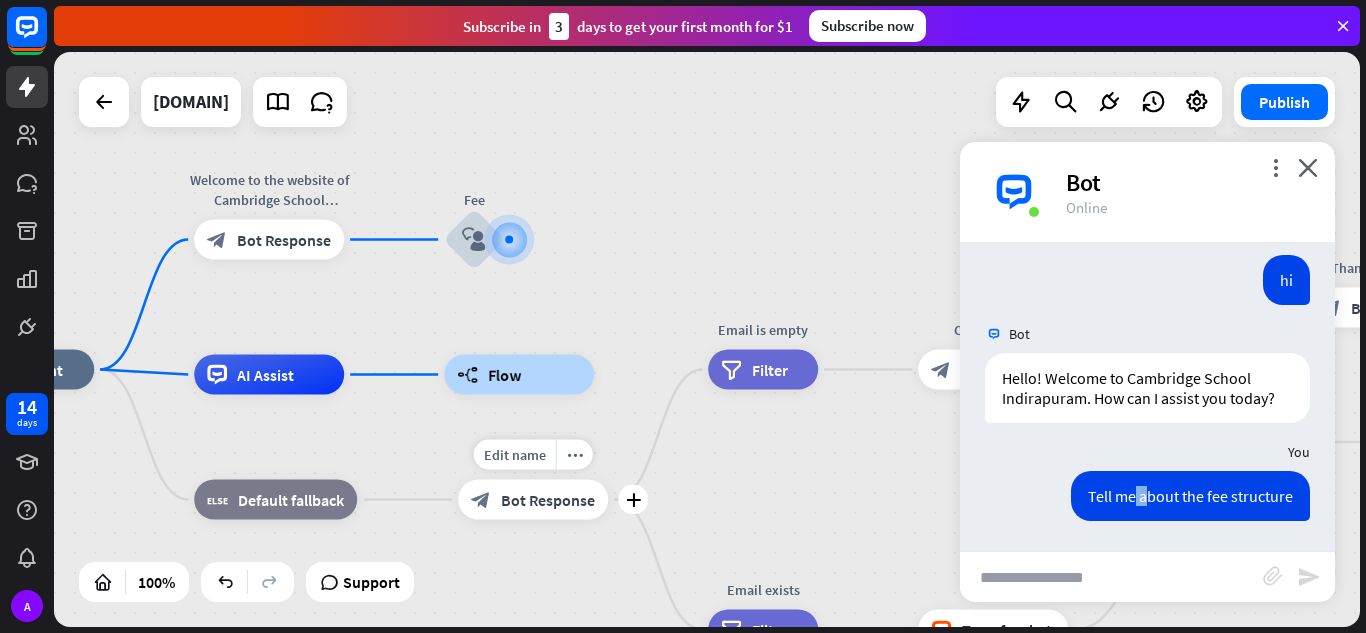 click on "Edit name   more_horiz         plus   Attempt transfer   block_bot_response   Bot Response" at bounding box center [533, 500] 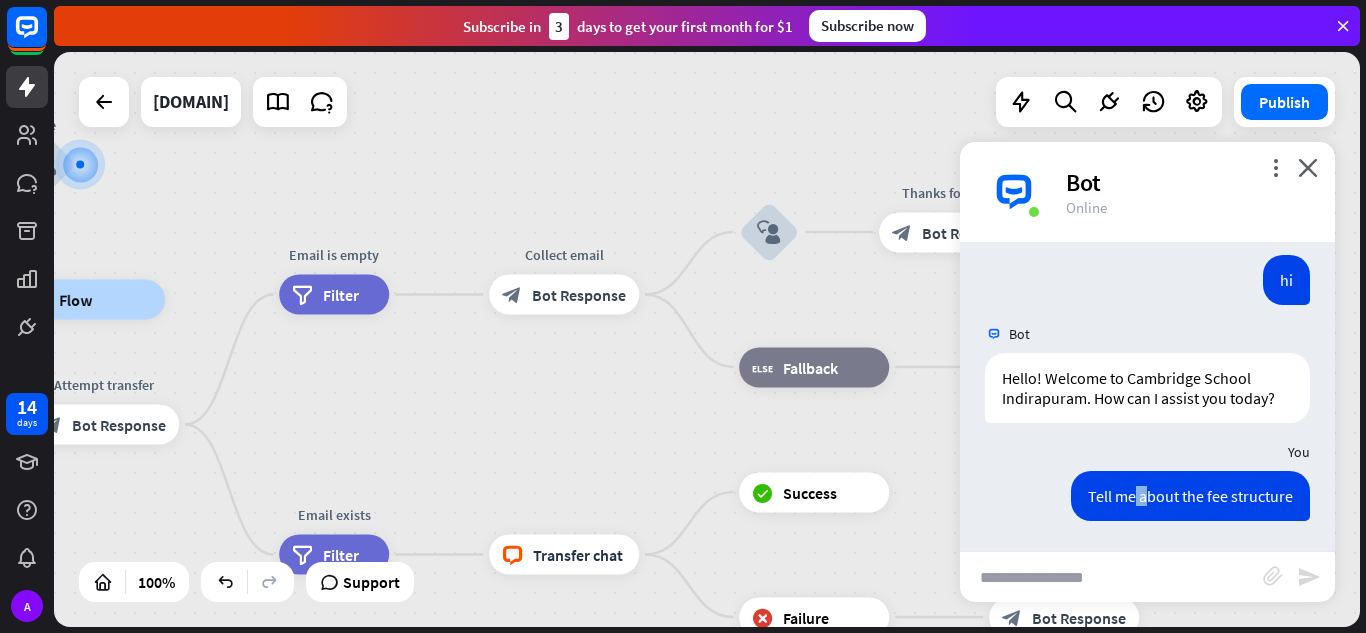 drag, startPoint x: 843, startPoint y: 283, endPoint x: 414, endPoint y: 208, distance: 435.5066 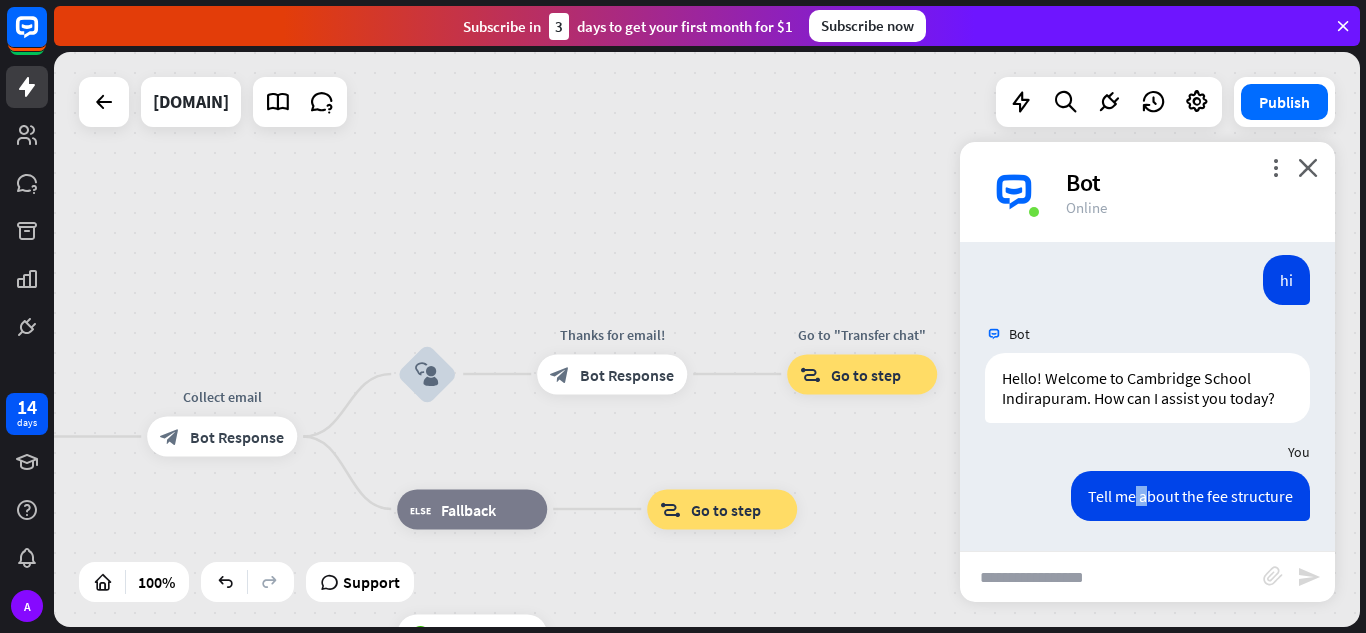 drag, startPoint x: 587, startPoint y: 179, endPoint x: 289, endPoint y: 310, distance: 325.52264 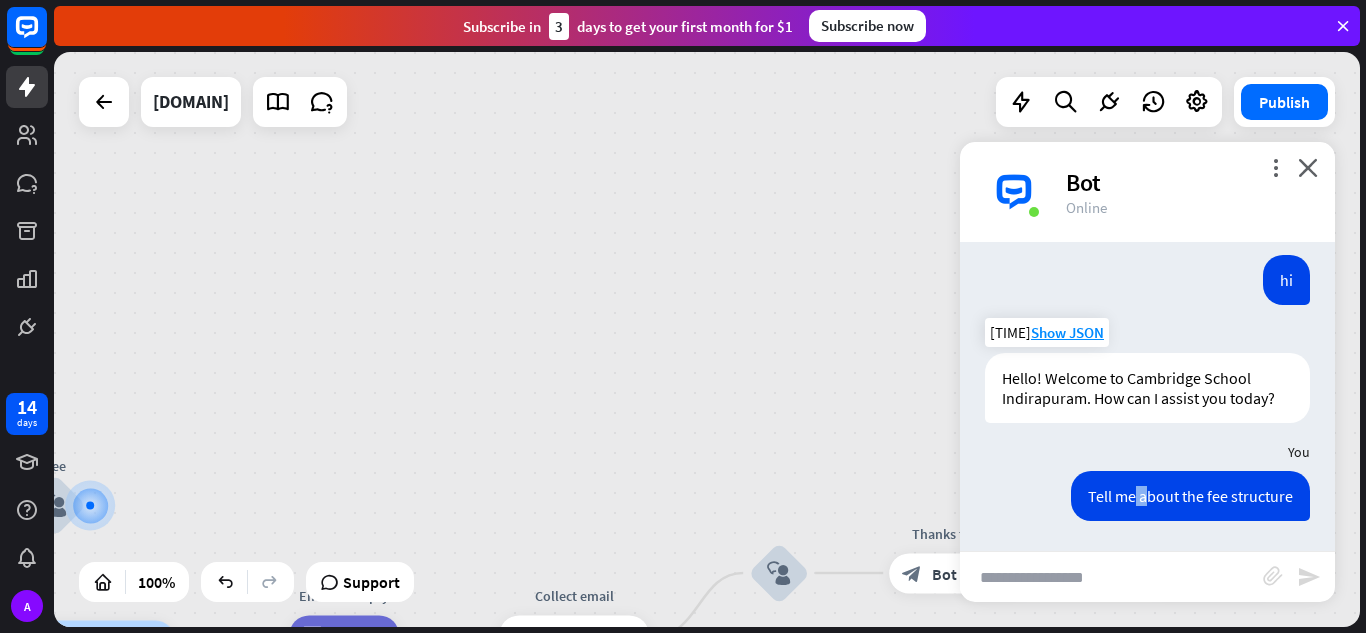 drag, startPoint x: 536, startPoint y: 203, endPoint x: 1126, endPoint y: 378, distance: 615.4064 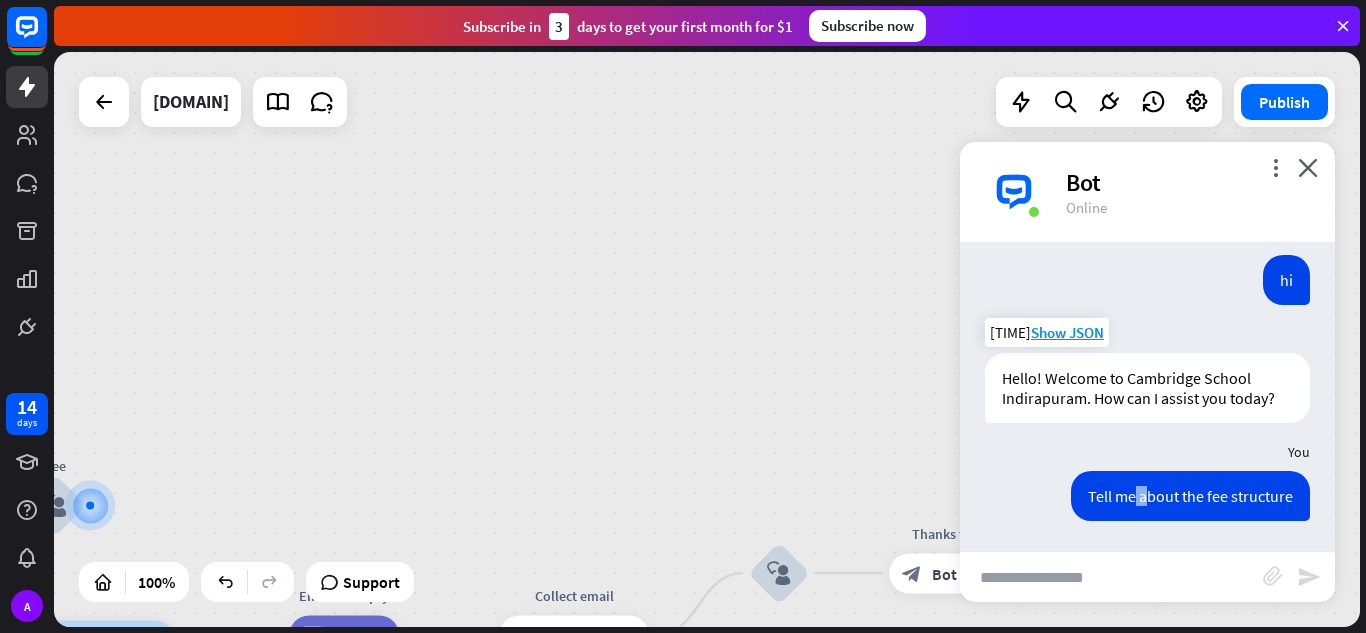 click on "home_2 Start point Welcome to the website of Cambridge School Indirapuram, how can I help you ? block_bot_response Bot Response Fee block_user_input block_bot_response Bot Response AI Assist builder_tree Flow block_fallback Default fallback Attempt transfer block_bot_response Bot Response Email is empty filter Filter Collect email block_bot_response Bot Response block_user_input Thanks for email! block_bot_response Bot Response Go to "Transfer chat" block_goto Go to step block_fallback Fallback block_goto Go to step Email exists filter Filter block_livechat Transfer chat block_success Success block_failure Failure No agents to chat. block_bot_response Bot Response" at bounding box center [707, 339] 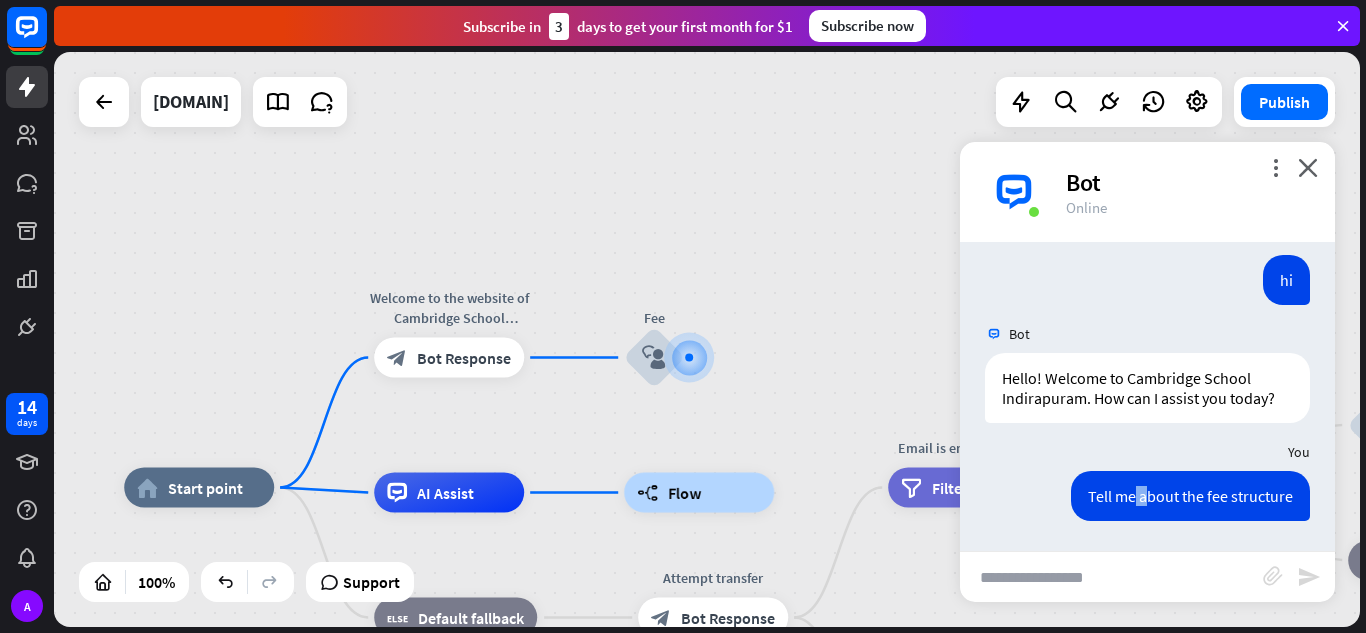 drag, startPoint x: 481, startPoint y: 409, endPoint x: 942, endPoint y: 246, distance: 488.9683 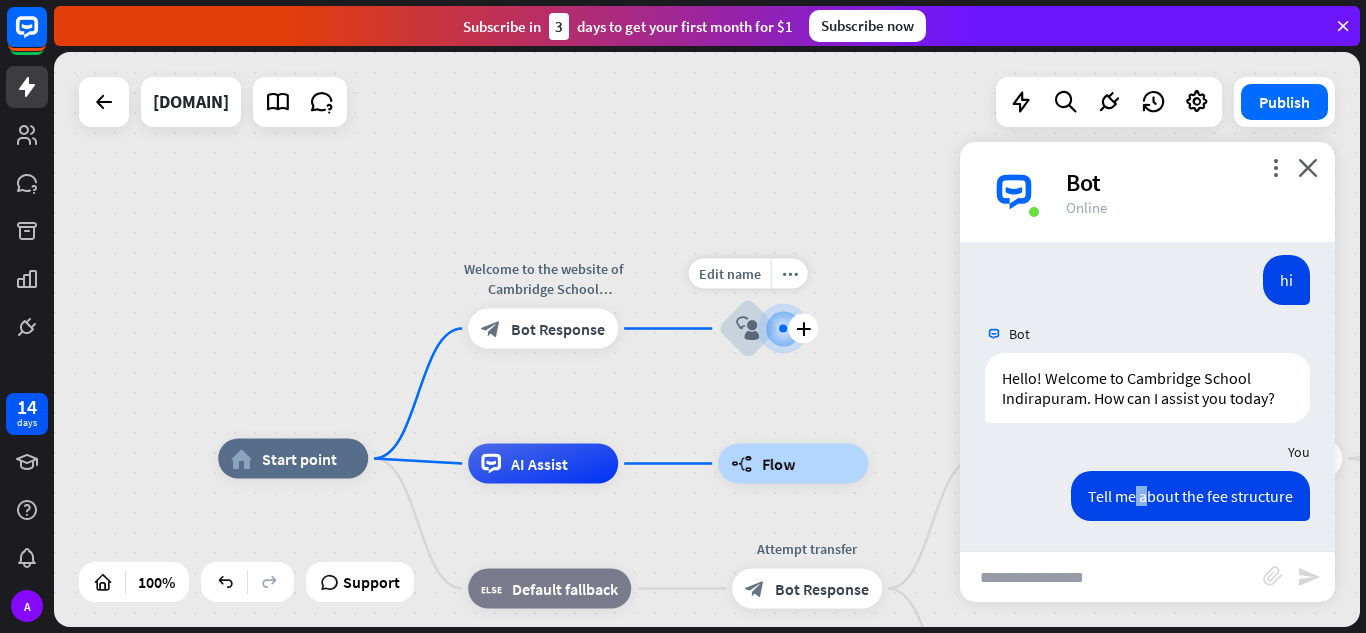 click at bounding box center [783, 329] 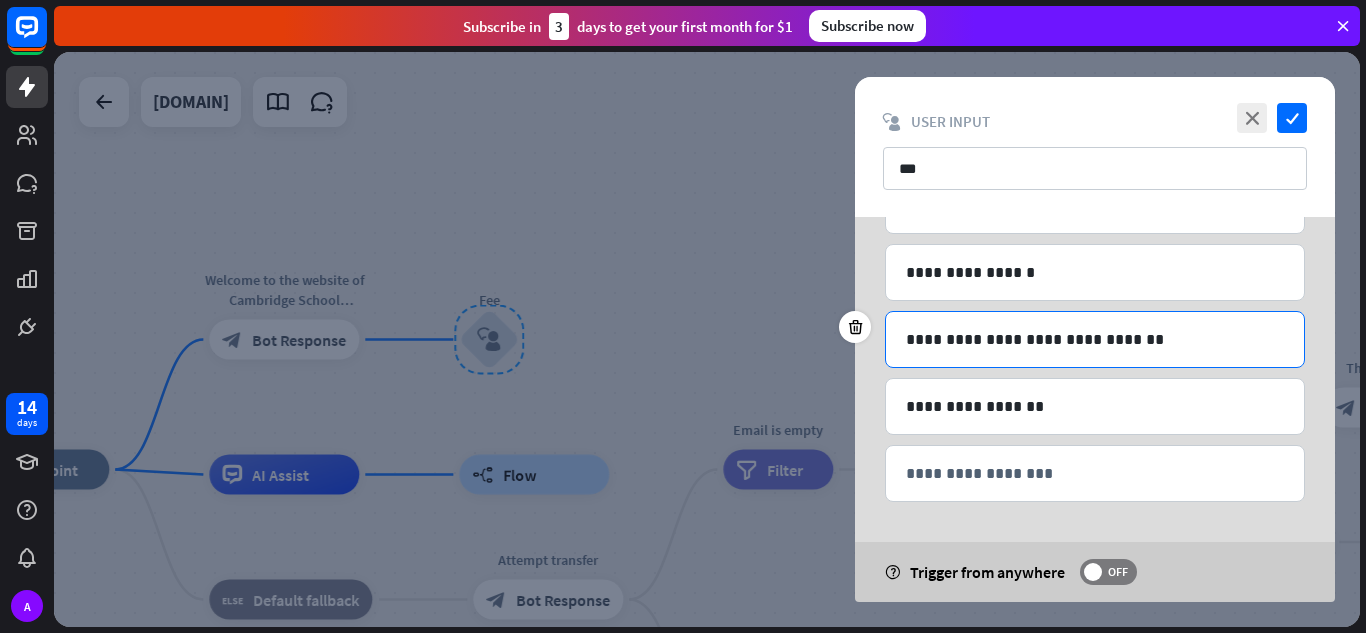 scroll, scrollTop: 0, scrollLeft: 0, axis: both 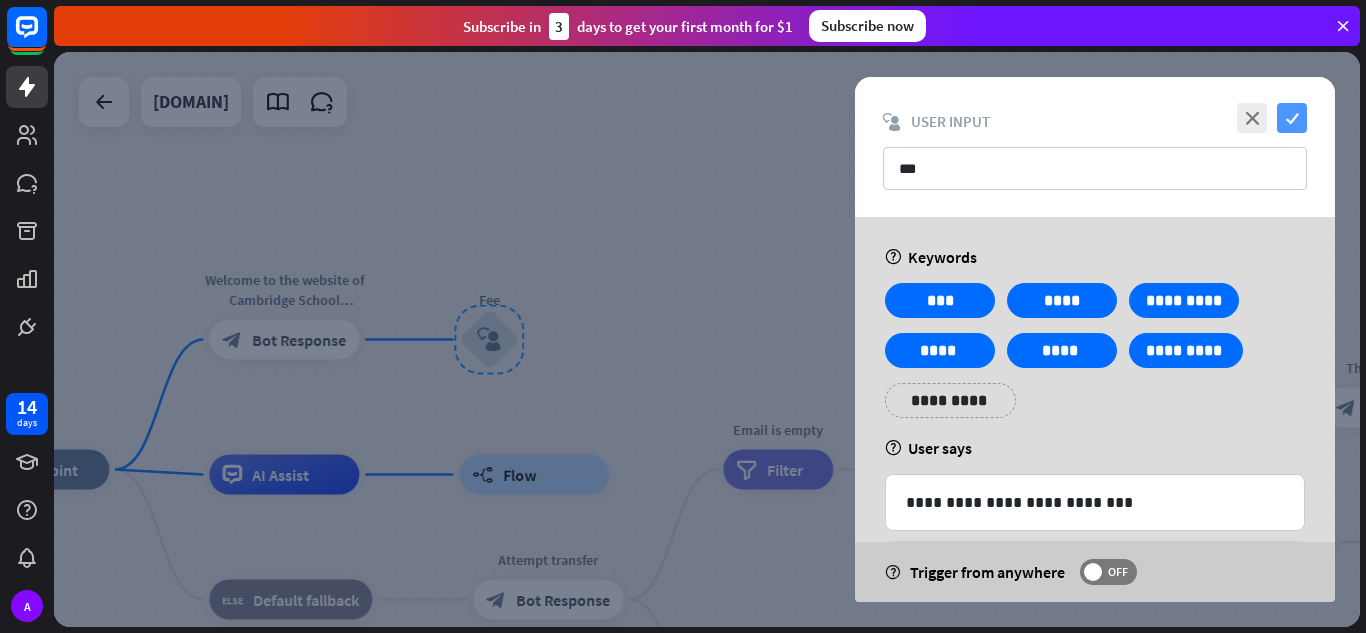 click on "check" at bounding box center [1292, 118] 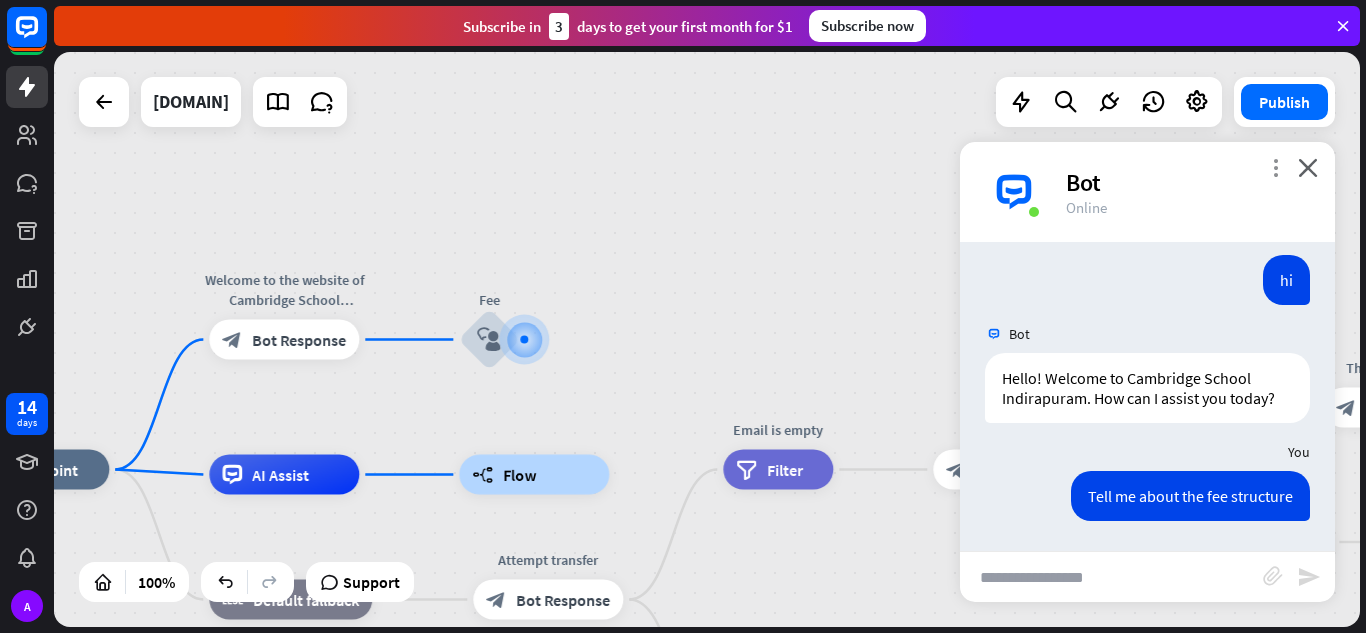 click on "more_vert" at bounding box center (1275, 167) 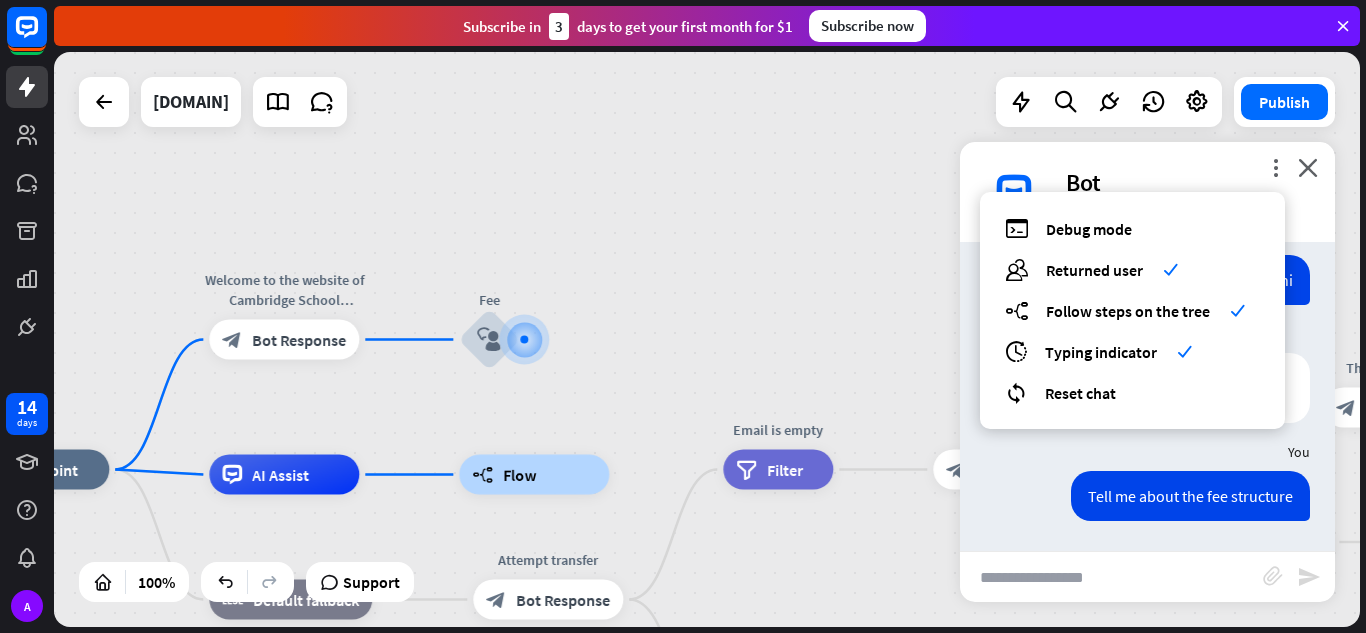 click on "home_2 Start point Welcome to the website of Cambridge School Indirapuram, how can I help you ? block_bot_response Bot Response Fee block_user_input block_bot_response Bot Response AI Assist builder_tree Flow block_fallback Default fallback Attempt transfer block_bot_response Bot Response Email is empty filter Filter Collect email block_bot_response Bot Response block_user_input Thanks for email! block_bot_response Bot Response Go to "Transfer chat" block_goto Go to step block_fallback Fallback block_goto Go to step Email exists filter Filter block_livechat Transfer chat block_success Success block_failure Failure No agents to chat. block_bot_response Bot Response" at bounding box center [707, 339] 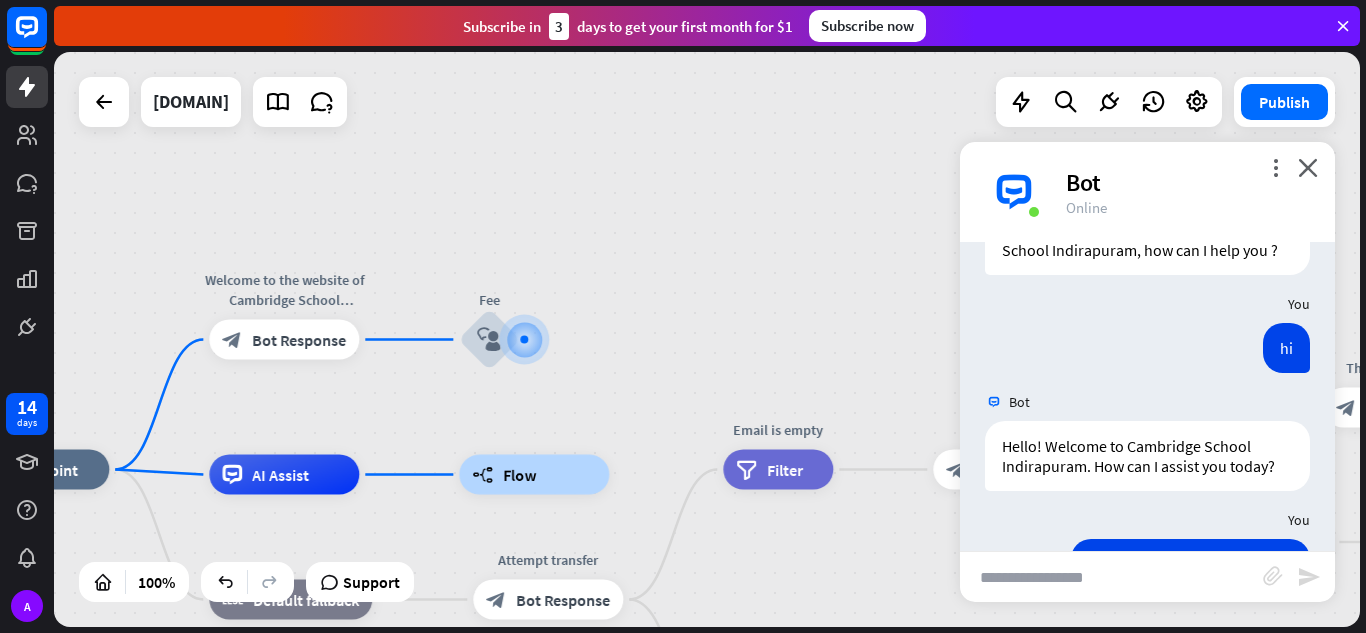 scroll, scrollTop: 163, scrollLeft: 0, axis: vertical 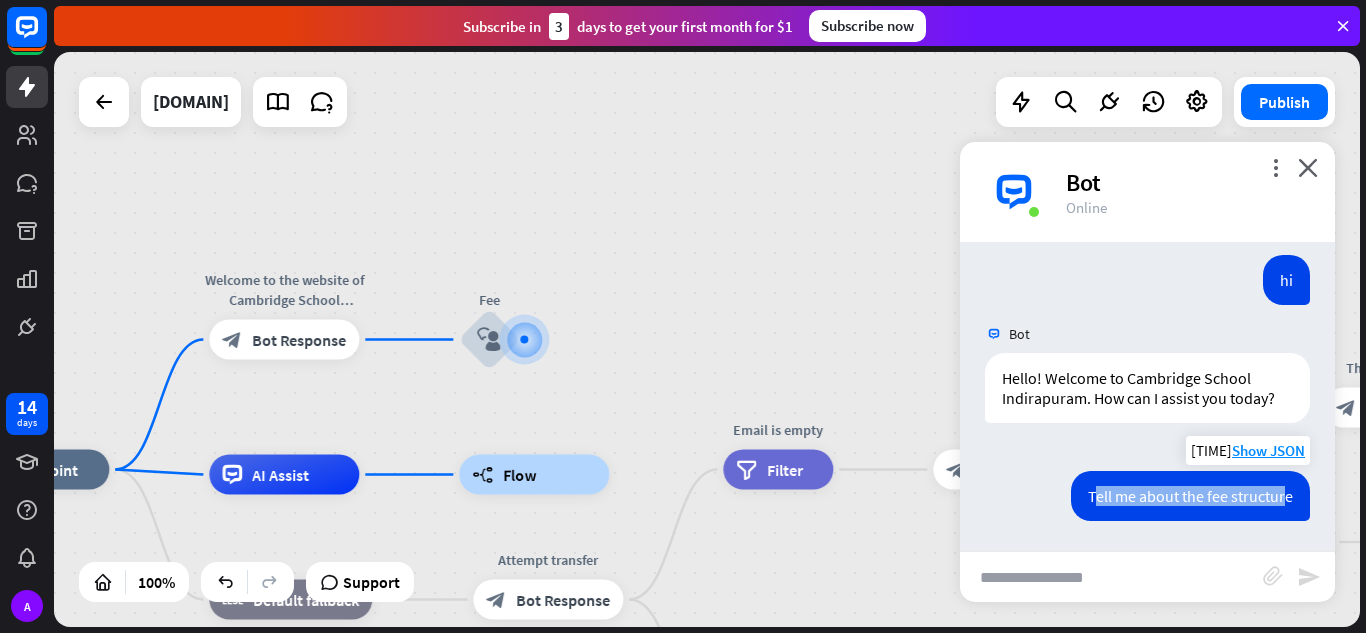 drag, startPoint x: 1081, startPoint y: 509, endPoint x: 1274, endPoint y: 498, distance: 193.31322 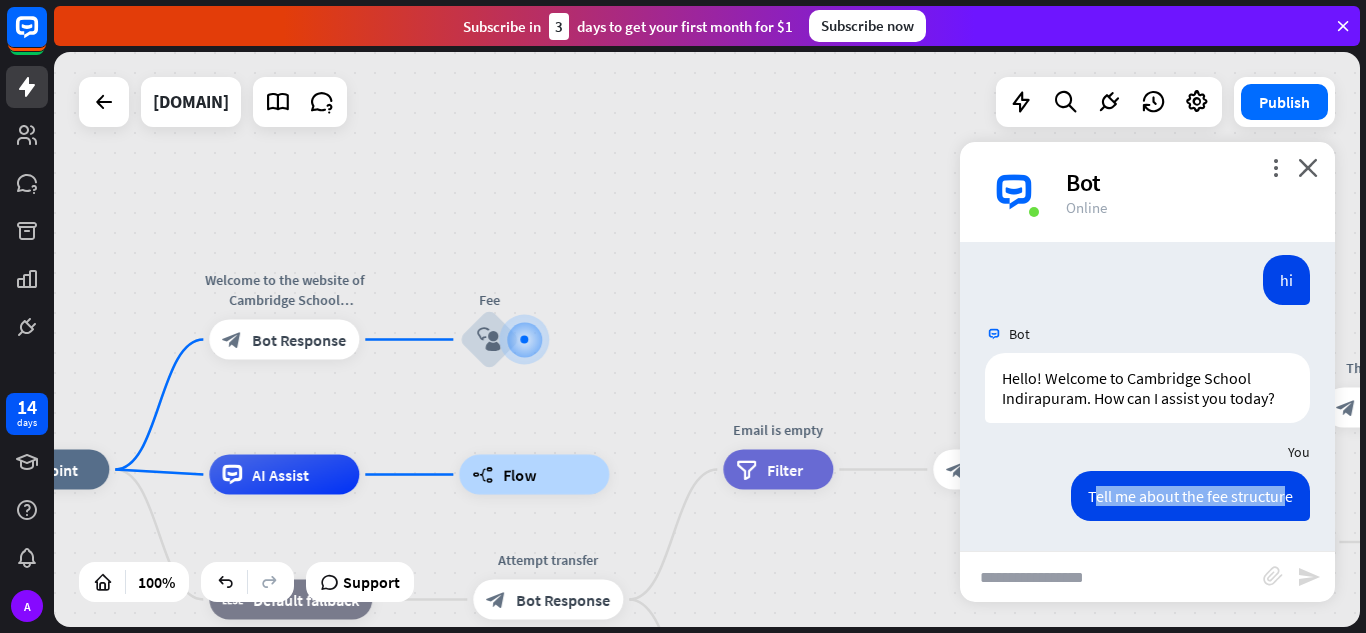 click on "home_2 Start point Welcome to the website of Cambridge School Indirapuram, how can I help you ? block_bot_response Bot Response Fee block_user_input block_bot_response Bot Response AI Assist builder_tree Flow block_fallback Default fallback Attempt transfer block_bot_response Bot Response Email is empty filter Filter Collect email block_bot_response Bot Response block_user_input Thanks for email! block_bot_response Bot Response Go to "Transfer chat" block_goto Go to step block_fallback Fallback block_goto Go to step Email exists filter Filter block_livechat Transfer chat block_success Success block_failure Failure No agents to chat. block_bot_response Bot Response" at bounding box center (707, 339) 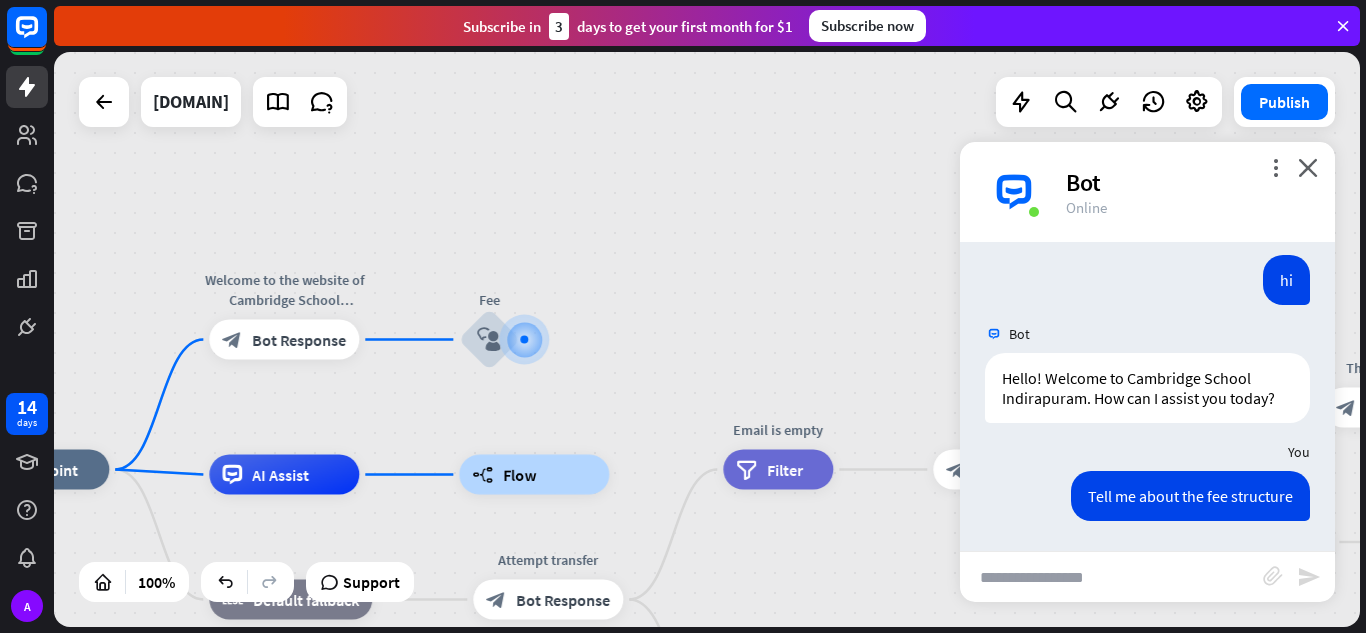 click on "[TIME]" at bounding box center [1147, 285] 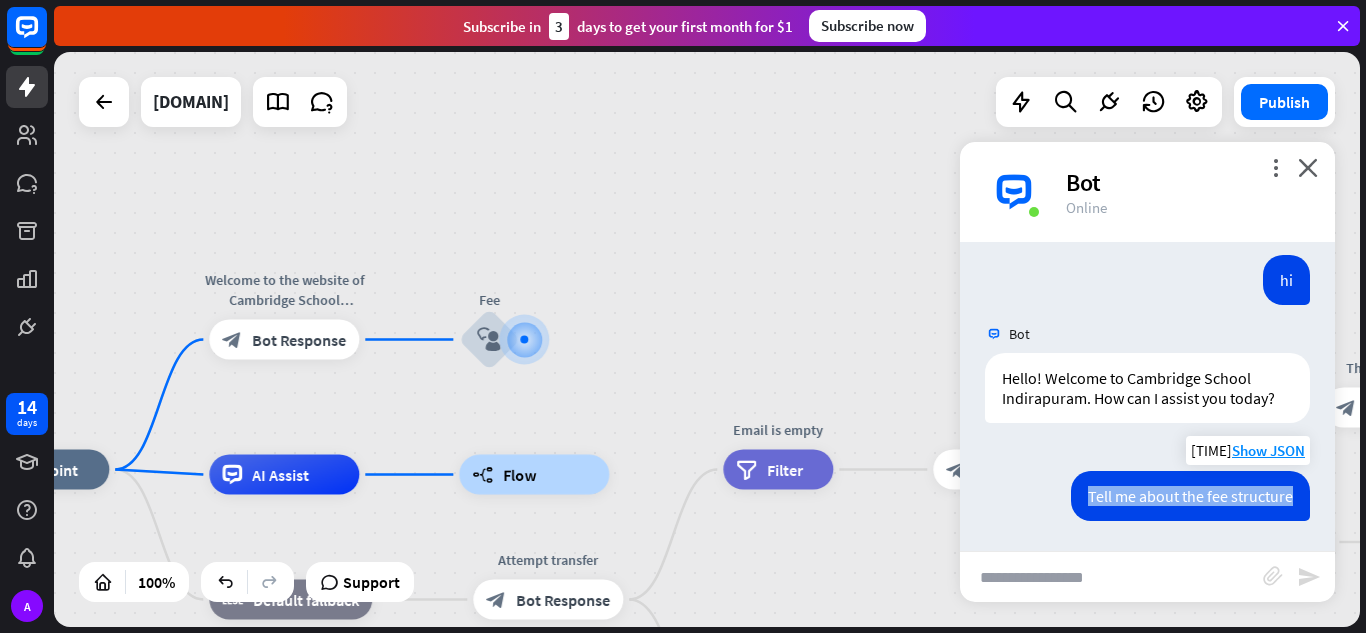 drag, startPoint x: 1278, startPoint y: 494, endPoint x: 1135, endPoint y: 495, distance: 143.0035 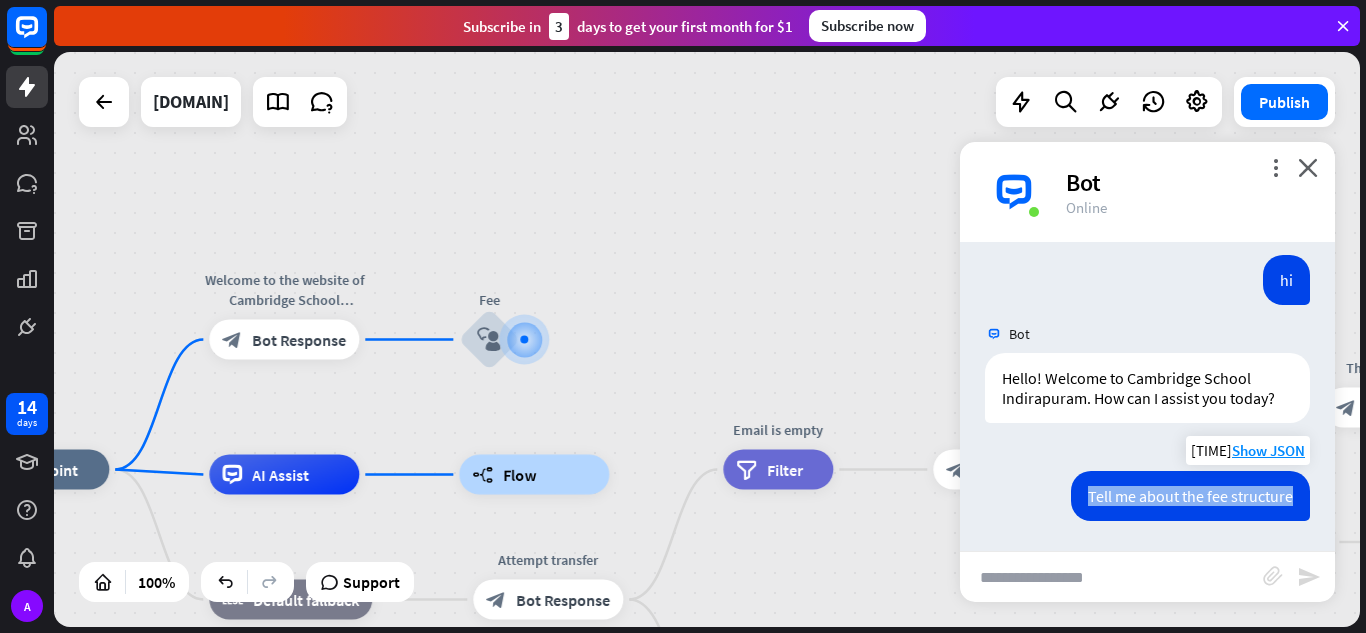 click on "Tell me about the fee structure" at bounding box center [1190, 496] 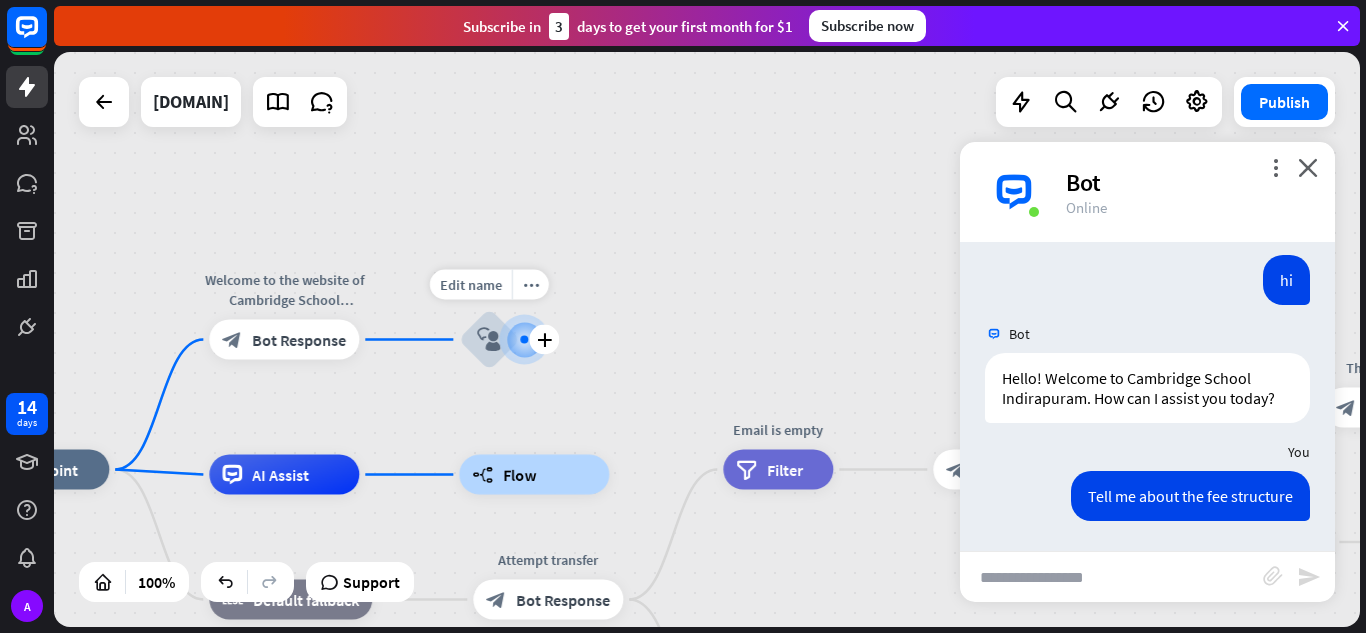 click at bounding box center [524, 339] 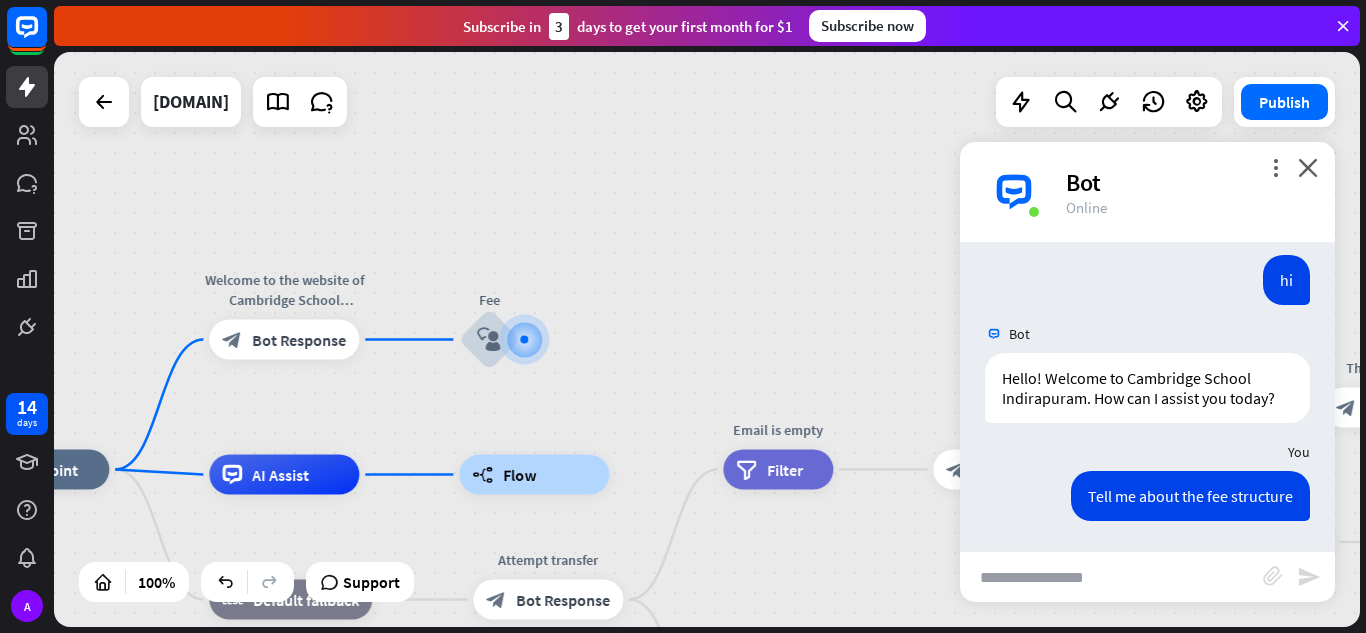 click on "Bot" at bounding box center [1188, 182] 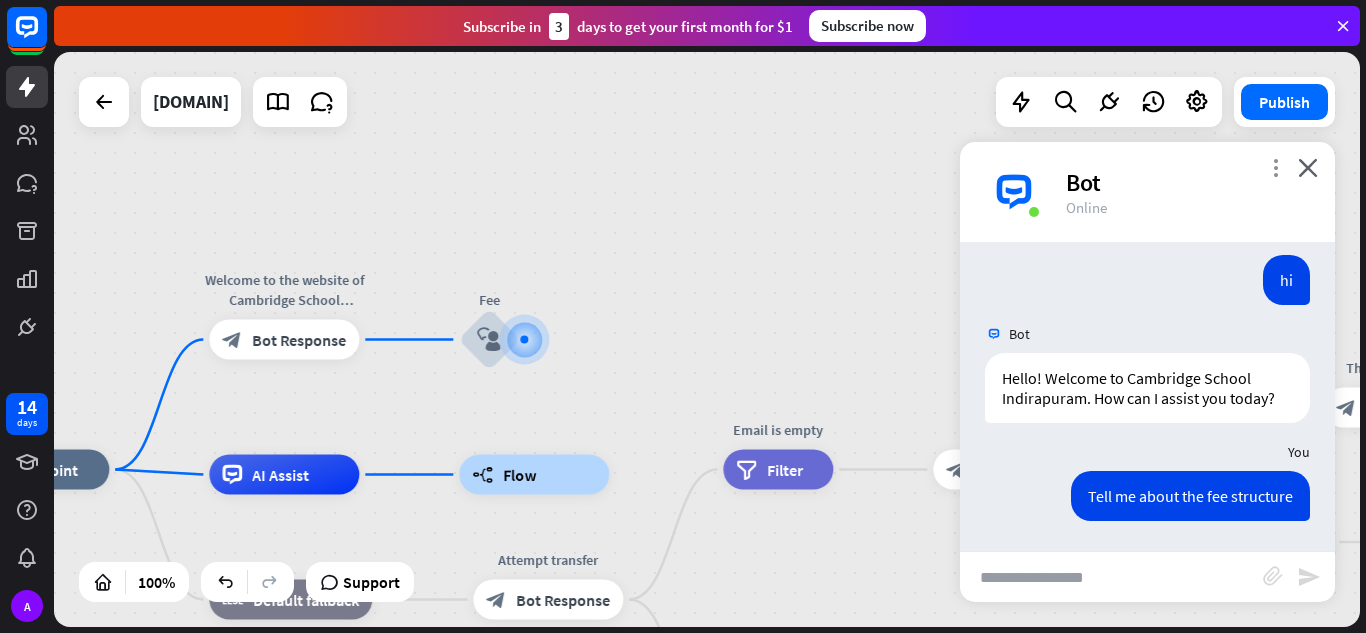 click on "more_vert" at bounding box center (1275, 167) 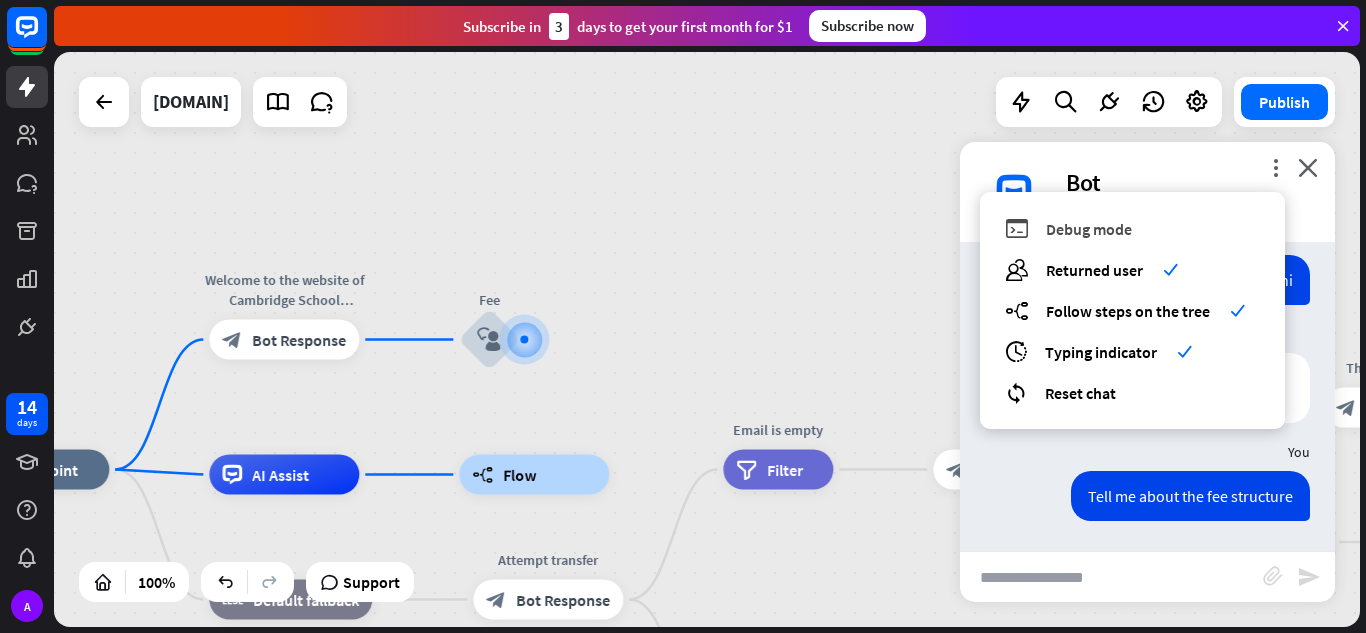 click on "debug   Debug mode" at bounding box center (1132, 228) 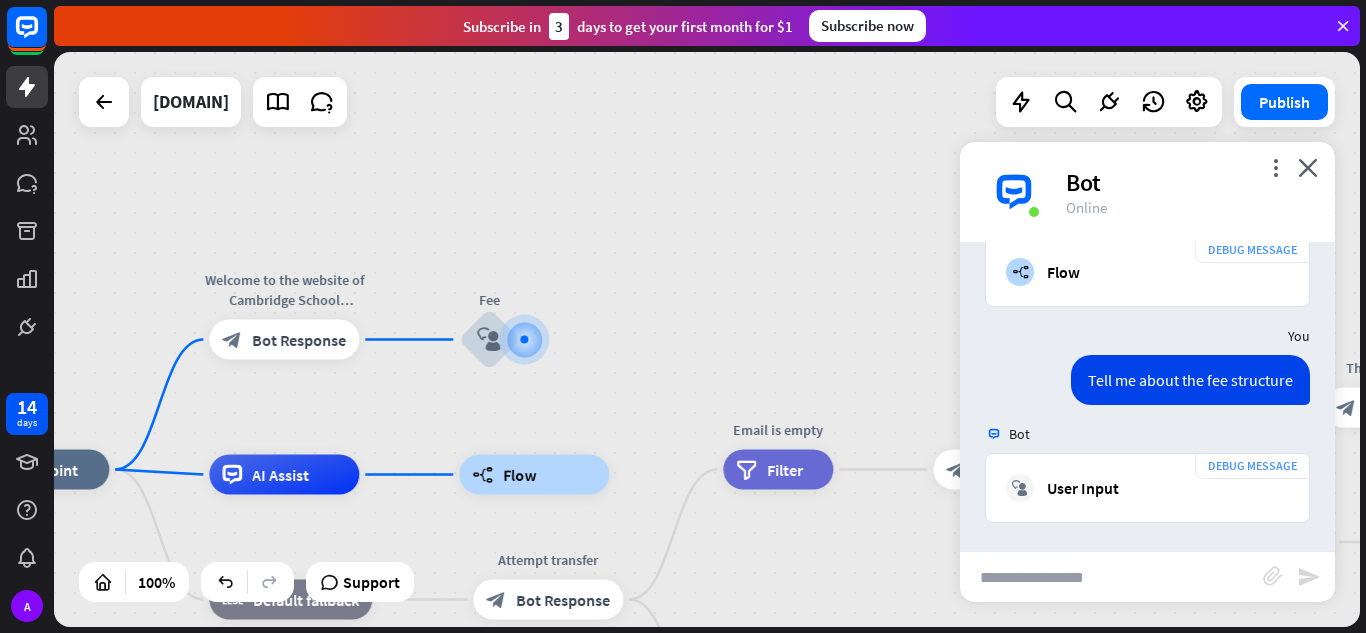 scroll, scrollTop: 799, scrollLeft: 0, axis: vertical 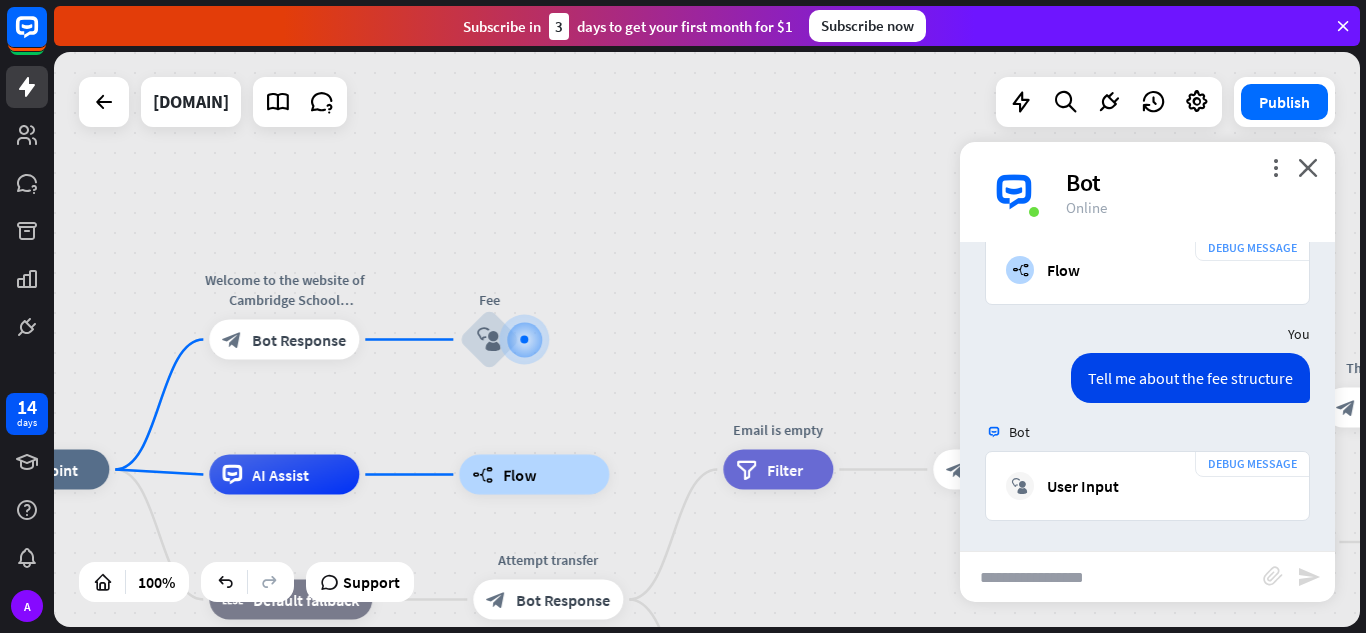 click on "Bot" at bounding box center [1007, 432] 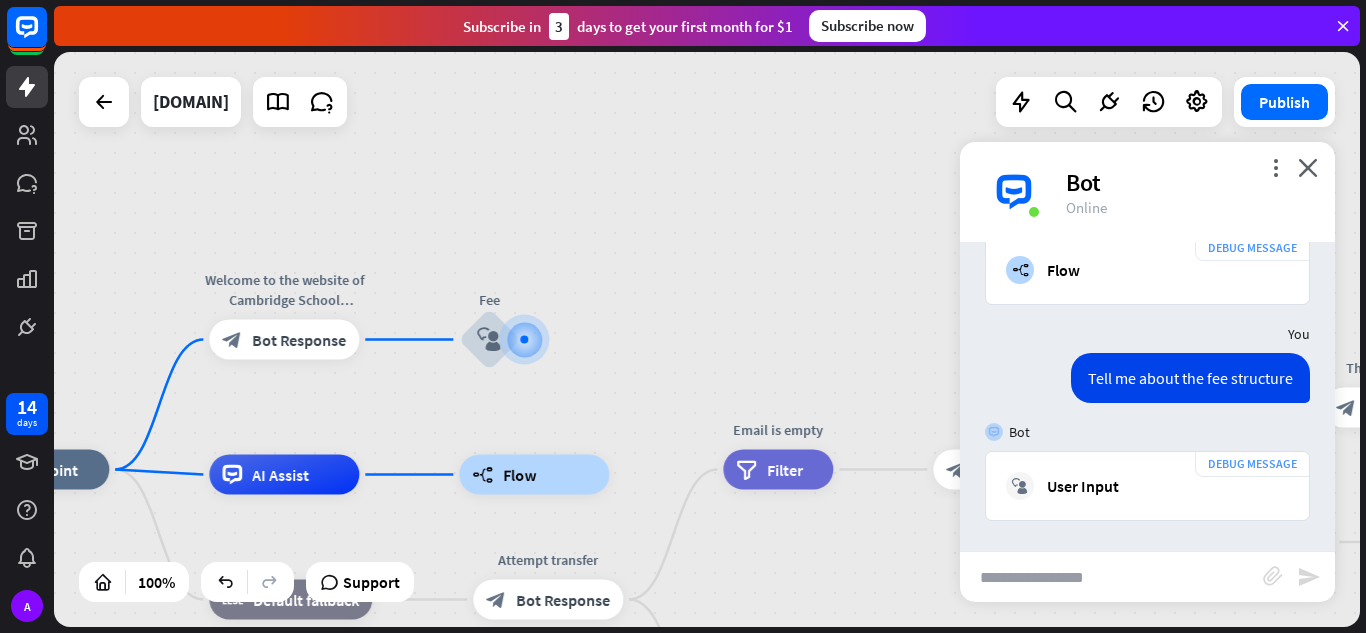 click on "Bot" at bounding box center [1007, 432] 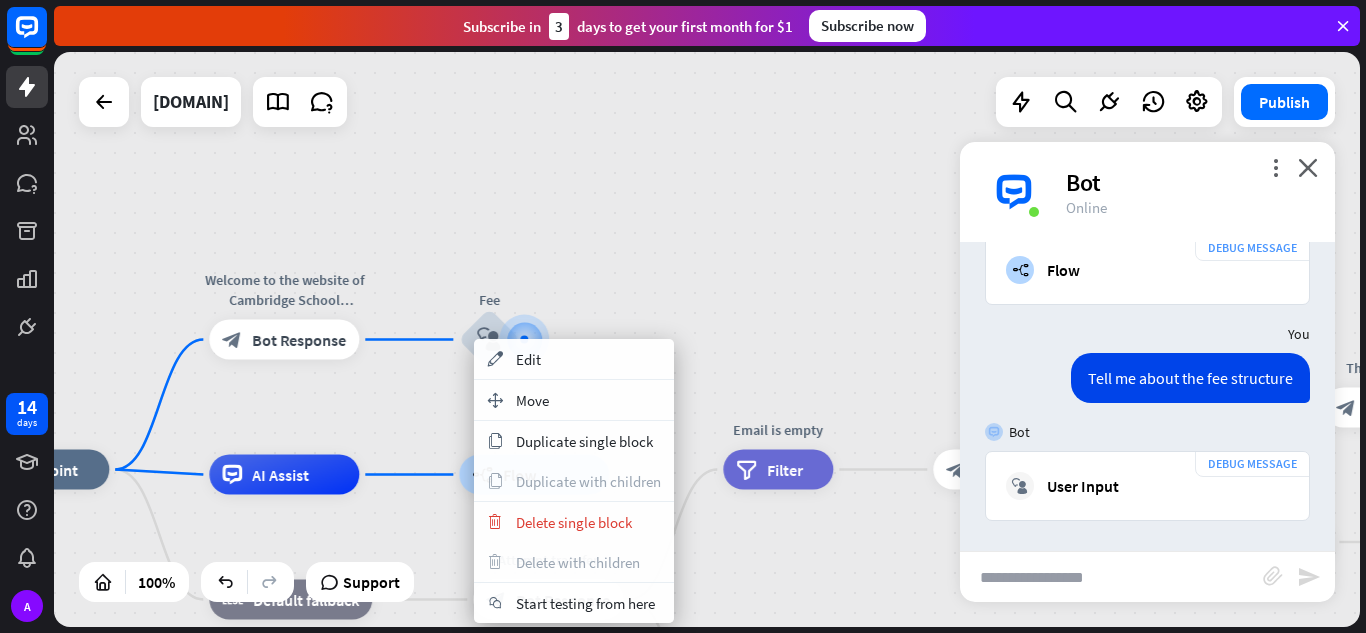 click on "home_2 Start point Welcome to the website of Cambridge School Indirapuram, how can I help you ? block_bot_response Bot Response Fee block_user_input block_bot_response Bot Response AI Assist builder_tree Flow block_fallback Default fallback Attempt transfer block_bot_response Bot Response Email is empty filter Filter Collect email block_bot_response Bot Response block_user_input Thanks for email! block_bot_response Bot Response Go to "Transfer chat" block_goto Go to step block_fallback Fallback block_goto Go to step Email exists filter Filter block_livechat Transfer chat block_success Success block_failure Failure No agents to chat. block_bot_response Bot Response" at bounding box center (707, 339) 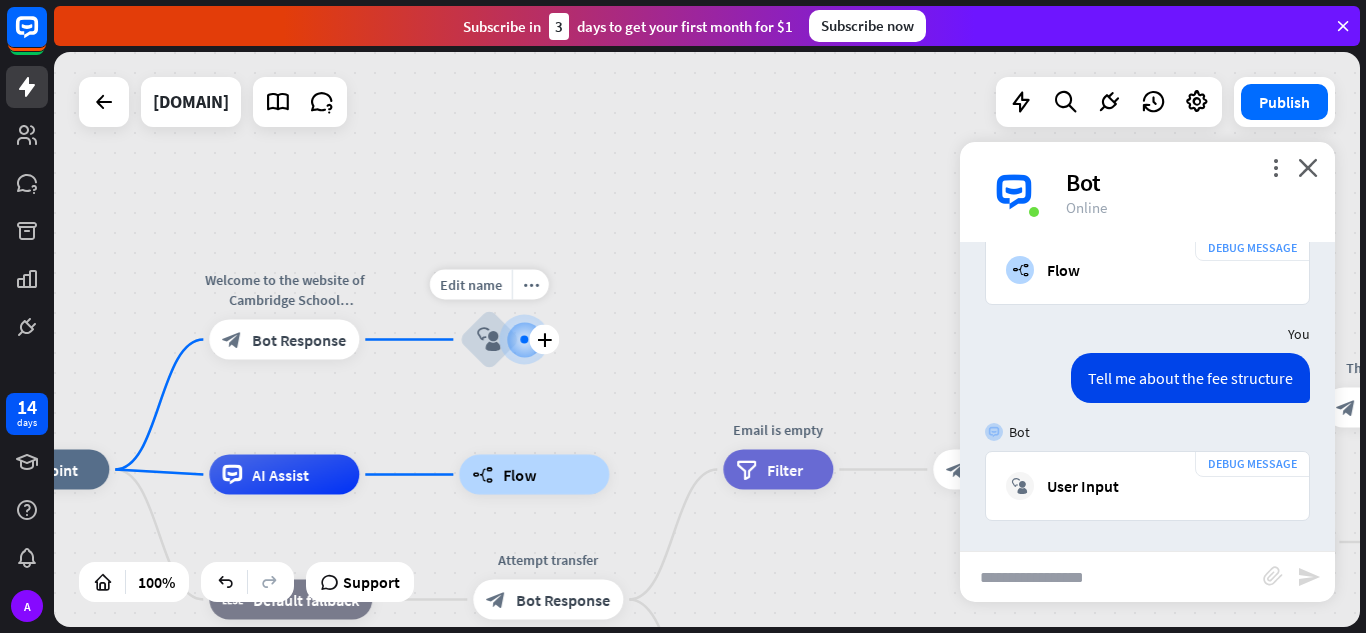 click on "block_user_input" at bounding box center (489, 340) 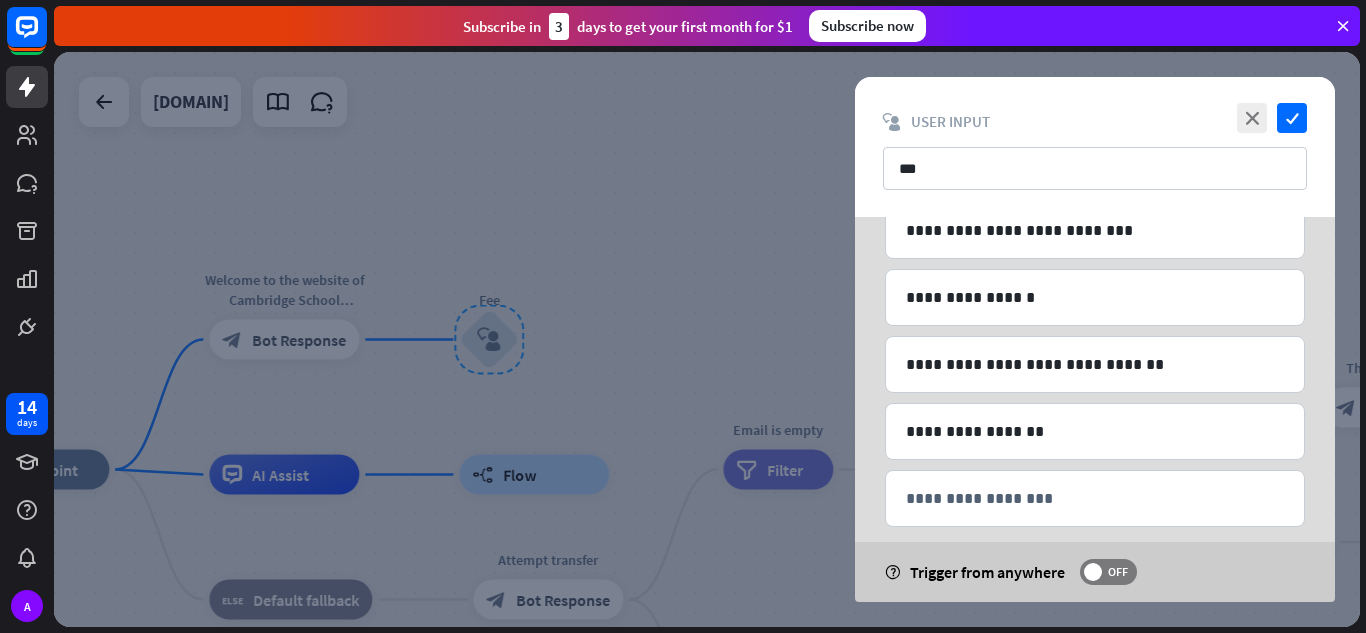 scroll, scrollTop: 297, scrollLeft: 0, axis: vertical 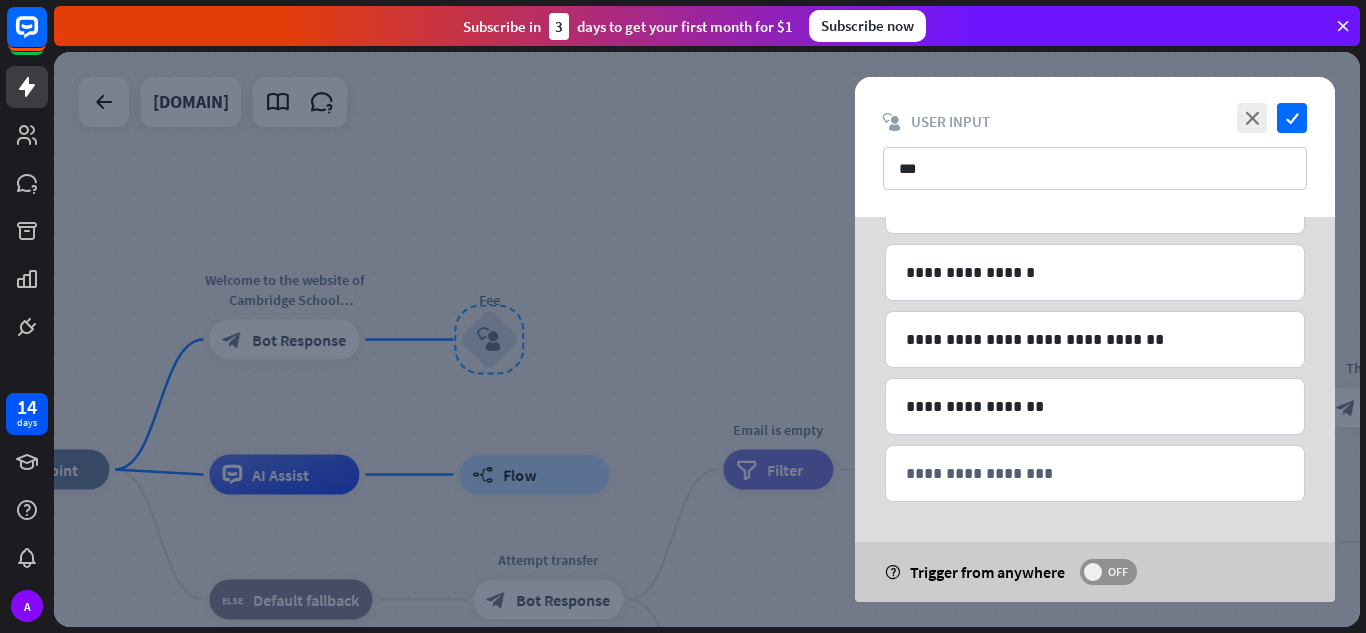 click on "OFF" at bounding box center (1117, 572) 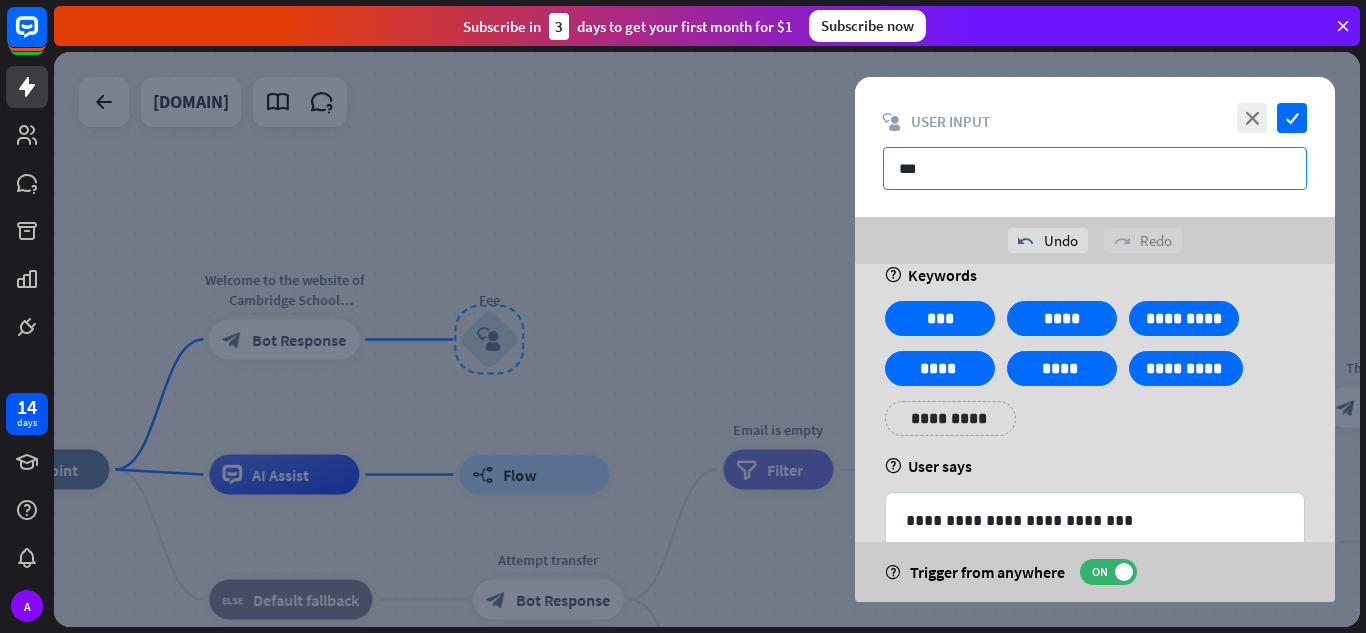 scroll, scrollTop: 0, scrollLeft: 0, axis: both 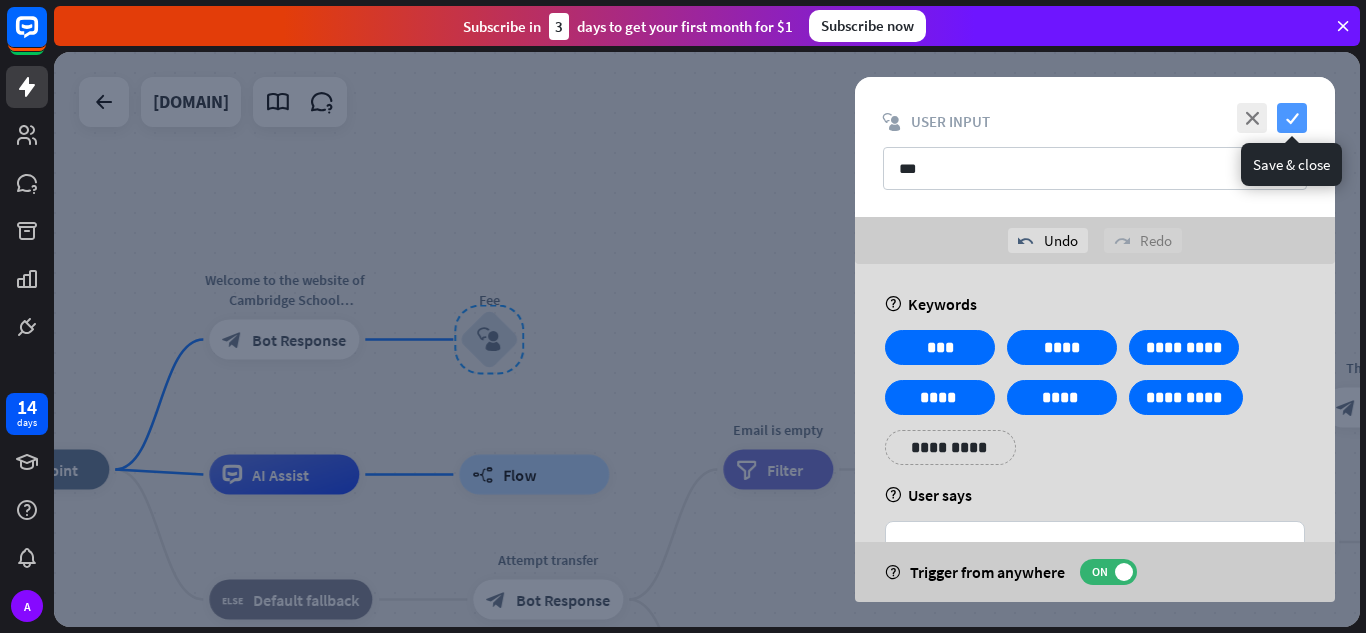 click on "check" at bounding box center [1292, 118] 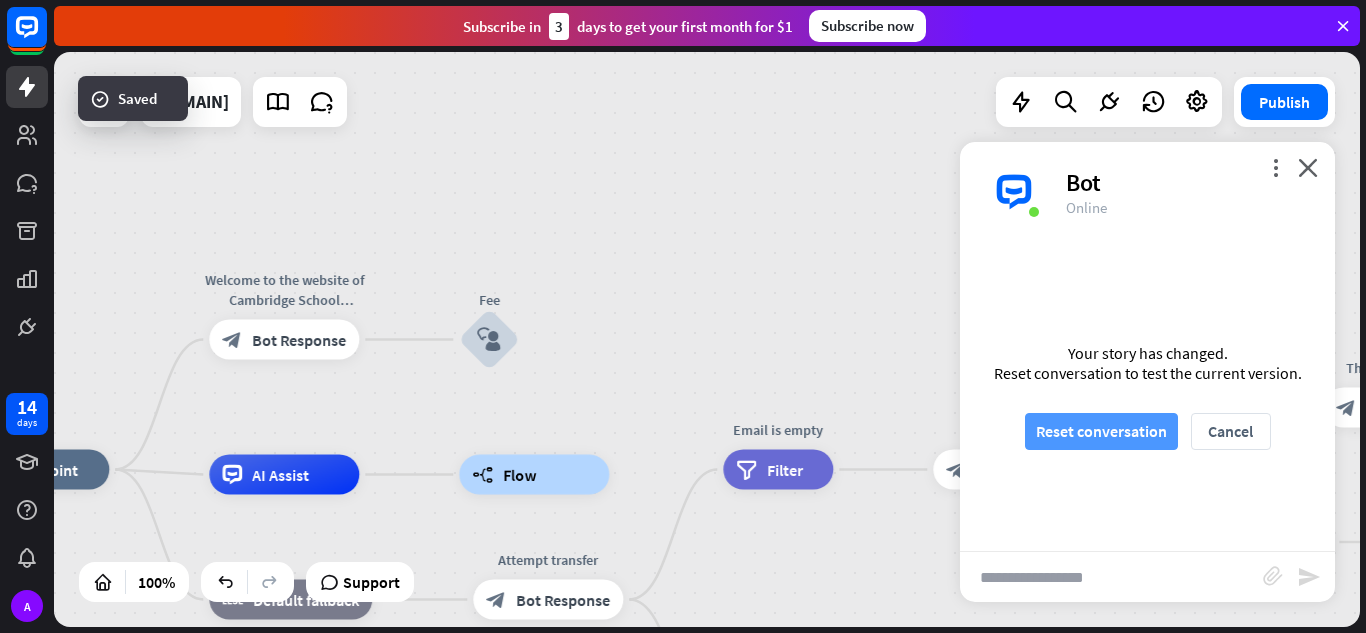 click on "Reset conversation" at bounding box center [1101, 431] 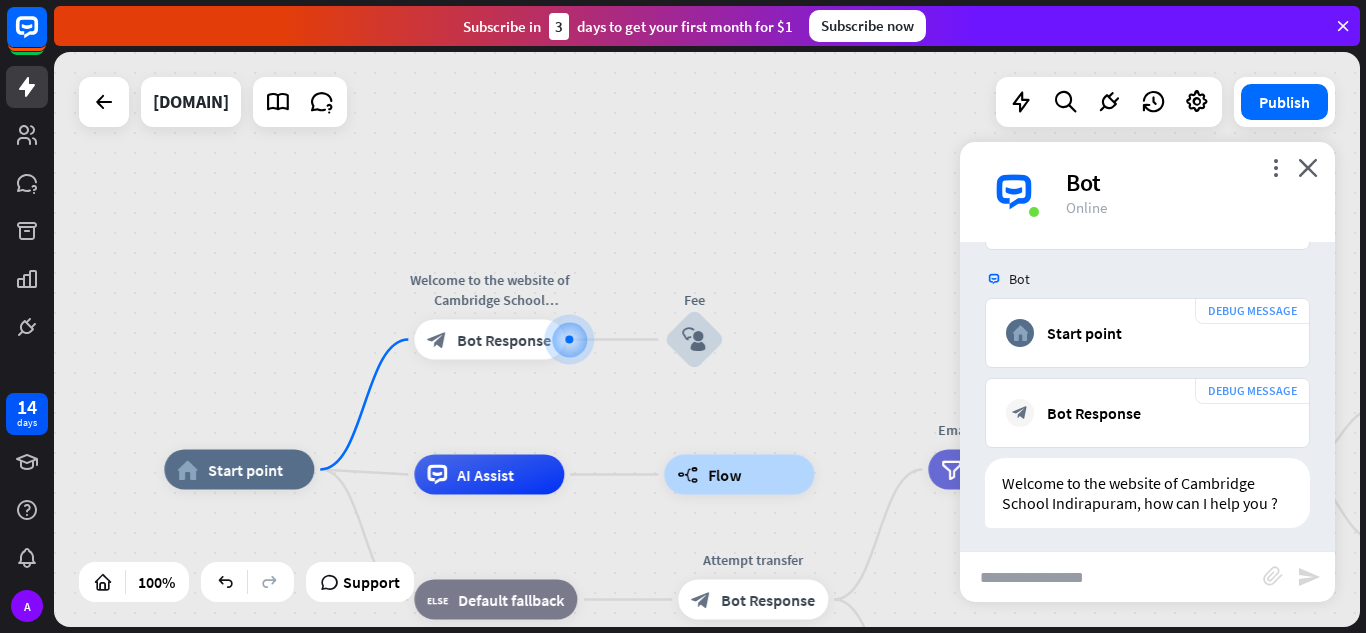 scroll, scrollTop: 127, scrollLeft: 0, axis: vertical 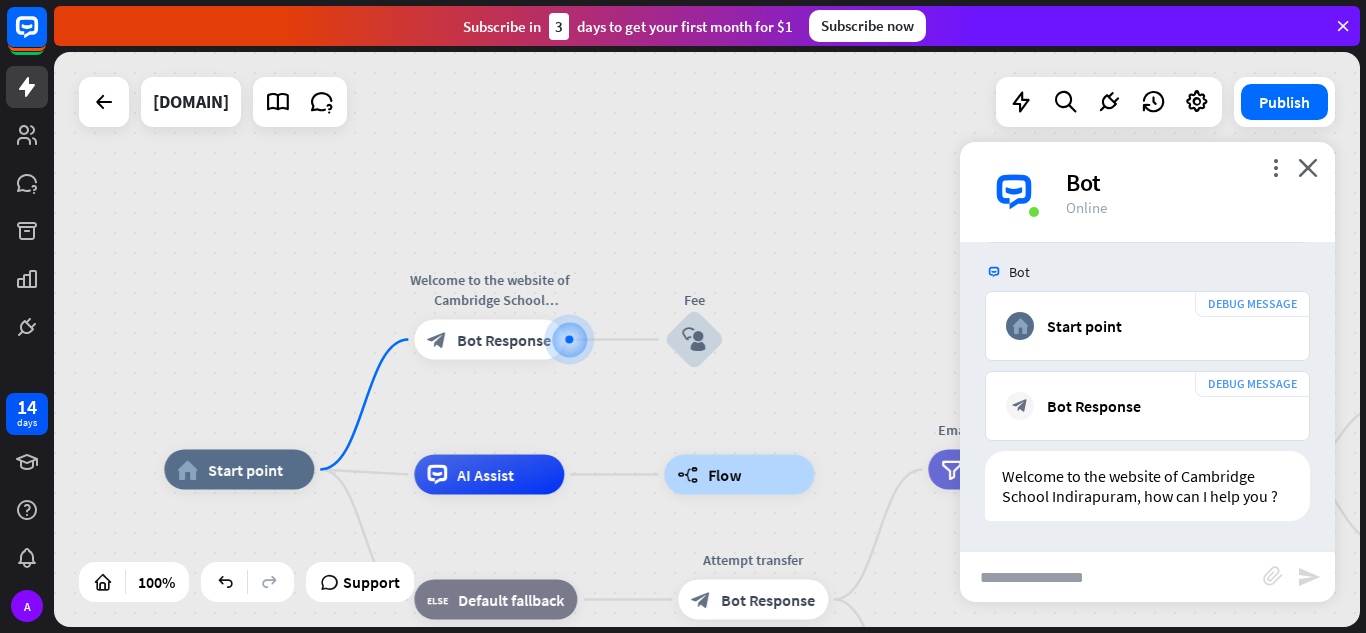 drag, startPoint x: 1219, startPoint y: 569, endPoint x: 1231, endPoint y: 504, distance: 66.09841 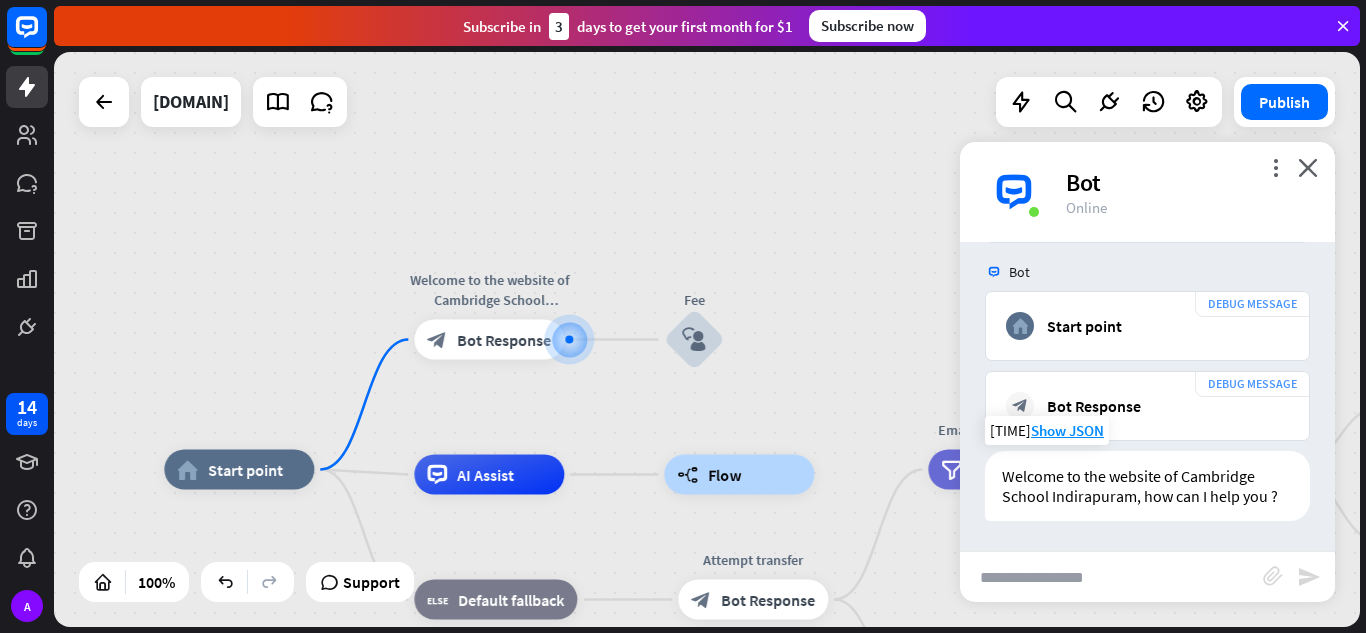 click at bounding box center (1111, 577) 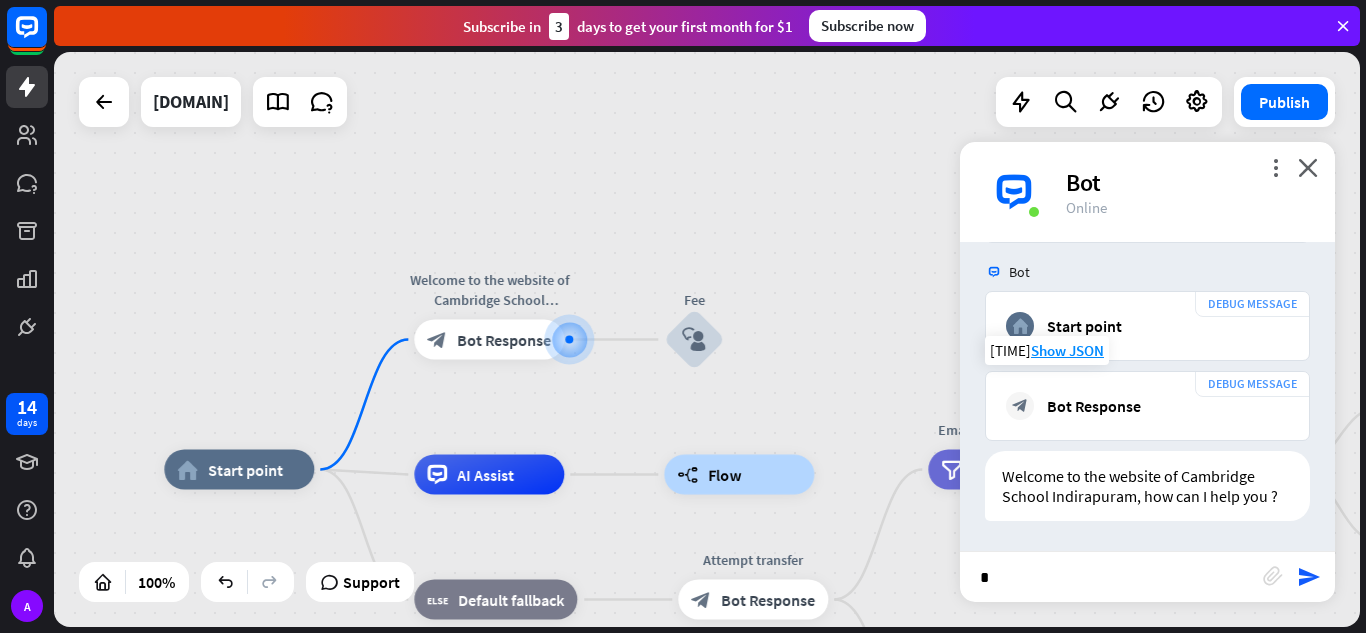 type on "**" 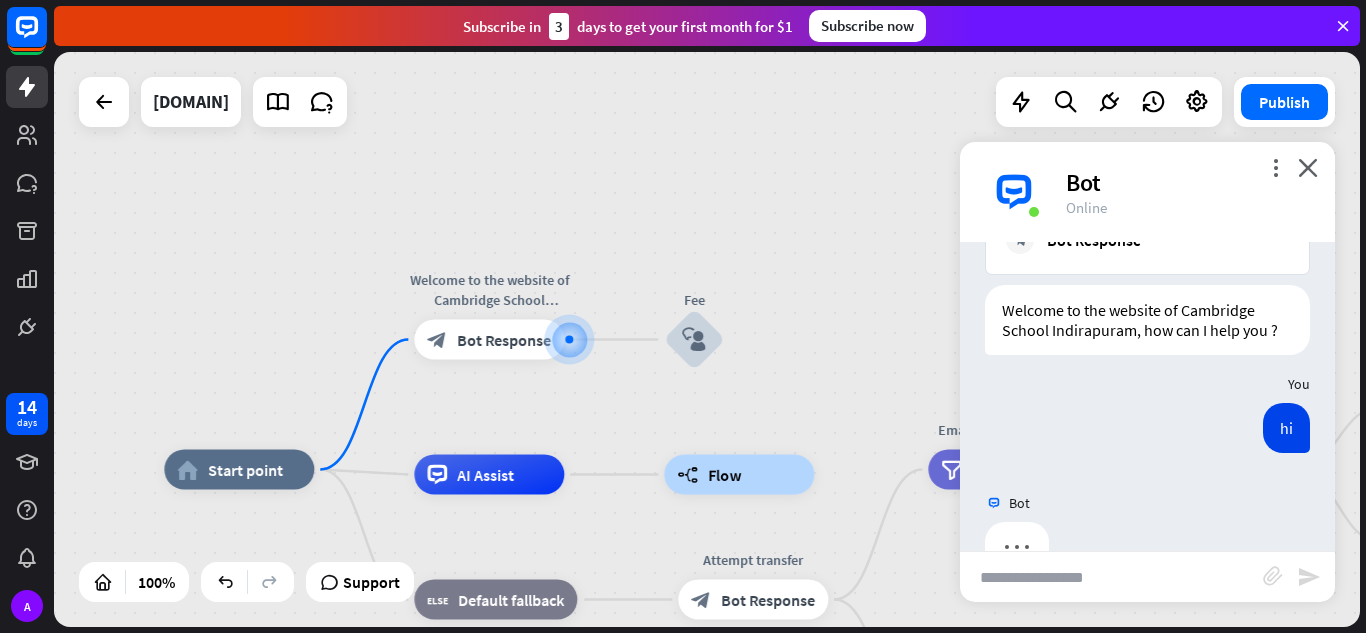 scroll, scrollTop: 344, scrollLeft: 0, axis: vertical 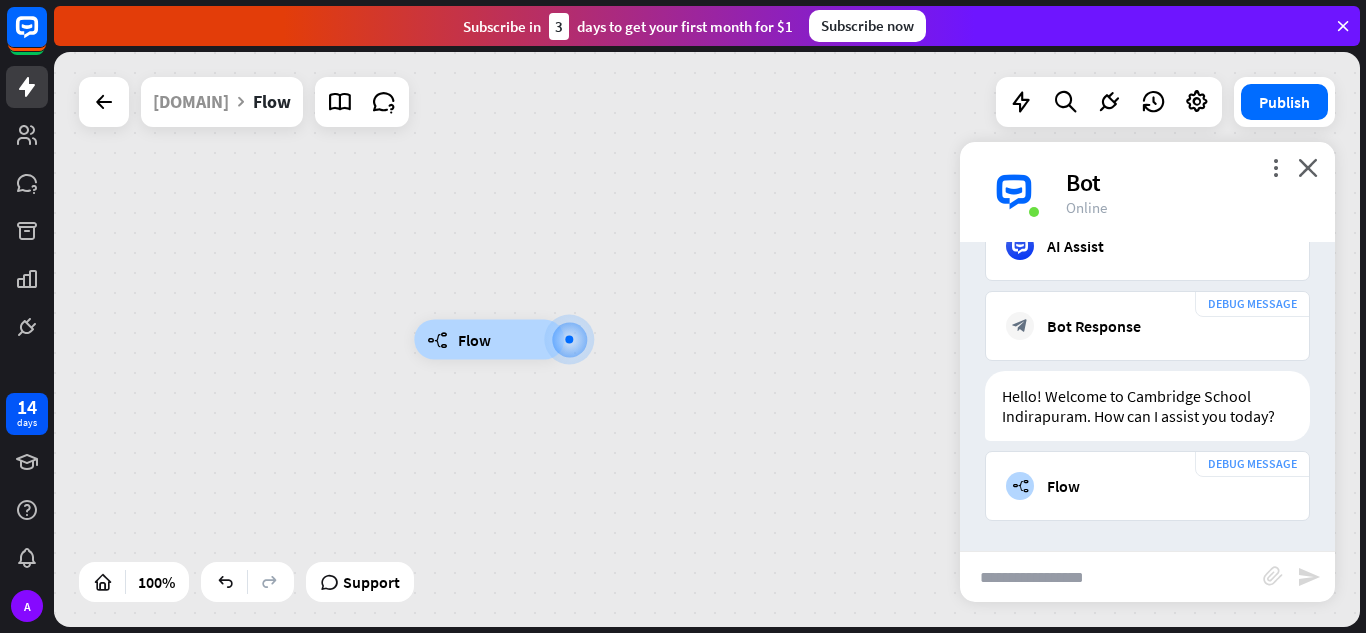 click at bounding box center [1111, 577] 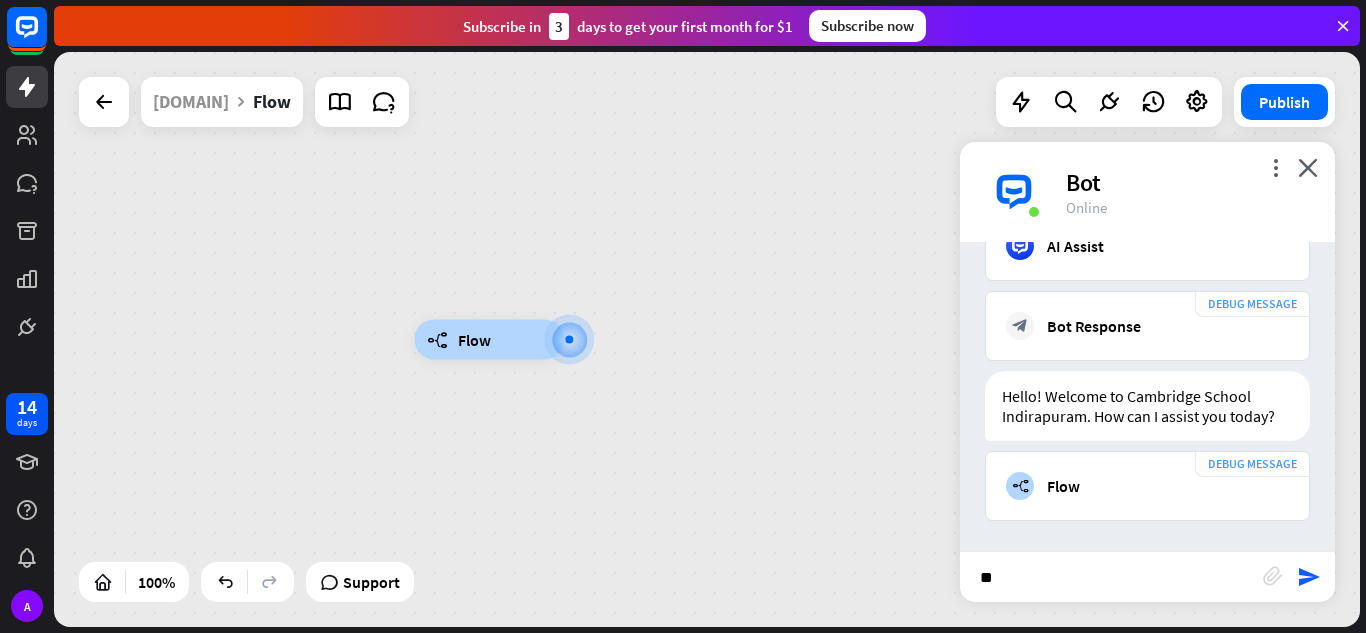 type on "*" 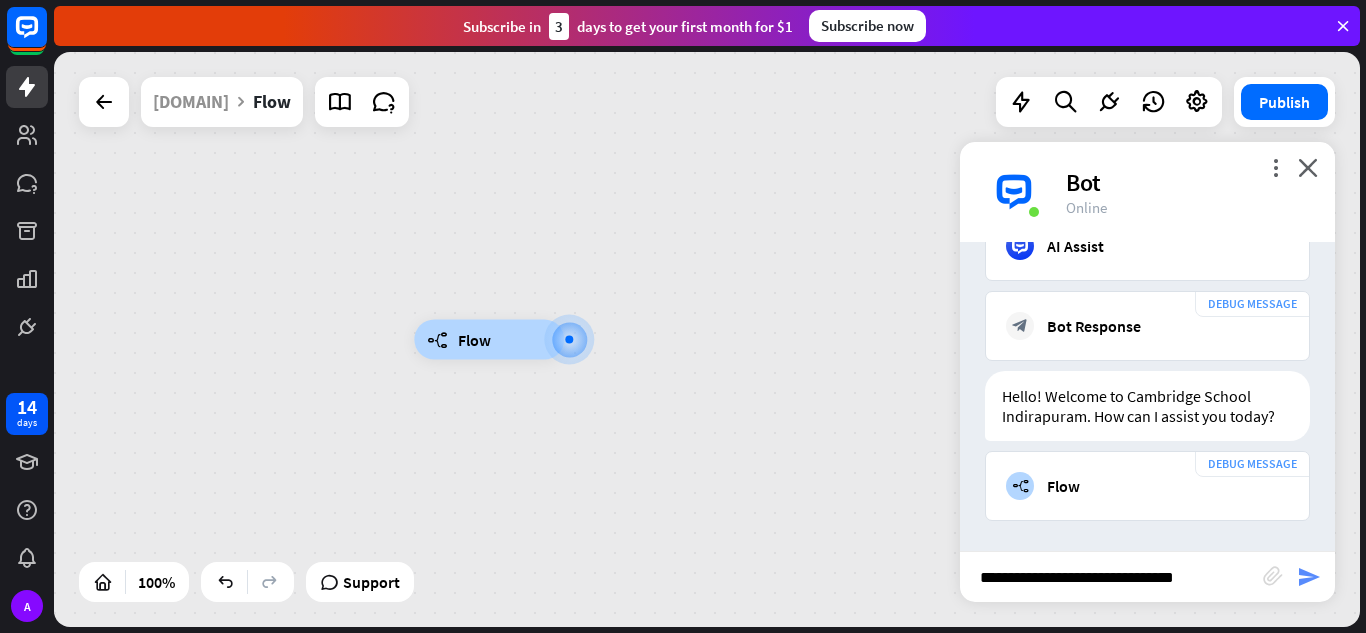 type on "**********" 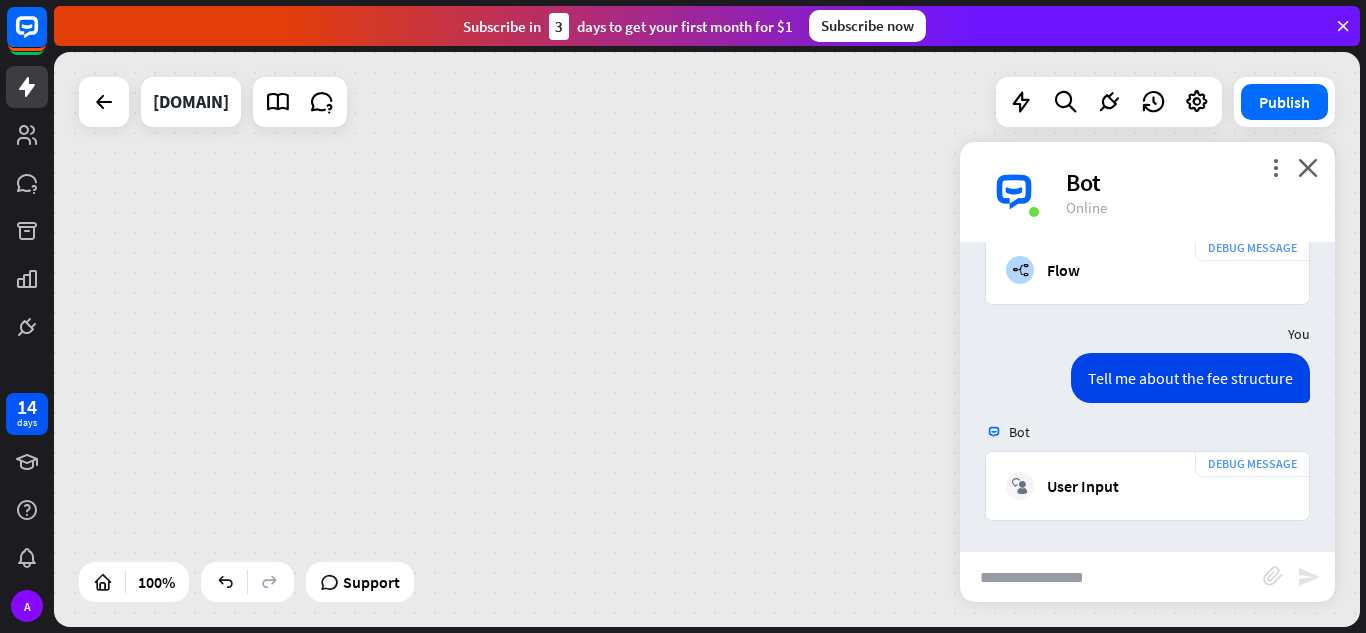 scroll, scrollTop: 799, scrollLeft: 0, axis: vertical 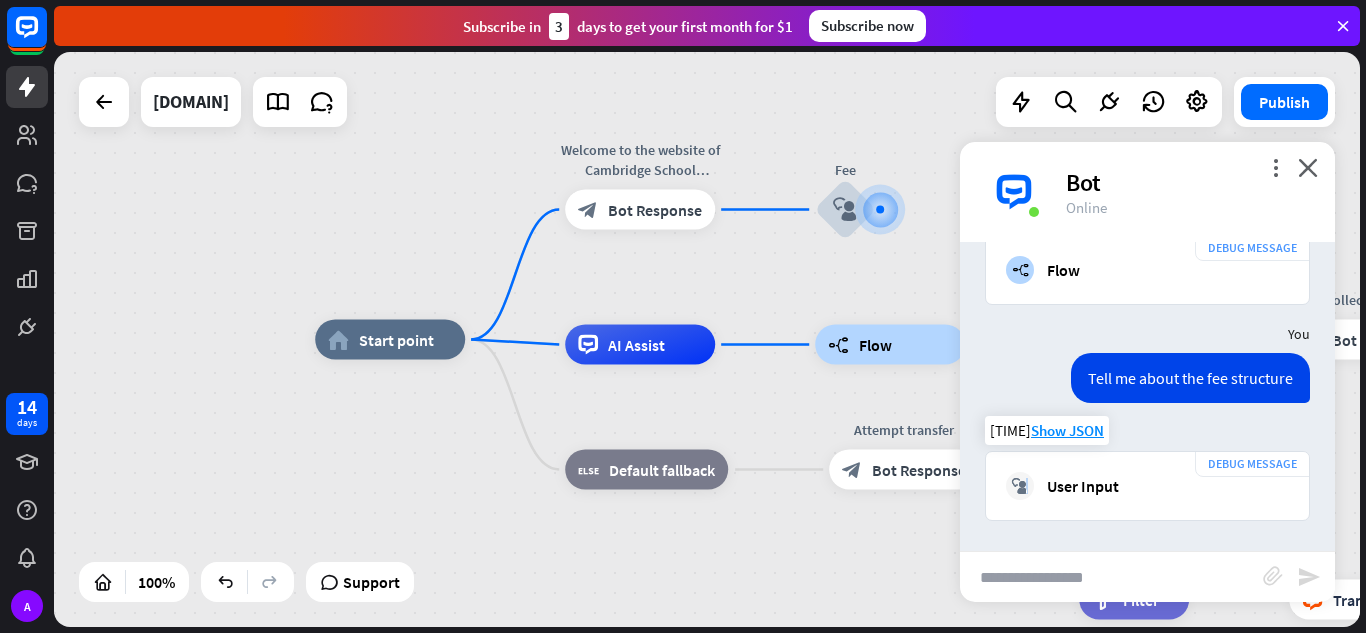 click on "block_user_input" at bounding box center [1020, 486] 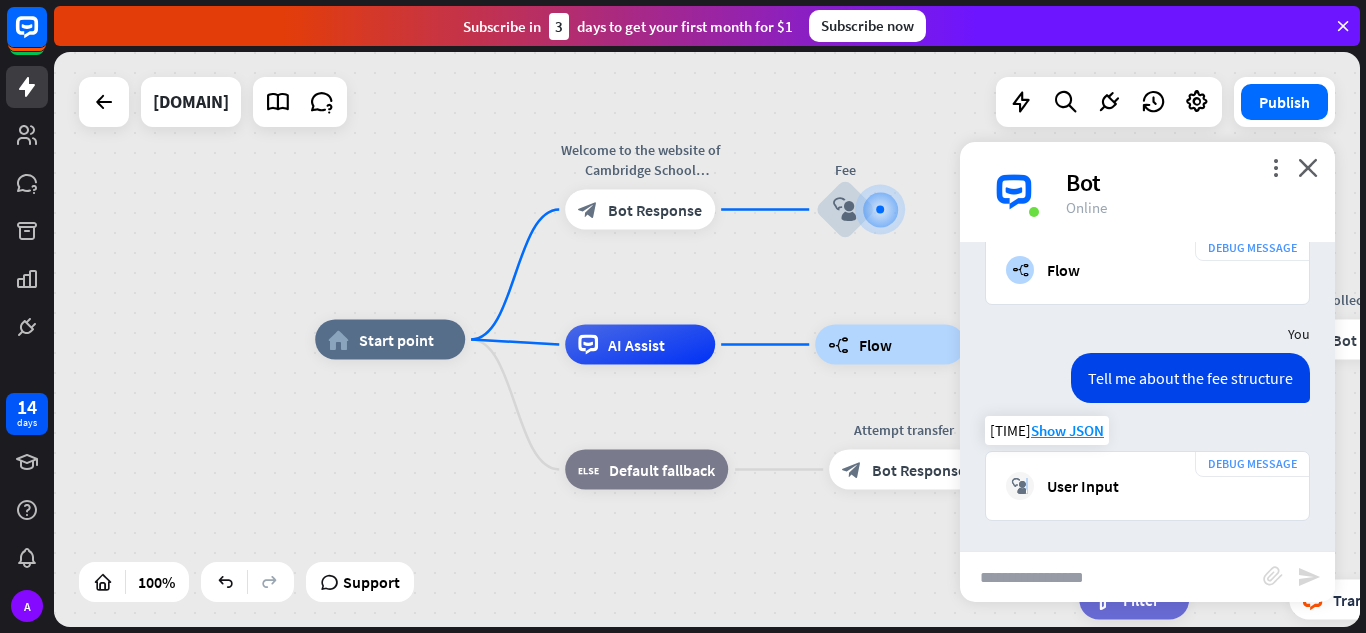 click on "block_user_input" at bounding box center (1020, 486) 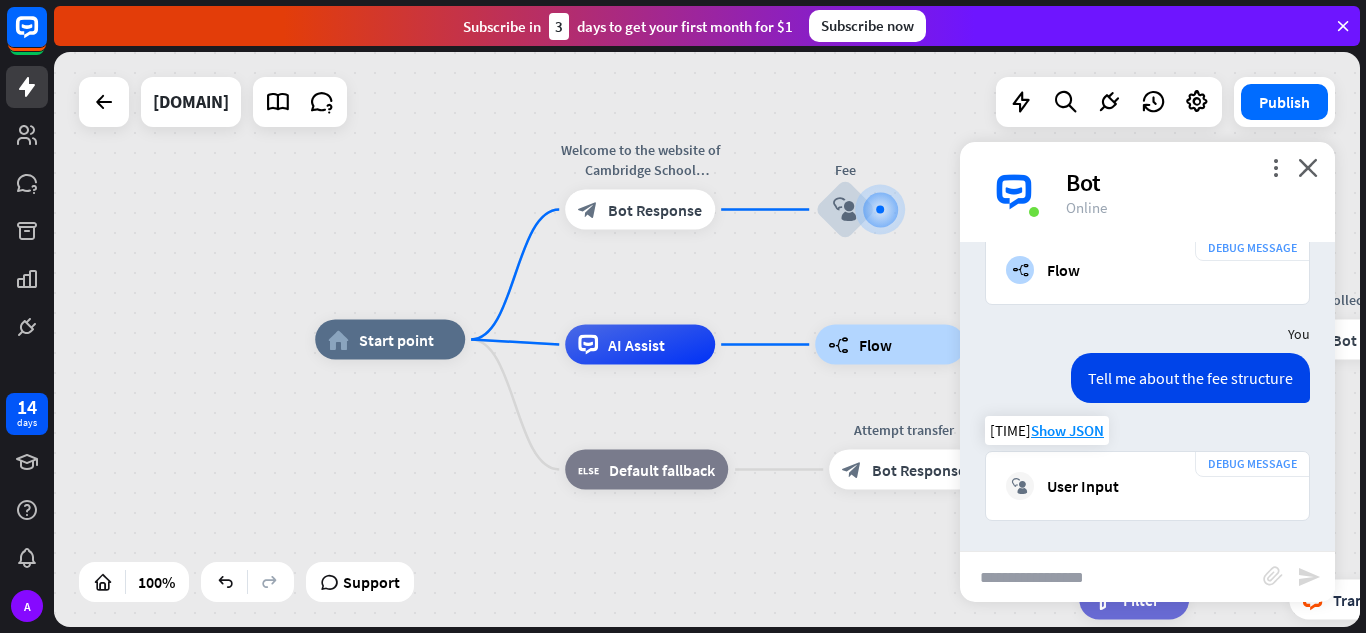 click on "User Input" at bounding box center (1083, 486) 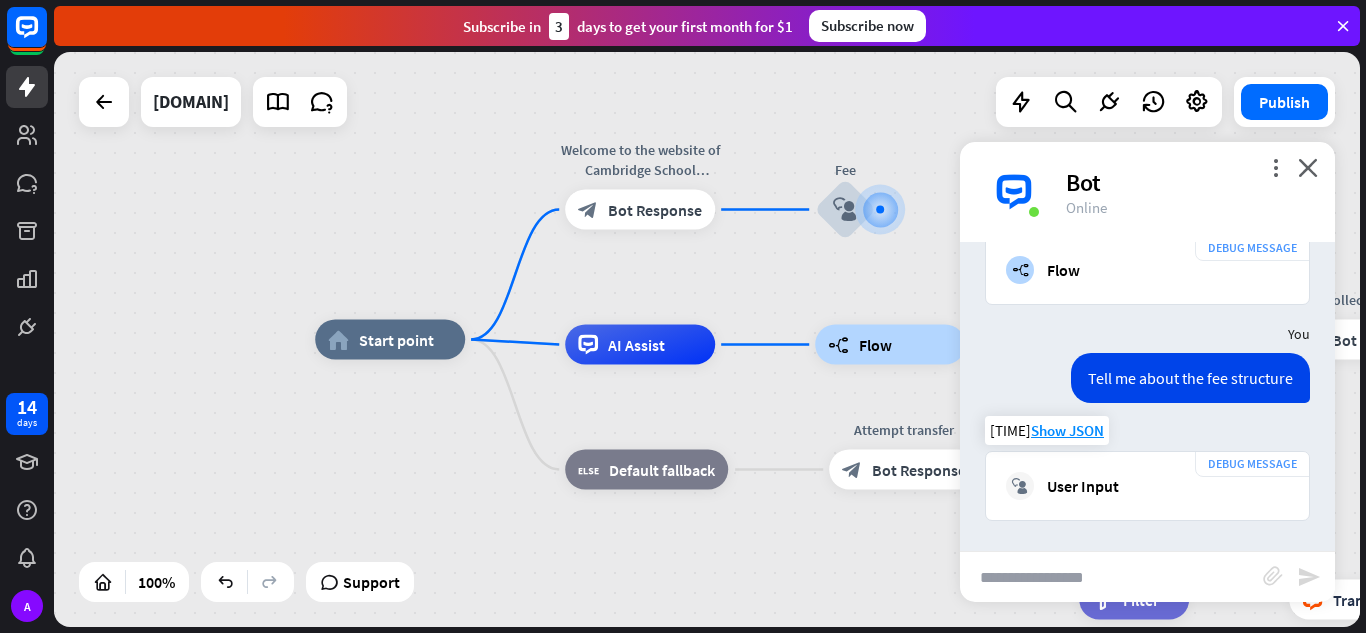 drag, startPoint x: 1123, startPoint y: 489, endPoint x: 1096, endPoint y: 473, distance: 31.38471 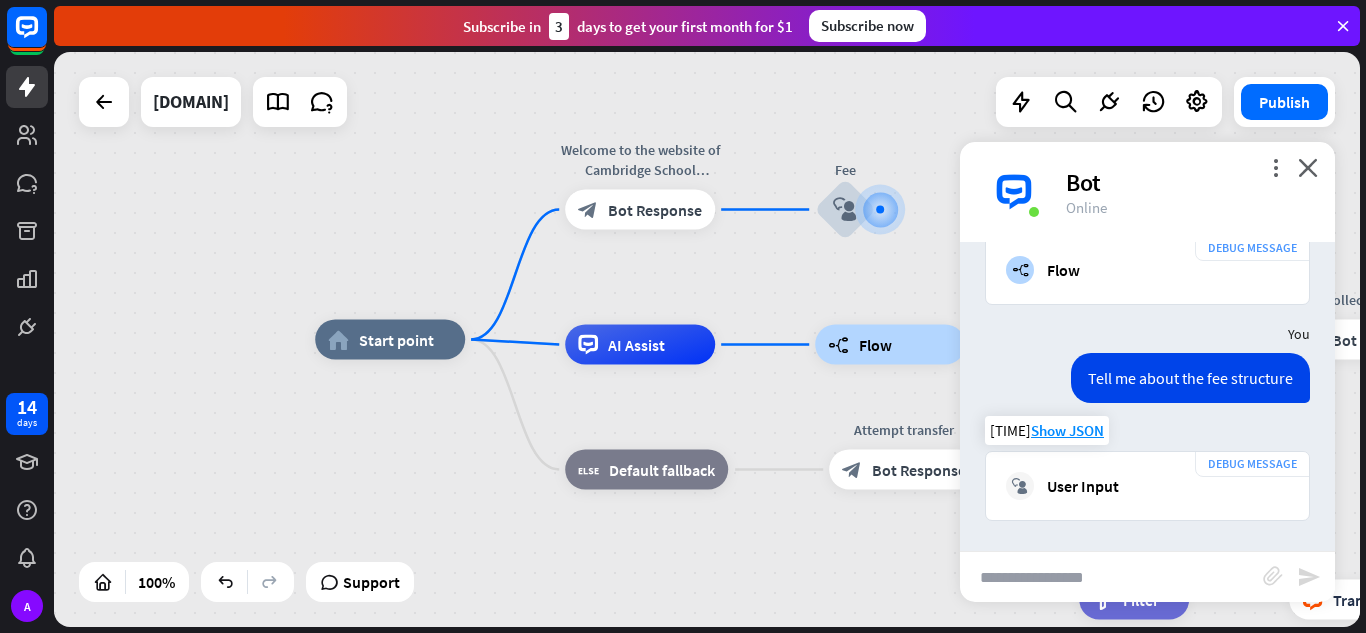 click on "block_user_input
User Input" at bounding box center [1147, 486] 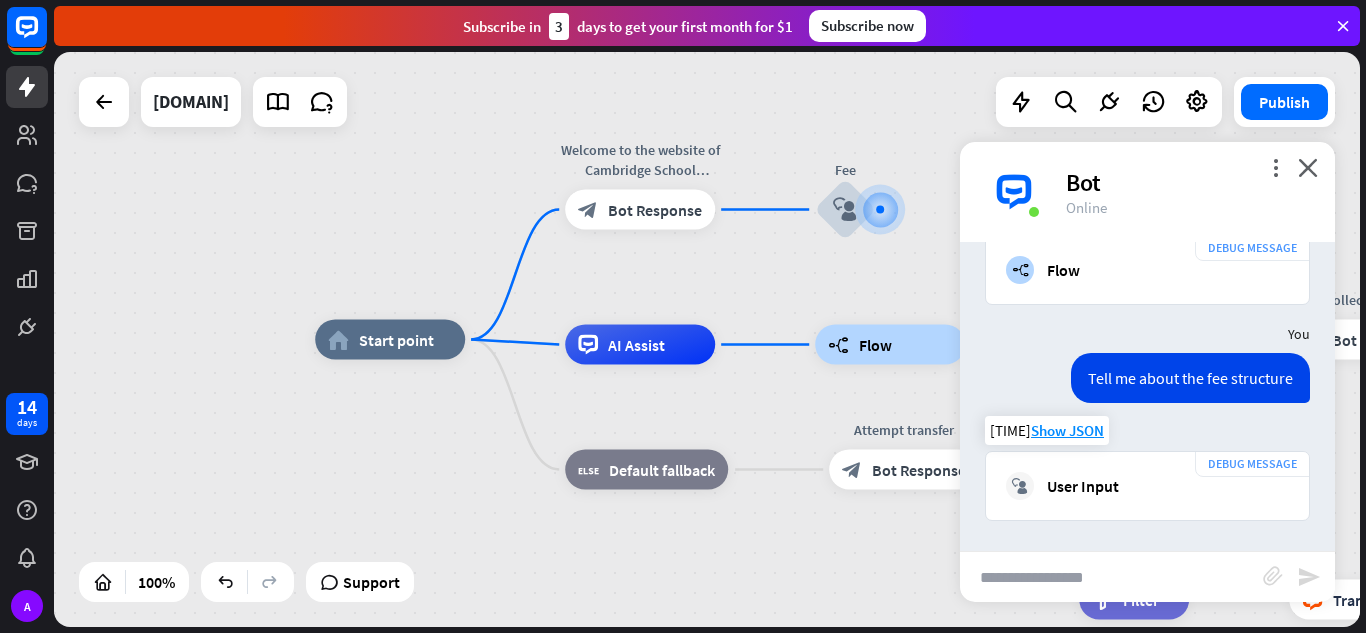 click on "DEBUG MESSAGE
block_user_input
User Input" at bounding box center (1147, 486) 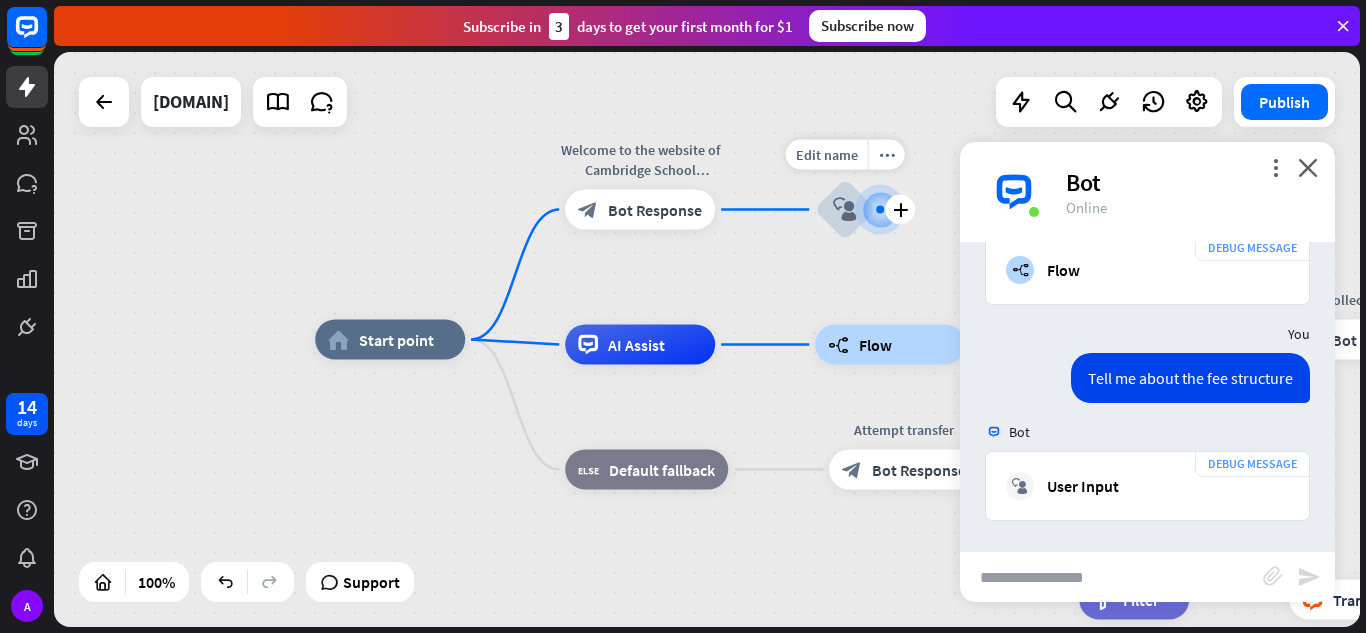 click at bounding box center (880, 210) 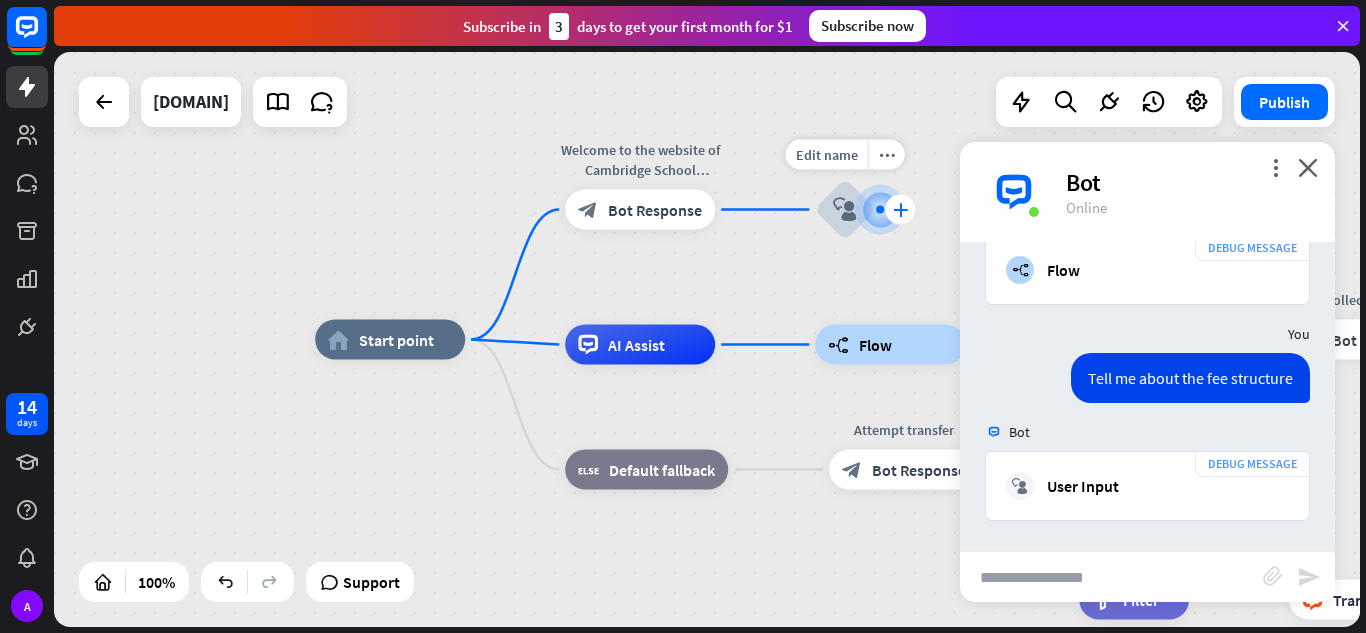 click on "plus" at bounding box center (900, 210) 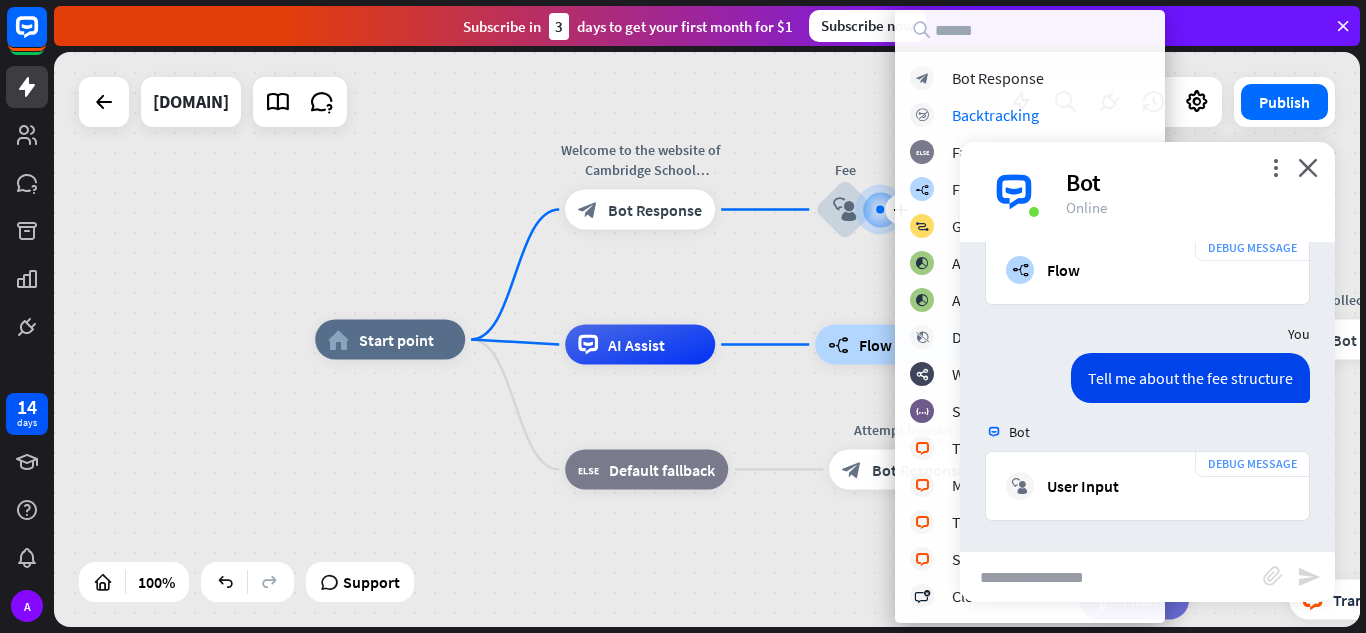 drag, startPoint x: 1245, startPoint y: 170, endPoint x: 999, endPoint y: 216, distance: 250.26385 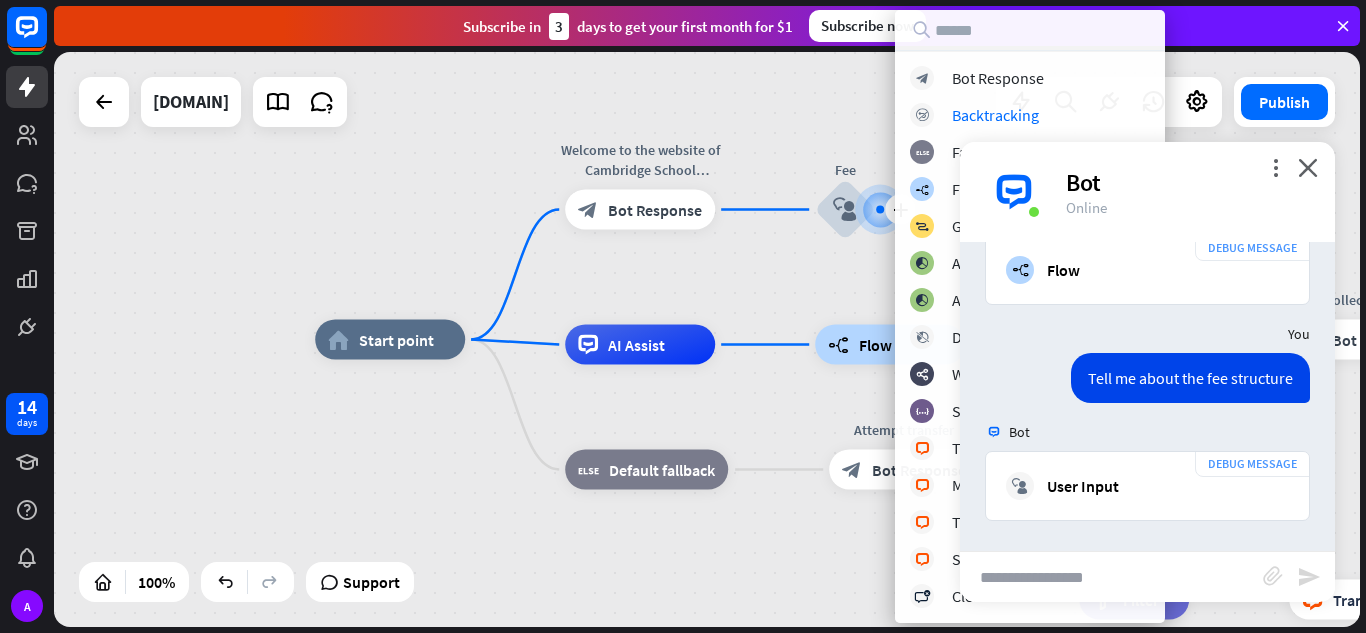 click on "more_vert
close
Bot
Online" at bounding box center [1147, 192] 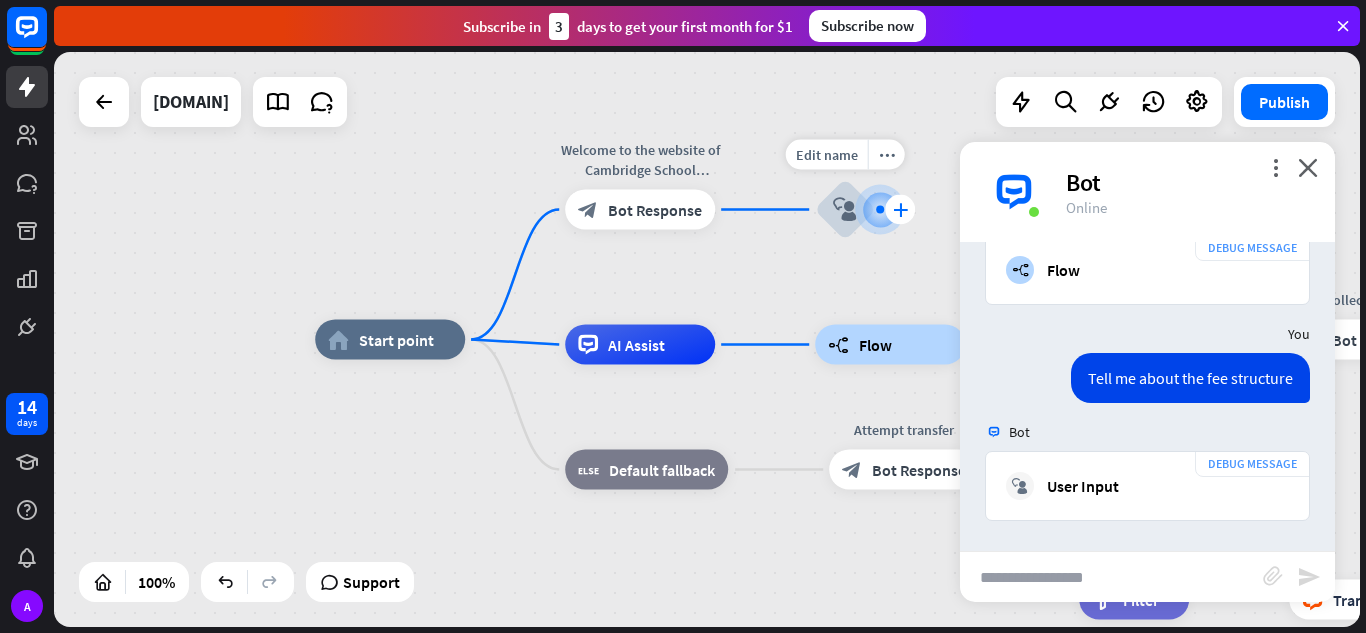 click on "plus" at bounding box center [900, 210] 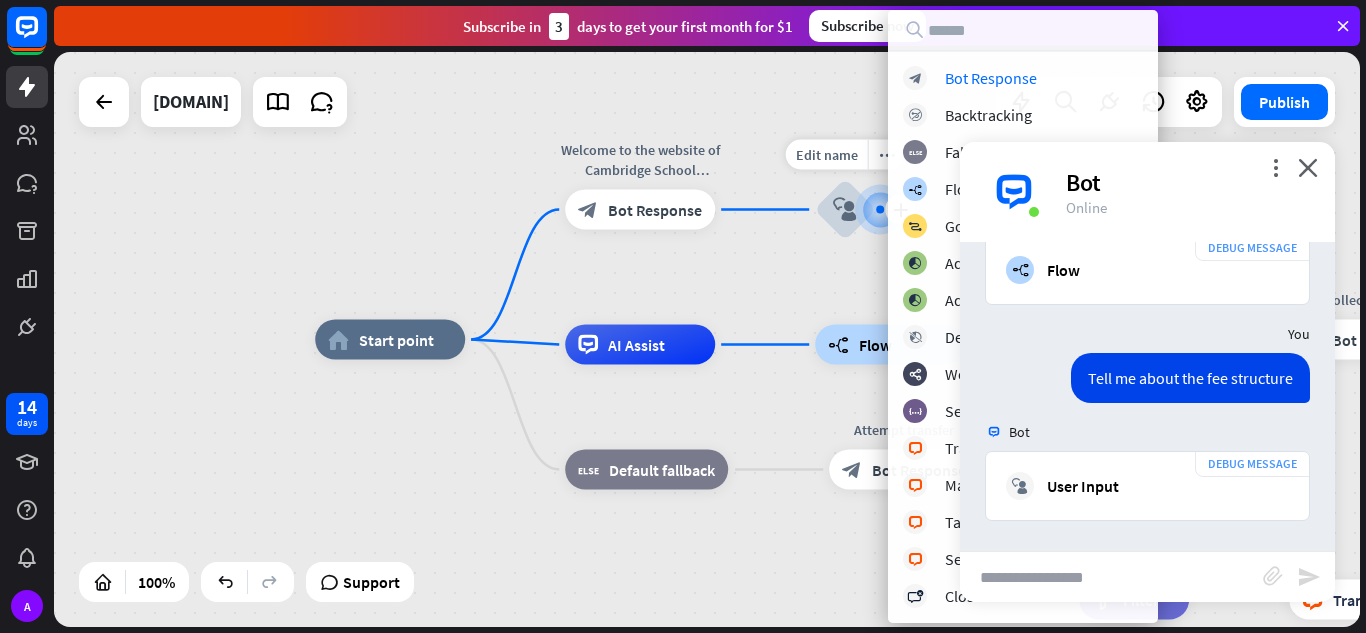 click on "Edit name more_horiz plus Fee block_user_input" at bounding box center (845, 210) 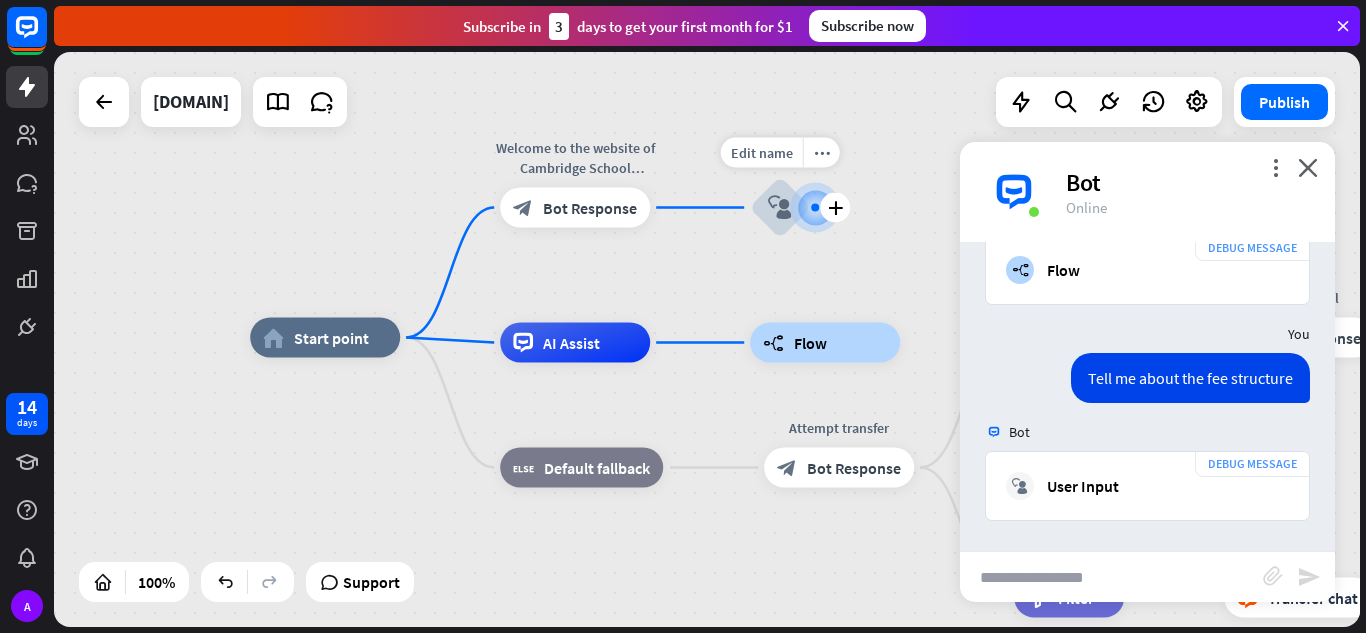 drag, startPoint x: 812, startPoint y: 262, endPoint x: 709, endPoint y: 283, distance: 105.11898 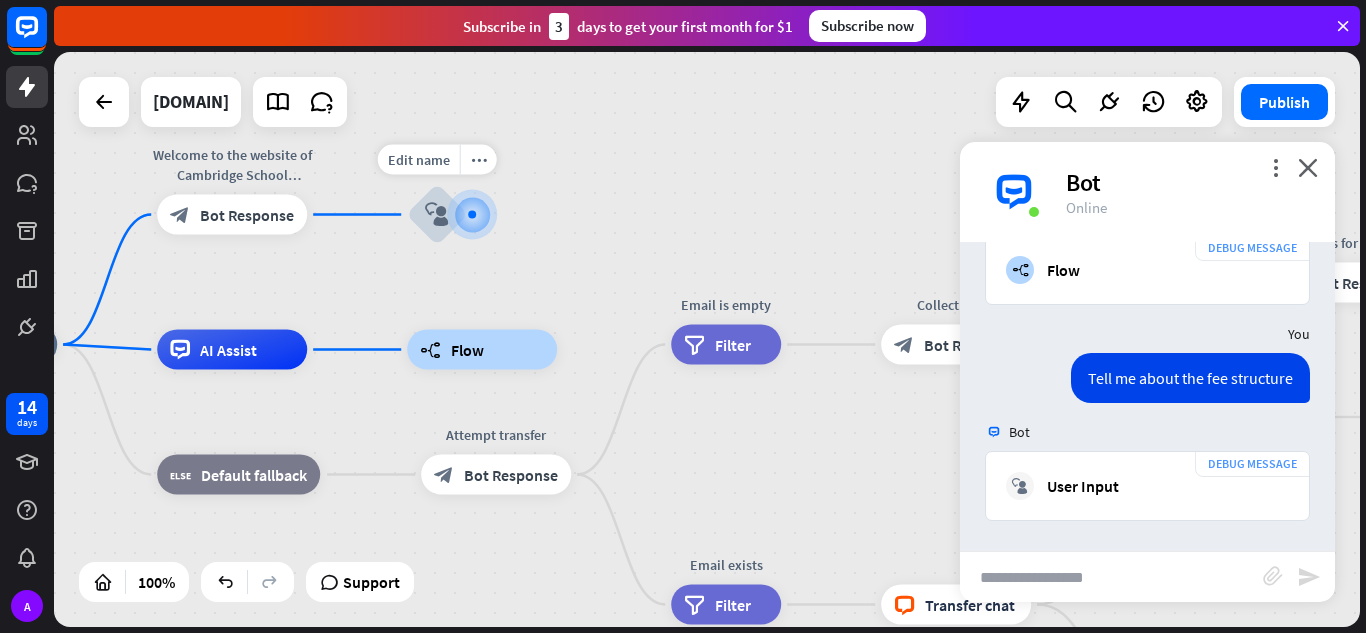 drag, startPoint x: 749, startPoint y: 300, endPoint x: 394, endPoint y: 230, distance: 361.8356 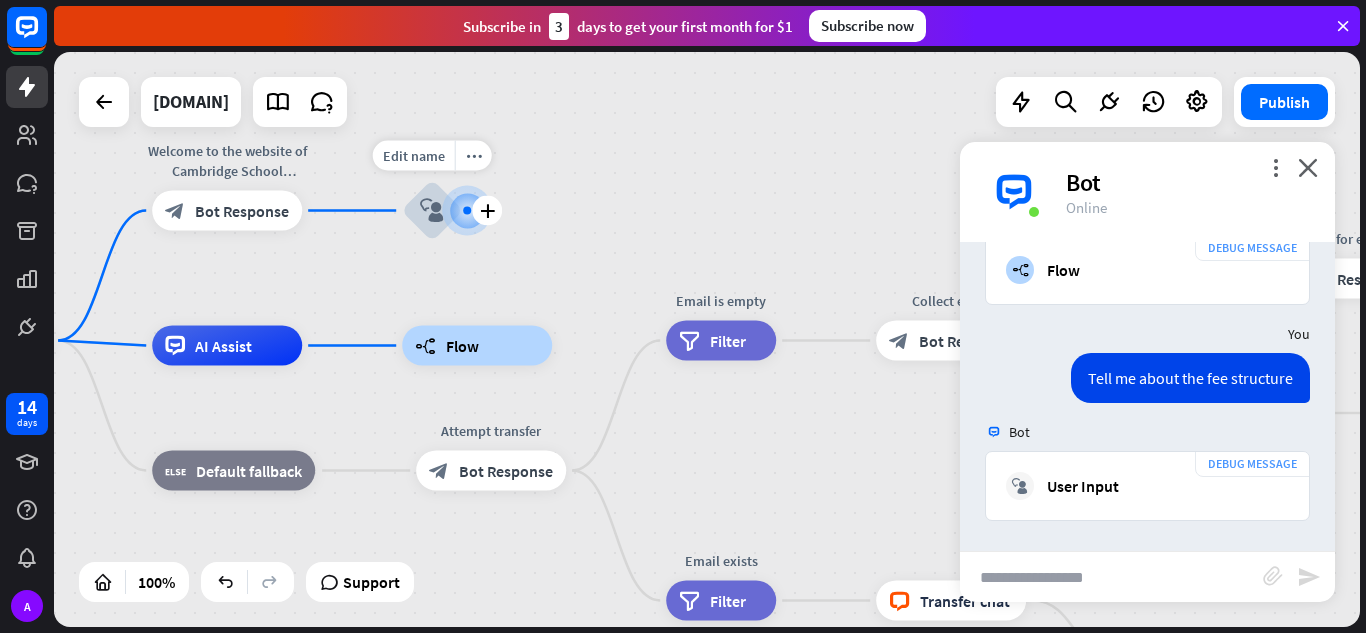 click at bounding box center (467, 211) 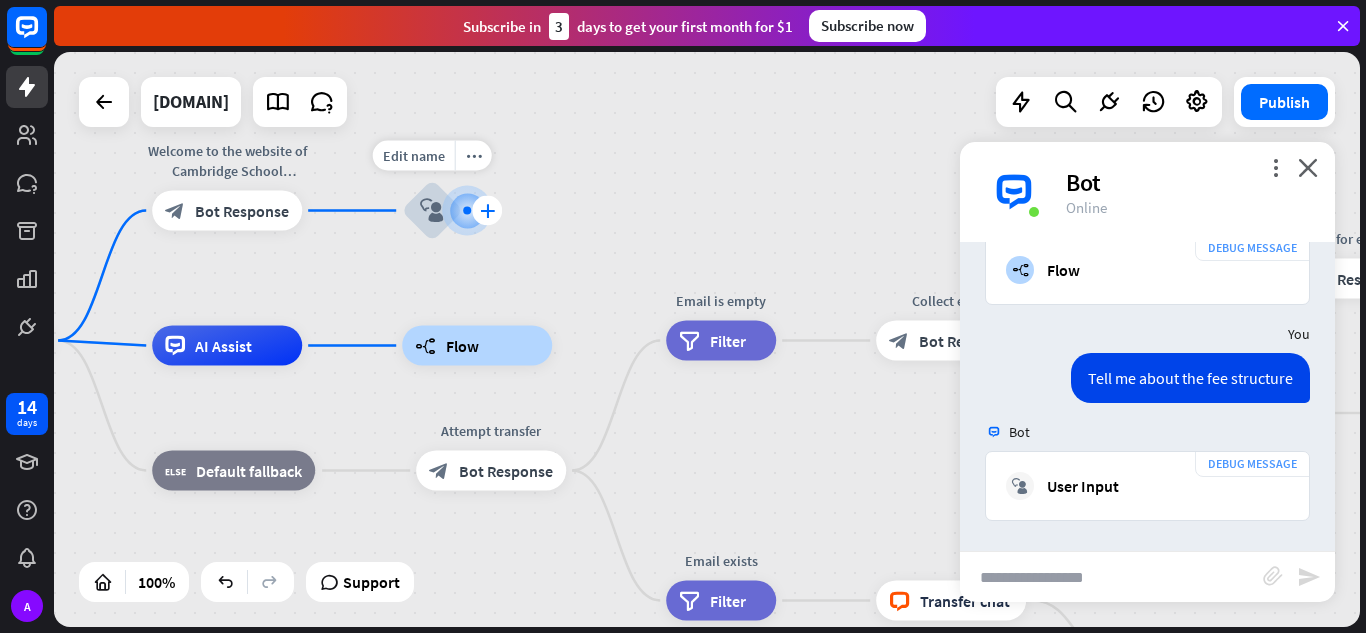 click on "plus" at bounding box center [487, 211] 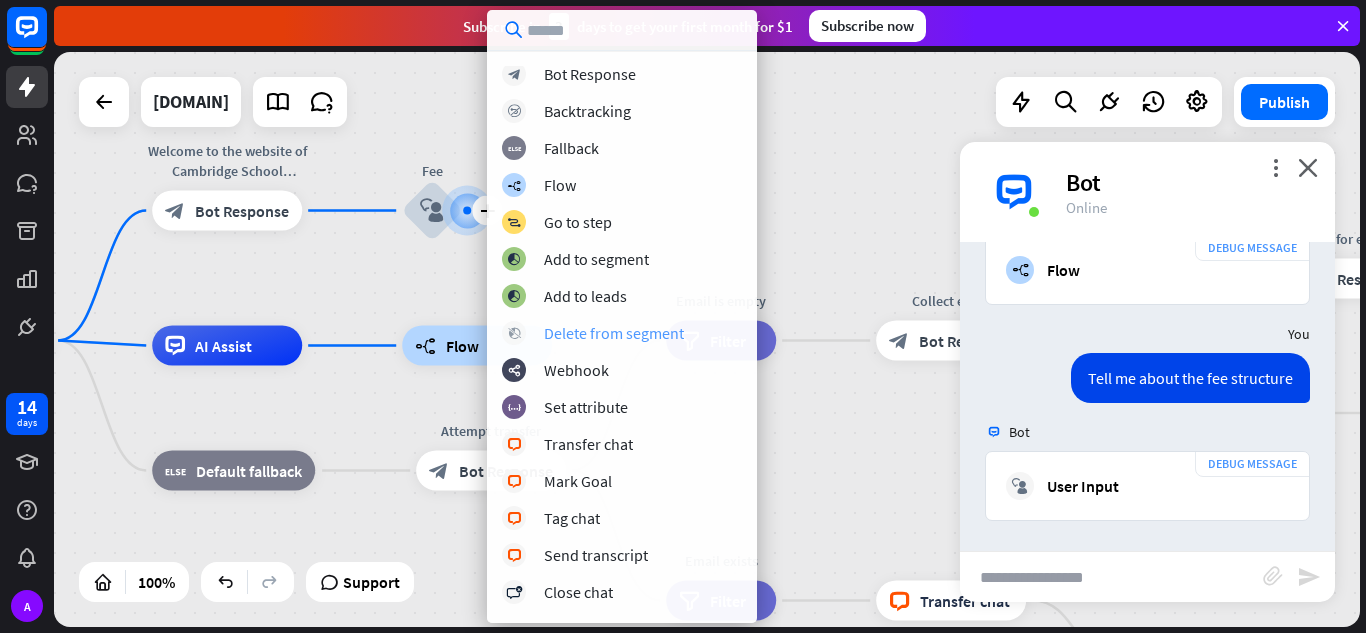 scroll, scrollTop: 0, scrollLeft: 0, axis: both 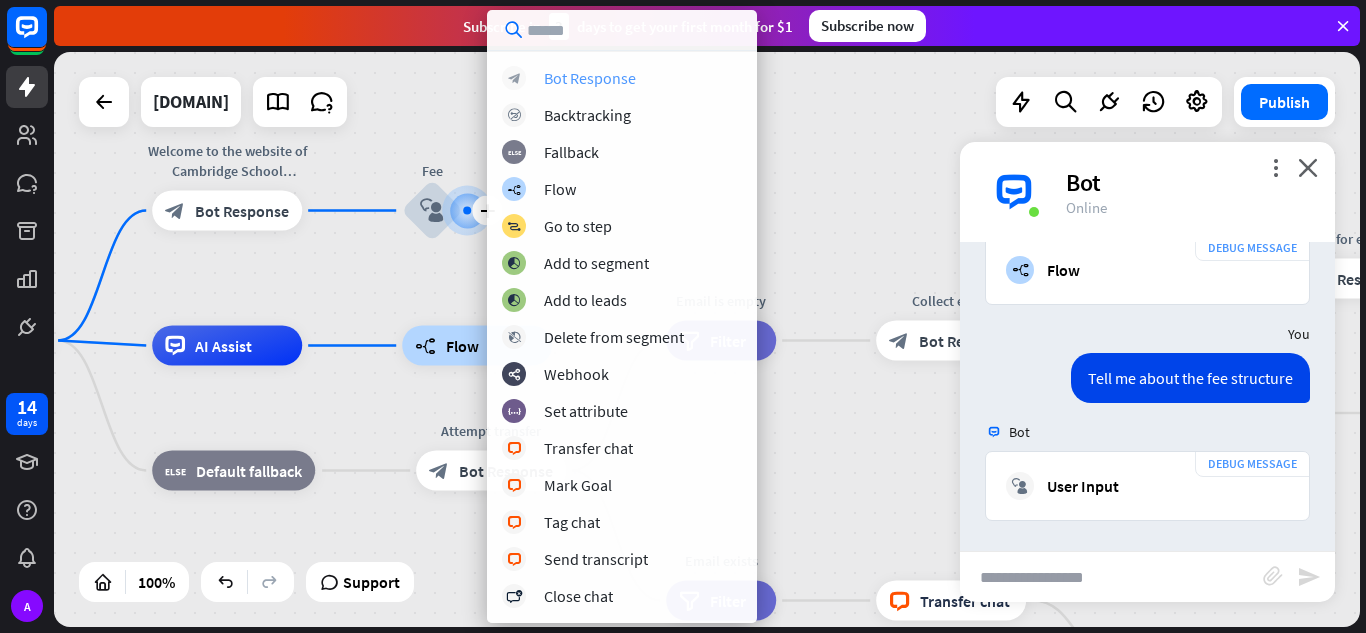 click on "block_bot_response
Bot Response" at bounding box center (622, 78) 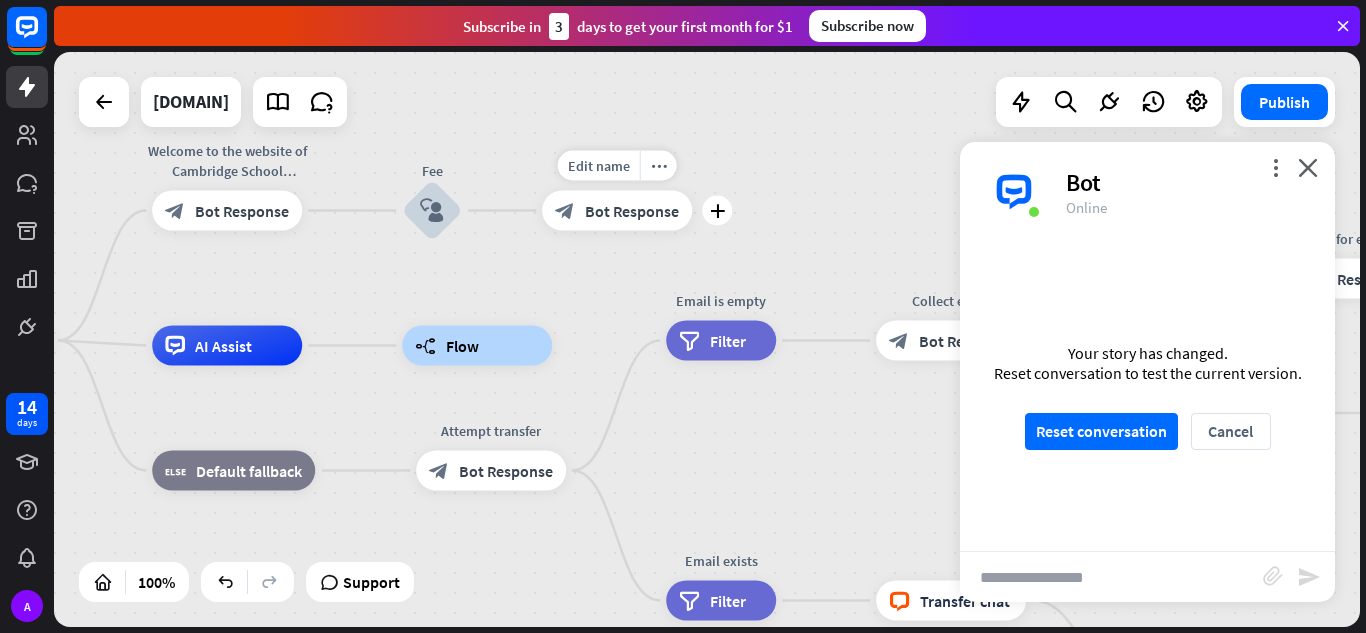 click on "Bot Response" at bounding box center [632, 211] 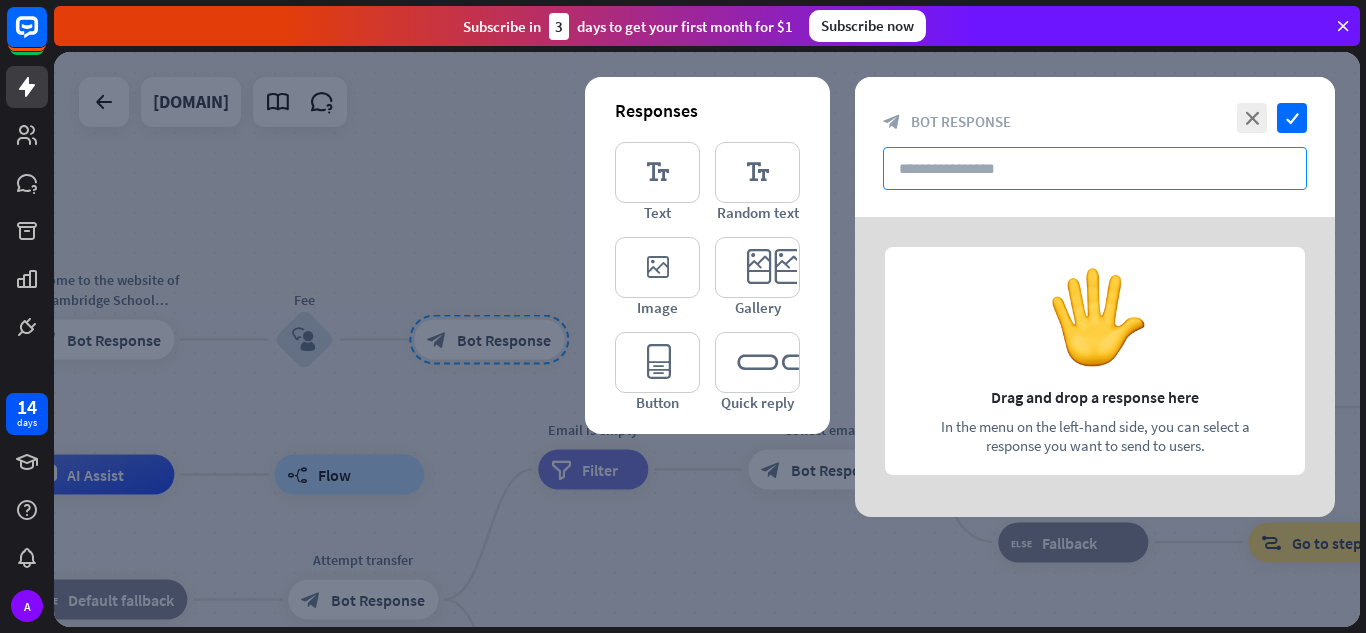 click at bounding box center [1095, 168] 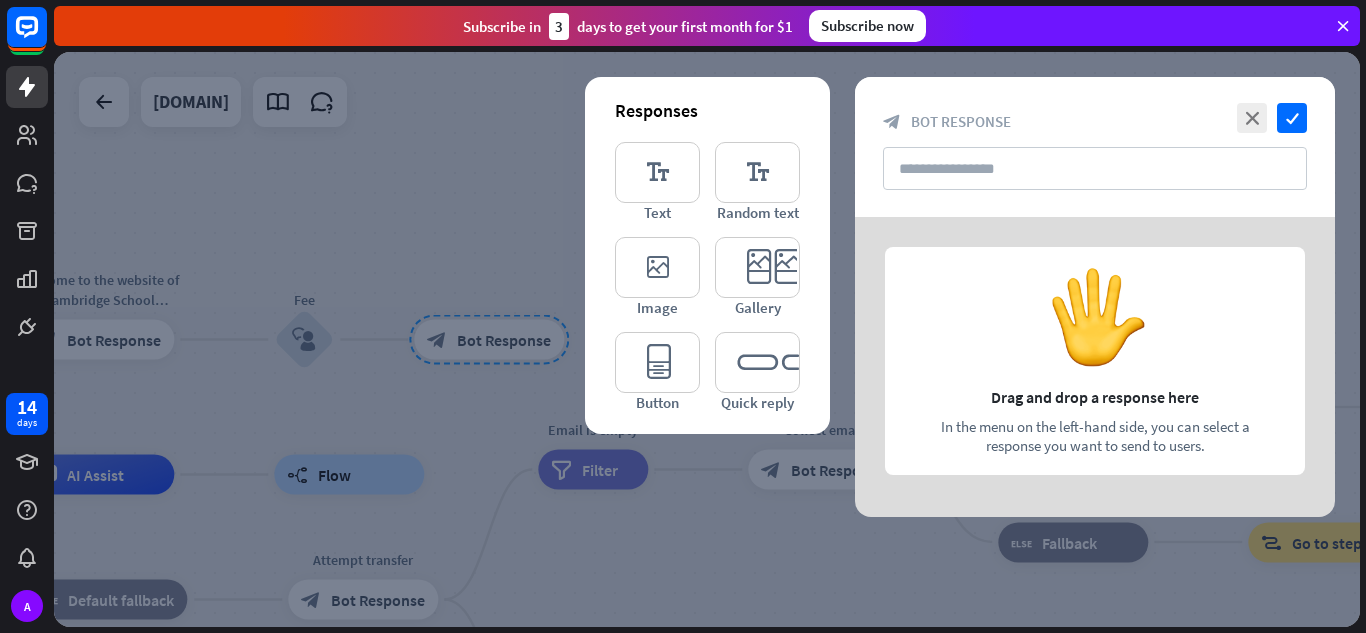 drag, startPoint x: 960, startPoint y: 432, endPoint x: 1194, endPoint y: 439, distance: 234.10468 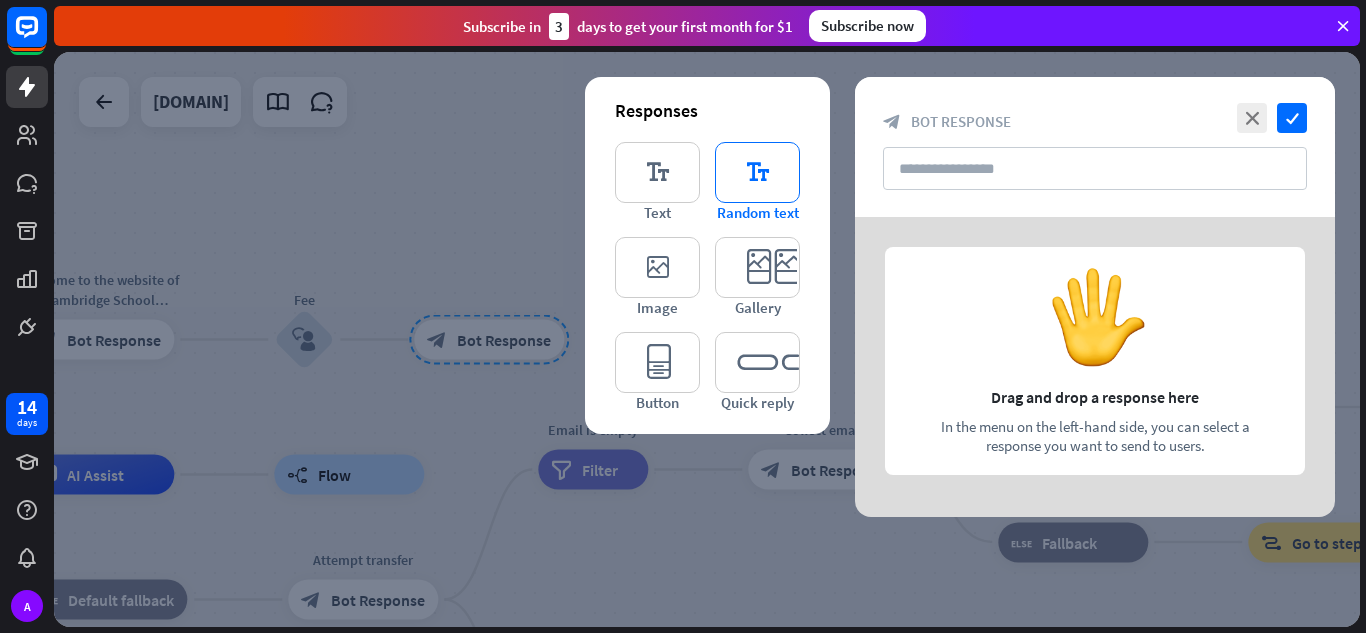 click on "editor_text" at bounding box center (757, 172) 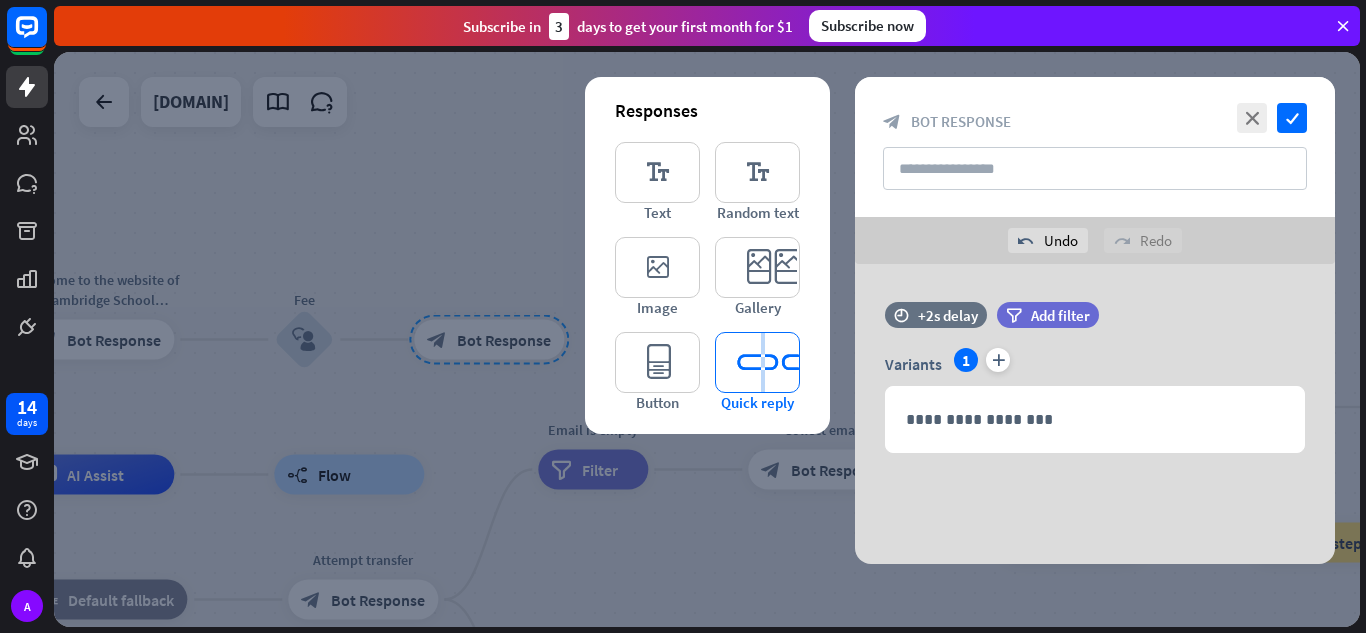 click on "editor_text   Text editor_text   Random text editor_image   Image editor_card   Gallery editor_button   Button editor_quick_replies   Quick reply" at bounding box center [707, 277] 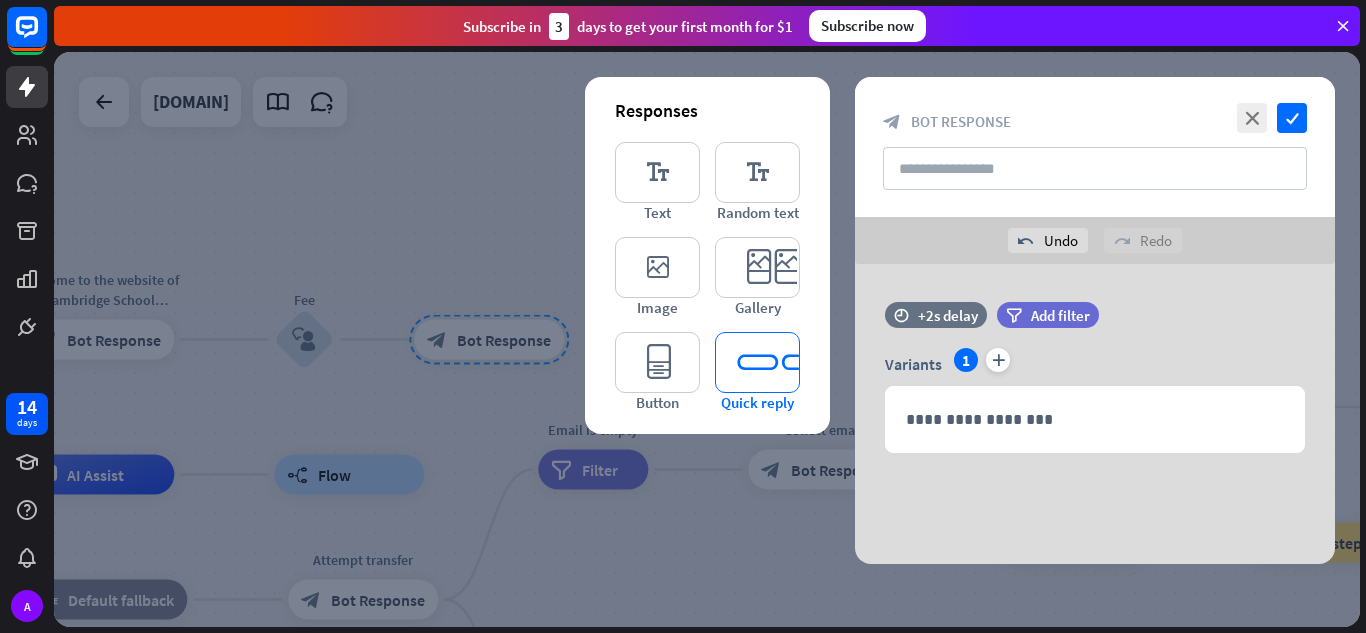 click on "editor_quick_replies" at bounding box center [757, 362] 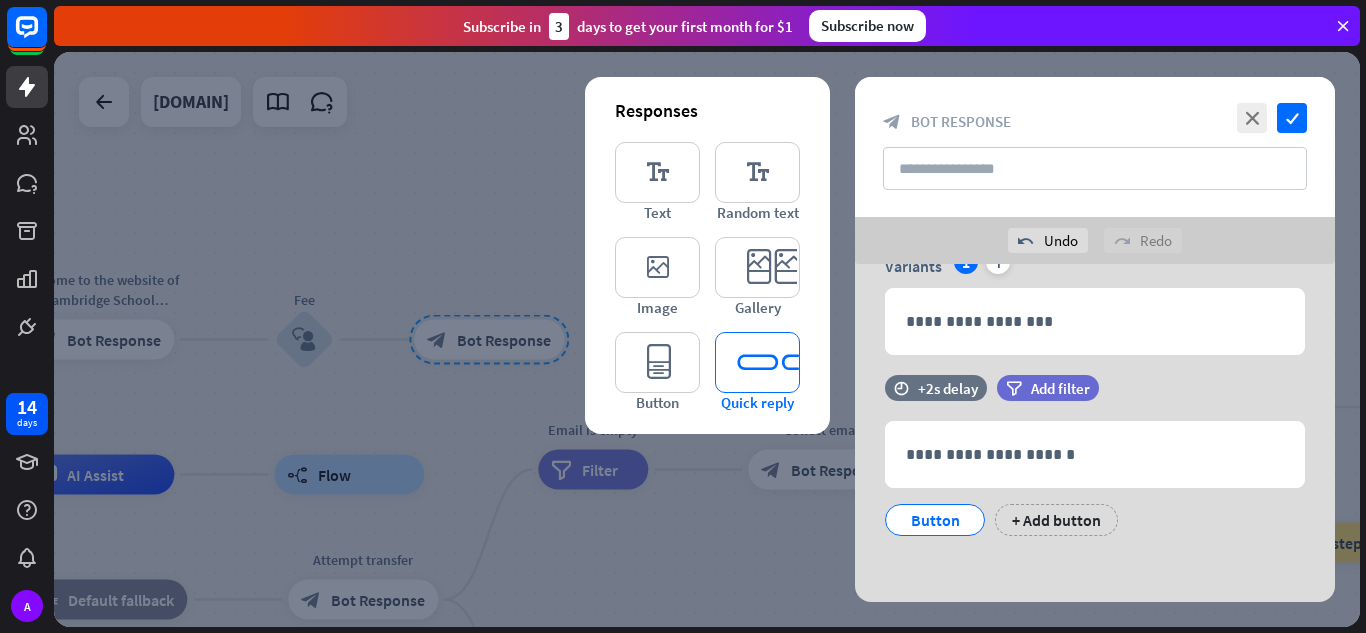 scroll, scrollTop: 102, scrollLeft: 0, axis: vertical 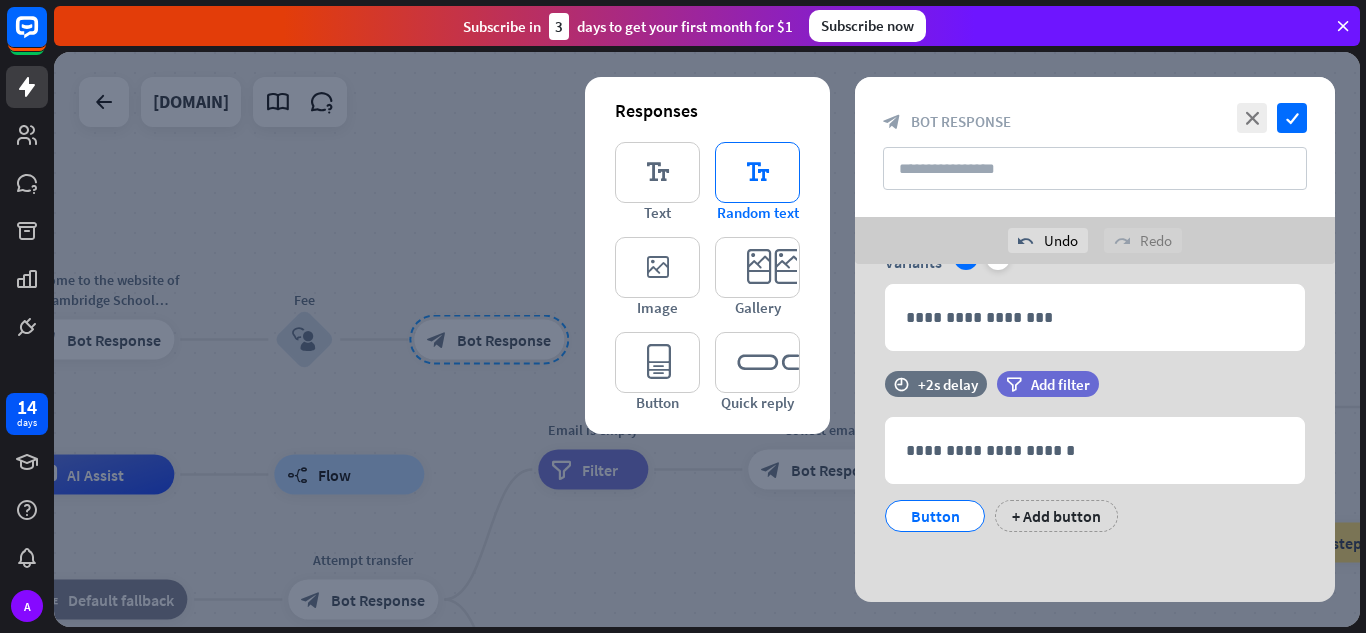 click on "editor_text" at bounding box center (757, 172) 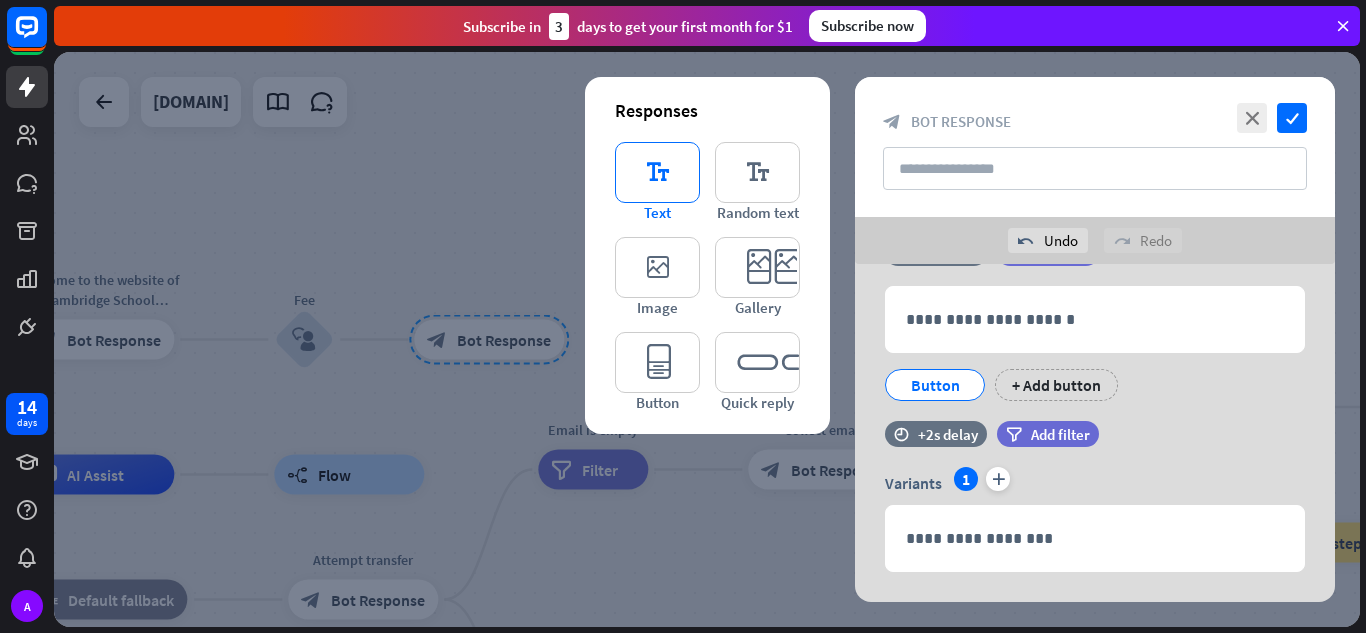 click on "editor_text" at bounding box center [657, 172] 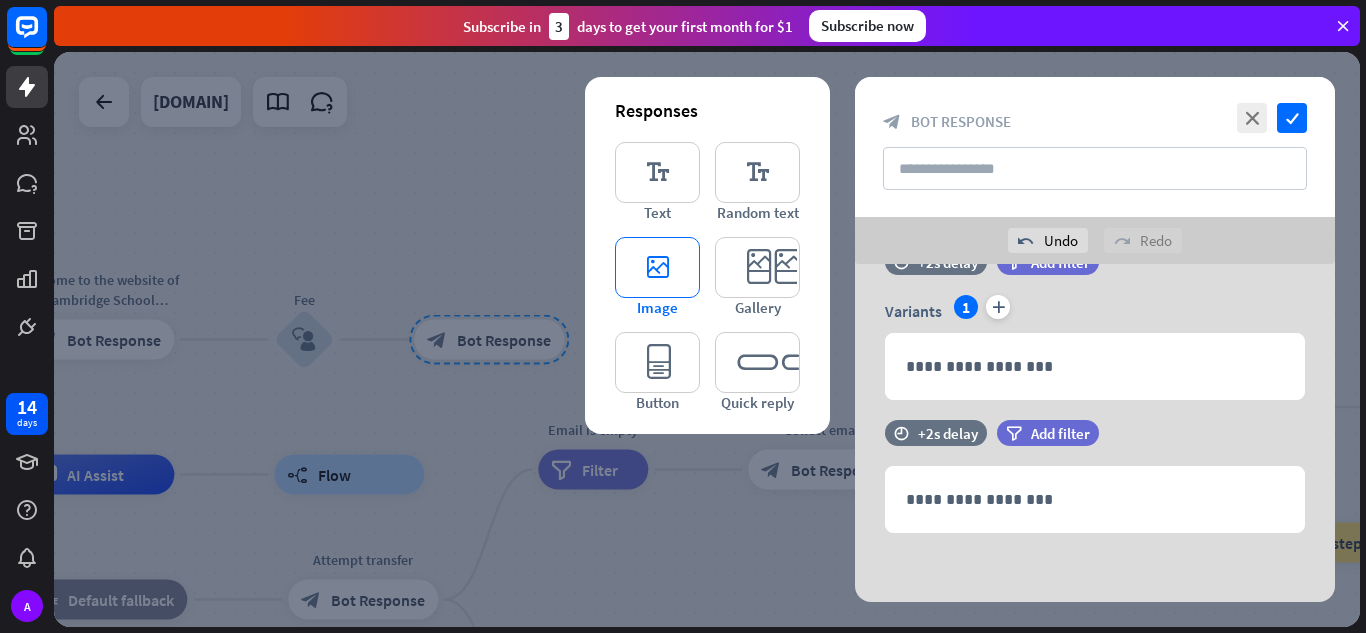 scroll, scrollTop: 406, scrollLeft: 0, axis: vertical 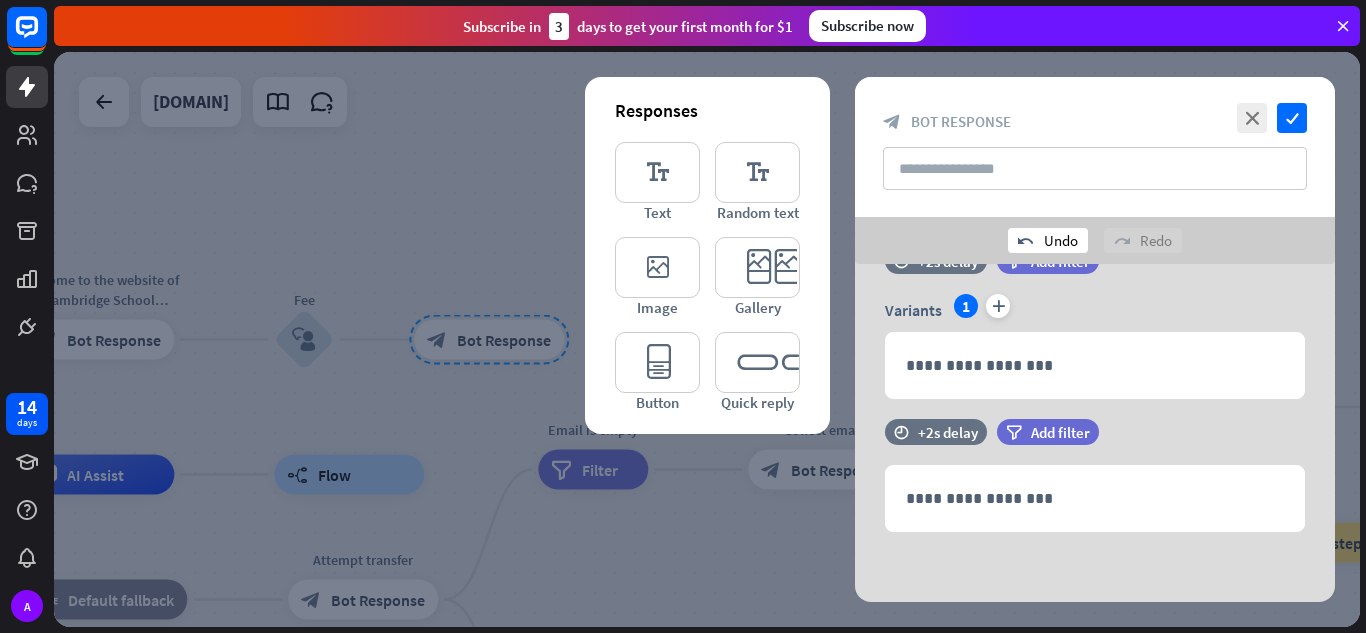 click on "undo
Undo" at bounding box center [1048, 240] 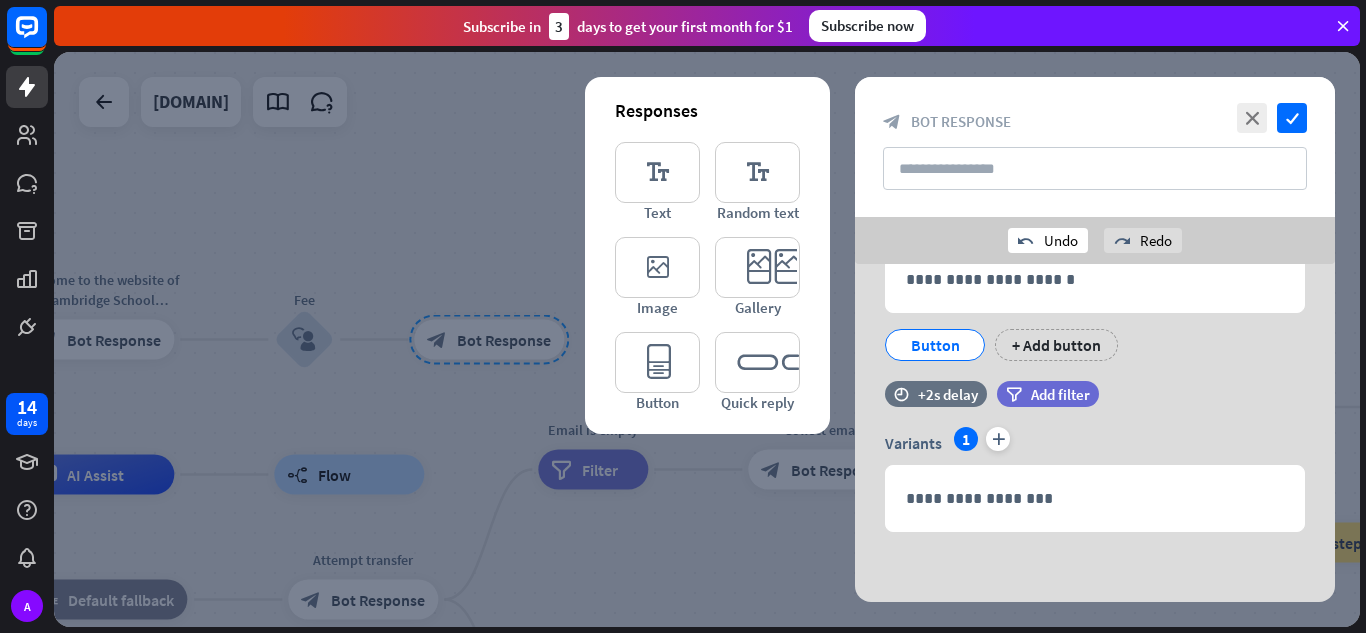 click on "undo
Undo" at bounding box center (1048, 240) 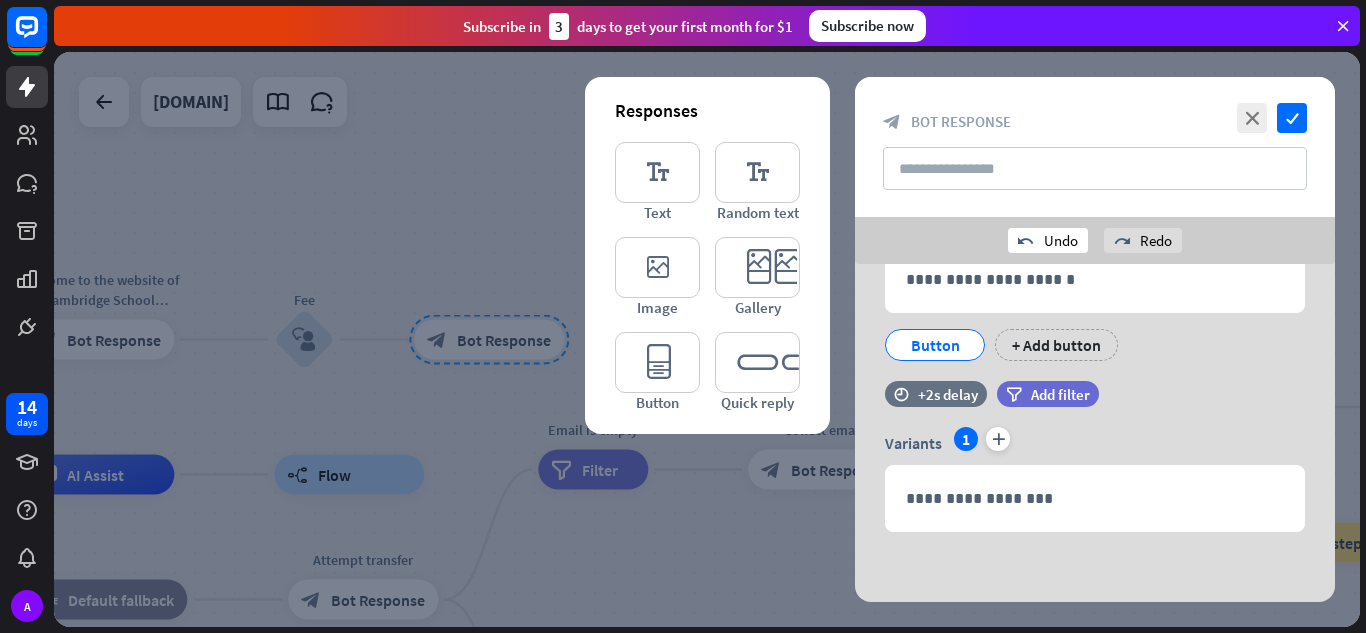 scroll, scrollTop: 102, scrollLeft: 0, axis: vertical 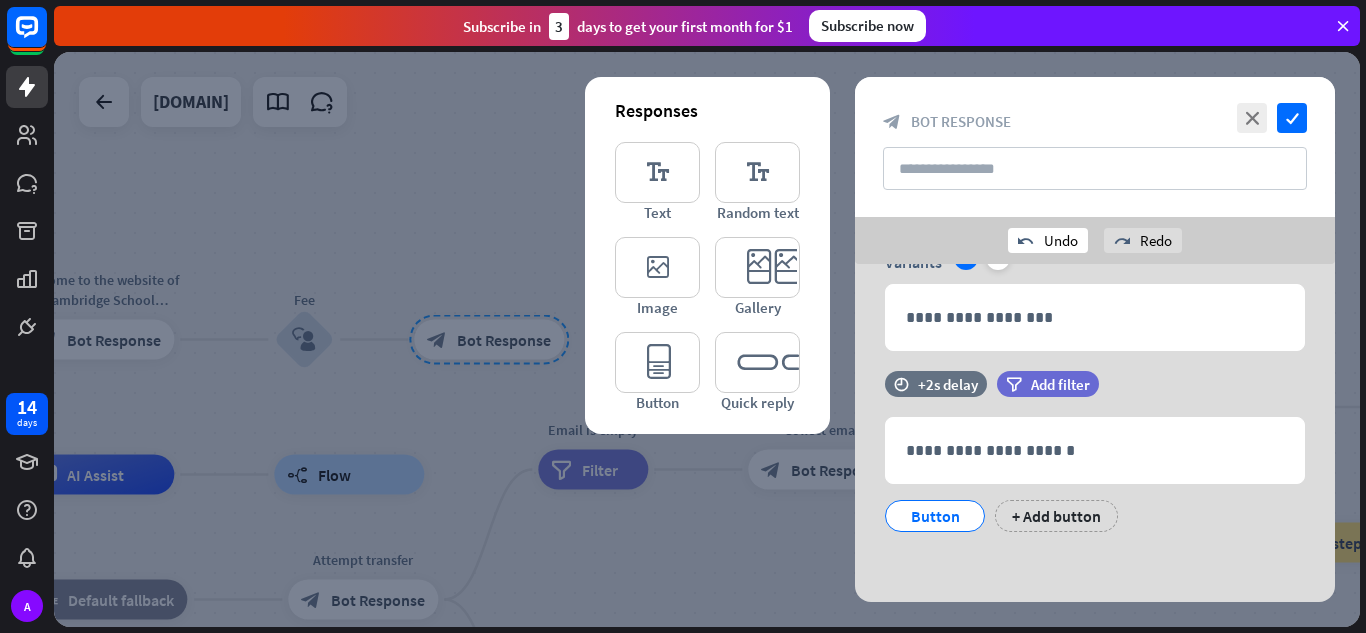 click on "undo
Undo" at bounding box center [1048, 240] 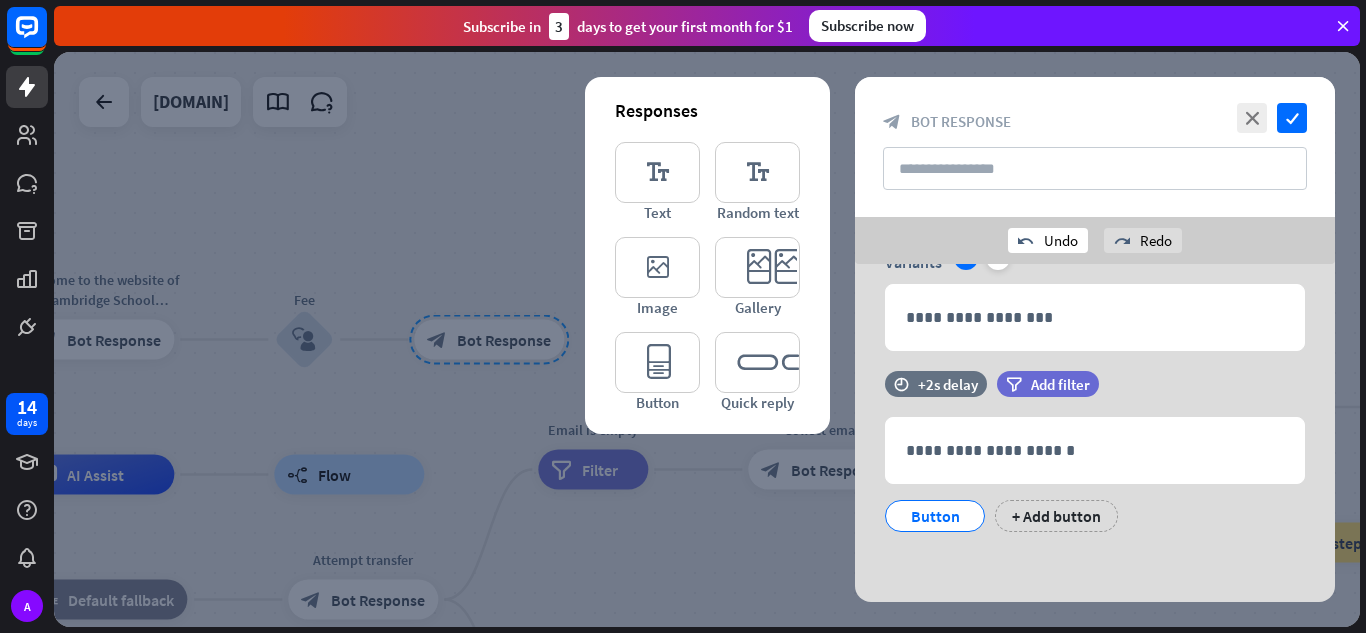 scroll, scrollTop: 0, scrollLeft: 0, axis: both 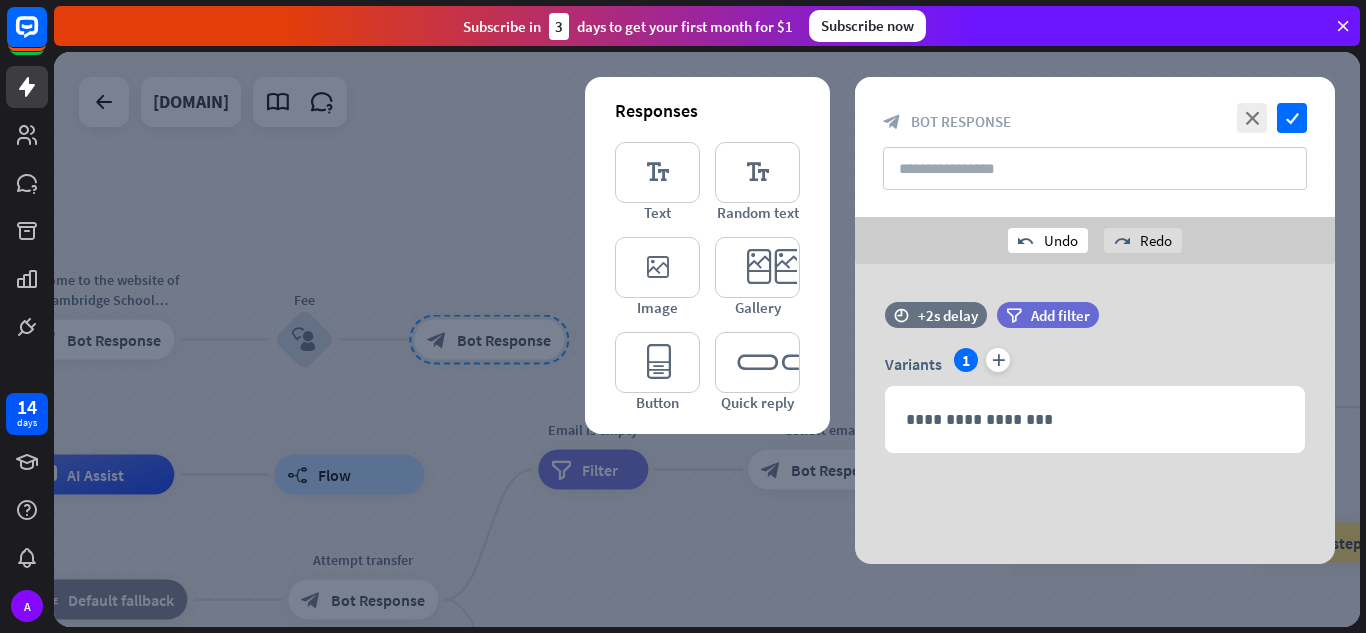 click on "undo
Undo" at bounding box center (1048, 240) 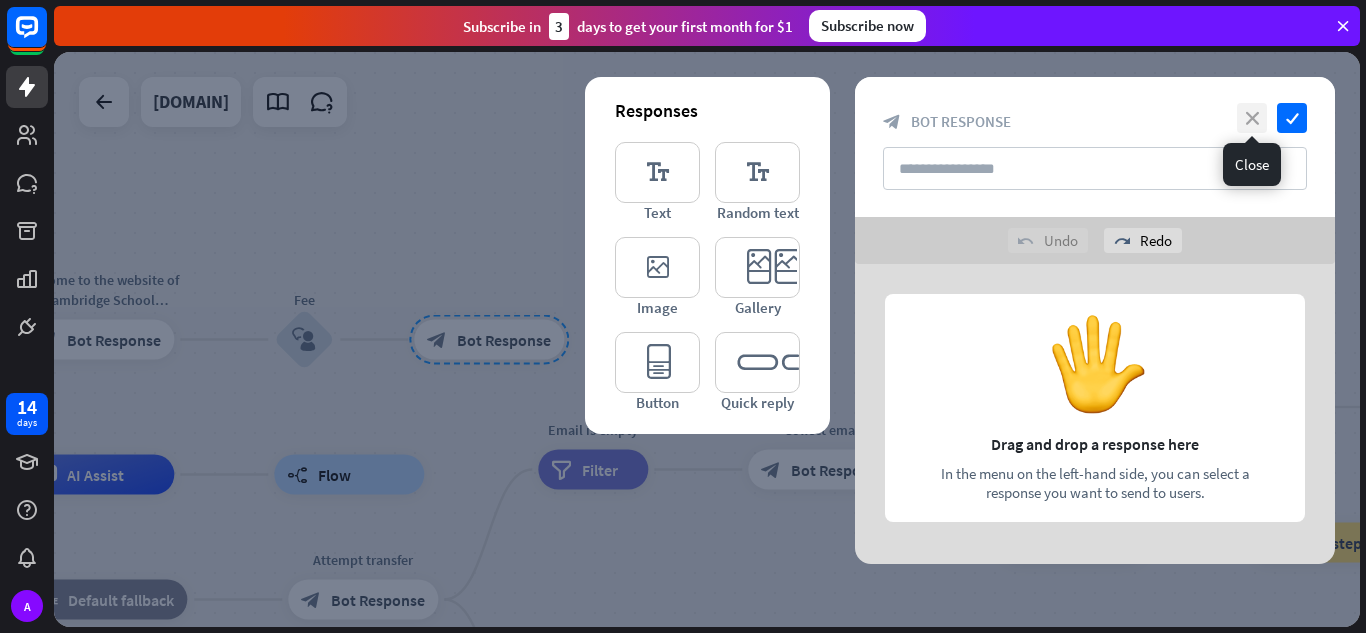 click on "close" at bounding box center [1252, 118] 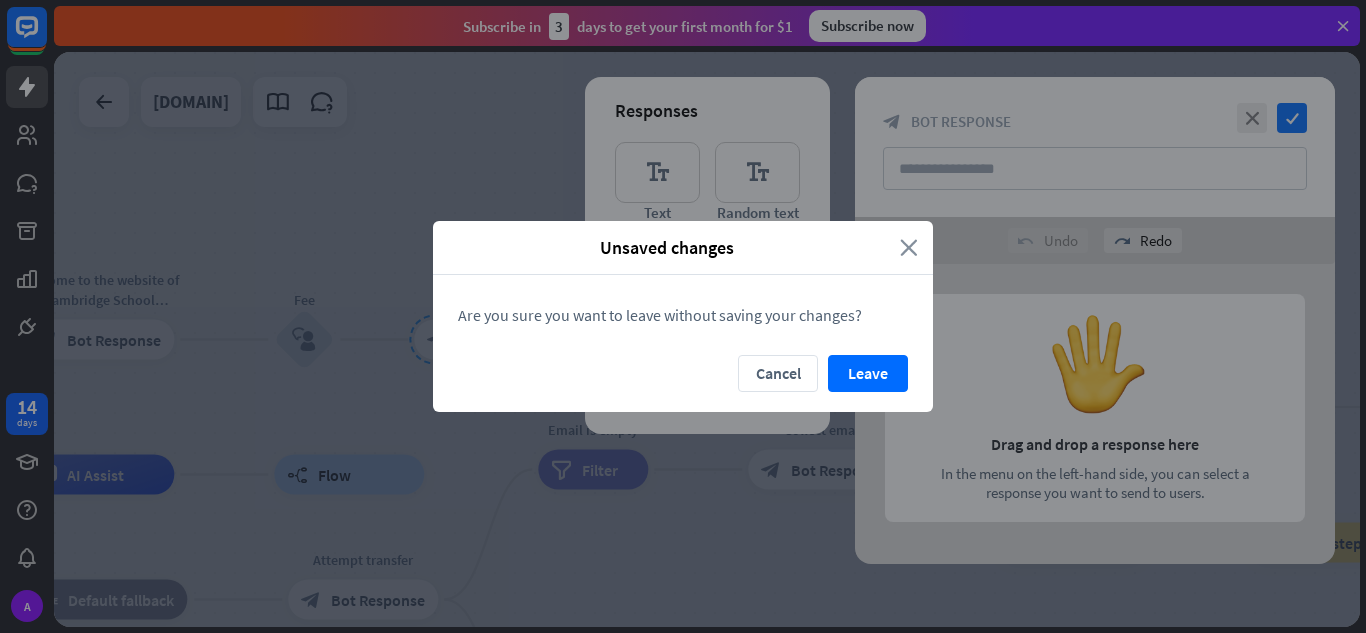 click on "close" at bounding box center (909, 247) 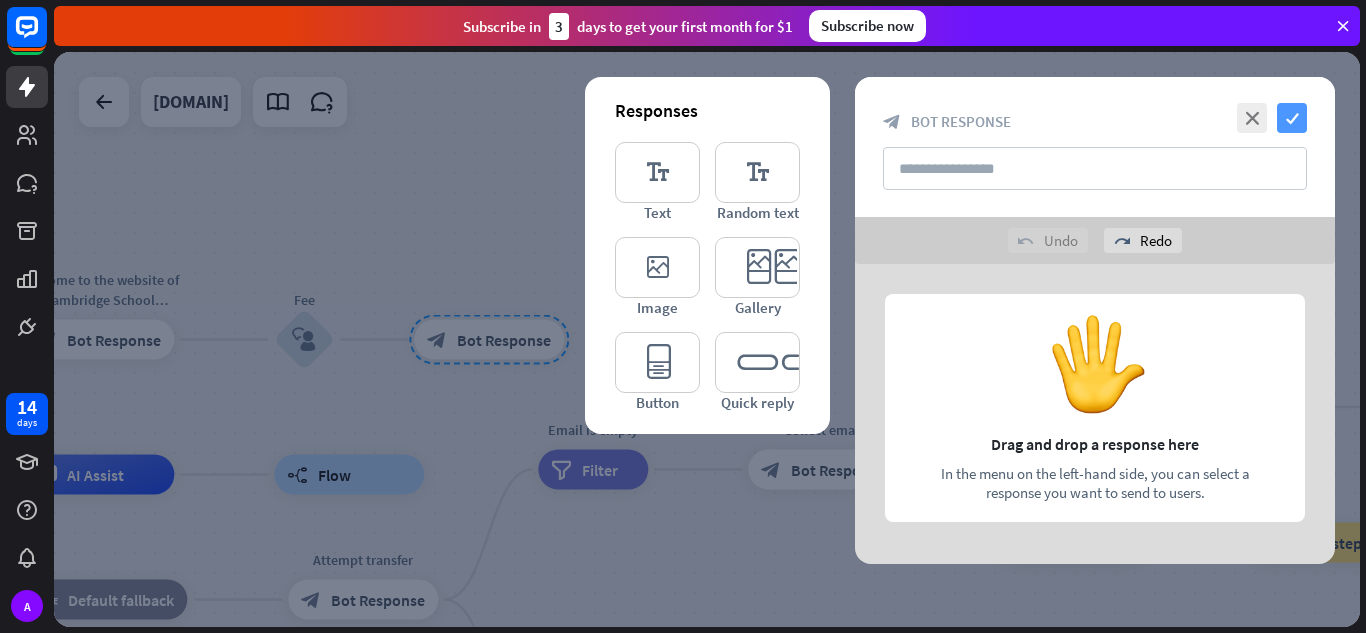 click on "check" at bounding box center [1292, 118] 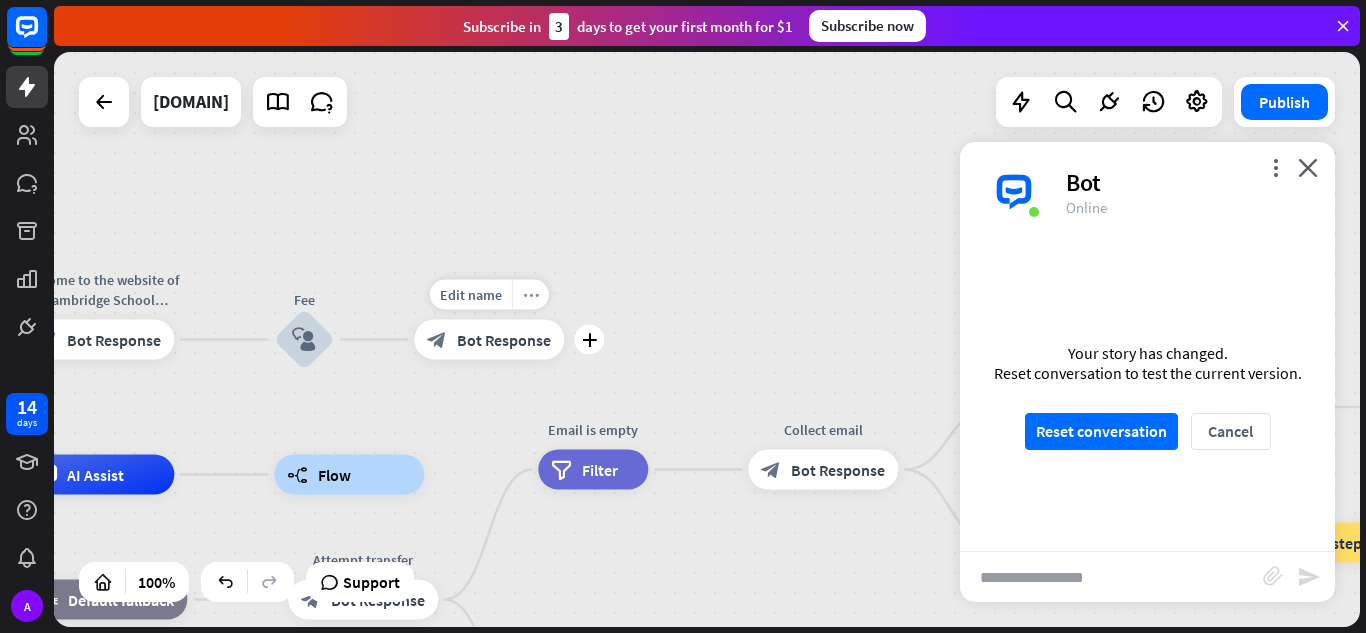 click on "more_horiz" at bounding box center [531, 294] 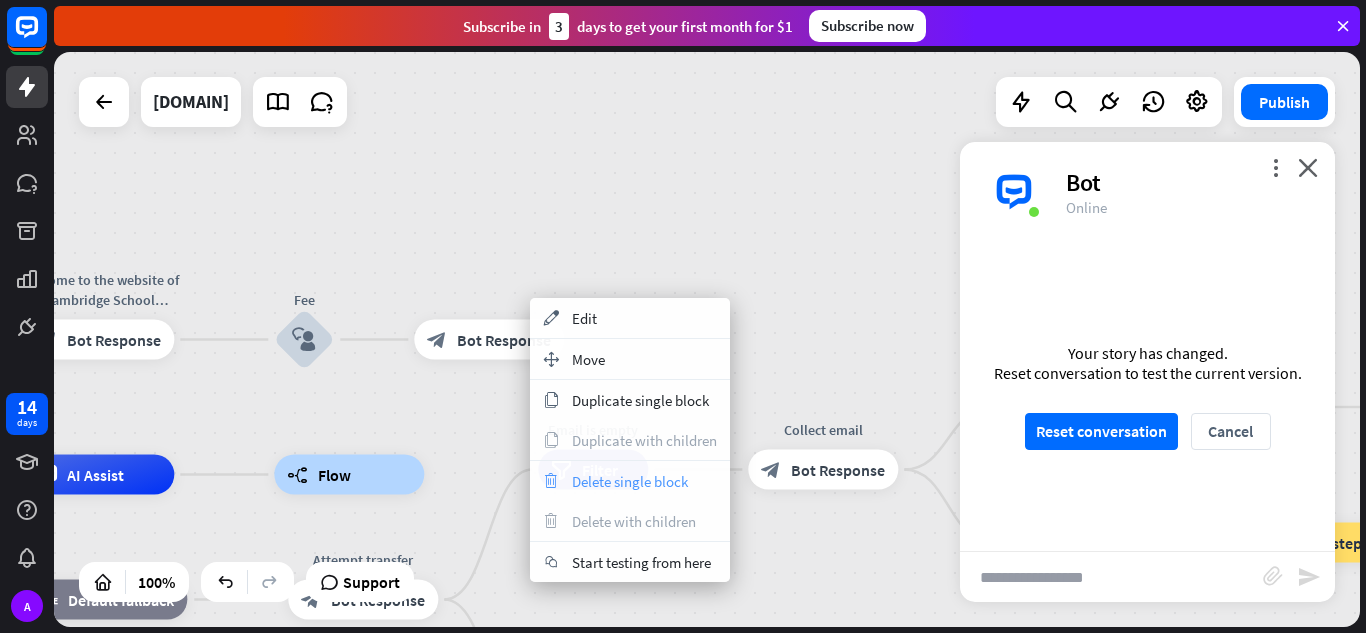 click on "Delete single block" at bounding box center [630, 481] 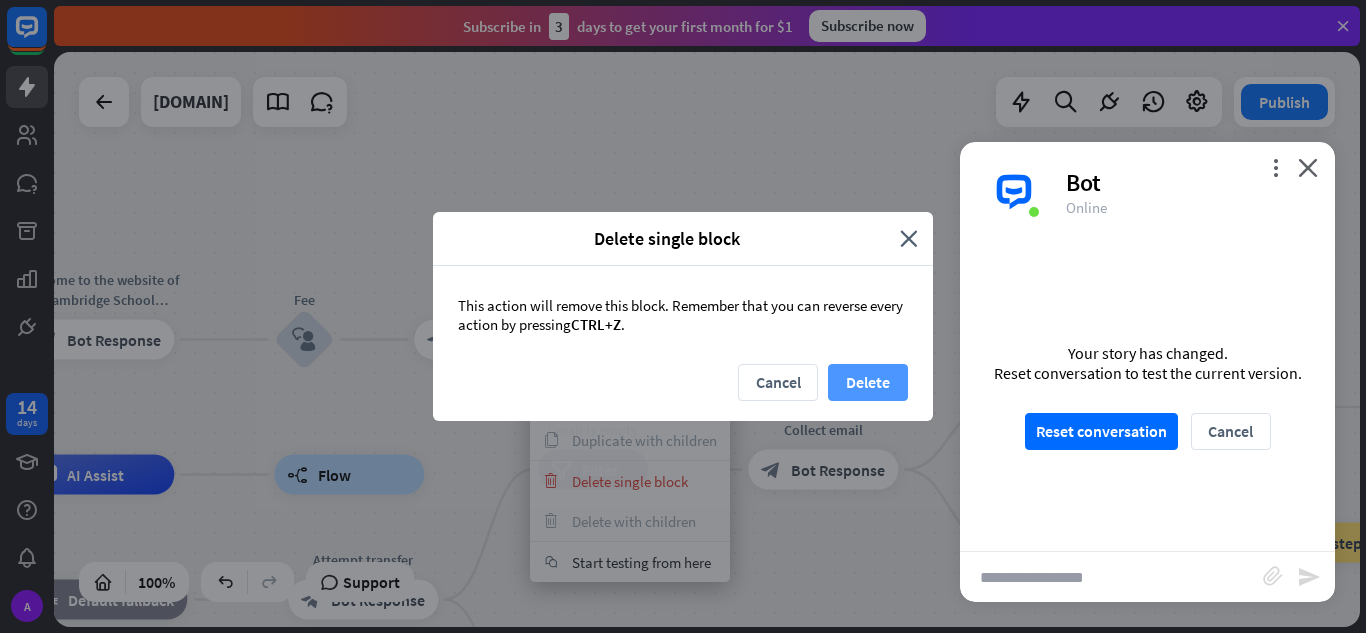 click on "Delete" at bounding box center [868, 382] 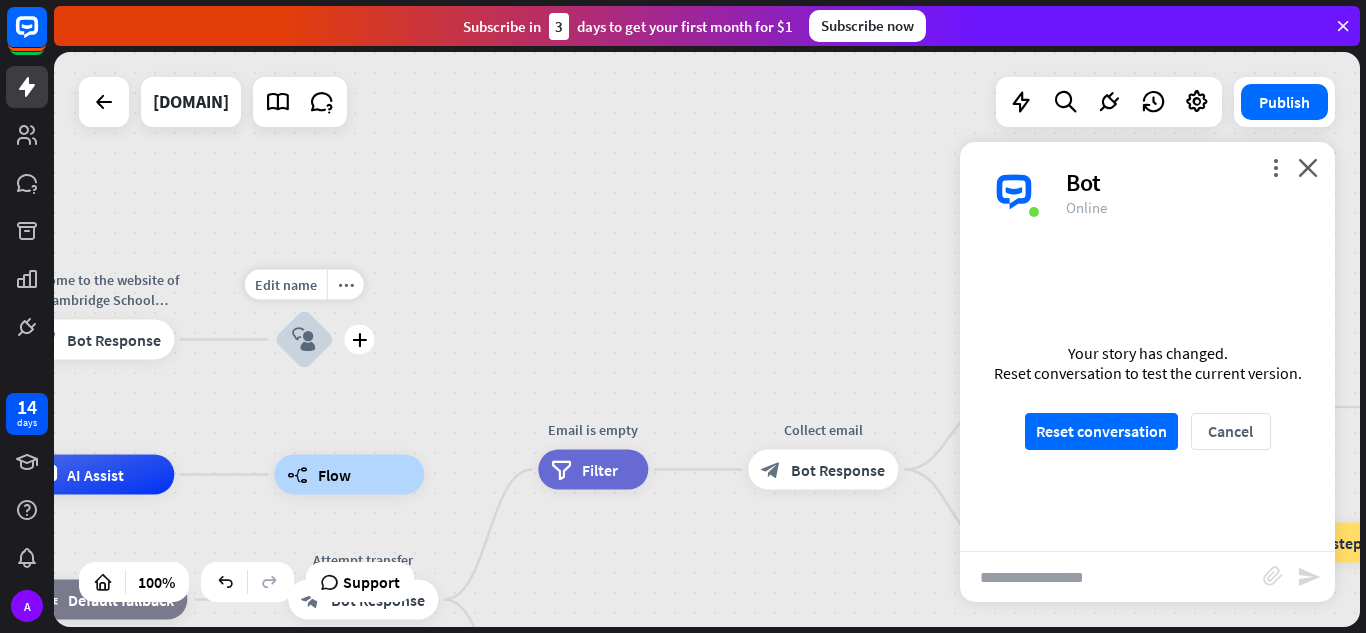 click on "block_user_input" at bounding box center (304, 340) 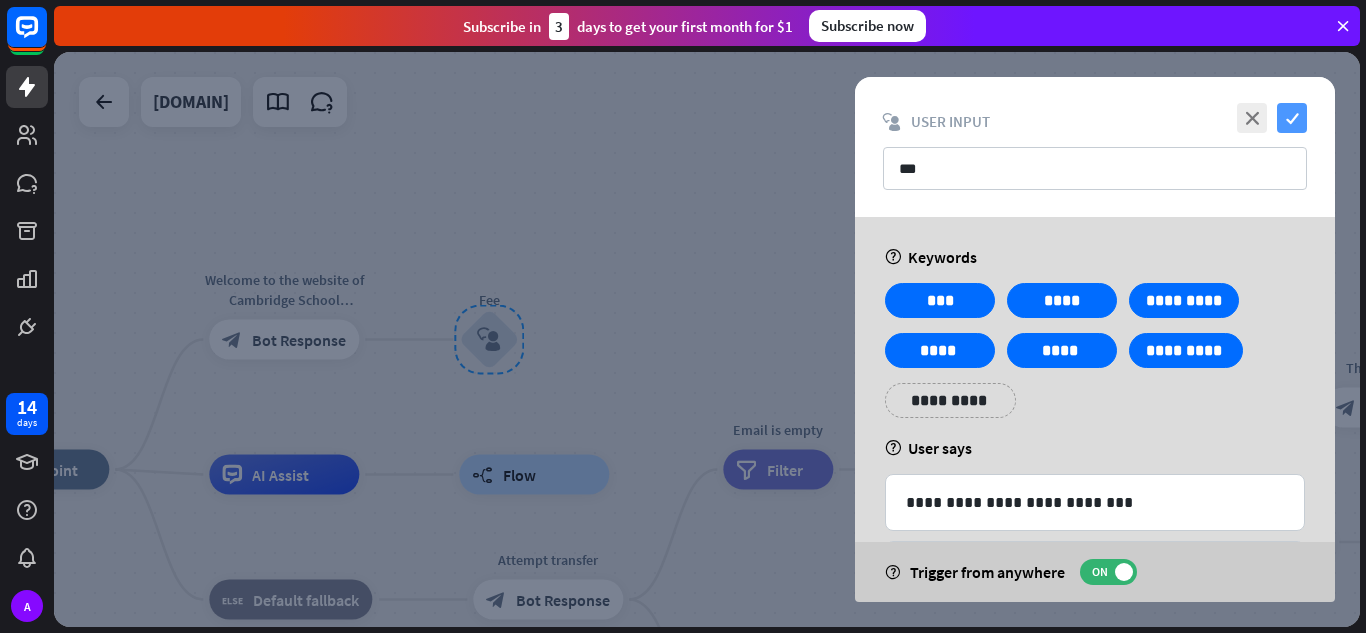 click on "check" at bounding box center [1292, 118] 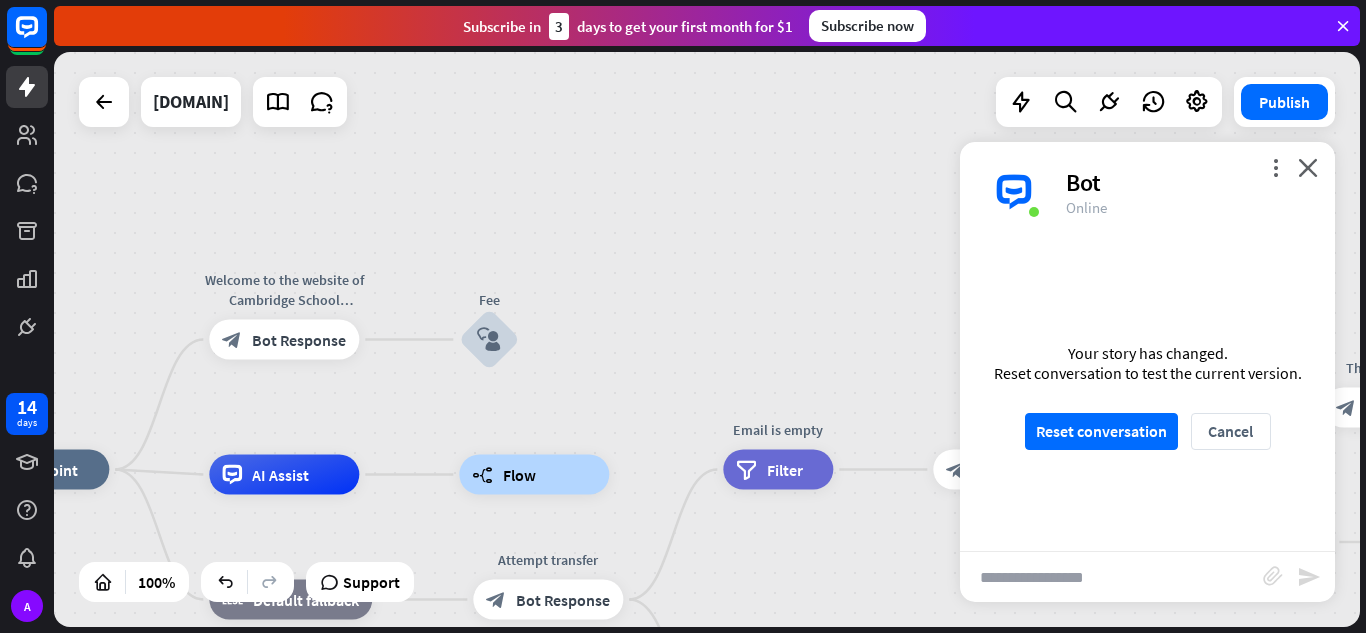 click at bounding box center [1111, 577] 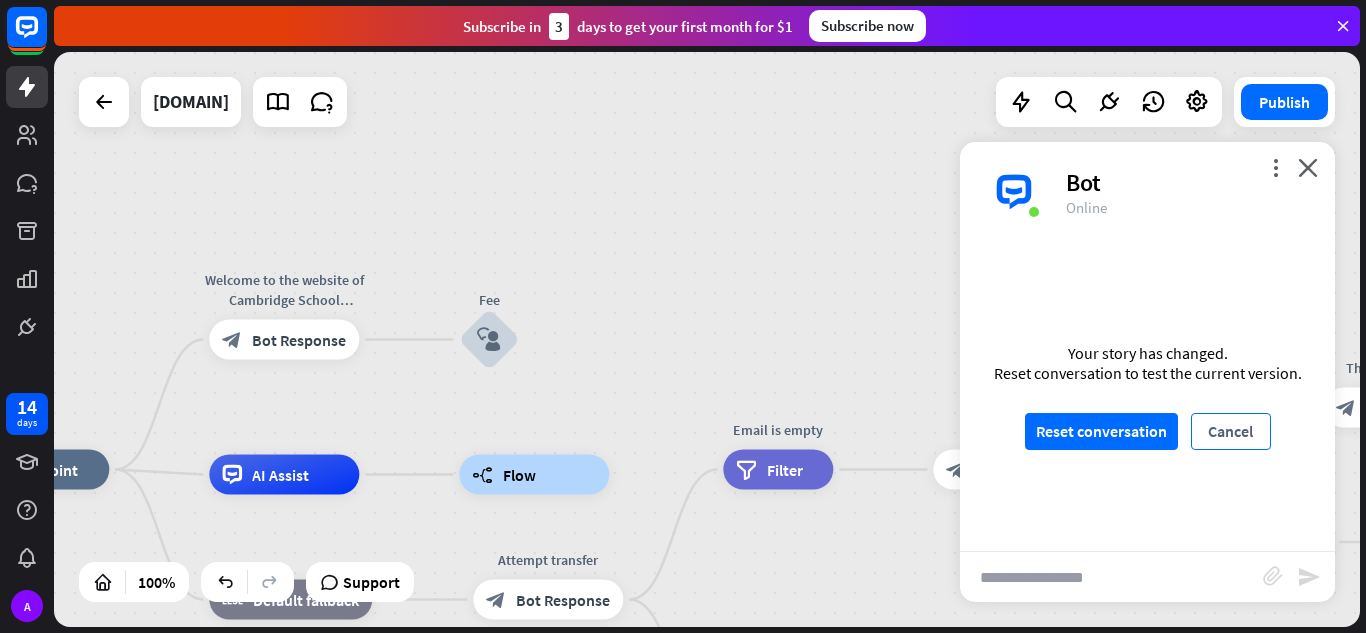 click on "Cancel" at bounding box center (1231, 431) 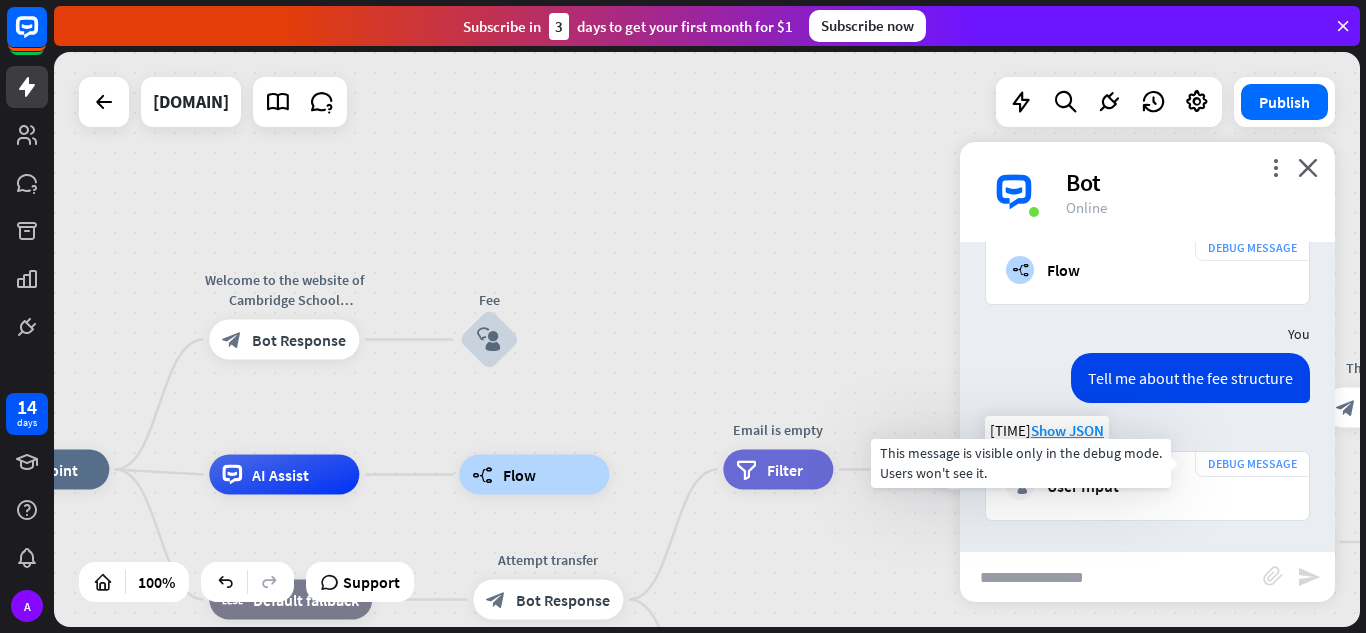 click on "DEBUG MESSAGE" at bounding box center [1252, 464] 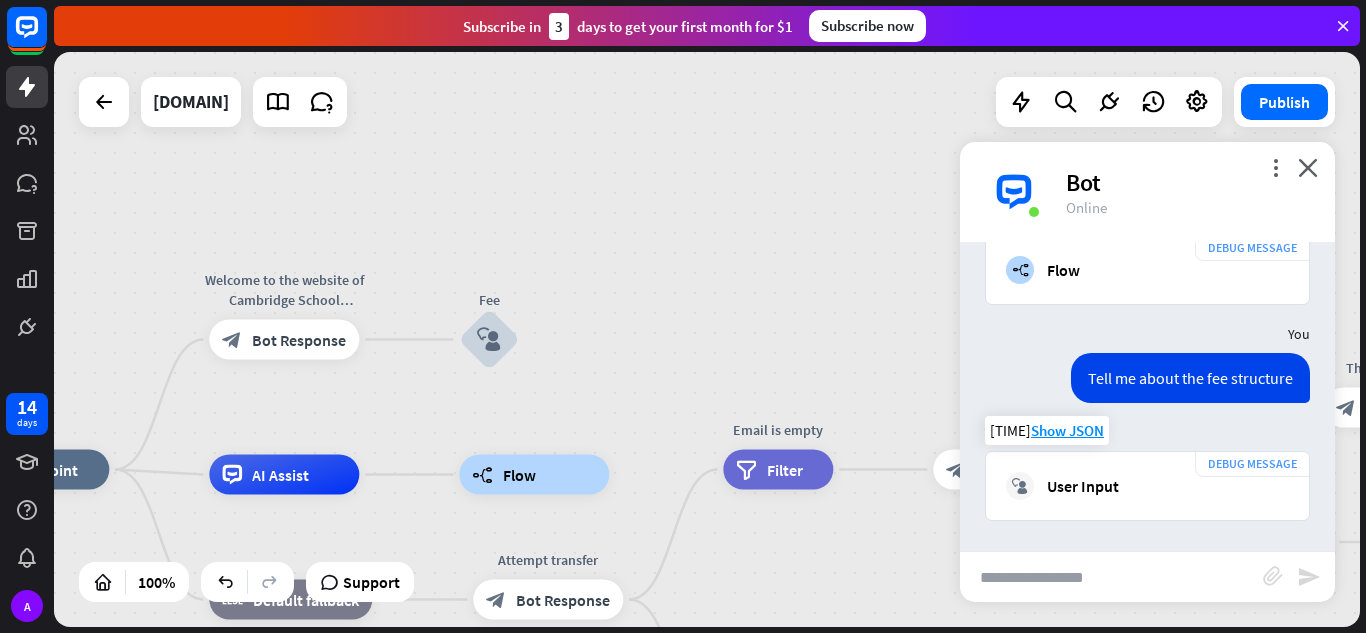 click on "DEBUG MESSAGE
block_user_input
User Input" at bounding box center [1147, 486] 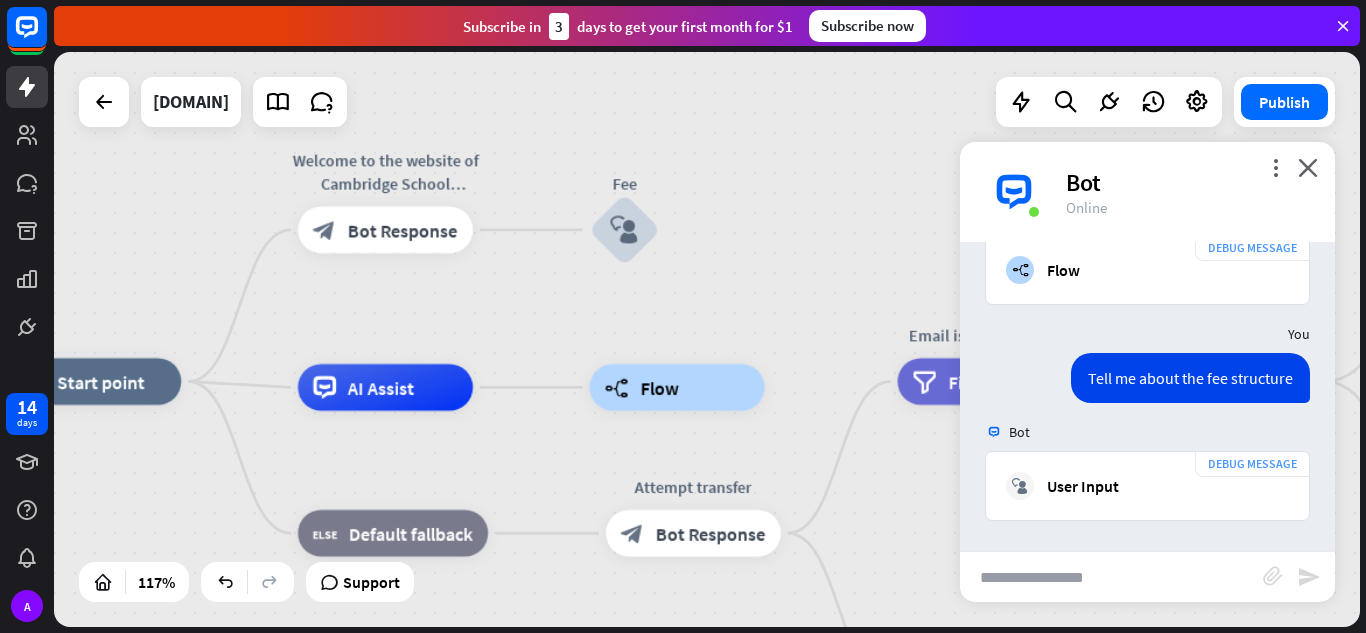 drag, startPoint x: 636, startPoint y: 332, endPoint x: 801, endPoint y: 222, distance: 198.30531 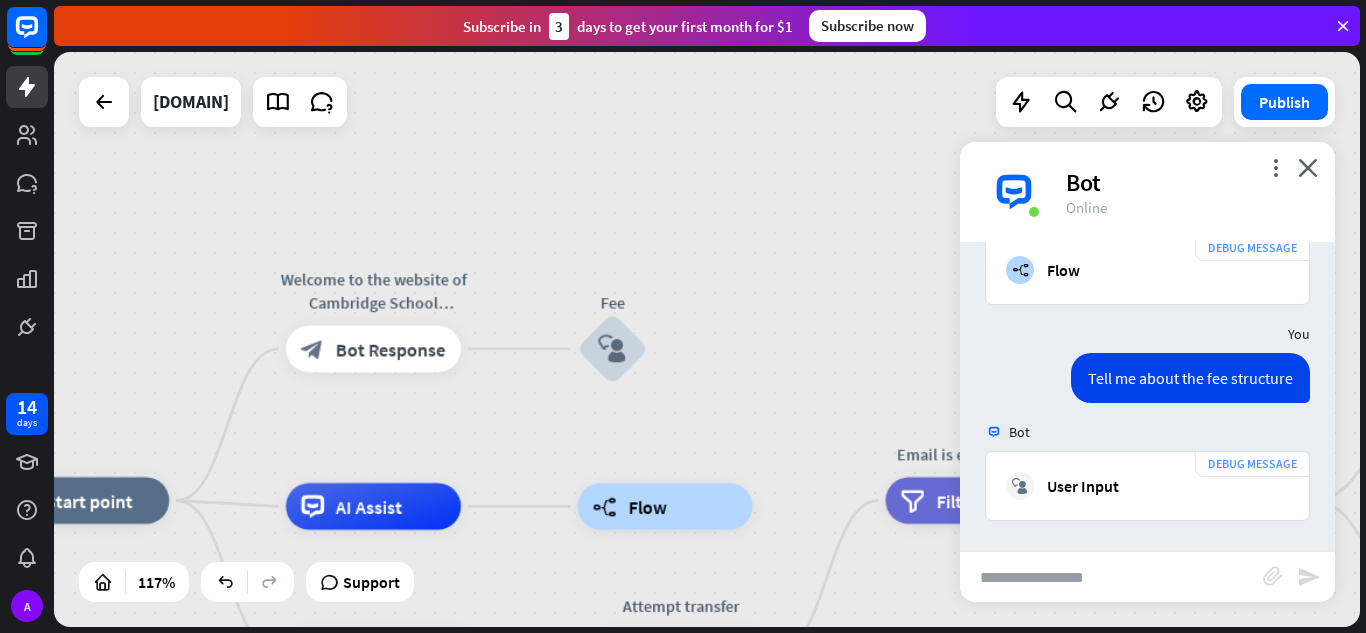 drag, startPoint x: 789, startPoint y: 284, endPoint x: 789, endPoint y: 394, distance: 110 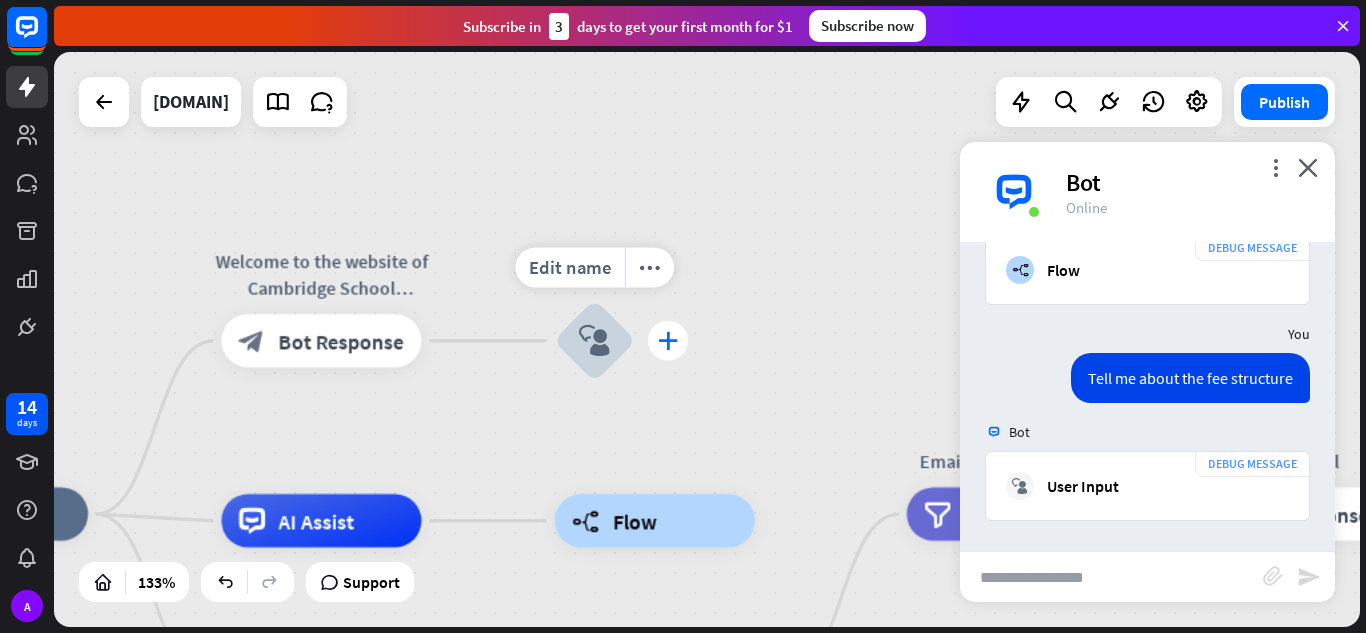 click on "plus" at bounding box center [668, 340] 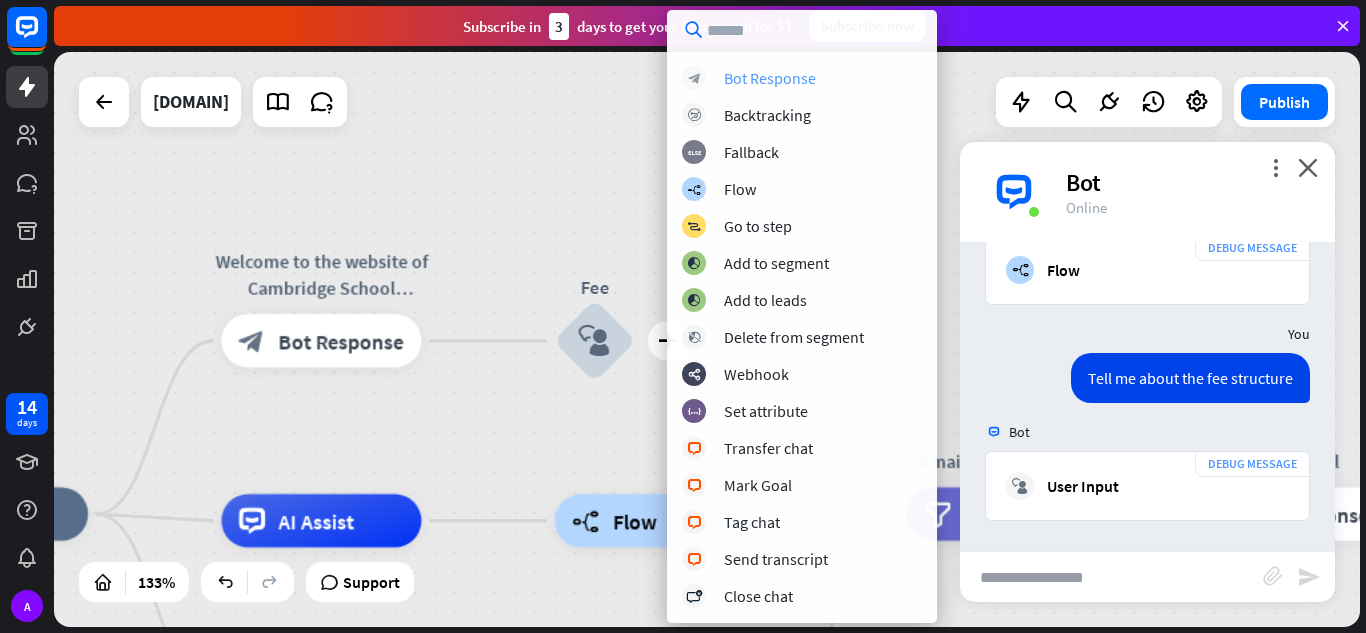 click on "block_bot_response
Bot Response" at bounding box center [802, 78] 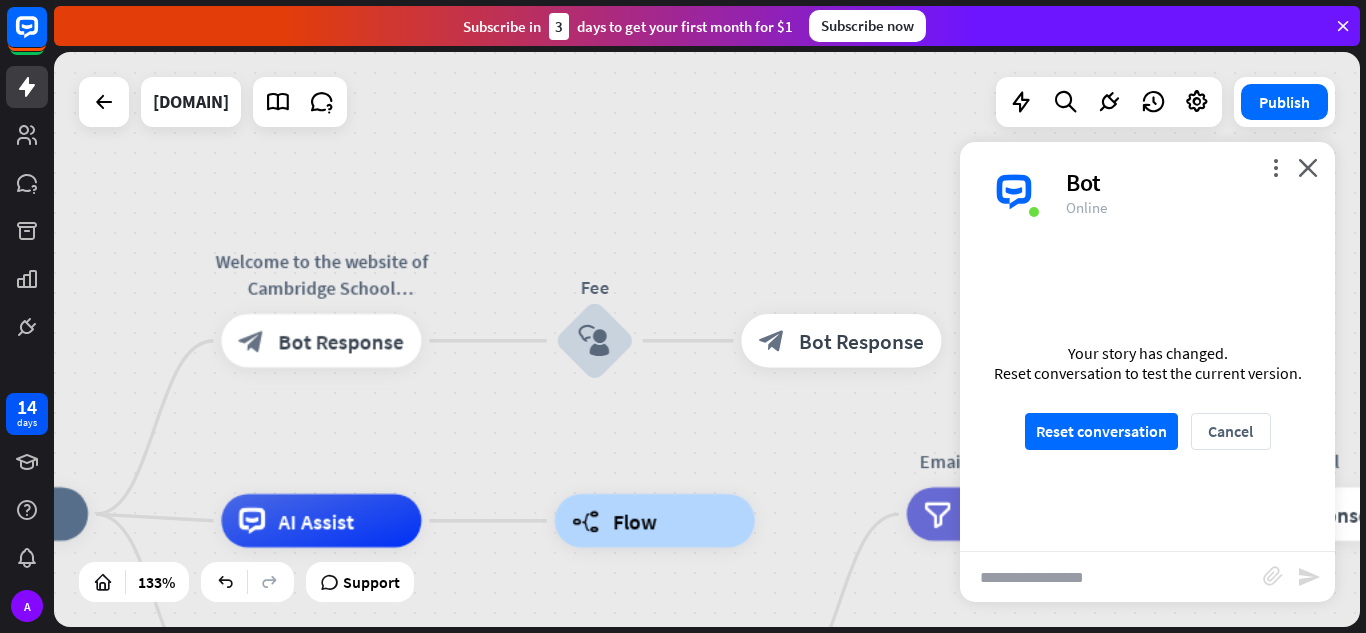 click on "home_2 Start point Welcome to the website of Cambridge School Indirapuram, how can I help you ? block_bot_response Bot Response Fee block_user_input Edit name more_horiz block_bot_response Bot Response AI Assist builder_tree Flow block_fallback Default fallback Attempt transfer block_bot_response Bot Response Email is empty filter Filter Collect email block_bot_response Bot Response block_user_input Thanks for email! block_bot_response Bot Response Go to "Transfer chat" block_goto Go to step block_fallback Fallback block_goto Go to step Email exists filter Filter block_livechat Transfer chat block_success Success block_failure Failure" at bounding box center (707, 339) 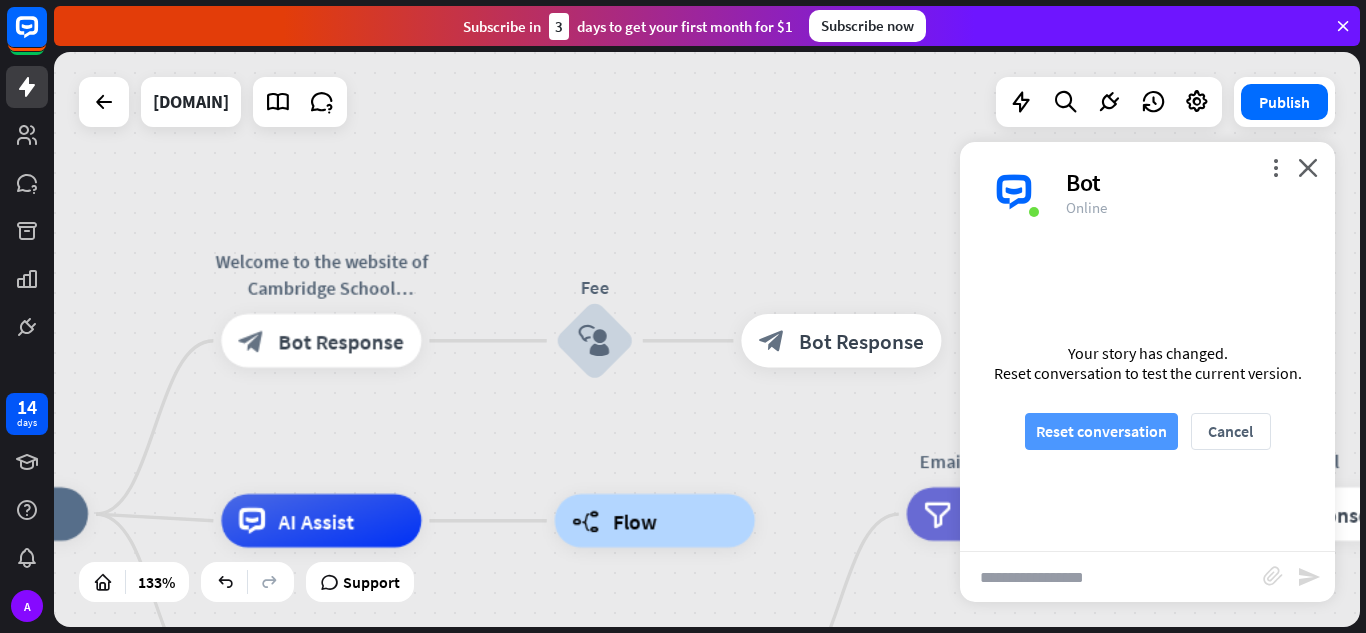 click on "Reset conversation" at bounding box center [1101, 431] 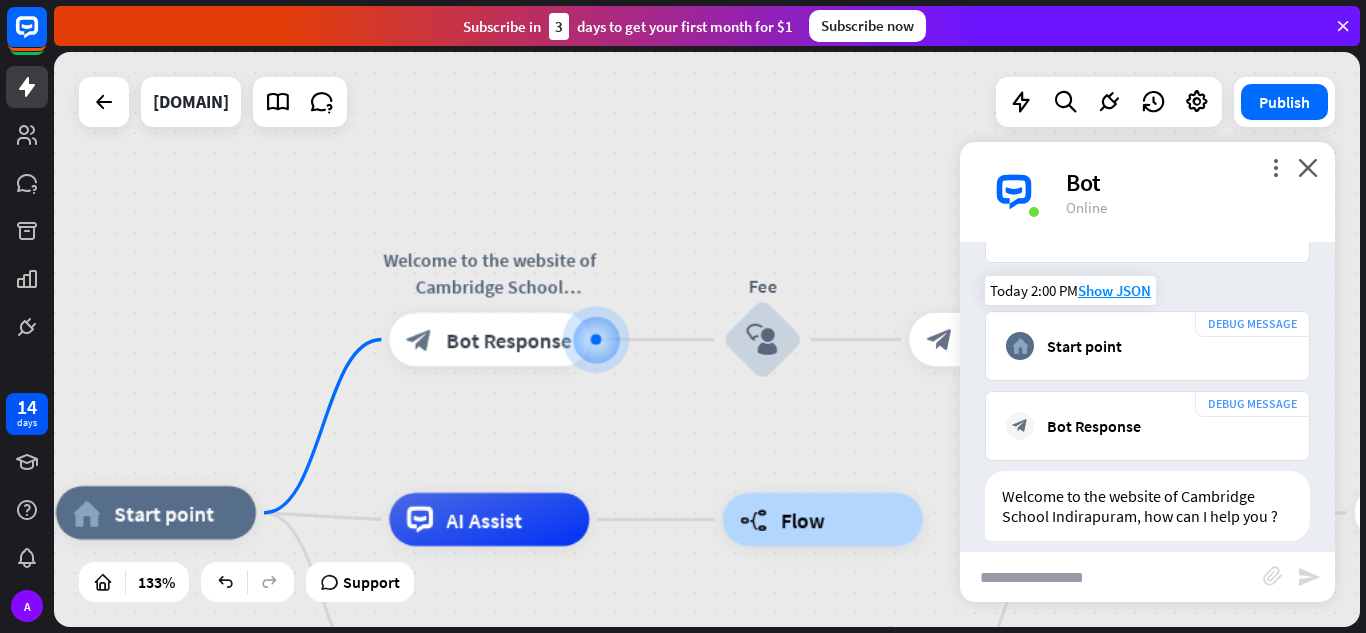 scroll, scrollTop: 127, scrollLeft: 0, axis: vertical 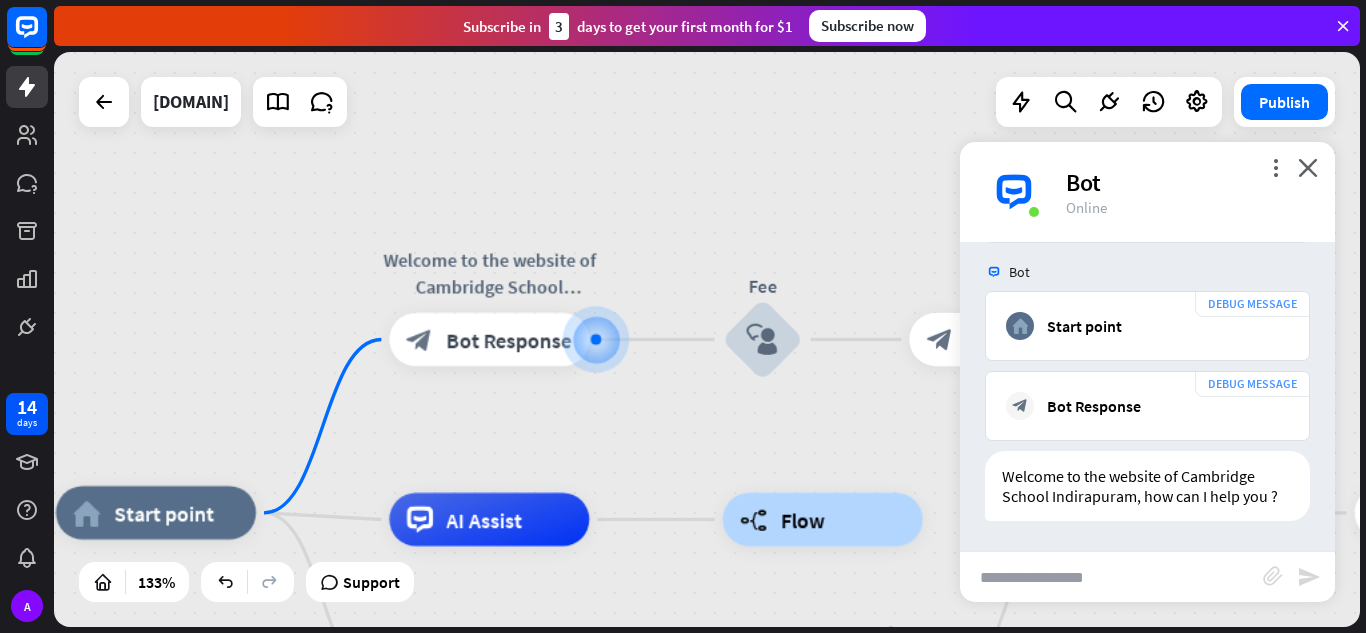 click at bounding box center (1111, 577) 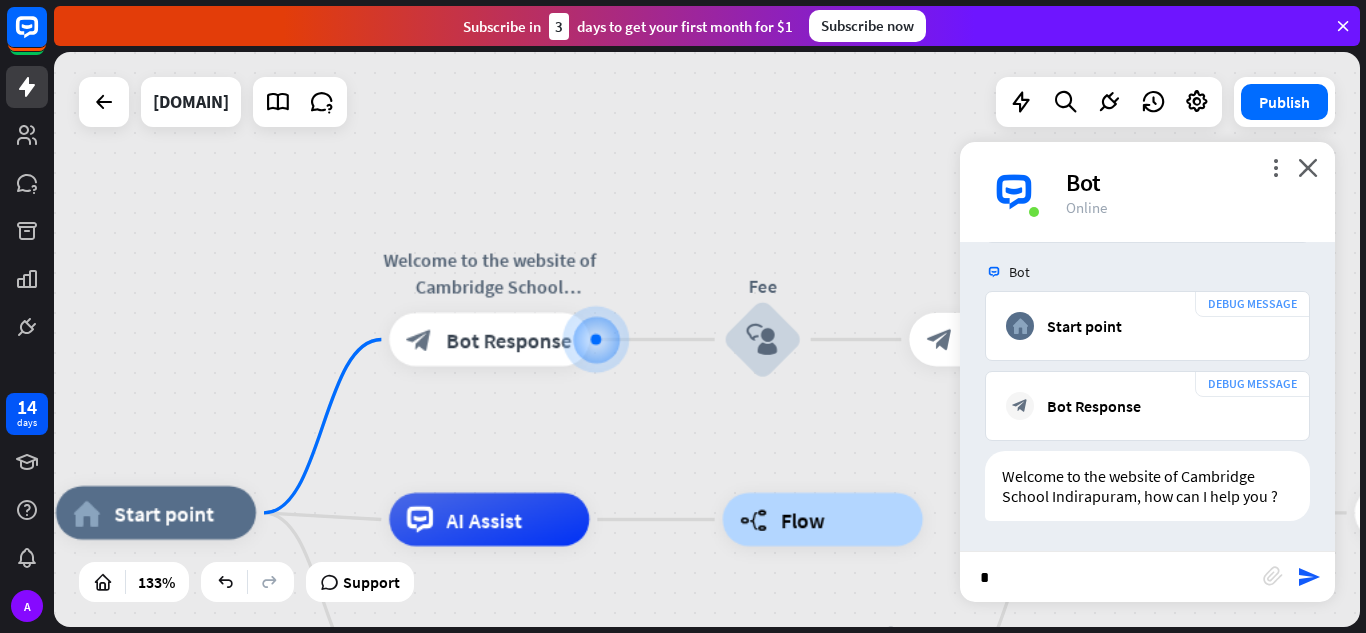 type on "**" 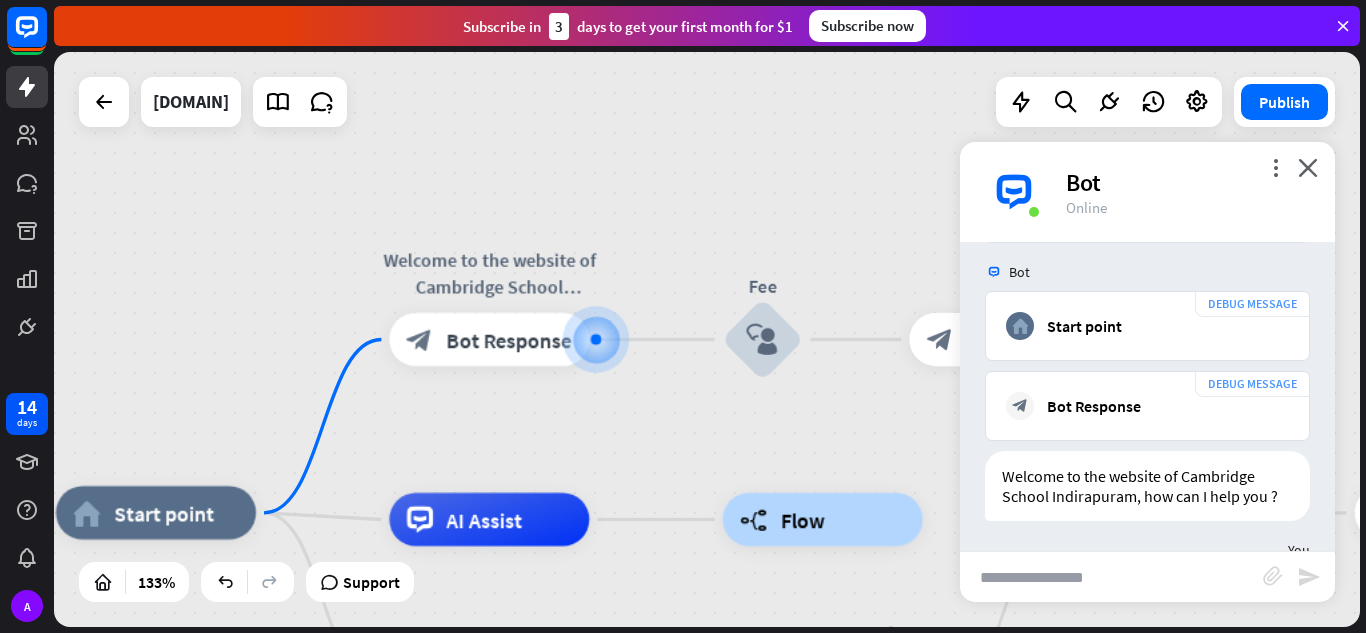 scroll, scrollTop: 344, scrollLeft: 0, axis: vertical 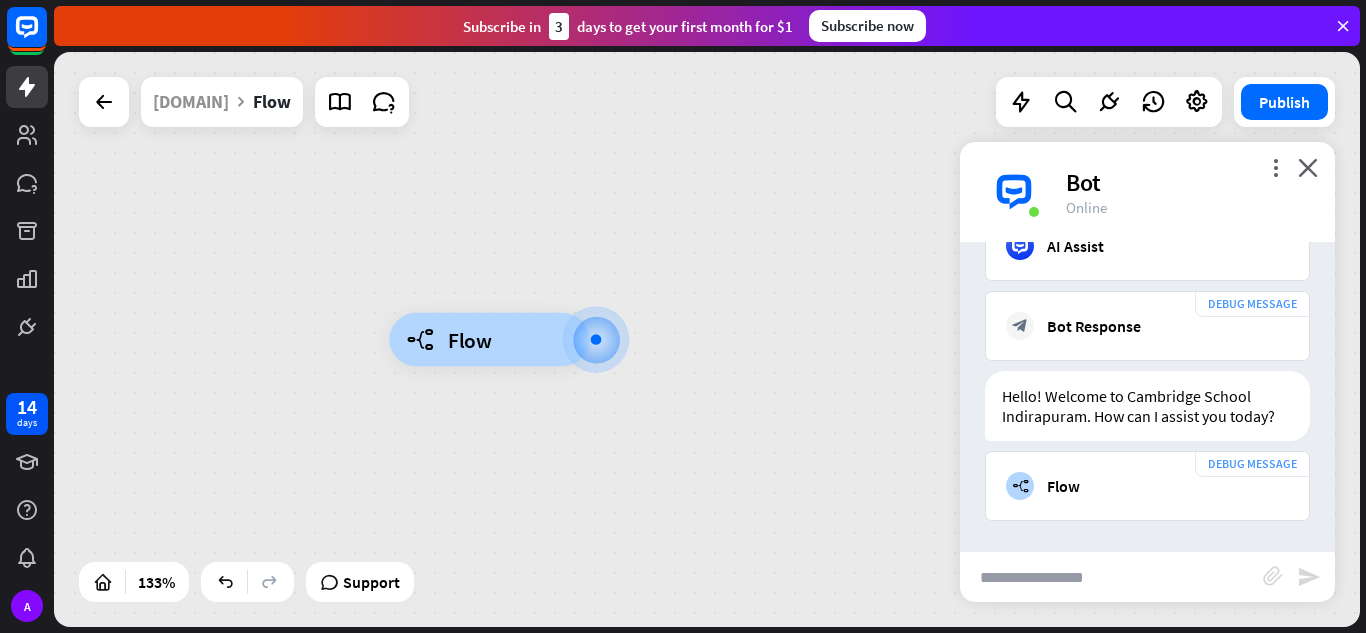 click at bounding box center [1111, 577] 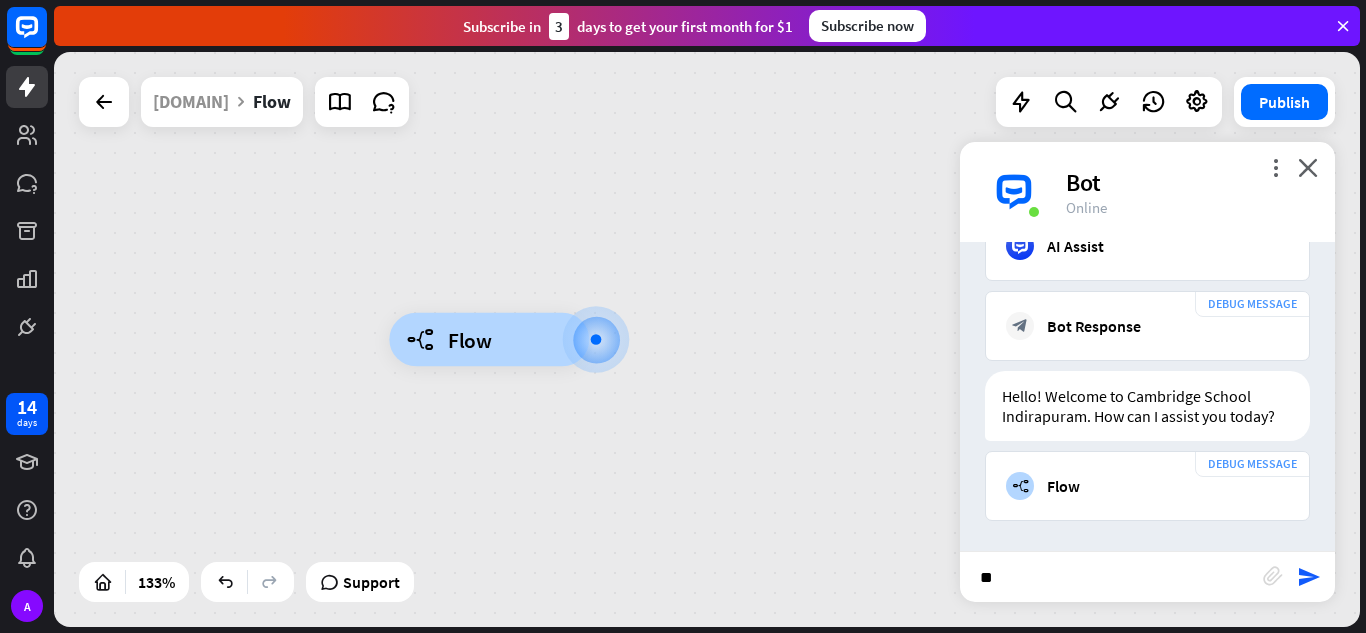 type on "*" 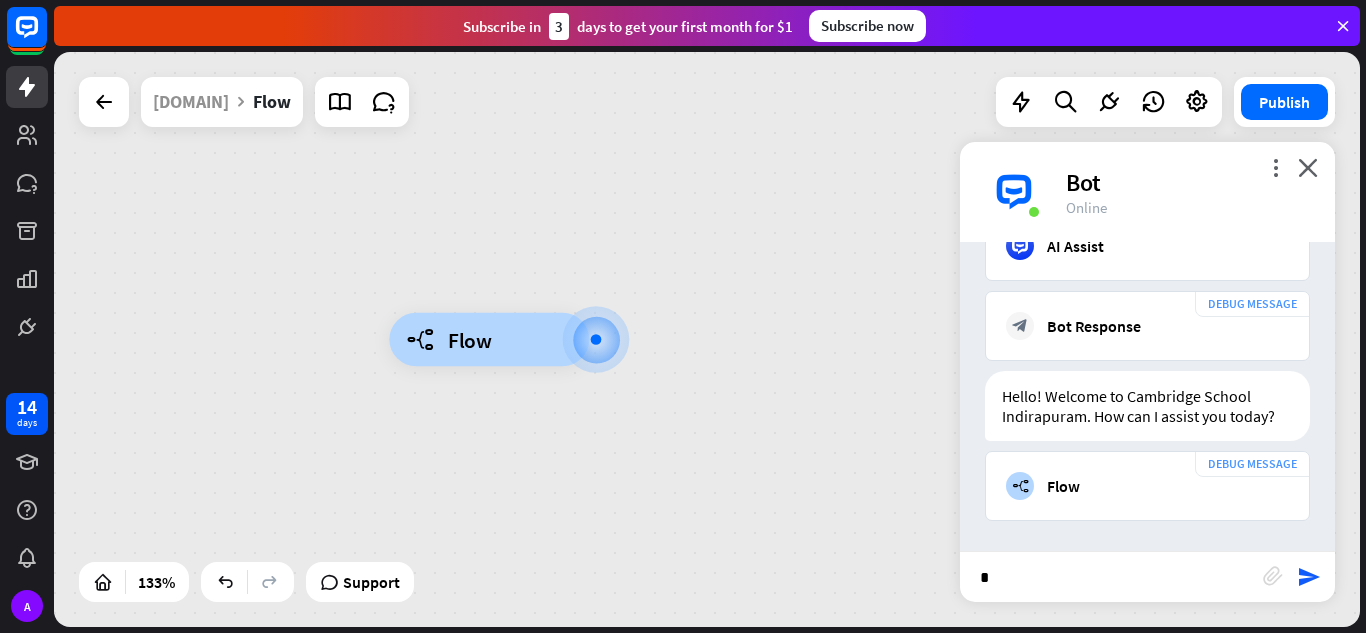 type on "**" 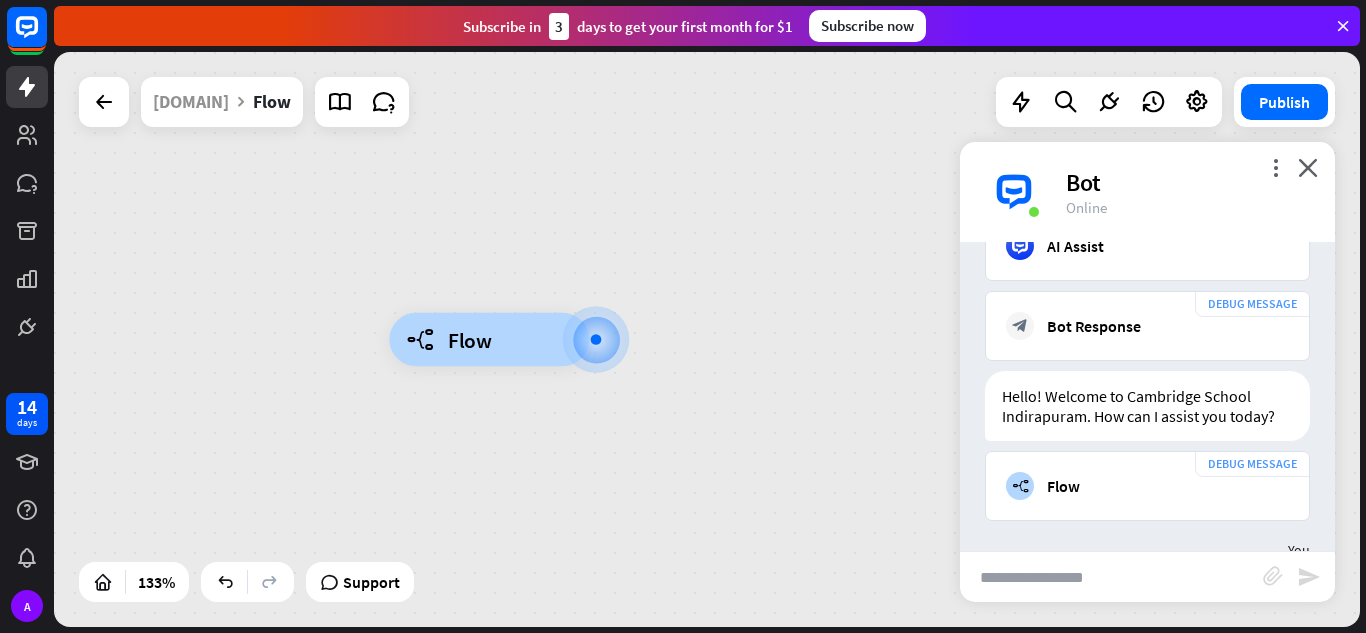 scroll, scrollTop: 800, scrollLeft: 0, axis: vertical 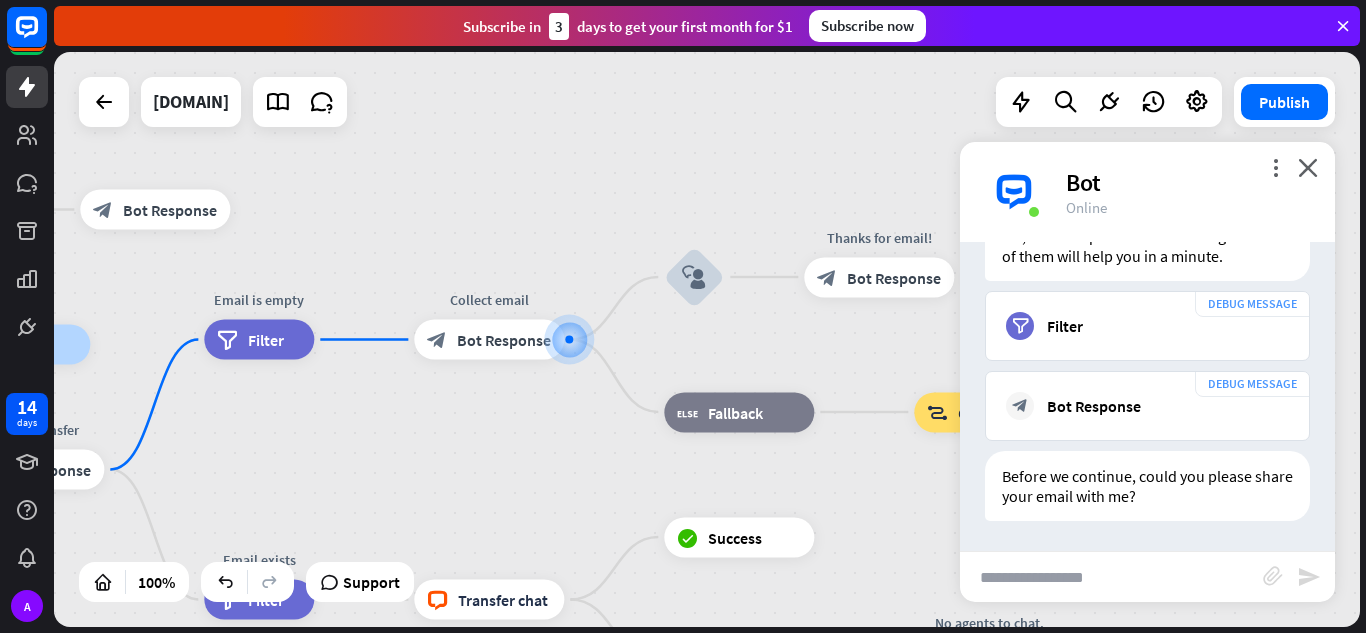 click at bounding box center (1111, 577) 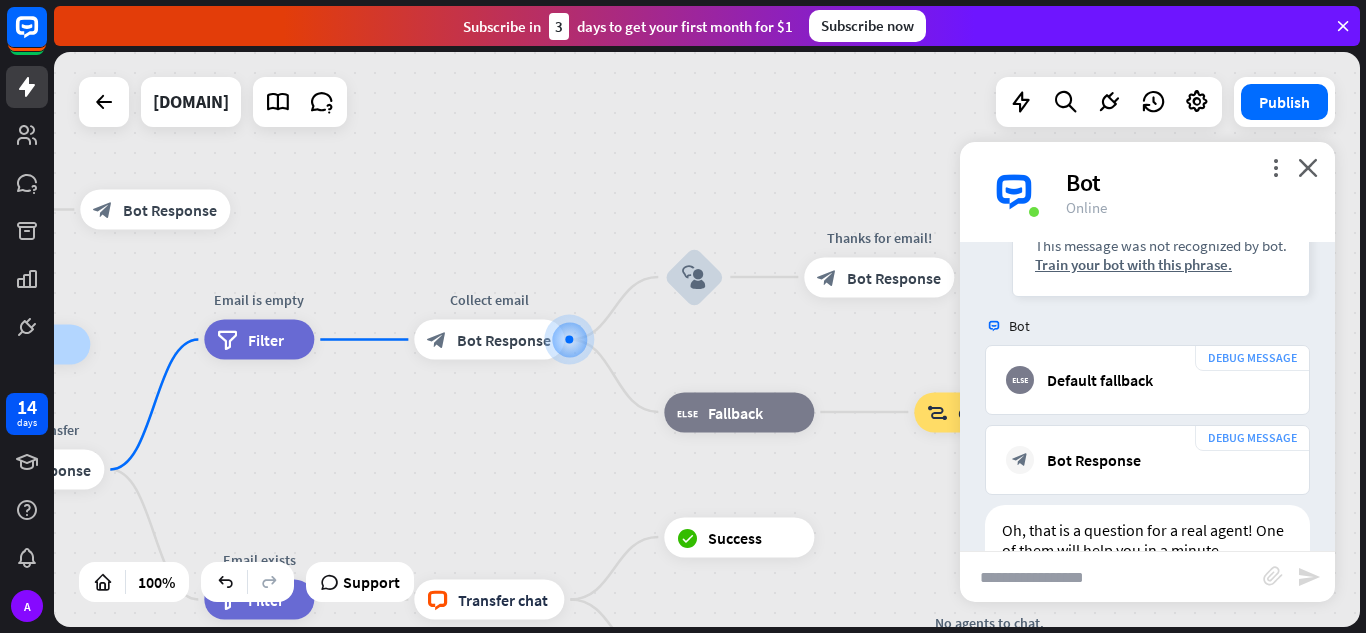 scroll, scrollTop: 970, scrollLeft: 0, axis: vertical 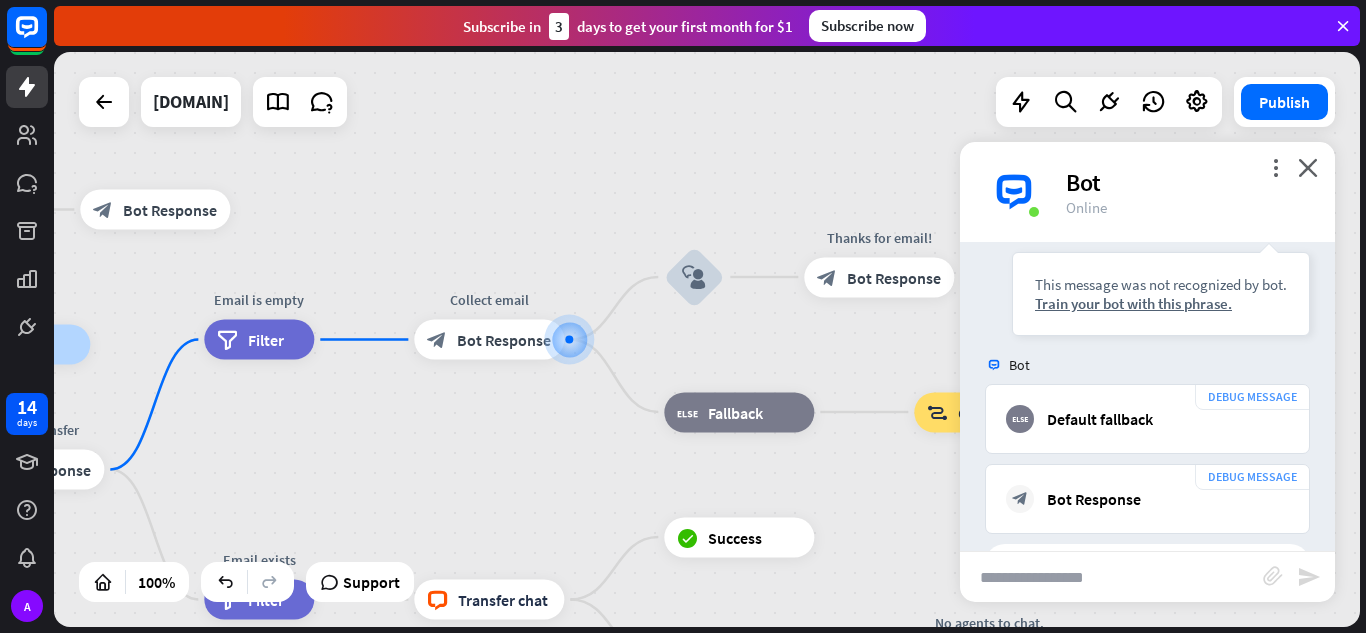 click at bounding box center (1111, 577) 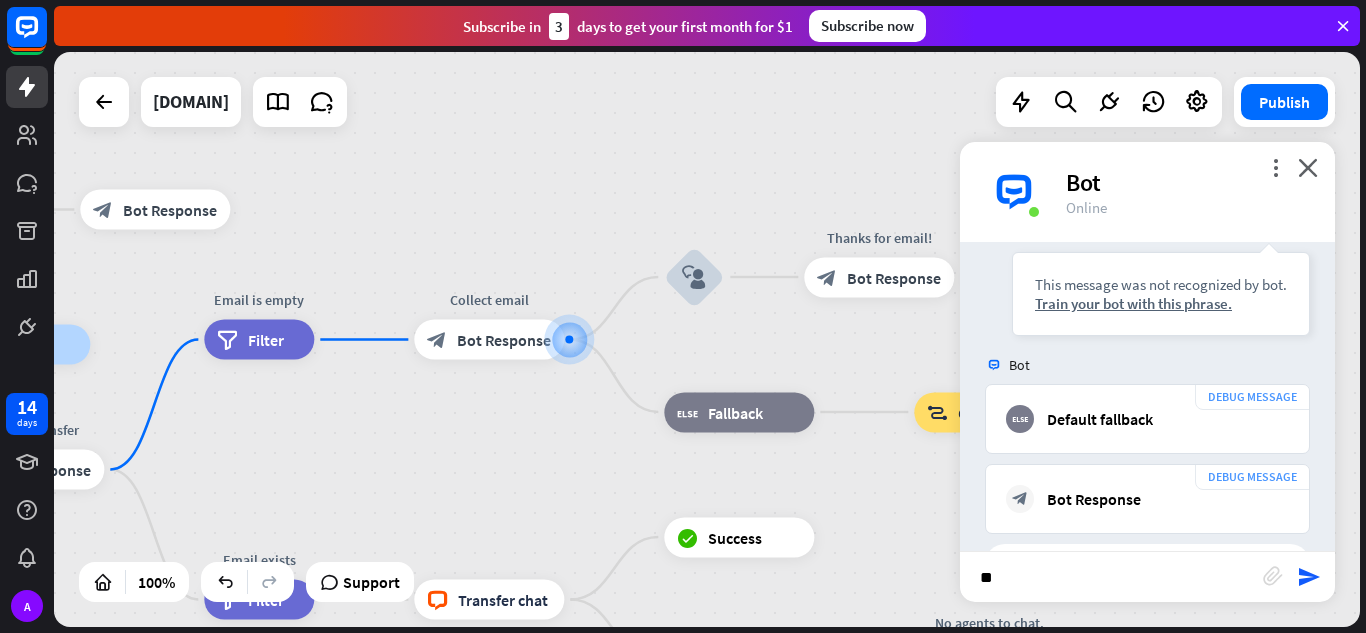 type on "***" 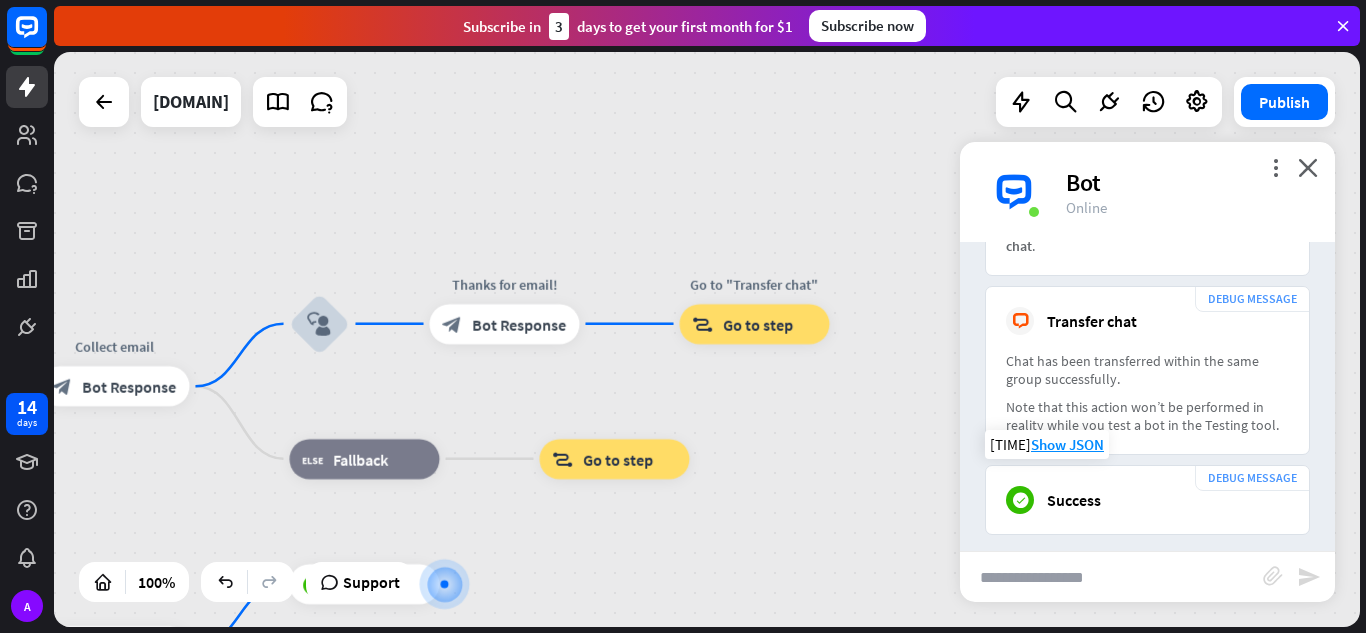 scroll, scrollTop: 2051, scrollLeft: 0, axis: vertical 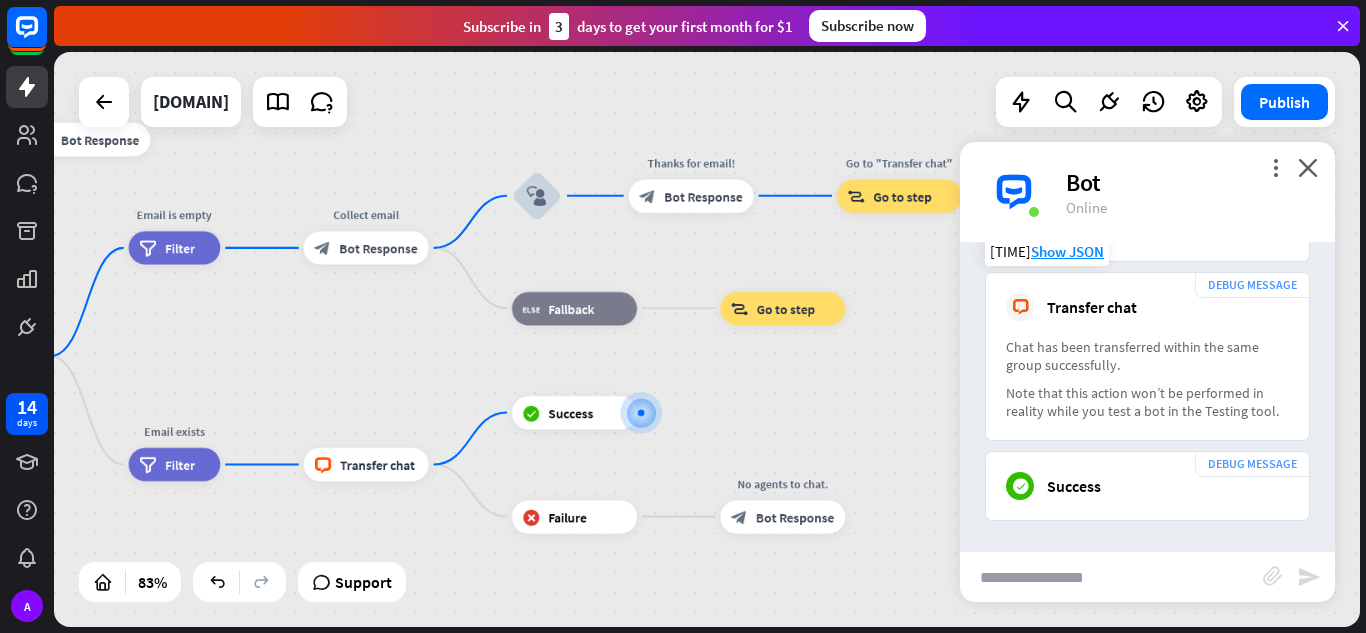 drag, startPoint x: 712, startPoint y: 336, endPoint x: 1028, endPoint y: 306, distance: 317.42087 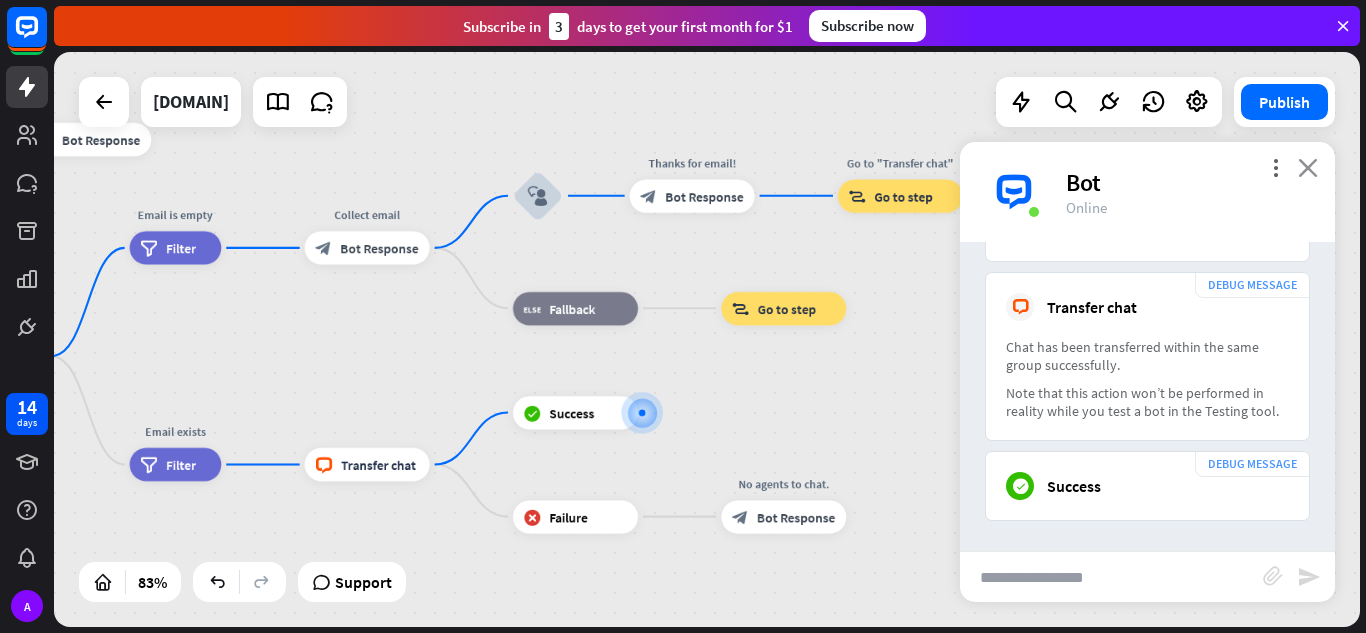 click on "close" at bounding box center (1308, 167) 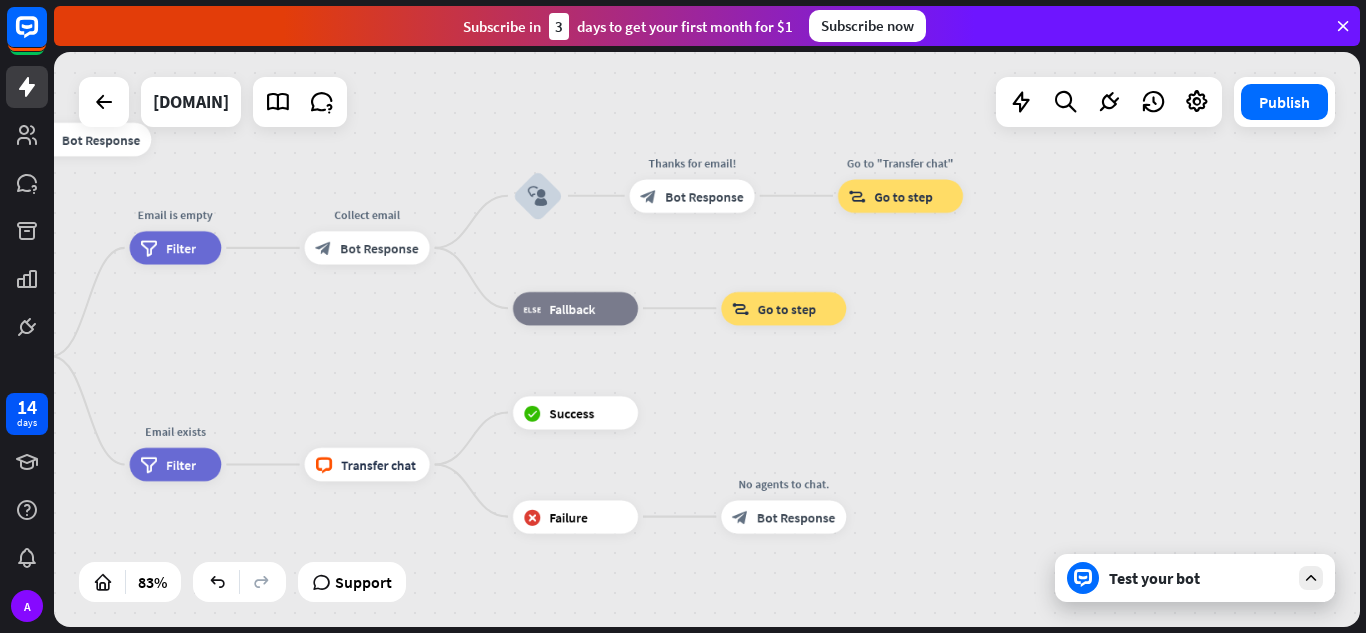 click on "Test your bot" at bounding box center [1199, 578] 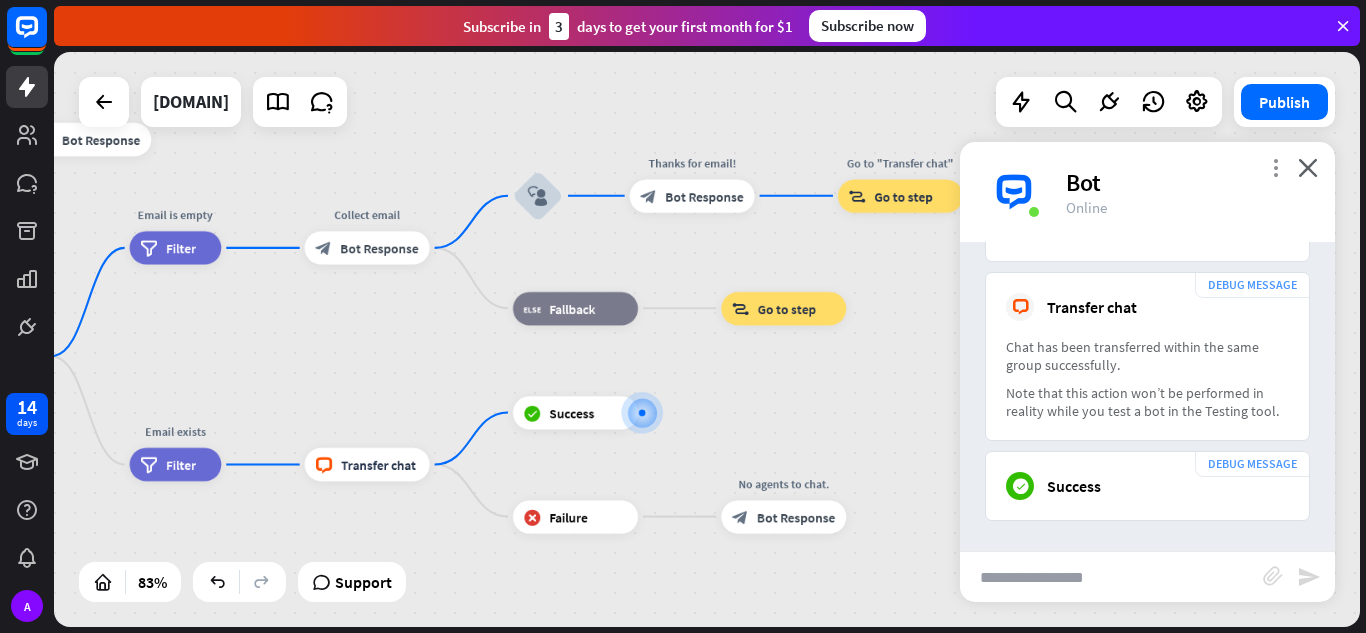 click on "more_vert" at bounding box center (1275, 167) 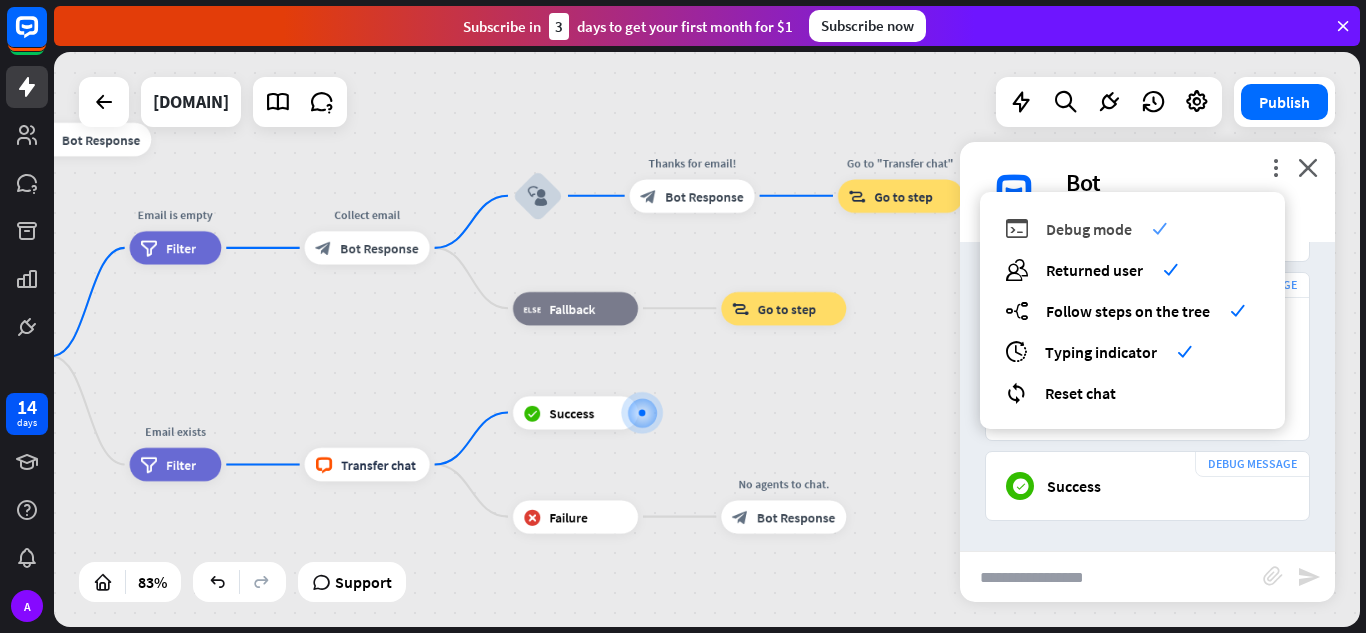 click on "debug   Debug mode   check" at bounding box center [1132, 228] 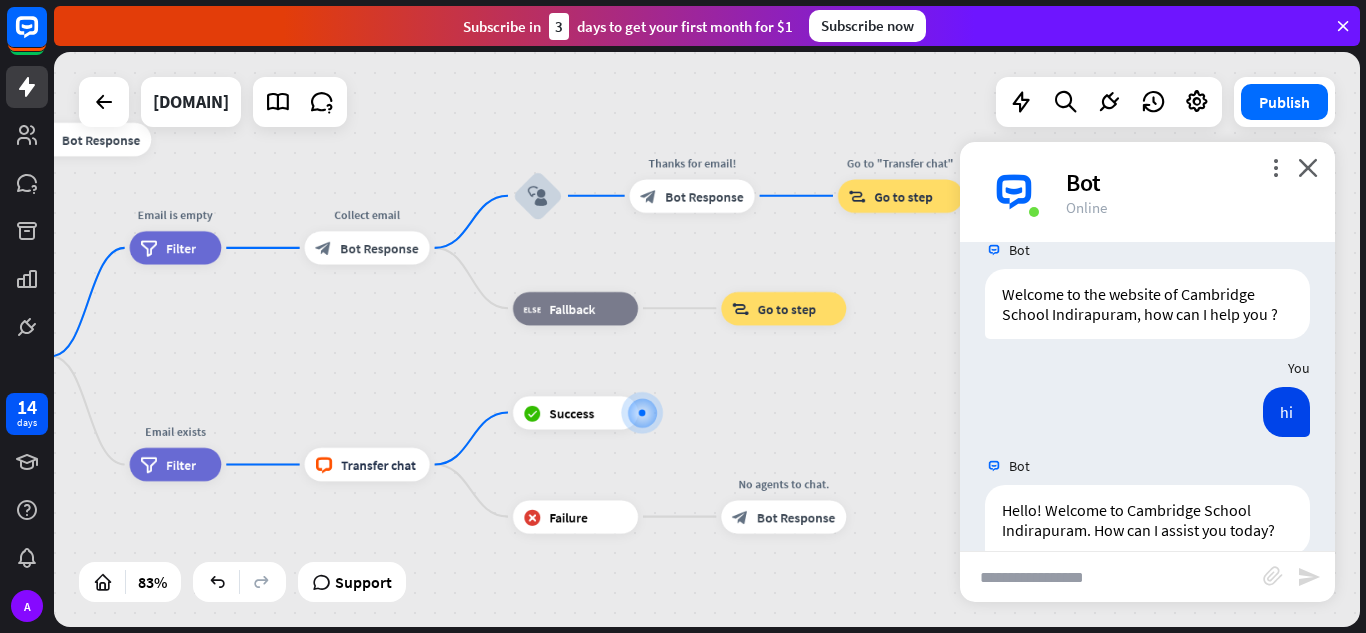 scroll, scrollTop: 0, scrollLeft: 0, axis: both 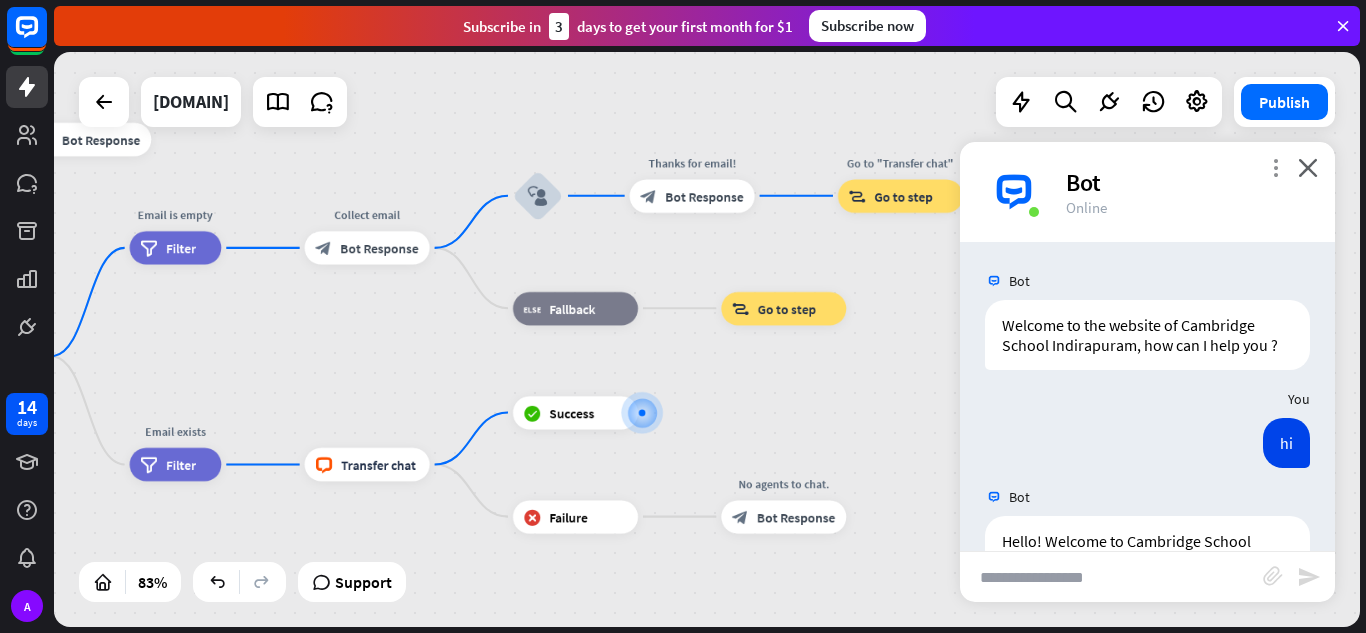 click on "more_vert" at bounding box center (1275, 167) 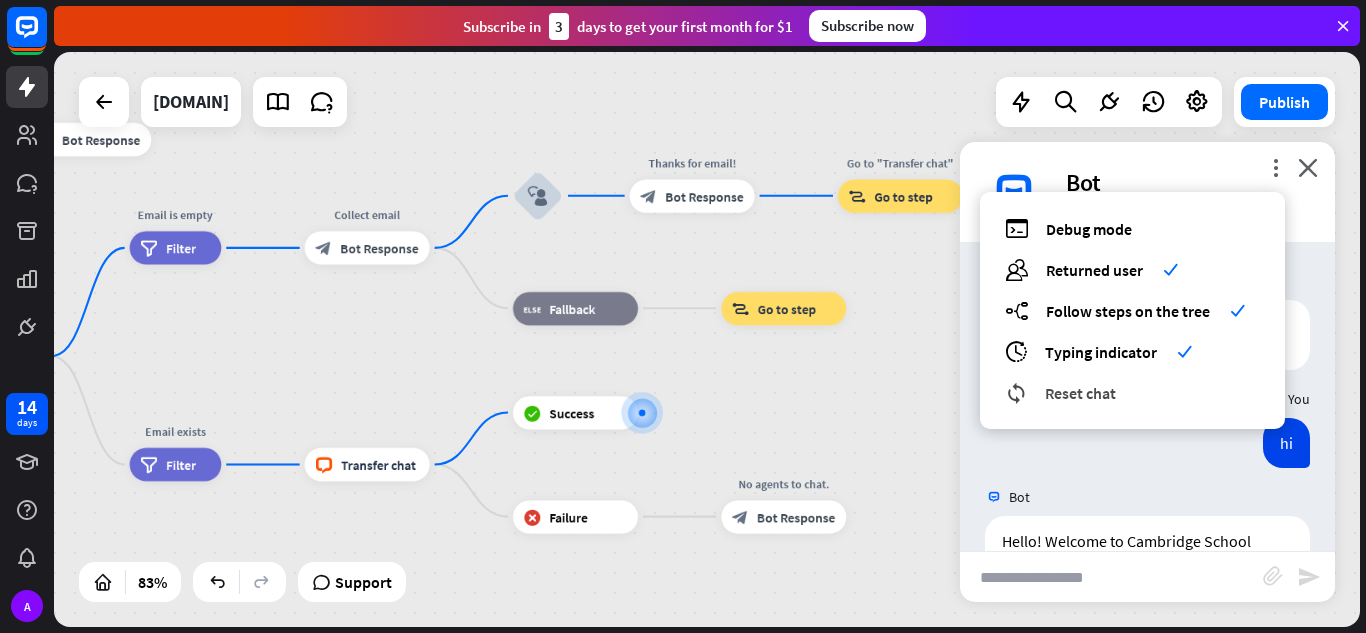 click on "reset_chat   Reset chat" at bounding box center [1132, 392] 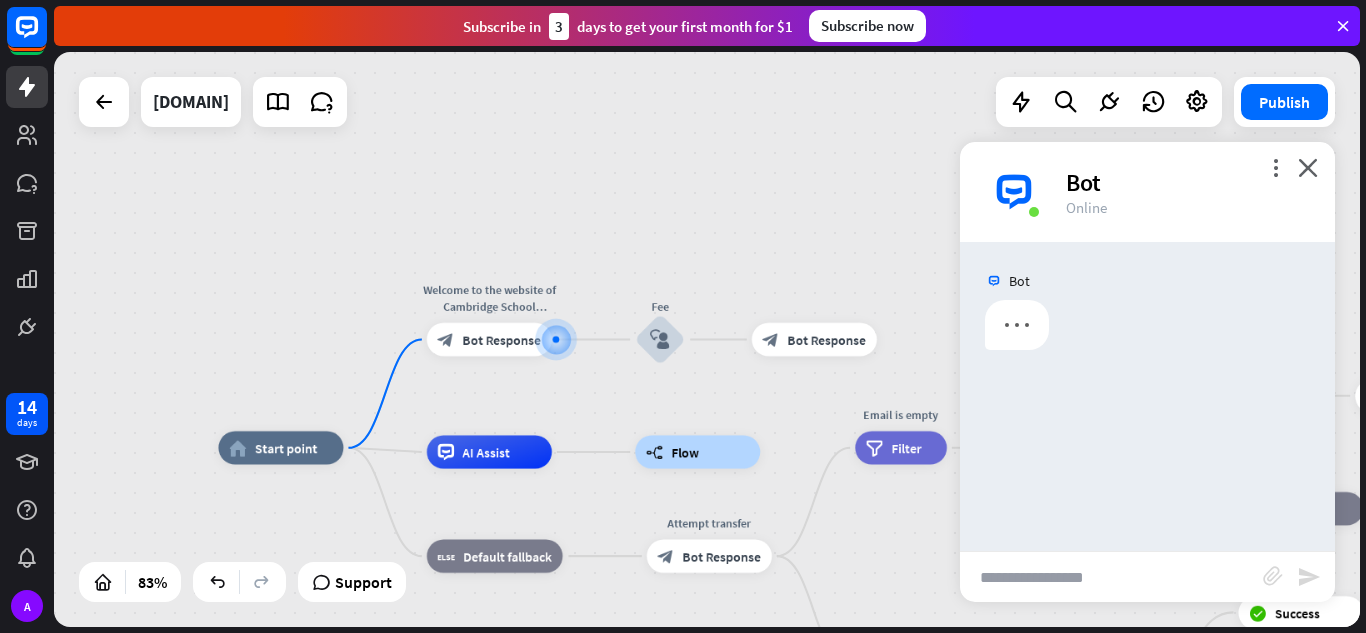 click at bounding box center (1111, 577) 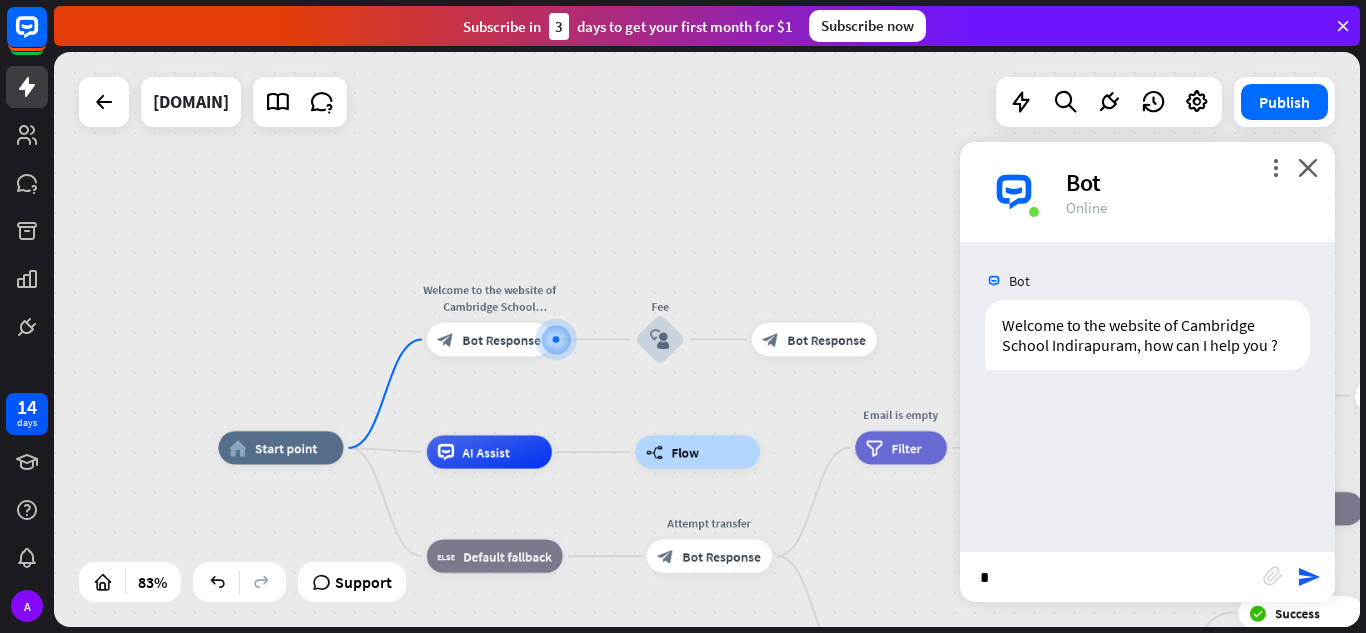 type on "**" 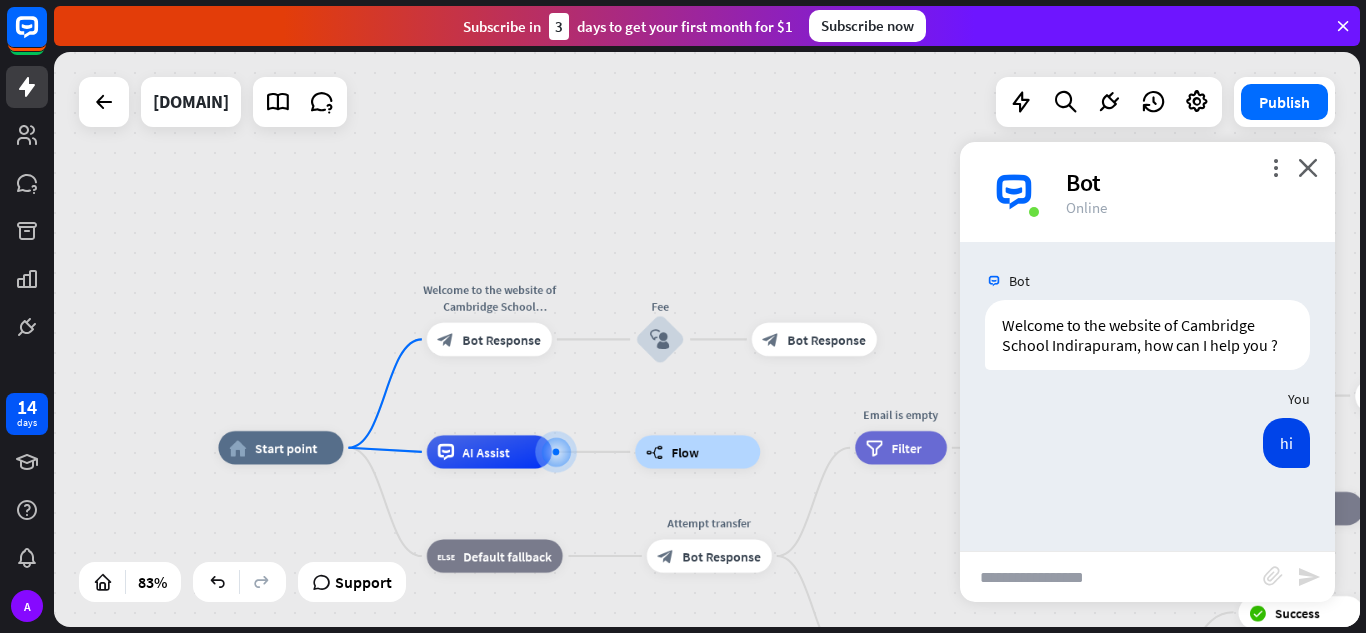 scroll, scrollTop: 0, scrollLeft: 0, axis: both 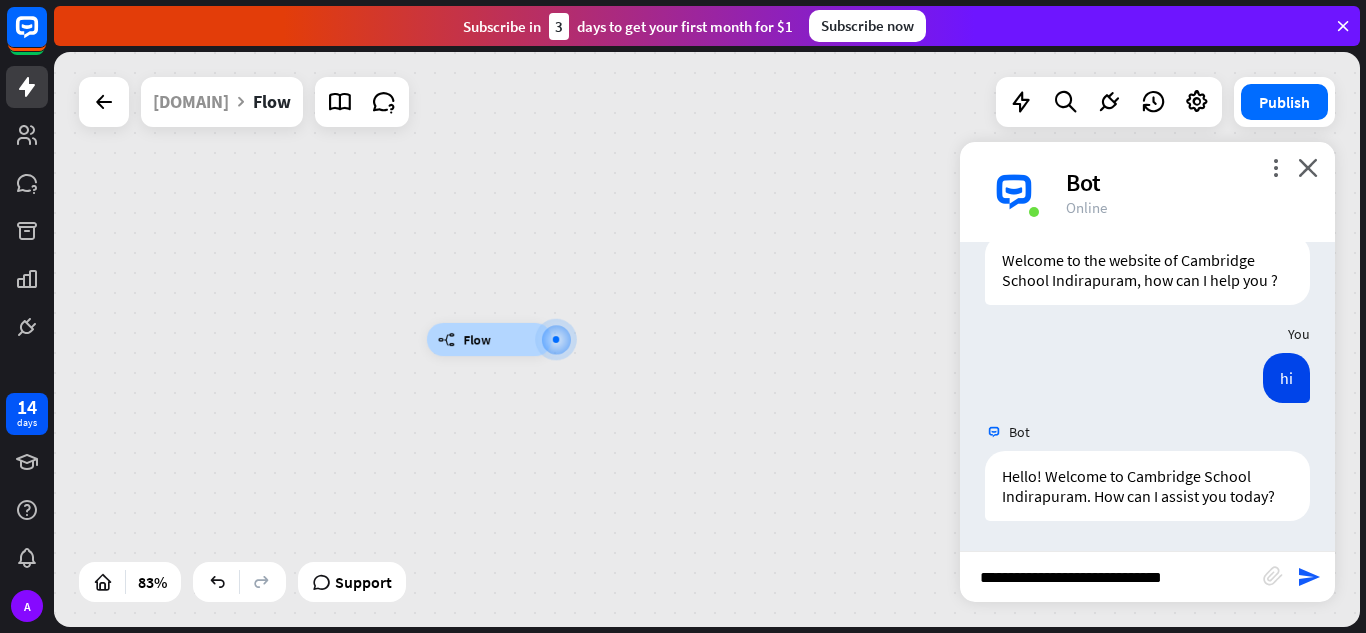type on "**********" 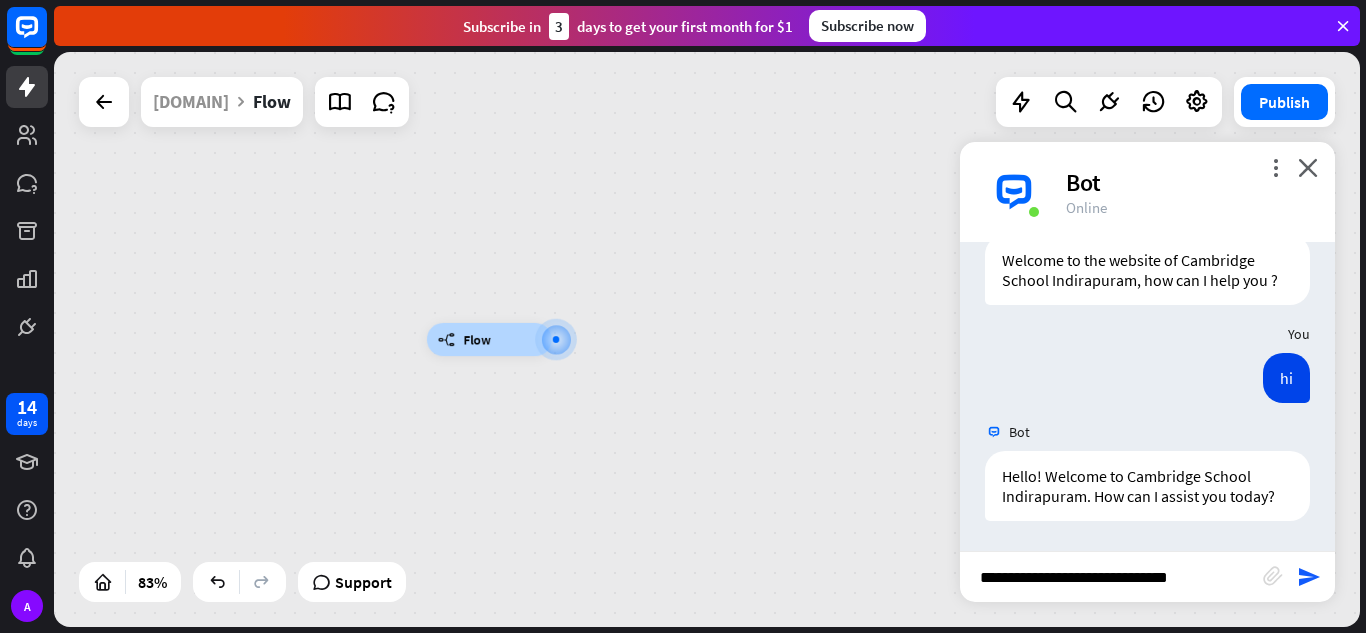 type 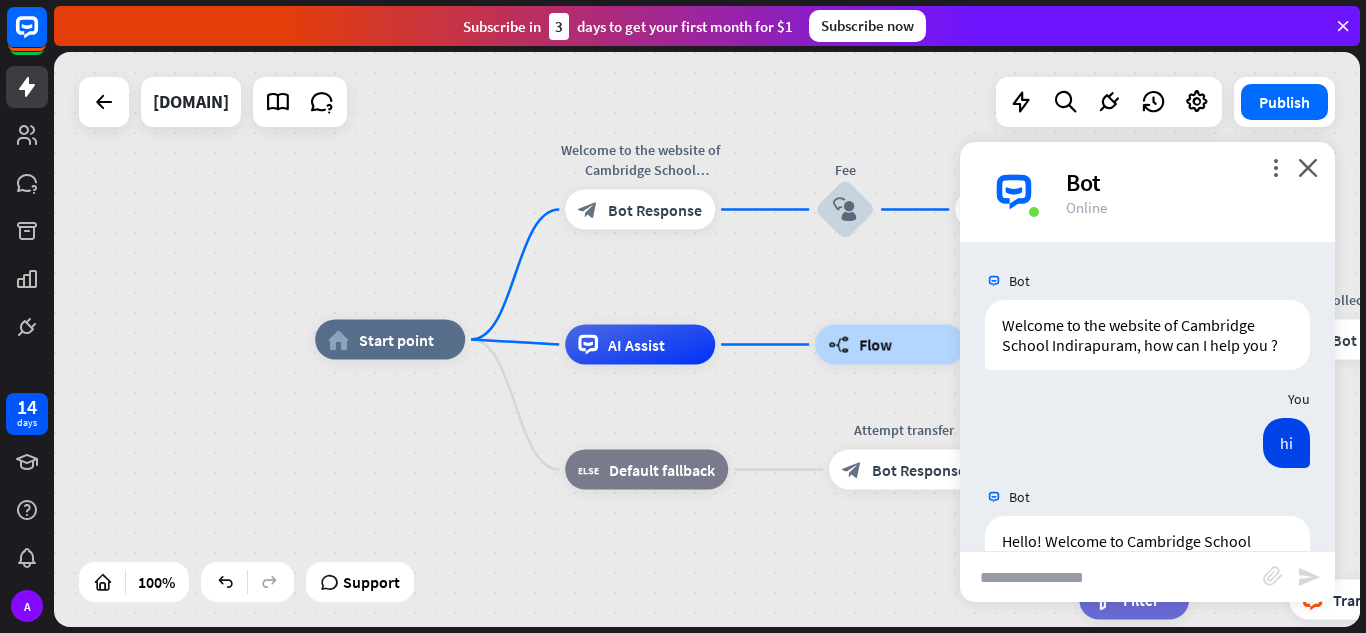 scroll, scrollTop: 163, scrollLeft: 0, axis: vertical 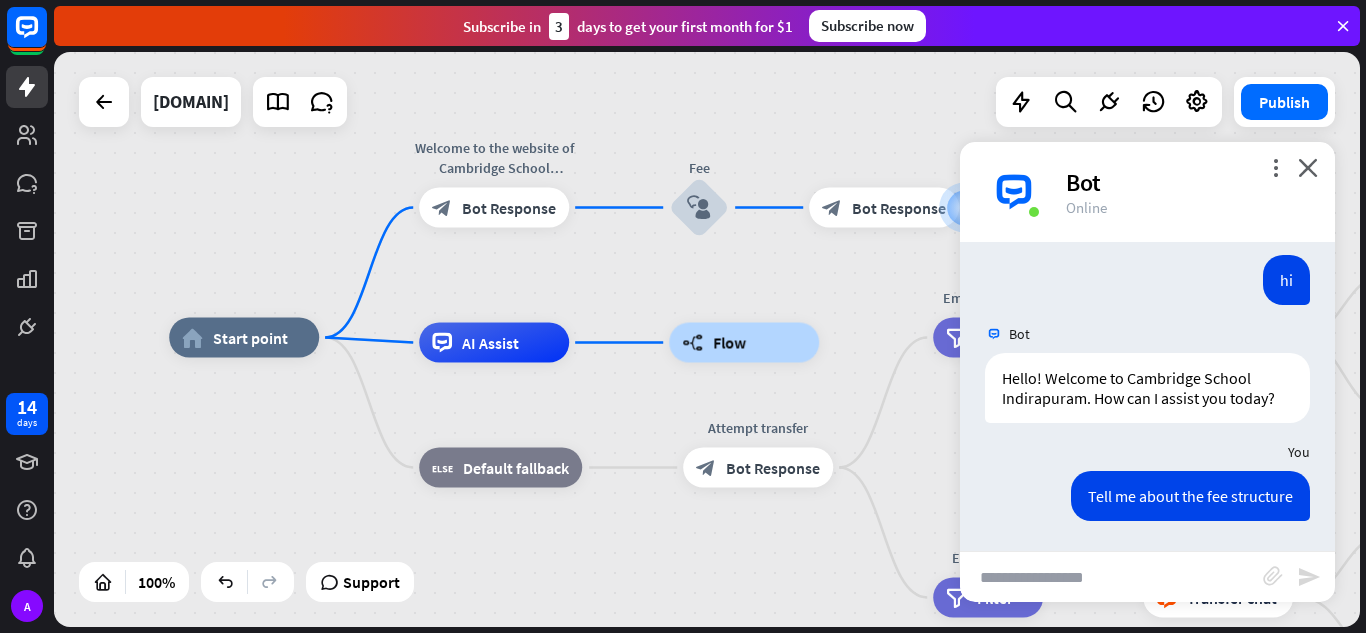 drag, startPoint x: 816, startPoint y: 405, endPoint x: 654, endPoint y: 401, distance: 162.04938 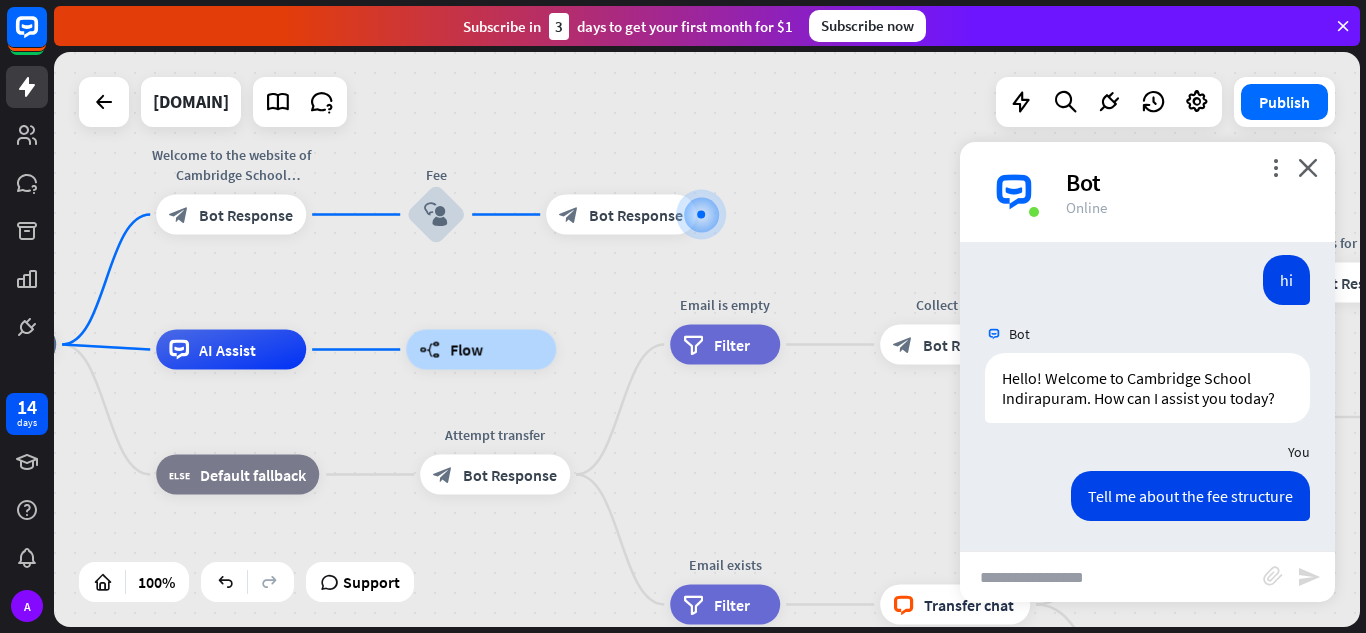drag, startPoint x: 782, startPoint y: 400, endPoint x: 666, endPoint y: 411, distance: 116.520386 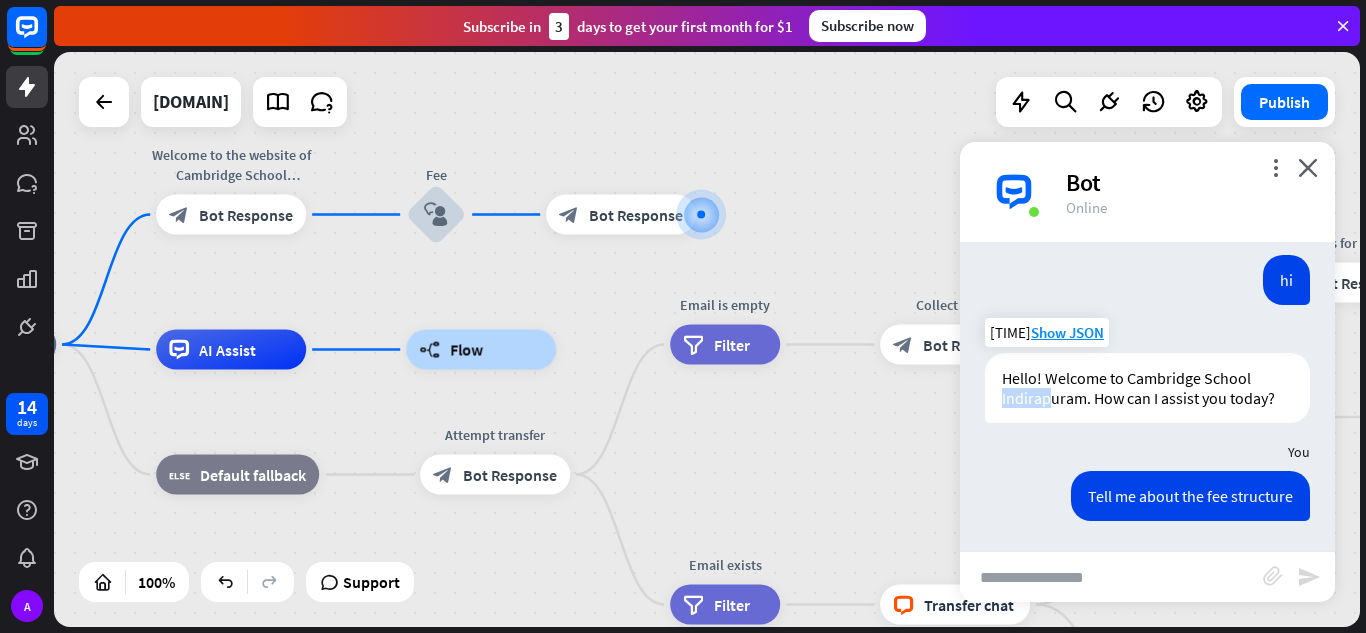drag, startPoint x: 1049, startPoint y: 398, endPoint x: 1284, endPoint y: 386, distance: 235.30618 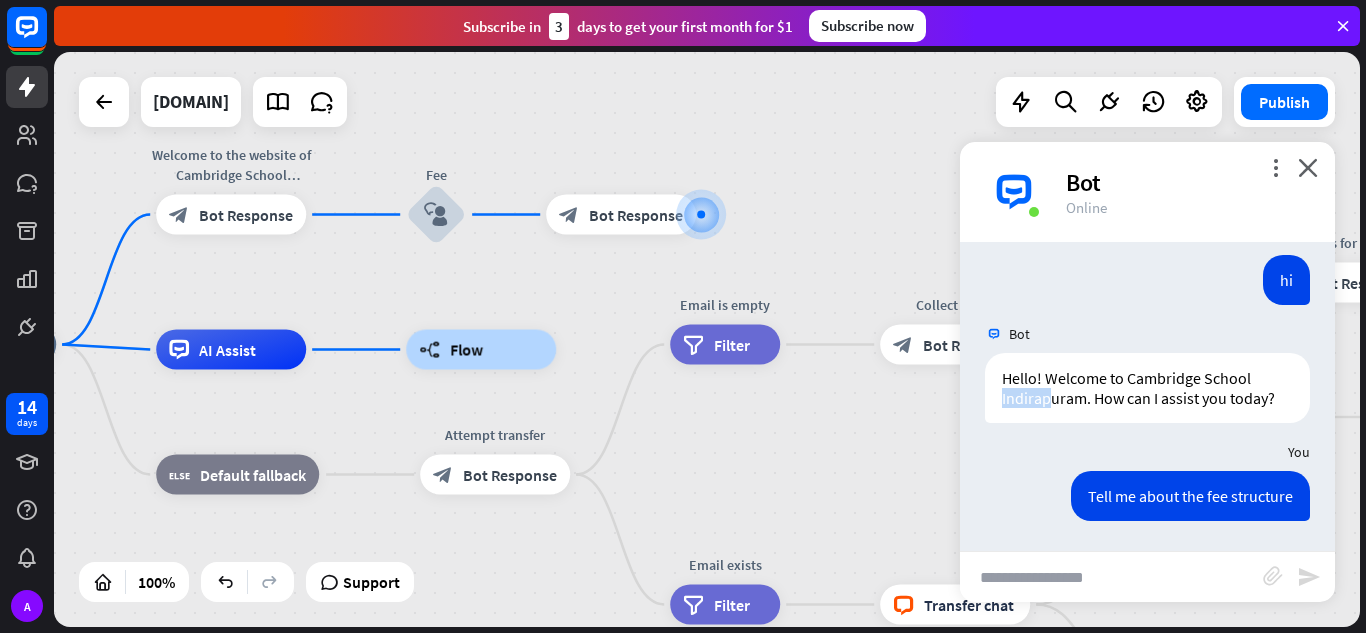 click on "home_2 Start point Welcome to the website of Cambridge School Indirapuram, how can I help you ? block_bot_response Bot Response Fee block_user_input block_bot_response Bot Response AI Assist builder_tree Flow block_fallback Default fallback Attempt transfer block_bot_response Bot Response Email is empty filter Filter Collect email block_bot_response Bot Response block_user_input Thanks for email! block_bot_response Bot Response Go to "Transfer chat" block_goto Go to step block_fallback Fallback block_goto Go to step Email exists filter Filter block_livechat Transfer chat block_success Success block_failure Failure" at bounding box center (559, 632) 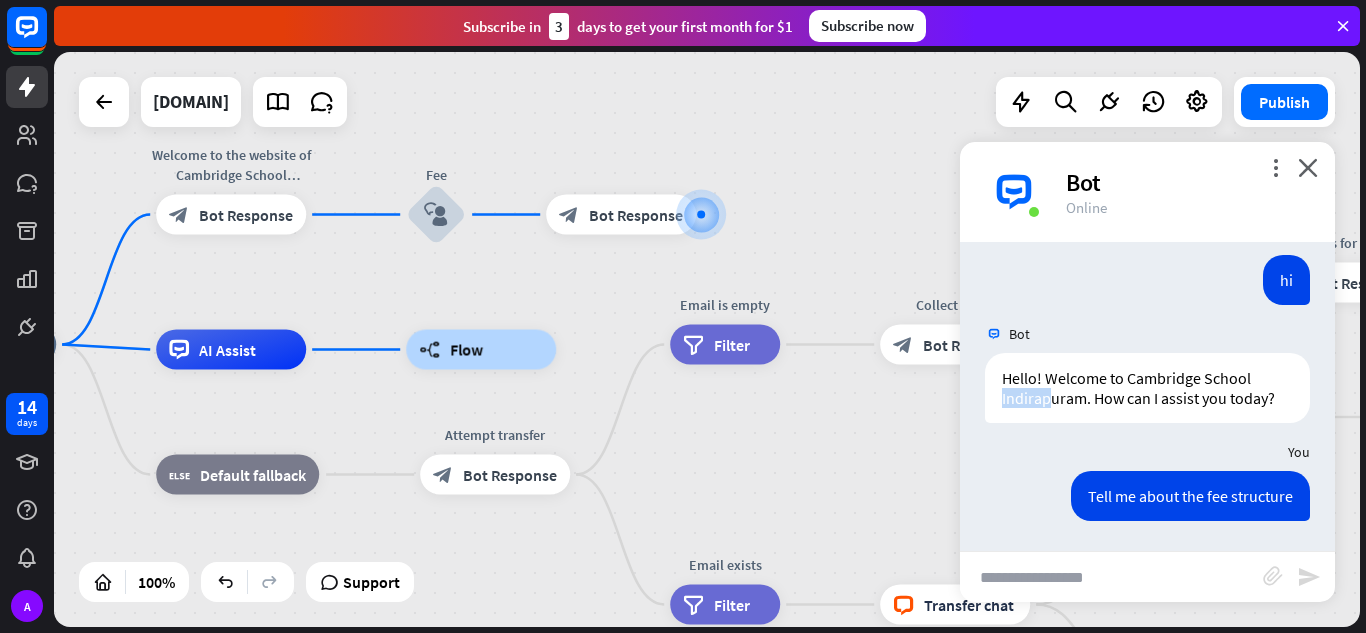 drag, startPoint x: 564, startPoint y: 424, endPoint x: 738, endPoint y: 409, distance: 174.64536 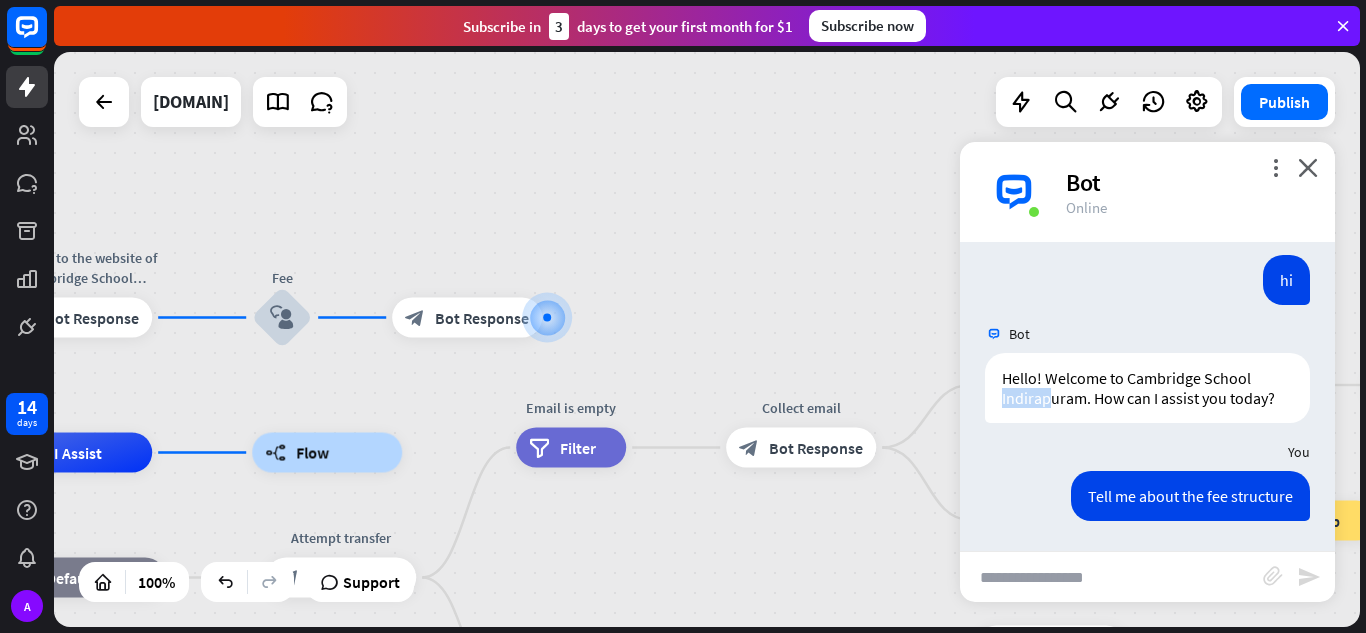 drag, startPoint x: 614, startPoint y: 301, endPoint x: 460, endPoint y: 404, distance: 185.27008 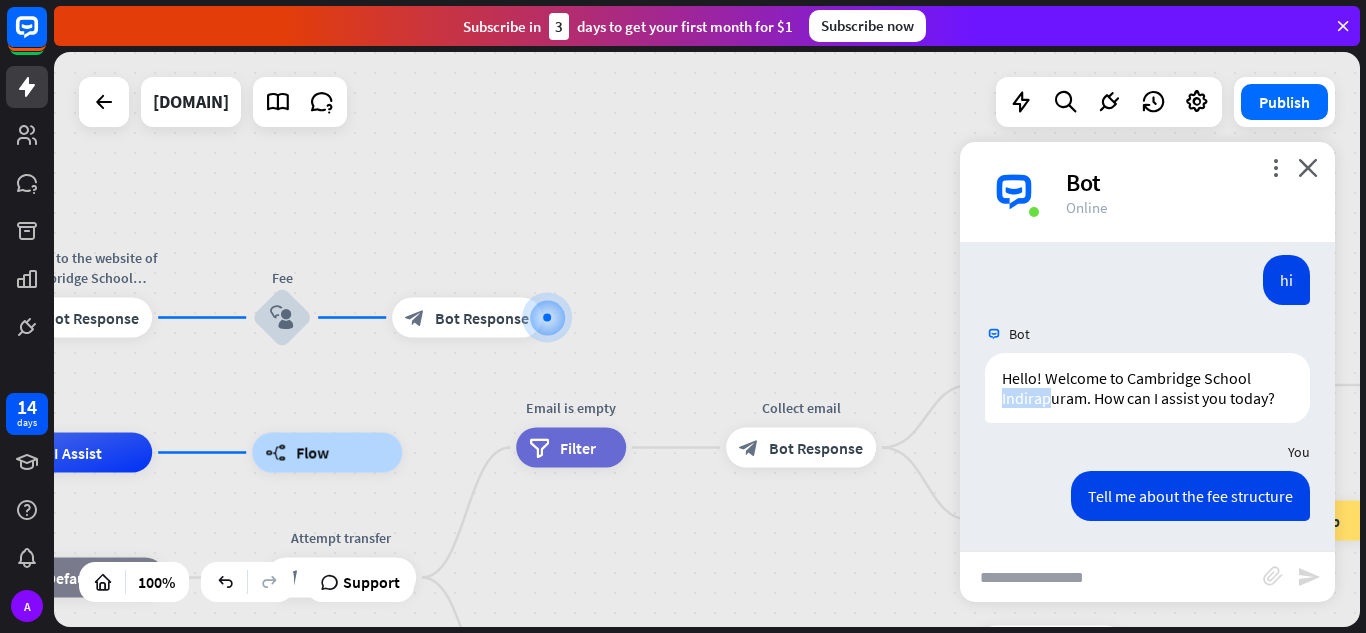 click on "home_2 Start point Welcome to the website of Cambridge School Indirapuram, how can I help you ? block_bot_response Bot Response Fee block_user_input block_bot_response Bot Response AI Assist builder_tree Flow block_fallback Default fallback Attempt transfer block_bot_response Bot Response Email is empty filter Filter Collect email block_bot_response Bot Response block_user_input Thanks for email! block_bot_response Bot Response Go to "Transfer chat" block_goto Go to step block_fallback Fallback block_goto Go to step Email exists filter Filter block_livechat Transfer chat block_success Success block_failure Failure" at bounding box center [707, 339] 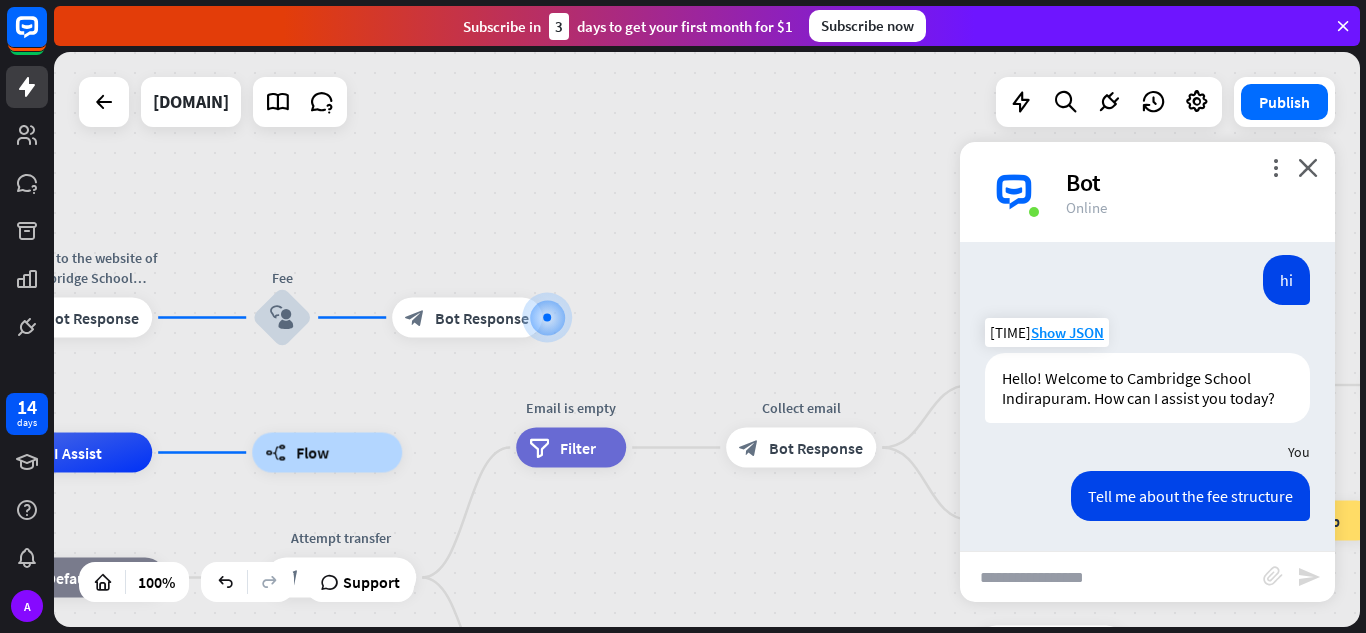 click on "Hello! Welcome to Cambridge School Indirapuram. How can I assist you today?" at bounding box center [1147, 388] 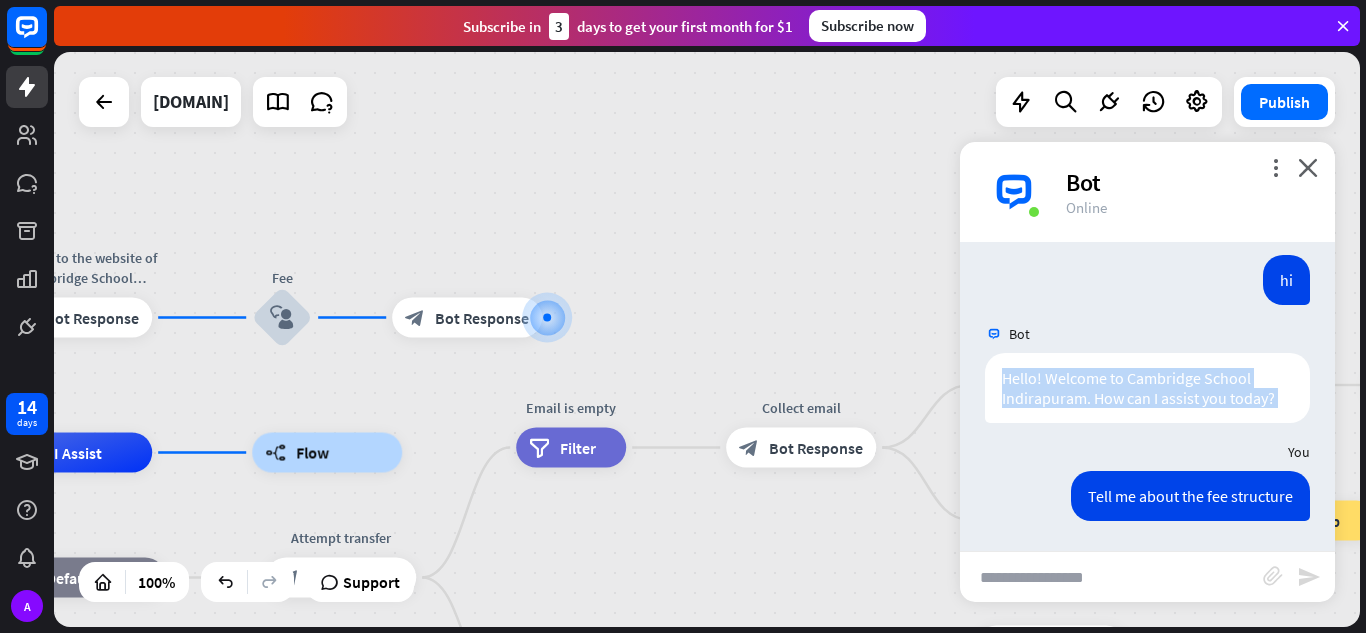 drag, startPoint x: 997, startPoint y: 386, endPoint x: 1246, endPoint y: 443, distance: 255.4408 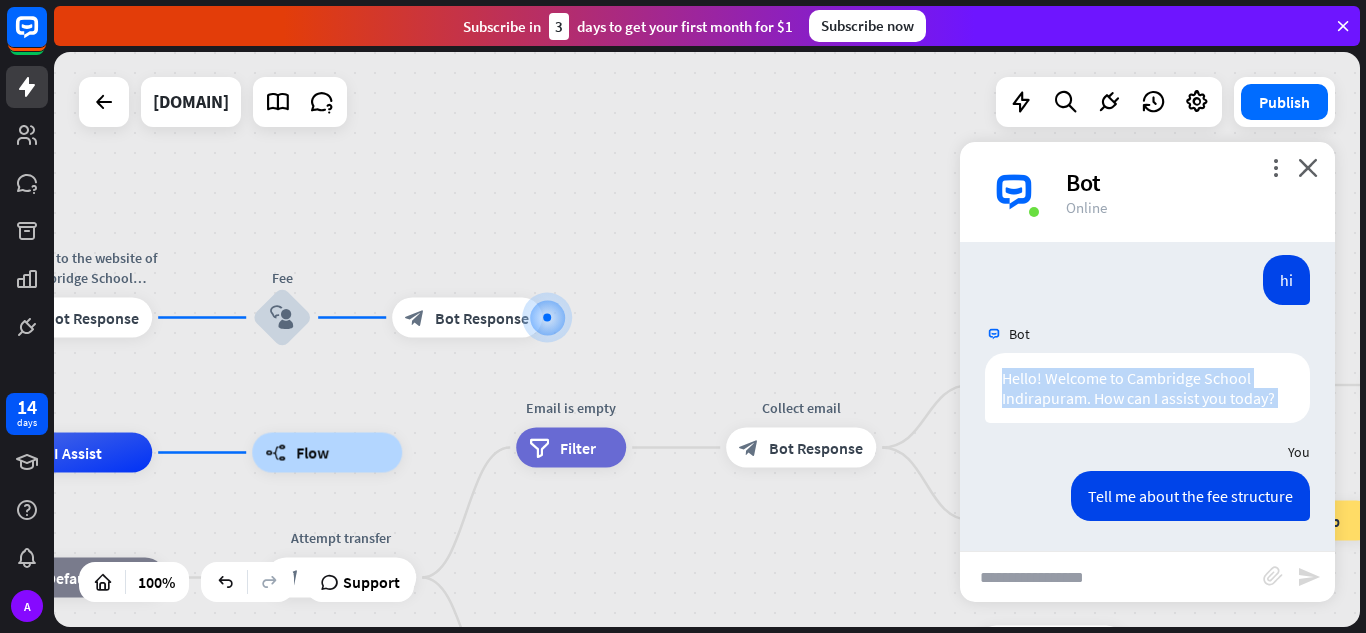 click on "Bot
Welcome to the website of Cambridge School Indirapuram, how can I help you ?
[TIME]
Show JSON
You
hi
[TIME]
Show JSON
Bot
Hello! Welcome to Cambridge School Indirapuram. How can I assist you today?
[TIME]
Show JSON
You
Tell me about the fee structure
[TIME]
Show JSON" at bounding box center (1147, 396) 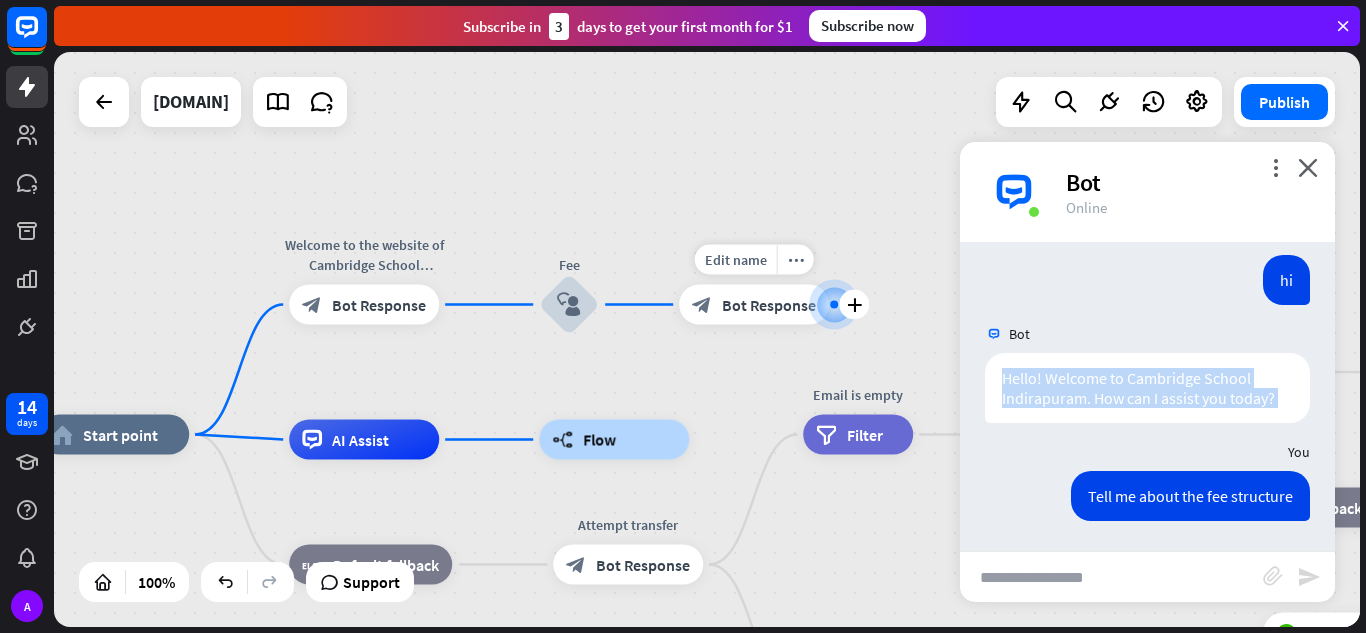drag, startPoint x: 543, startPoint y: 319, endPoint x: 785, endPoint y: 264, distance: 248.17131 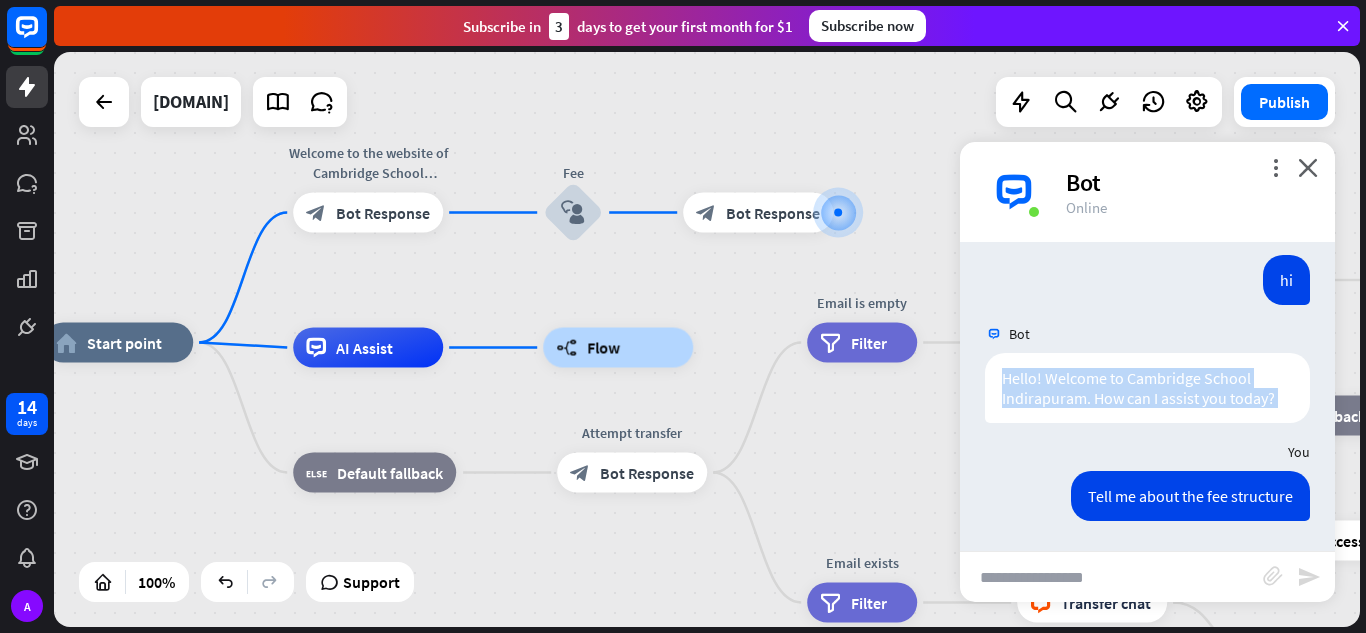 drag, startPoint x: 711, startPoint y: 336, endPoint x: 707, endPoint y: 300, distance: 36.221542 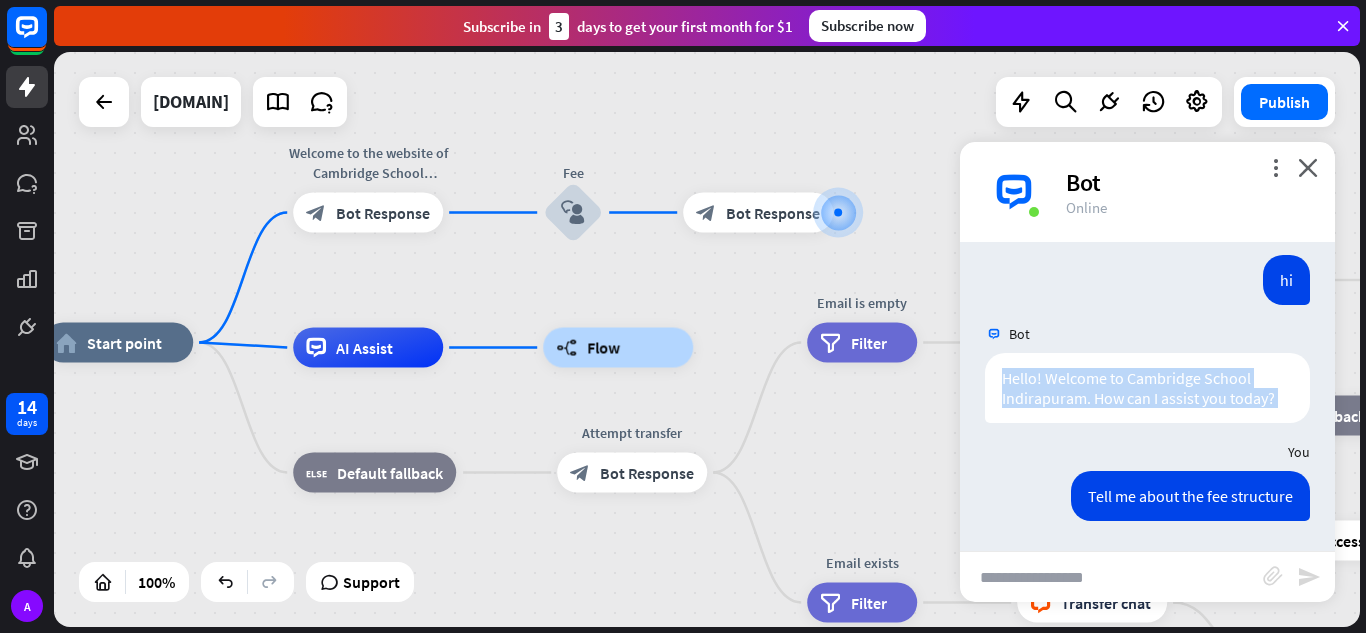 click on "home_2   Start point                 Welcome to the website of Cambridge School Indirapuram, how can I help you ?   block_bot_response   Bot Response                 Fee   block_bot_response                   block_bot_response                     AI Assist       Edit name   more_horiz             builder_tree   Flow                   block_fallback   Default fallback                 Attempt transfer   block_bot_response   Bot Response                 Email is empty   filter   Filter                 Collect email   block_bot_response   Bot Response                   block_user_input                 Thanks for email!   block_bot_response   Bot Response                 Go to "Transfer chat"   block_goto   Go to step                   block_fallback   Fallback                   block_goto   Go to step                 Email exists   filter   Filter                   block_livechat   Transfer chat                   block_success   Success                   block_failure   Failure" at bounding box center (707, 339) 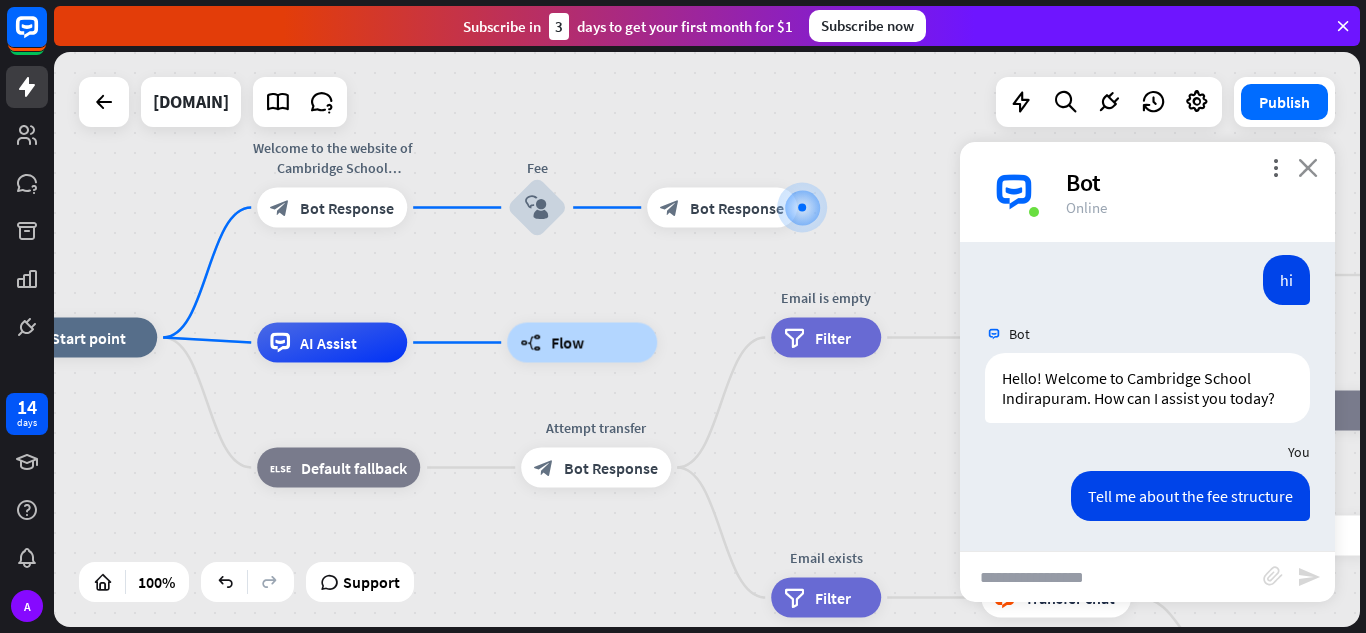click on "close" at bounding box center (1308, 167) 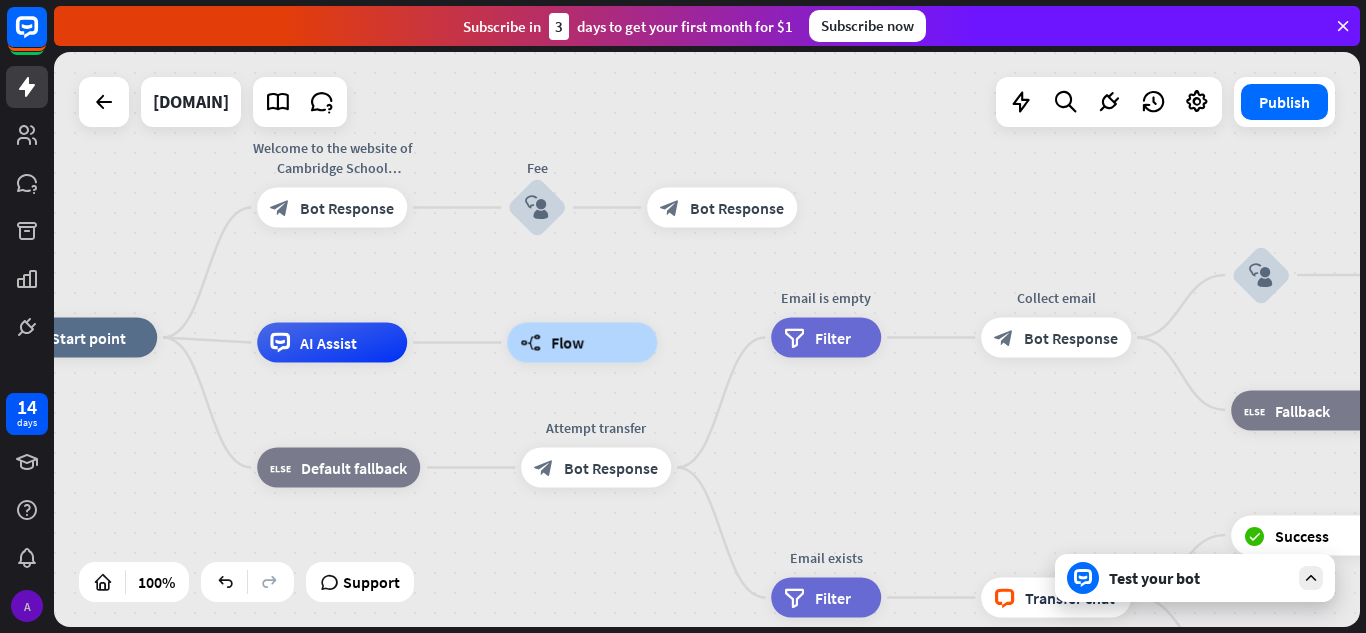 click on "A" at bounding box center [27, 606] 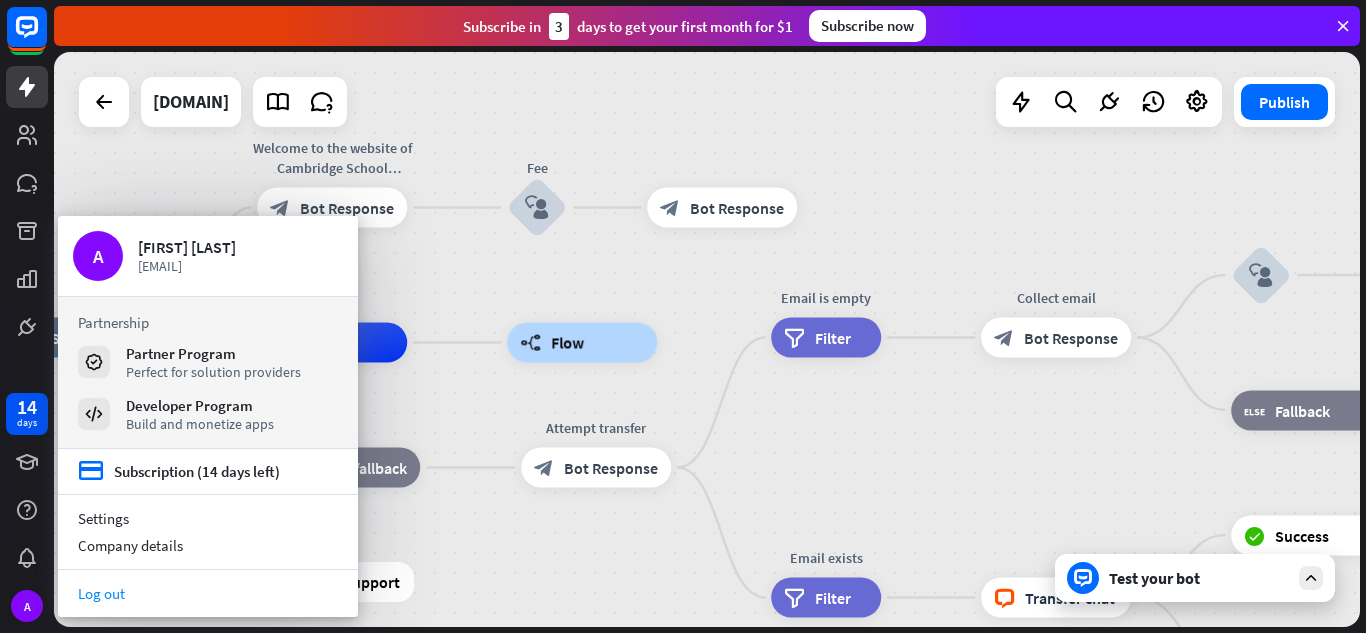 click on "Log out" at bounding box center (208, 593) 